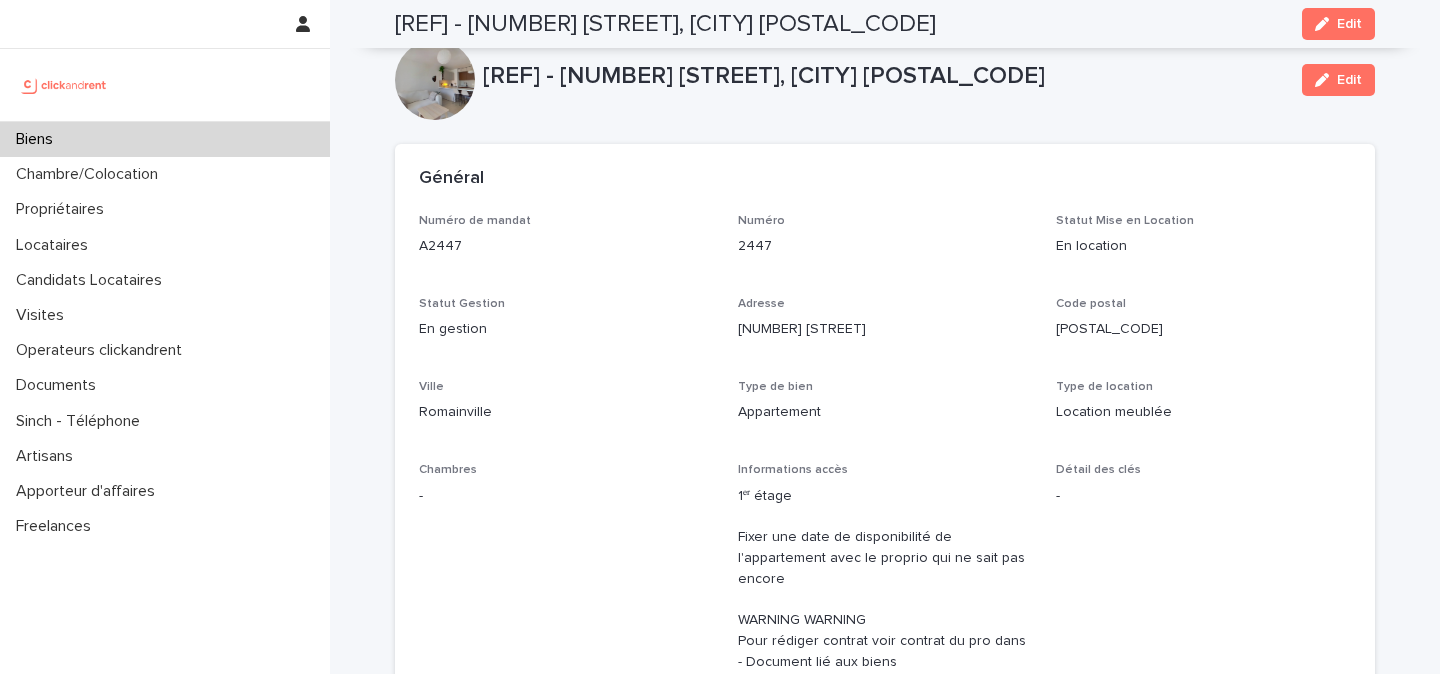 scroll, scrollTop: 0, scrollLeft: 0, axis: both 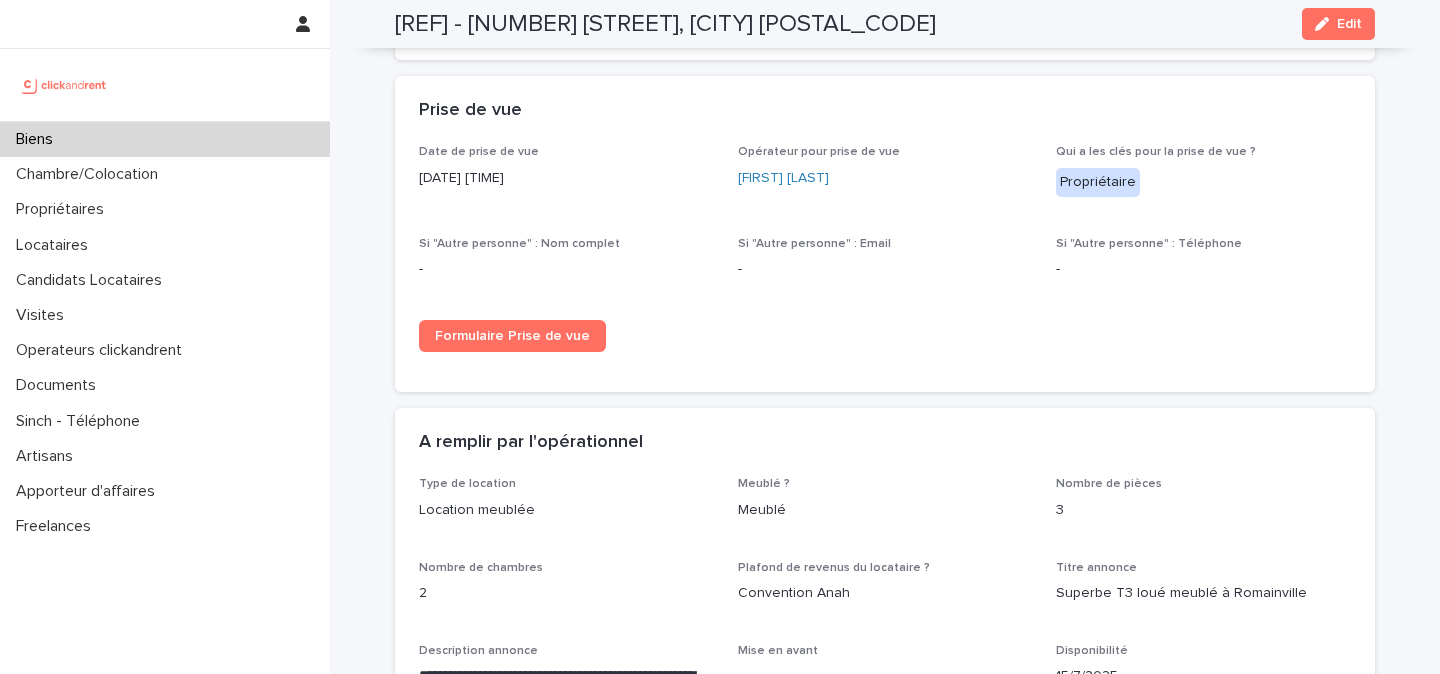 click at bounding box center [64, 85] 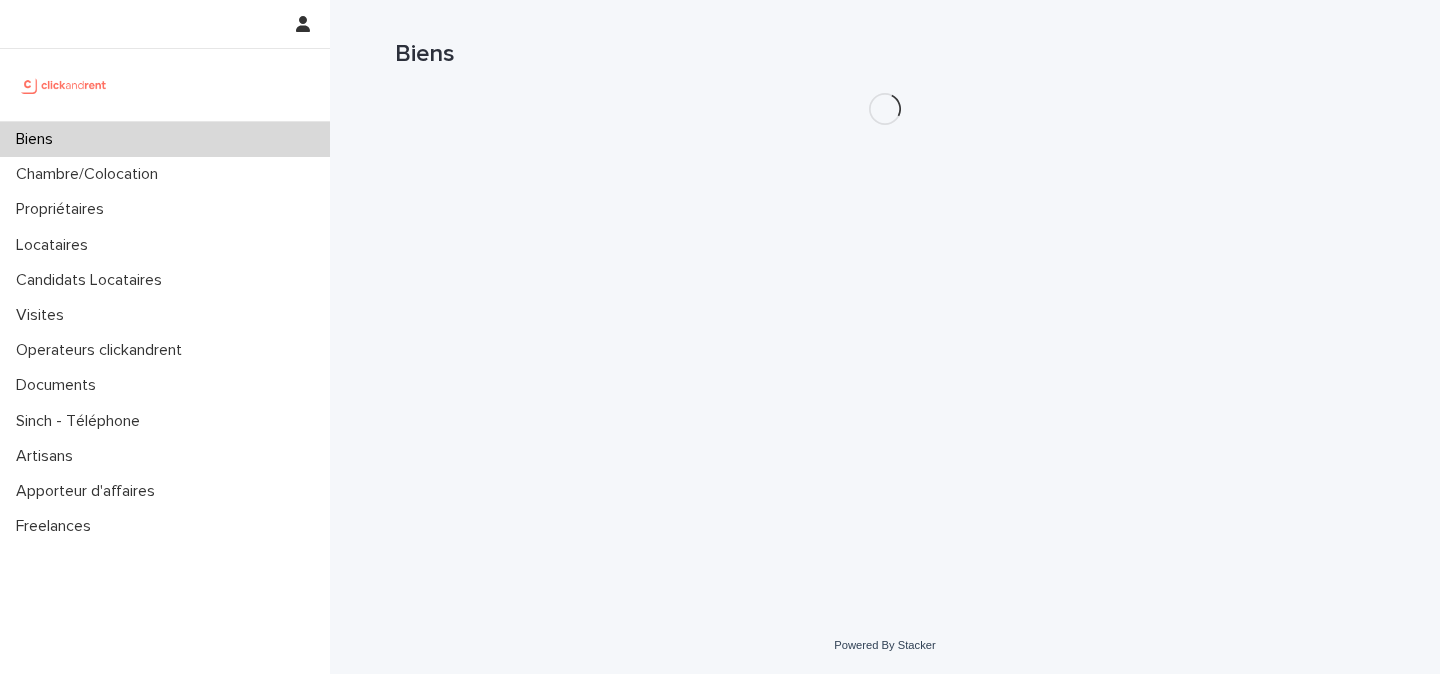 scroll, scrollTop: 0, scrollLeft: 0, axis: both 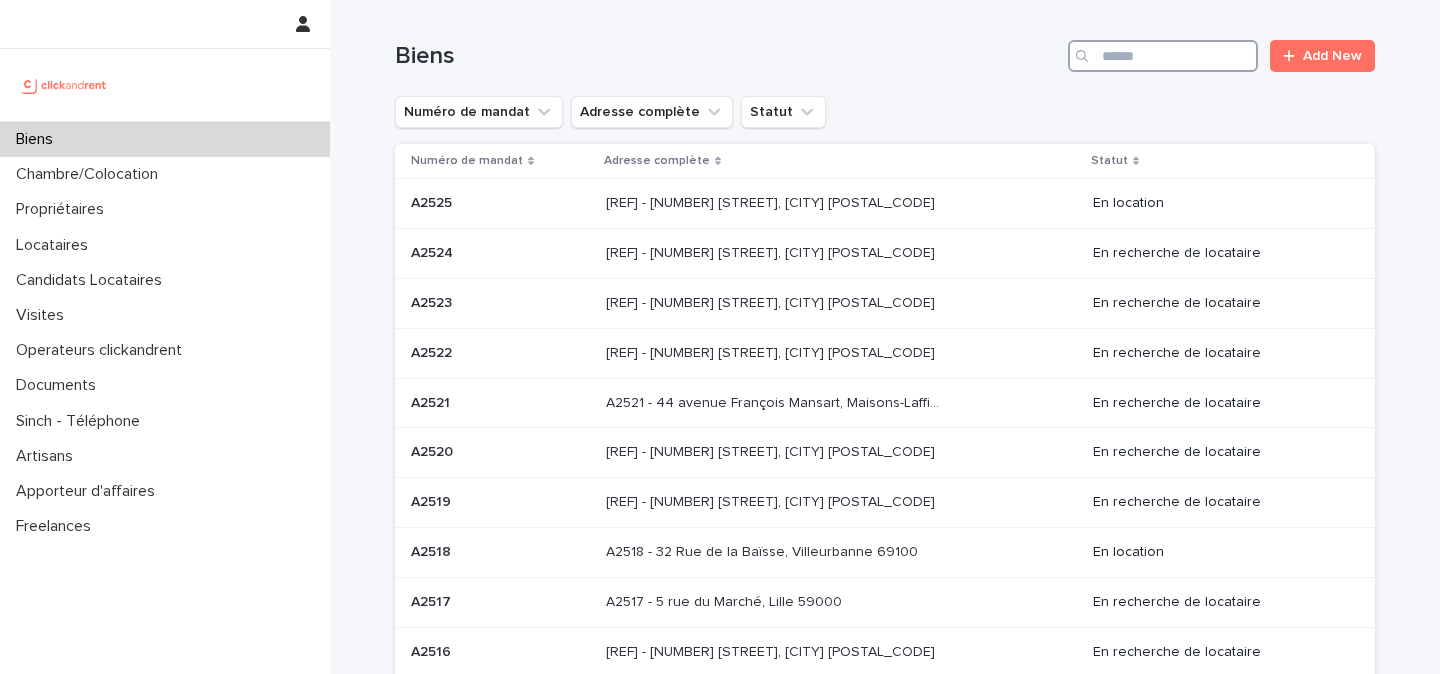 click at bounding box center (1163, 56) 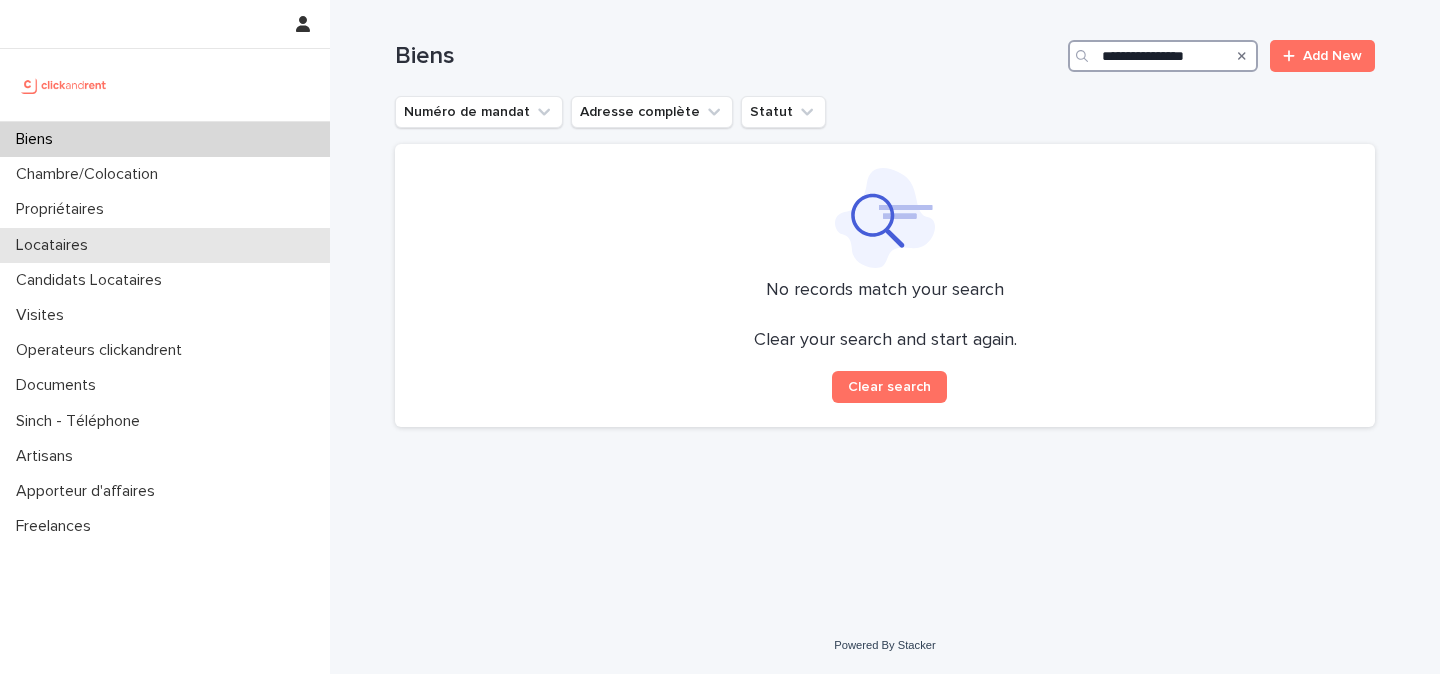 type on "**********" 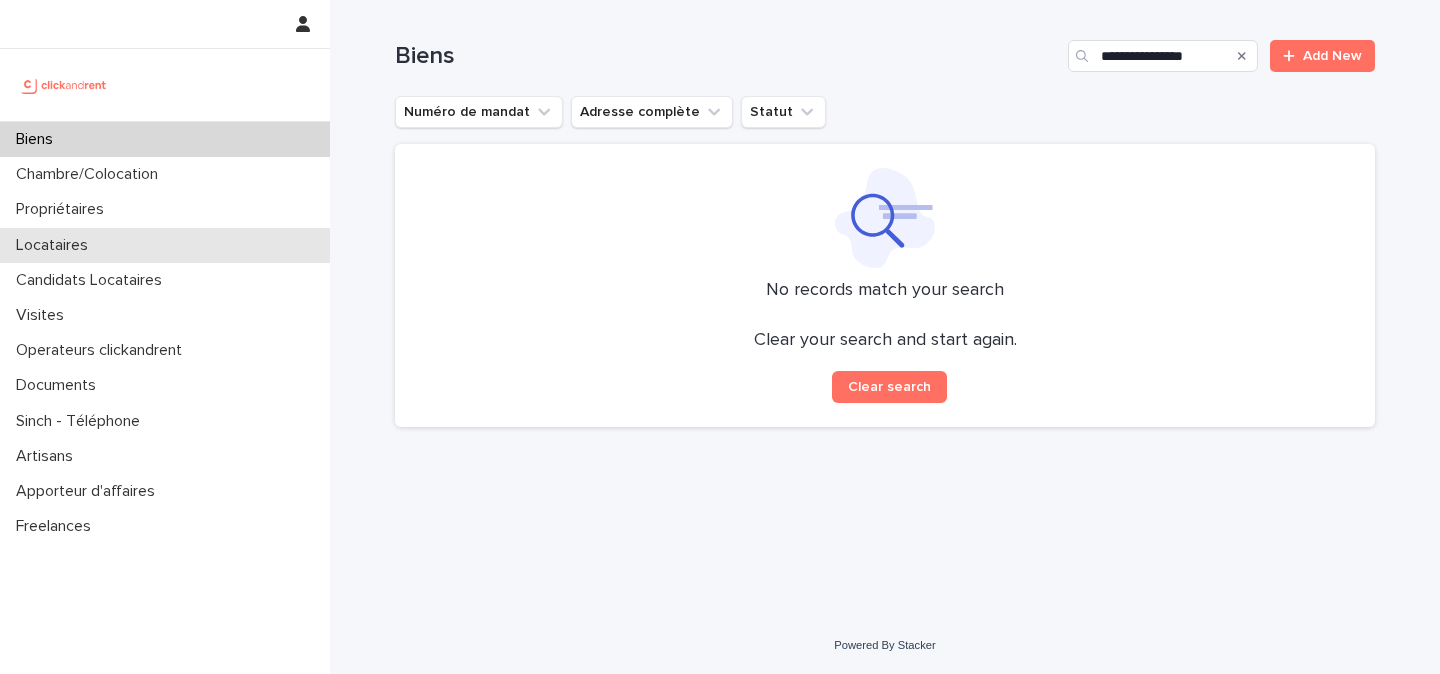 click on "Locataires" at bounding box center [165, 245] 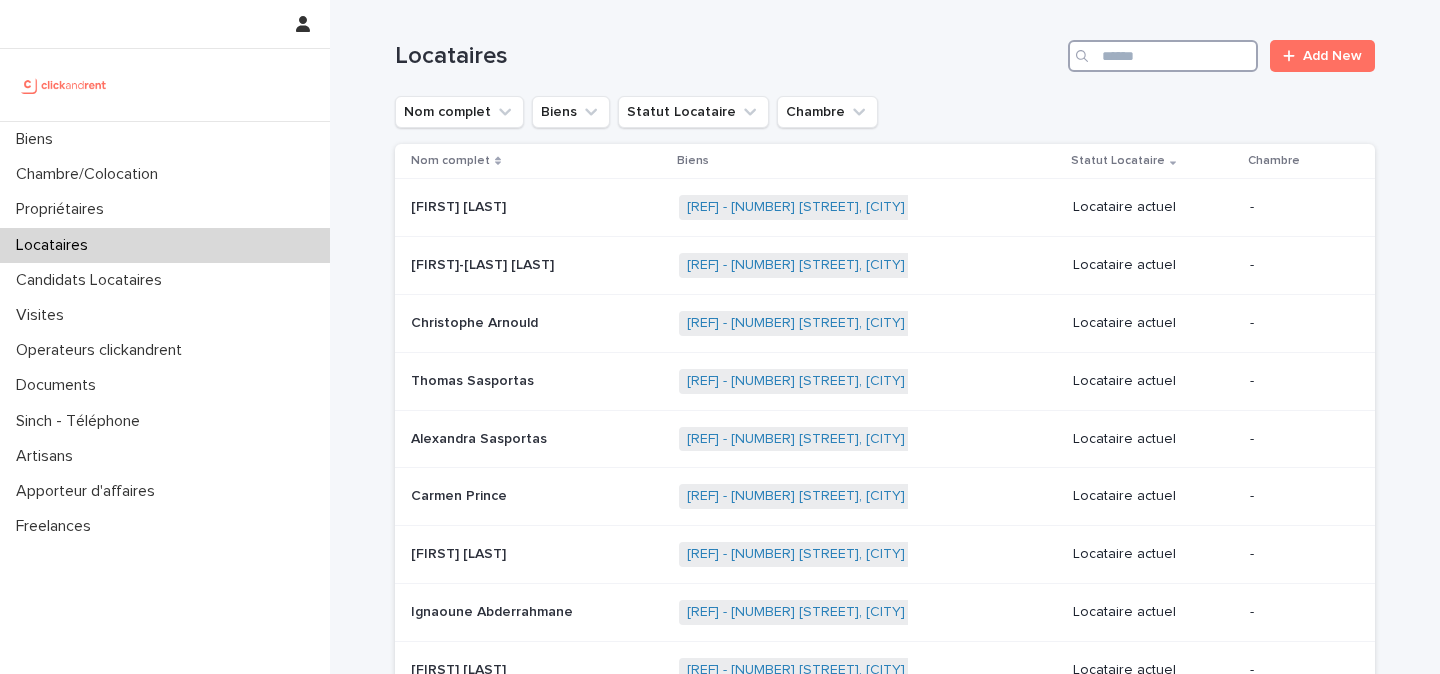 click at bounding box center [1163, 56] 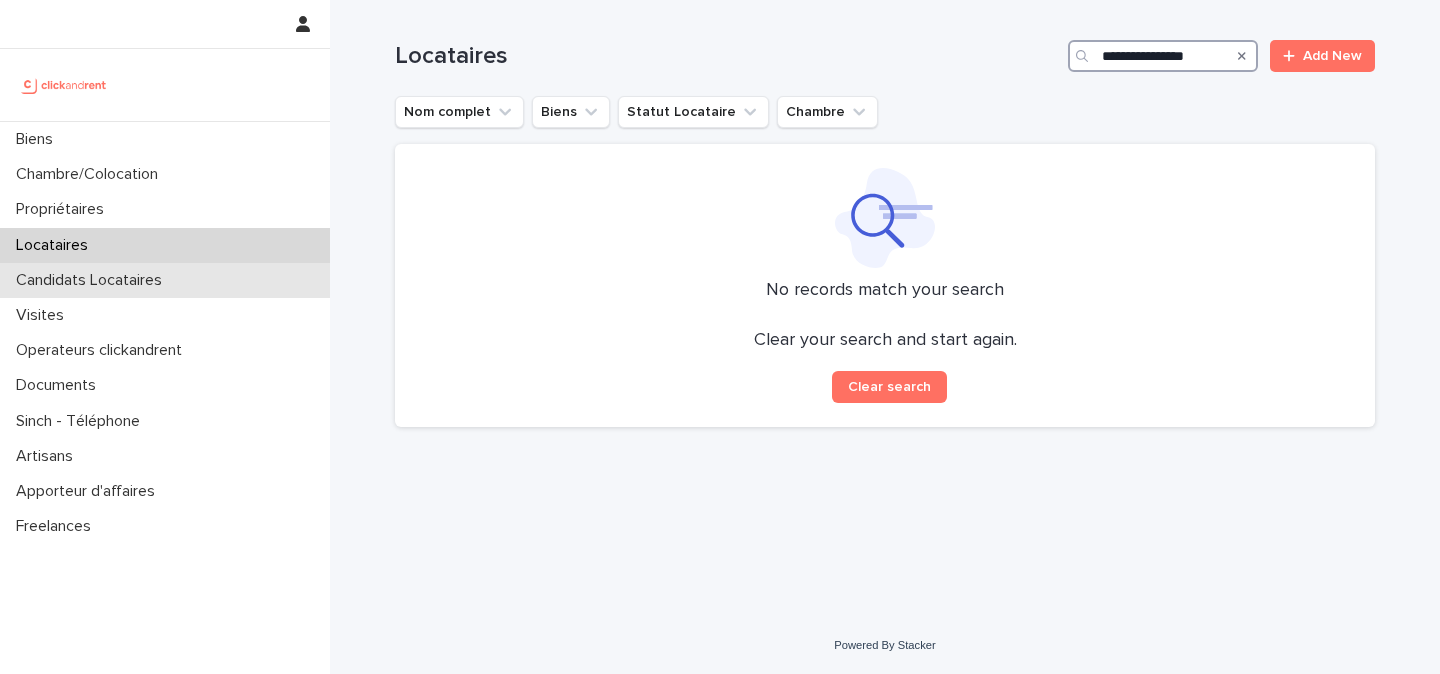 type on "**********" 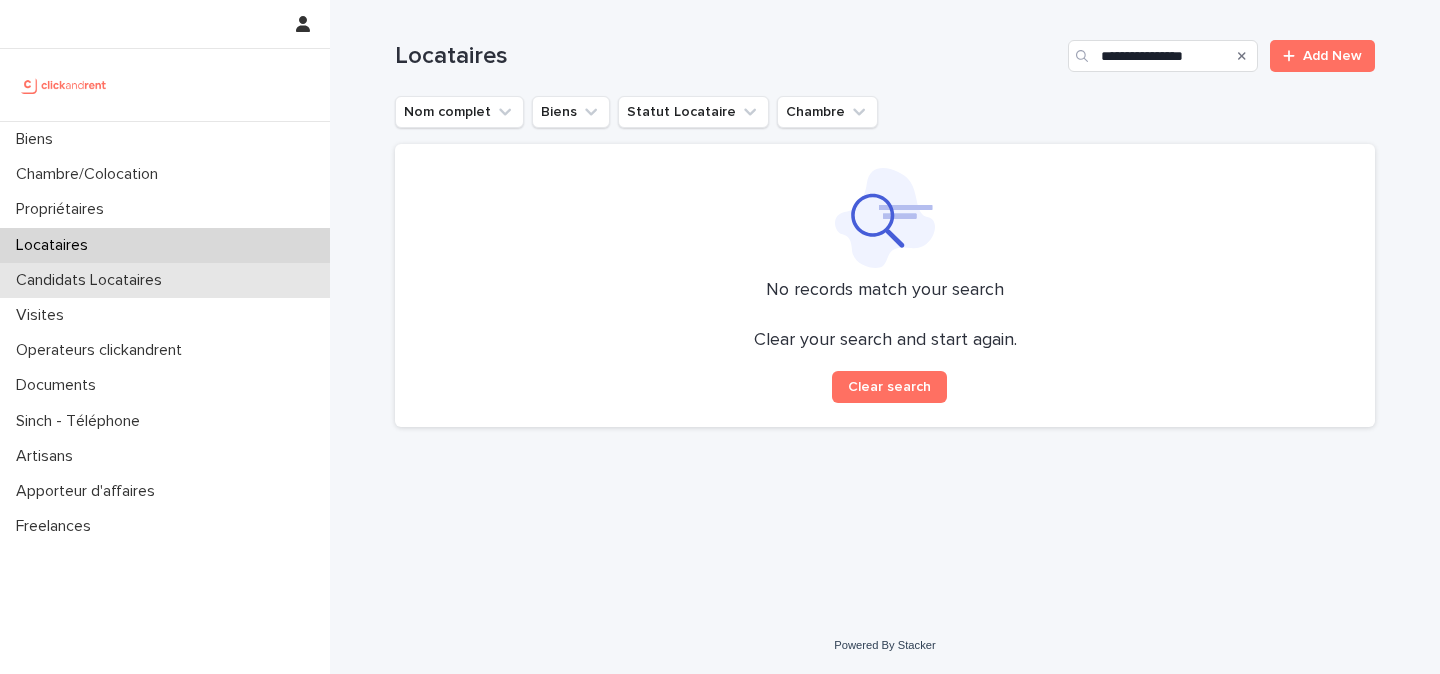 click on "Candidats Locataires" at bounding box center (165, 280) 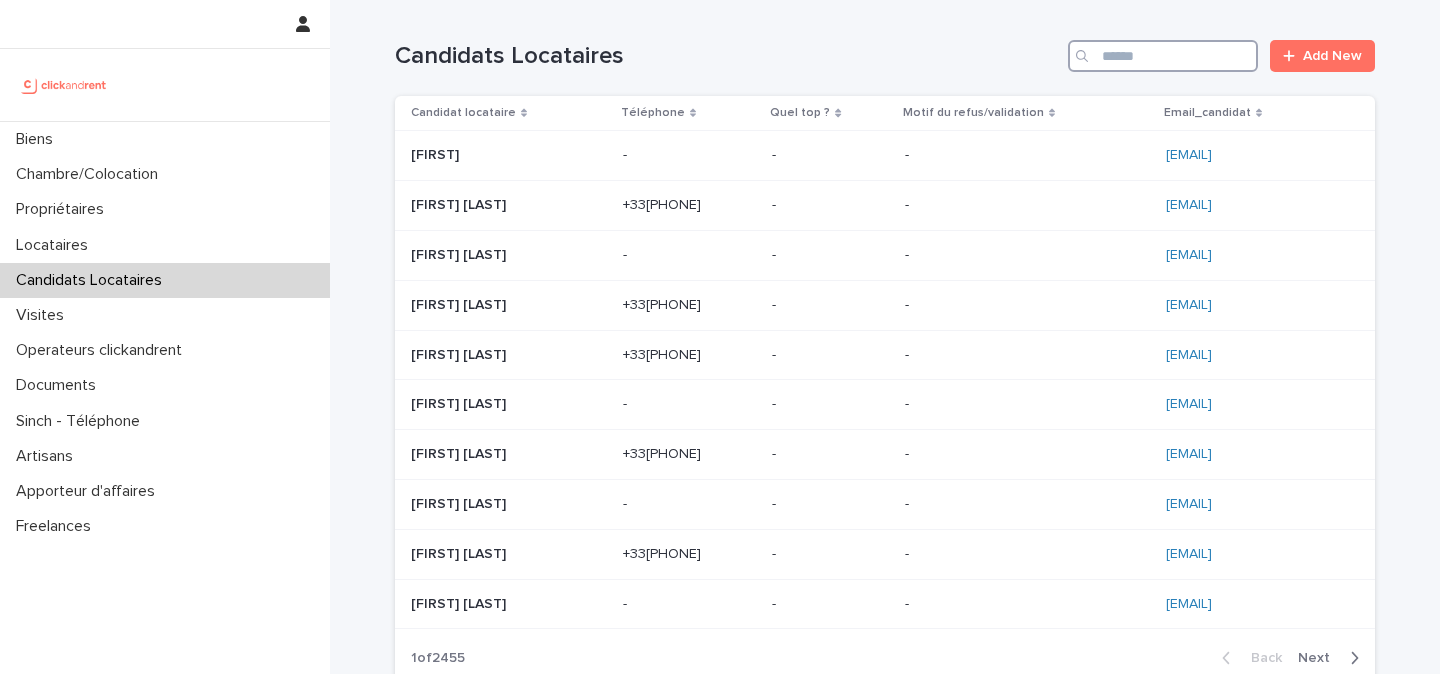 click at bounding box center [1163, 56] 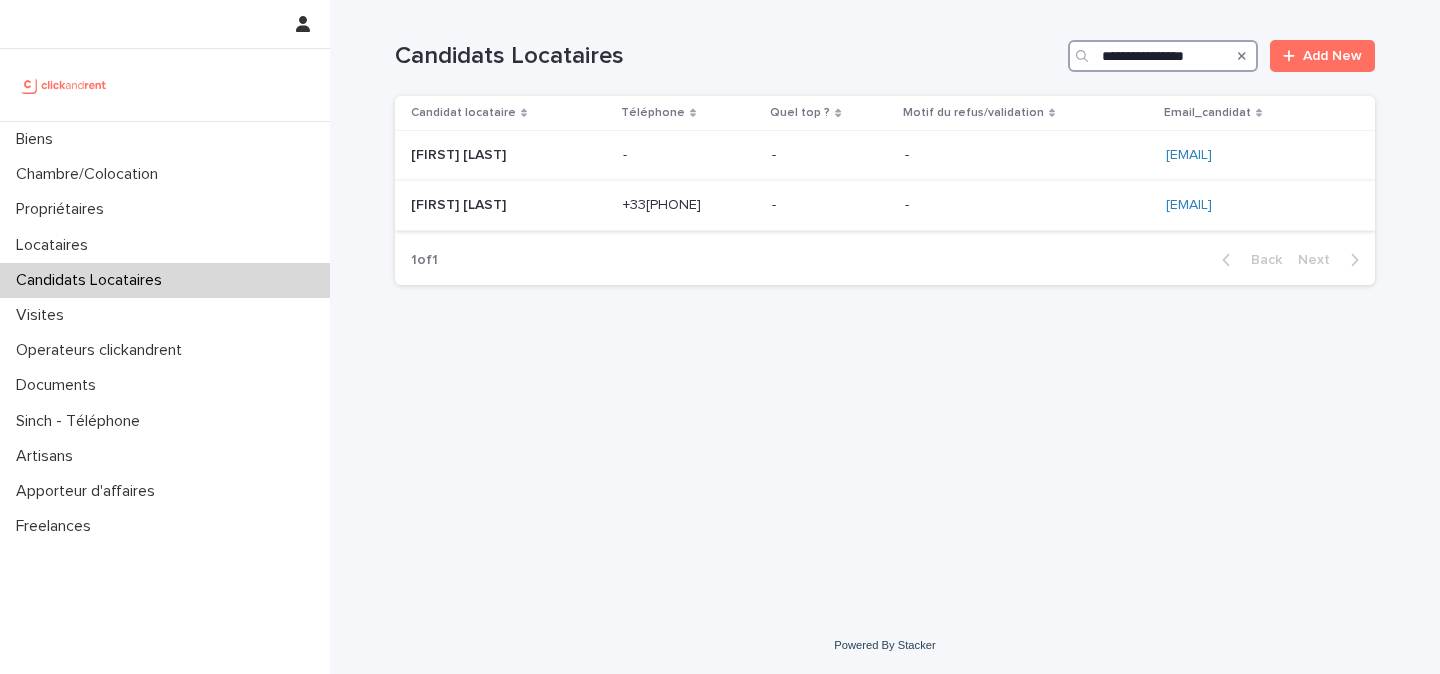 type on "**********" 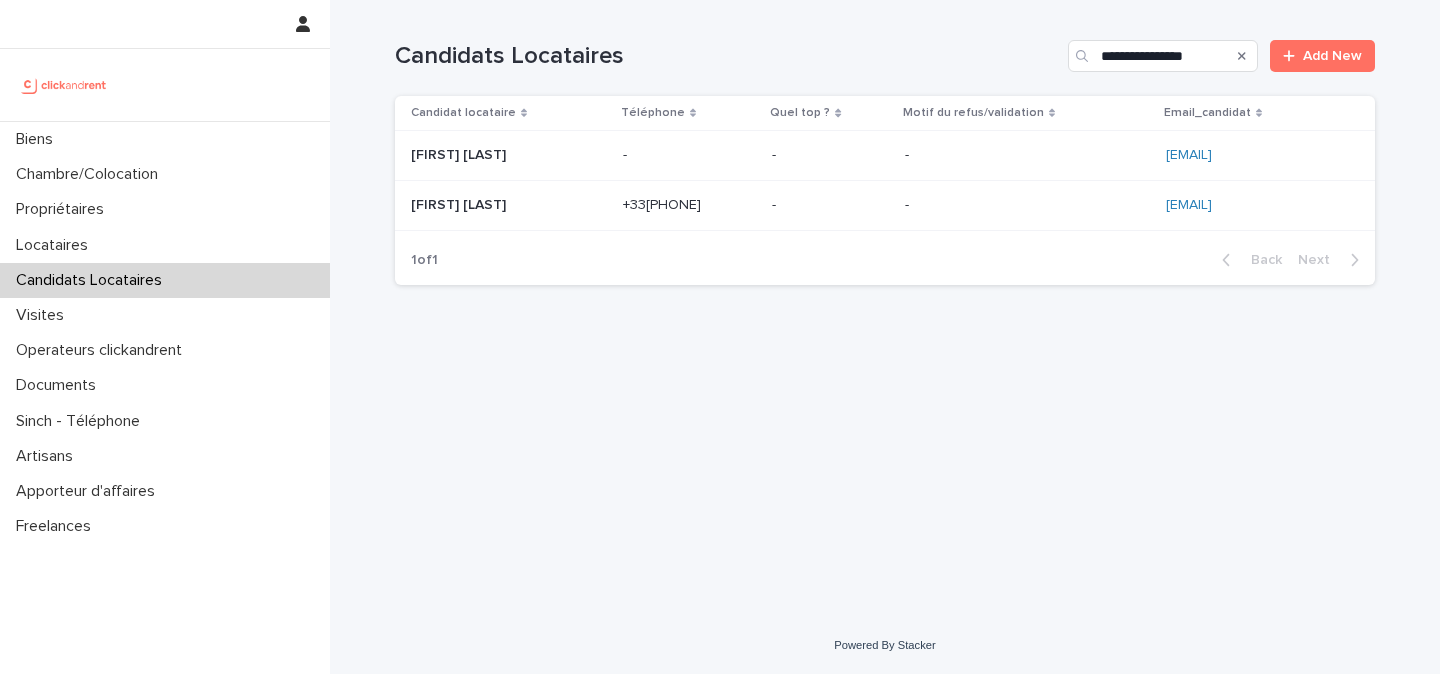 drag, startPoint x: 599, startPoint y: 204, endPoint x: 702, endPoint y: 204, distance: 103 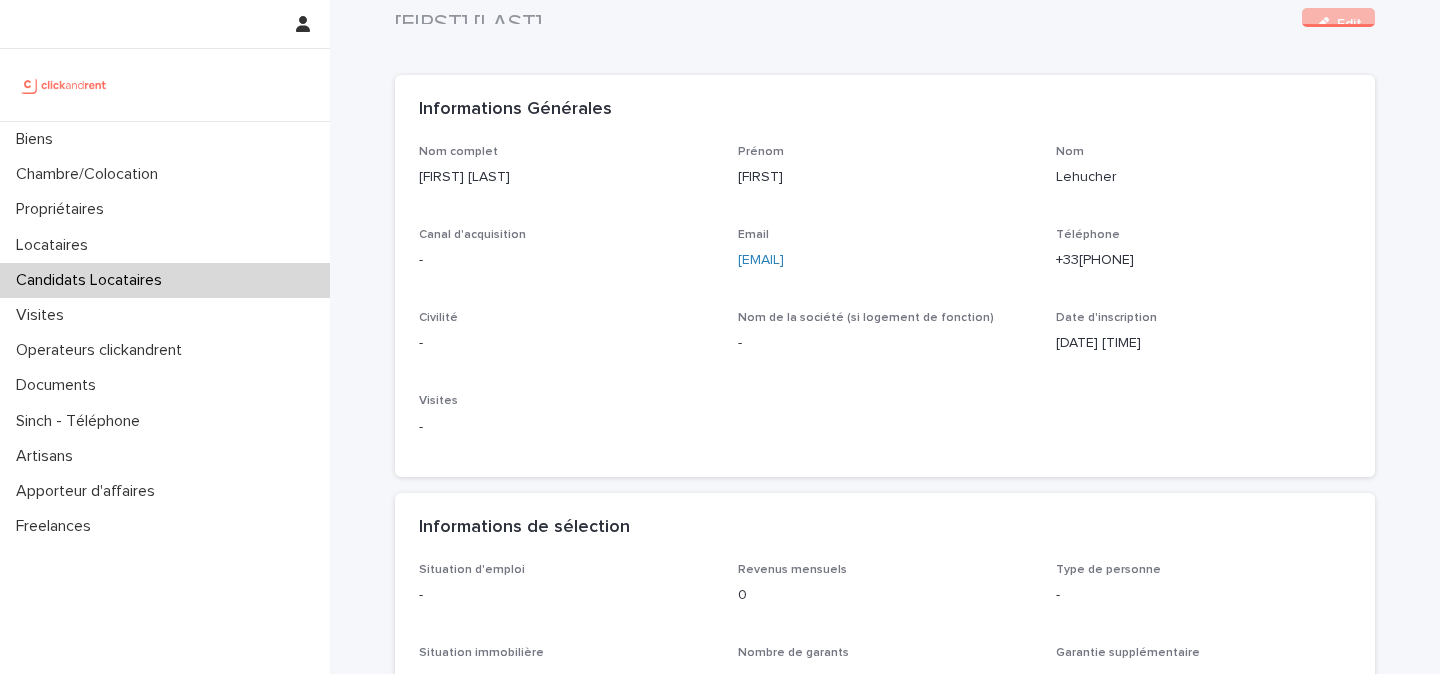 scroll, scrollTop: 30, scrollLeft: 0, axis: vertical 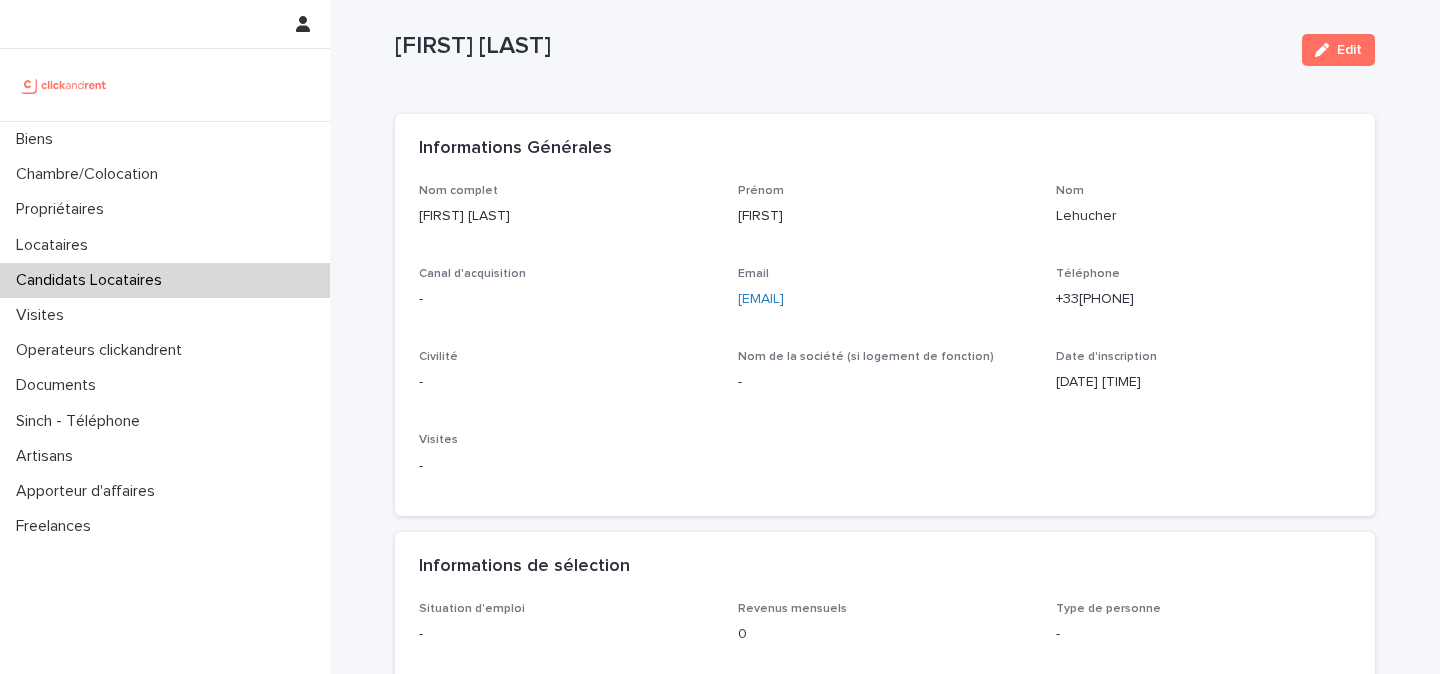 drag, startPoint x: 1158, startPoint y: 294, endPoint x: 1052, endPoint y: 298, distance: 106.07545 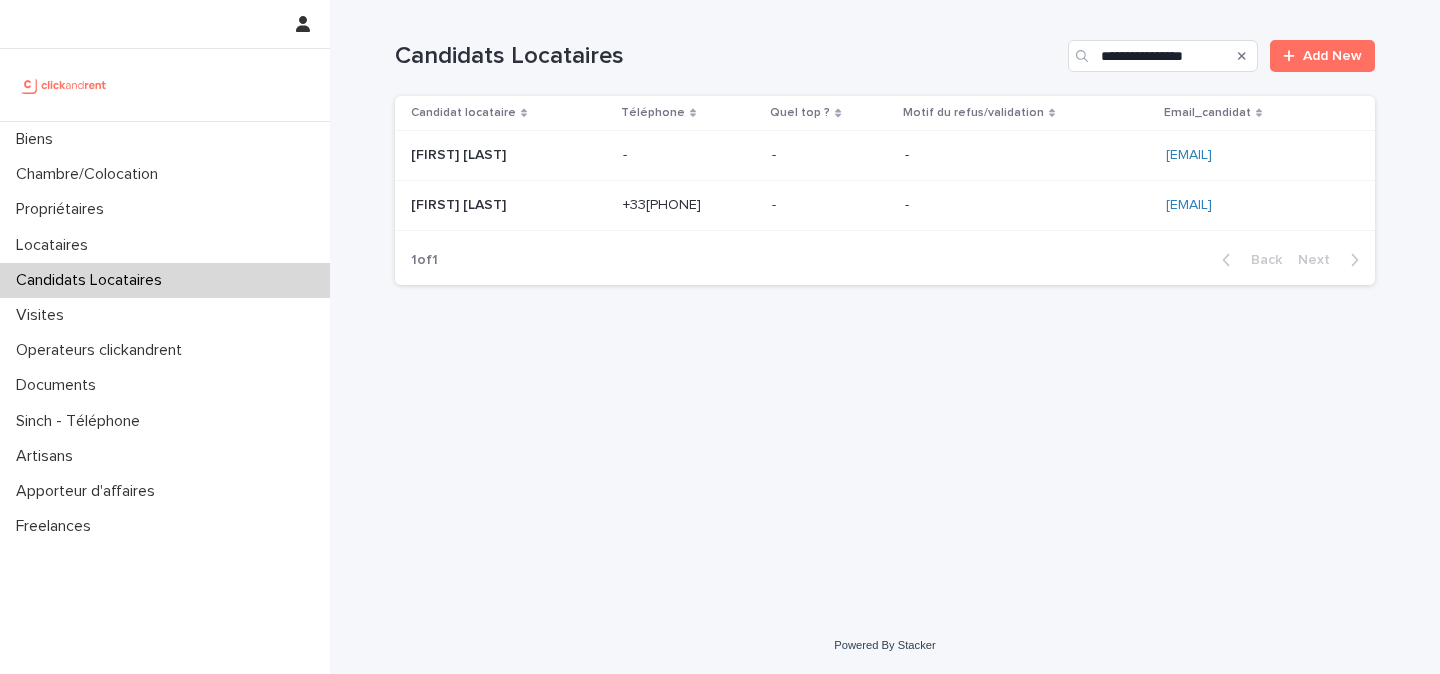 scroll, scrollTop: 0, scrollLeft: 0, axis: both 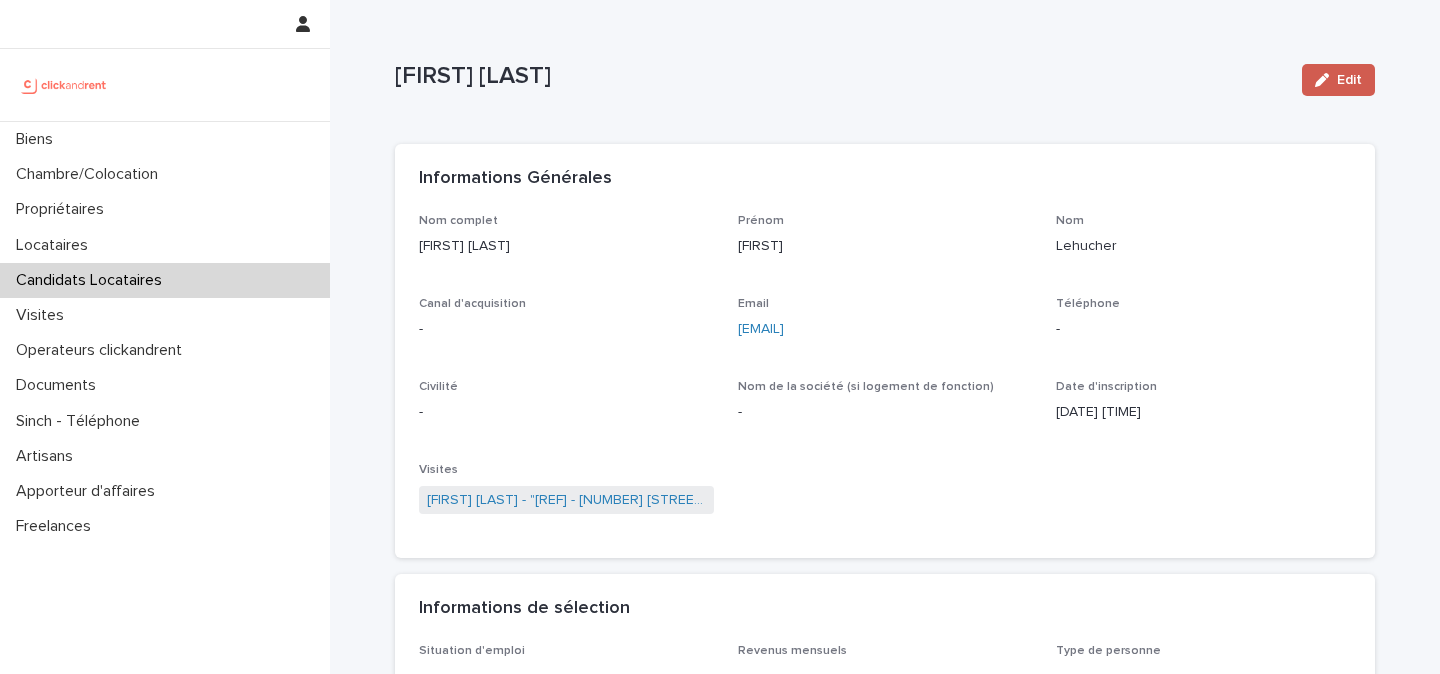 click on "Edit" at bounding box center (1338, 80) 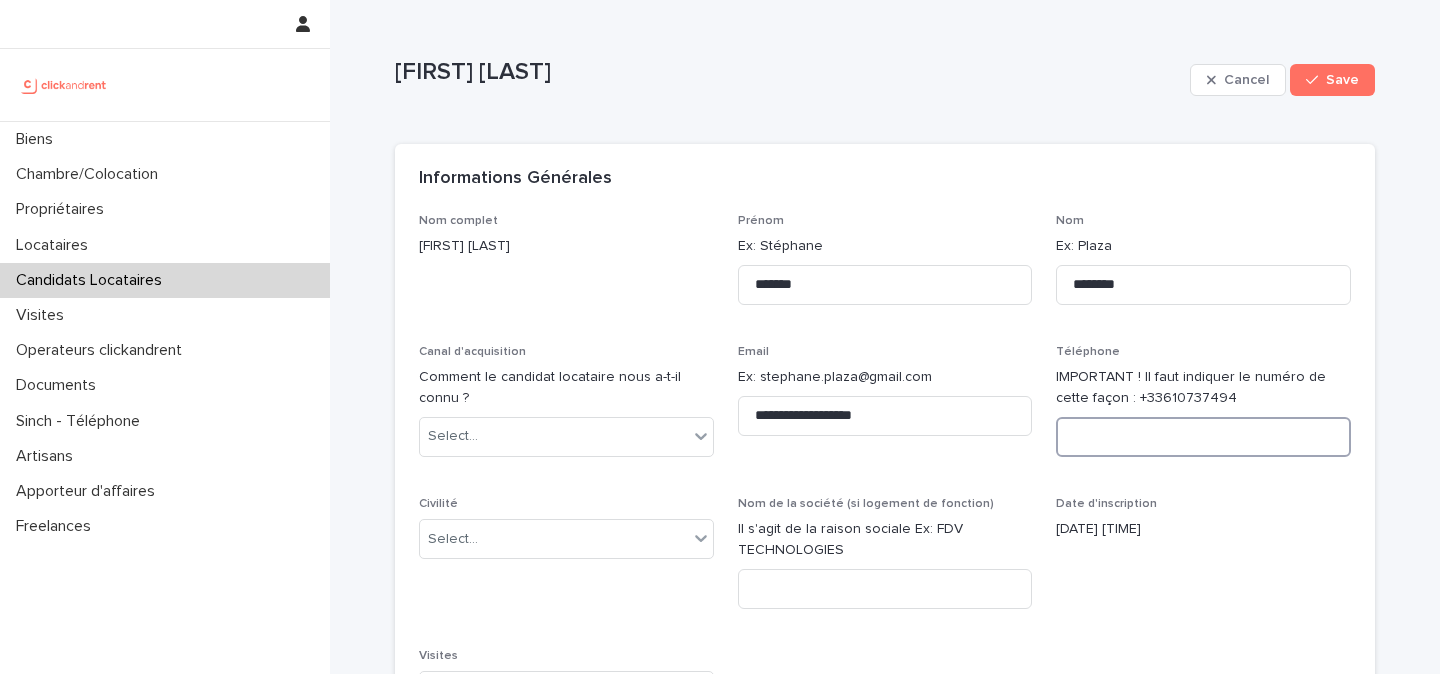 click at bounding box center [1203, 437] 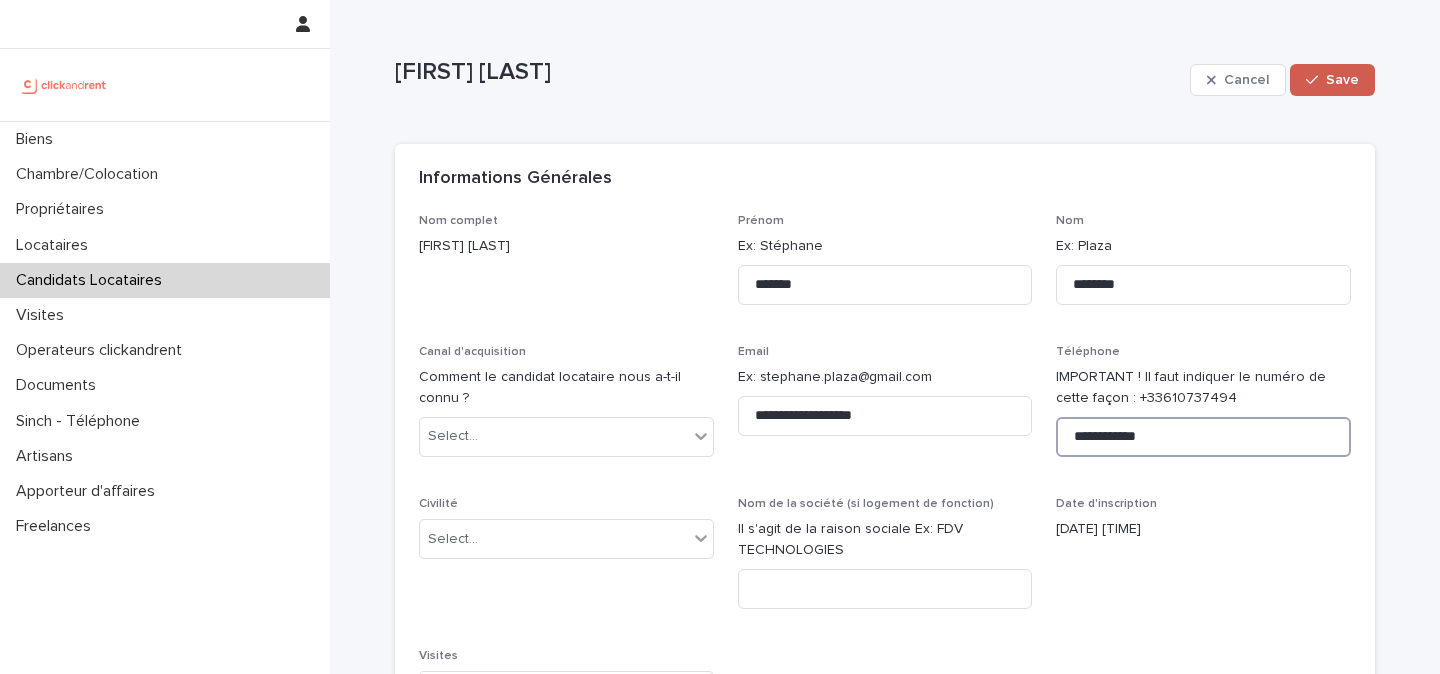type on "**********" 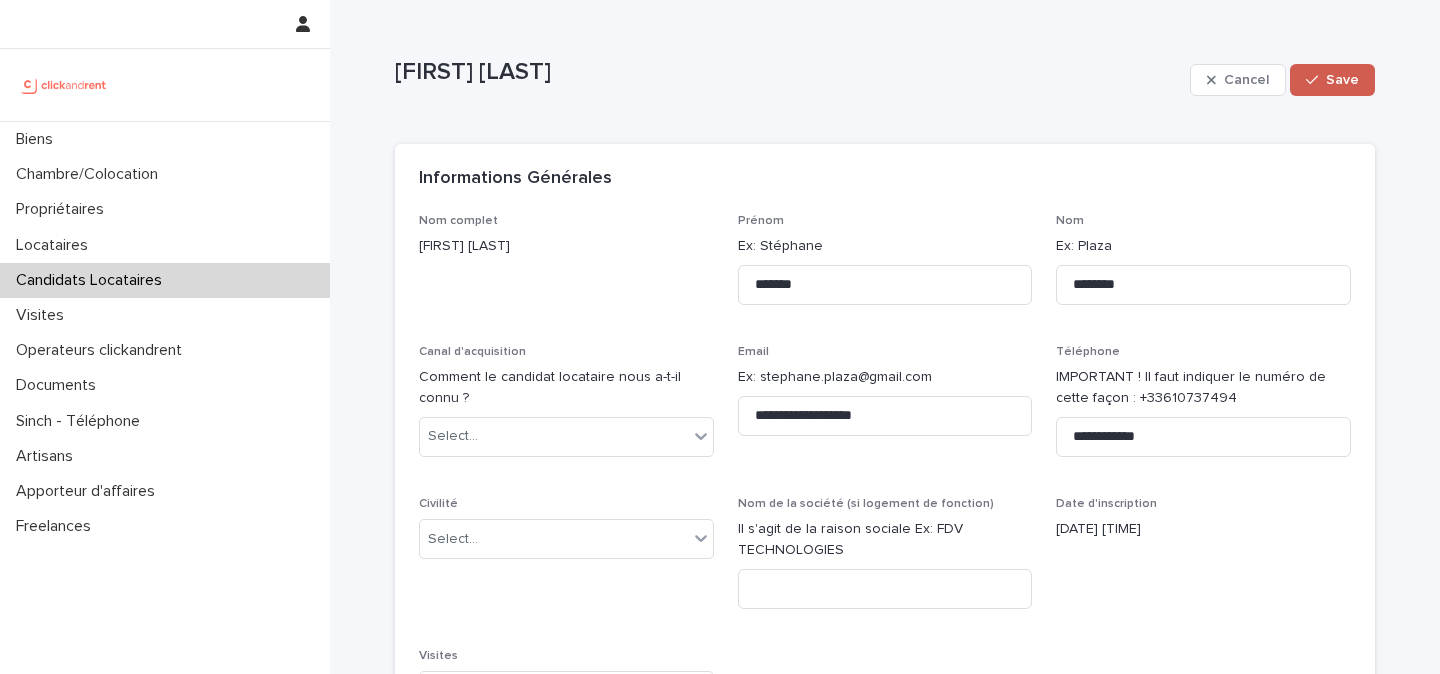 click 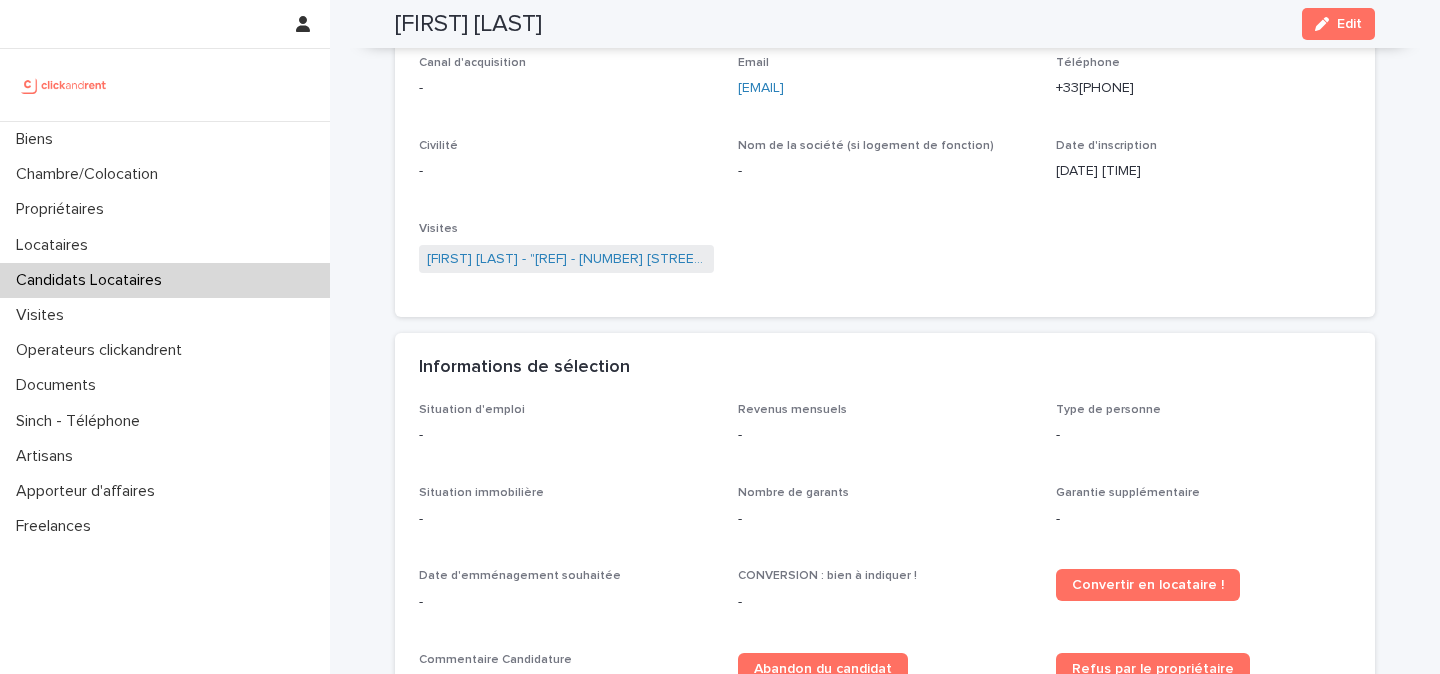 scroll, scrollTop: 93, scrollLeft: 0, axis: vertical 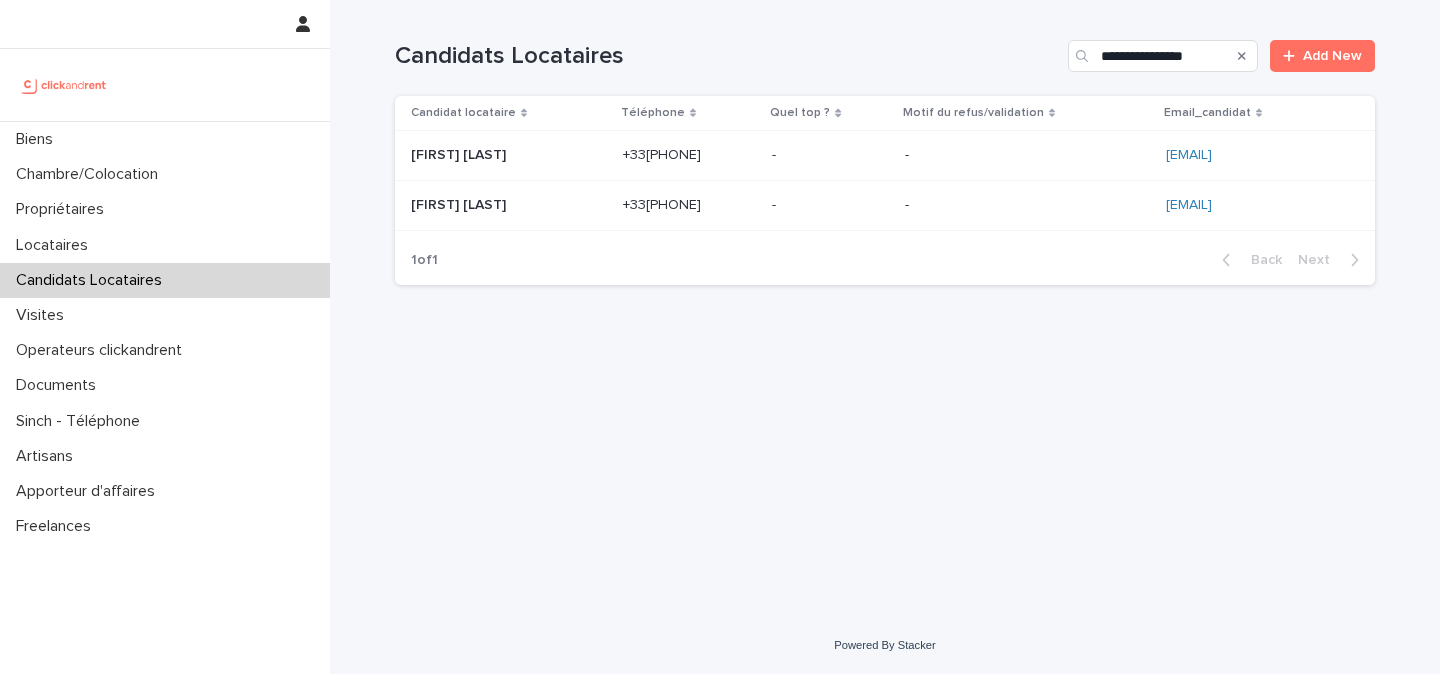 click on "Garance Lehucher Garance Lehucher" at bounding box center [509, 155] 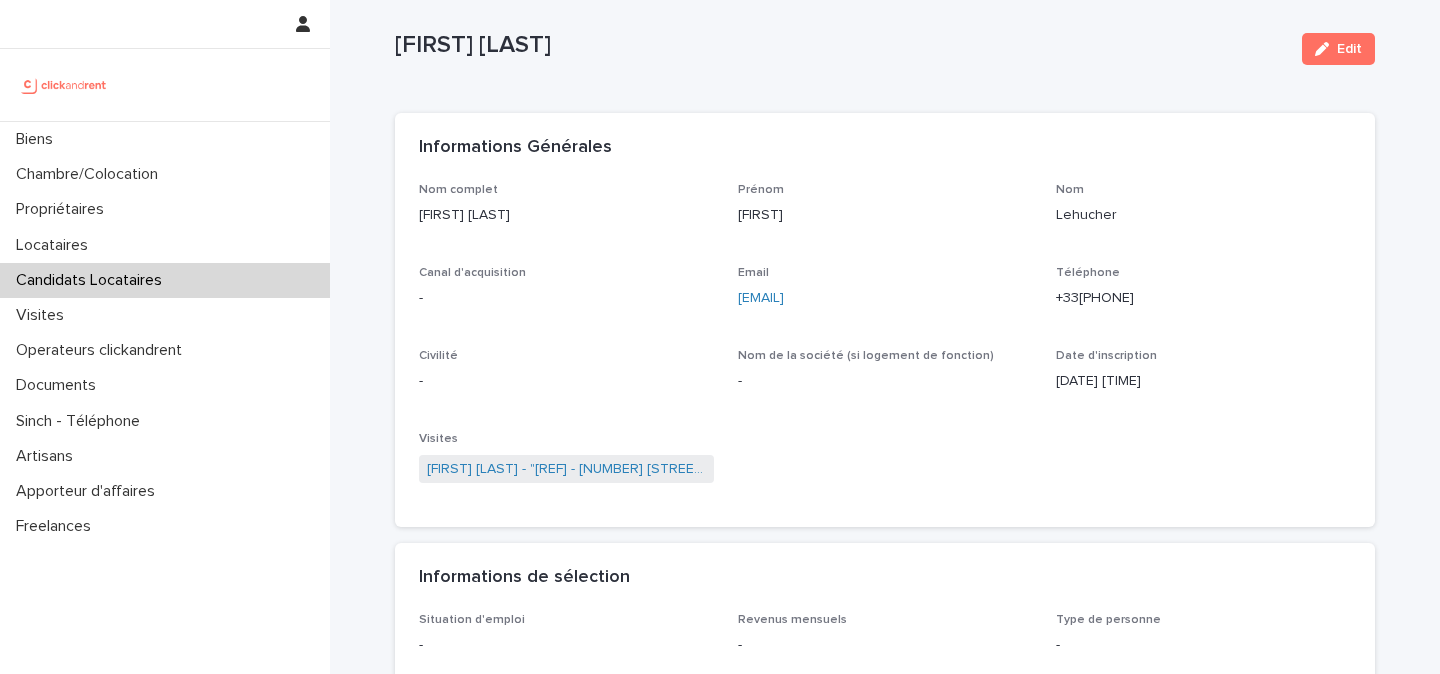 scroll, scrollTop: 33, scrollLeft: 0, axis: vertical 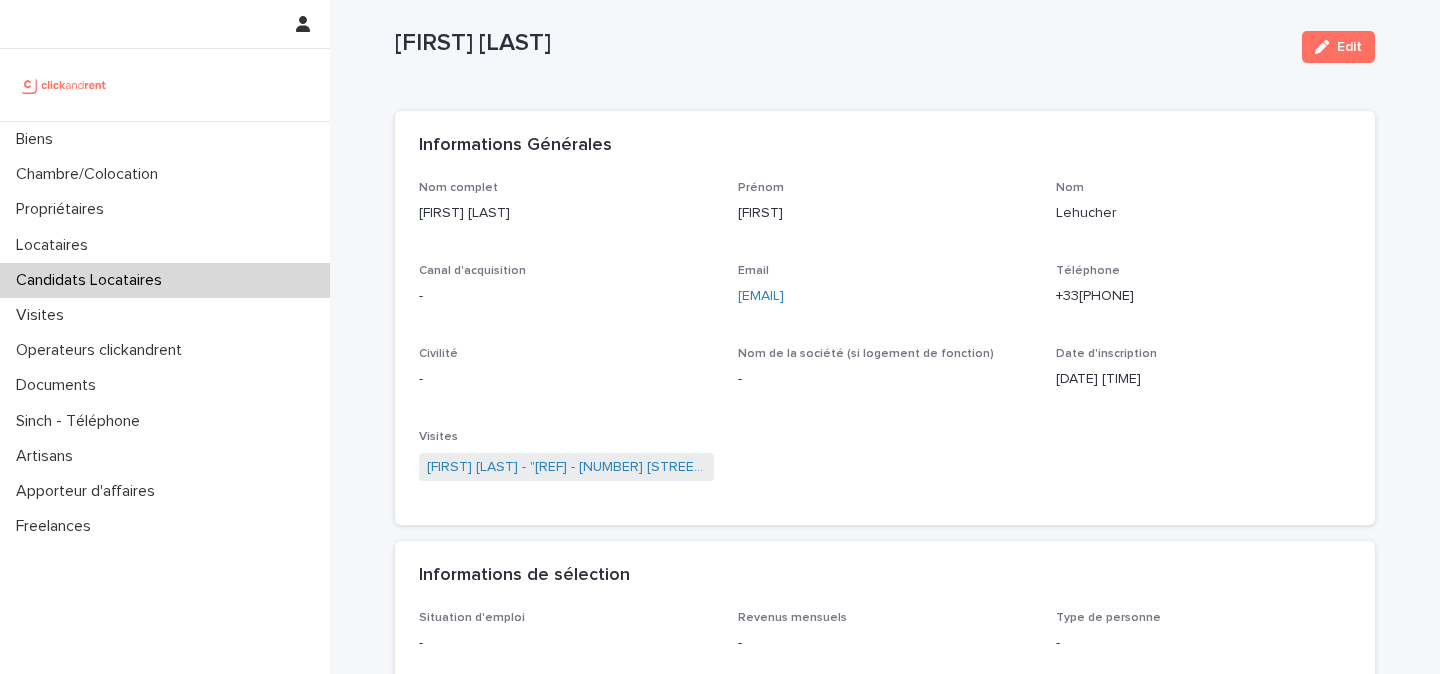click at bounding box center [64, 85] 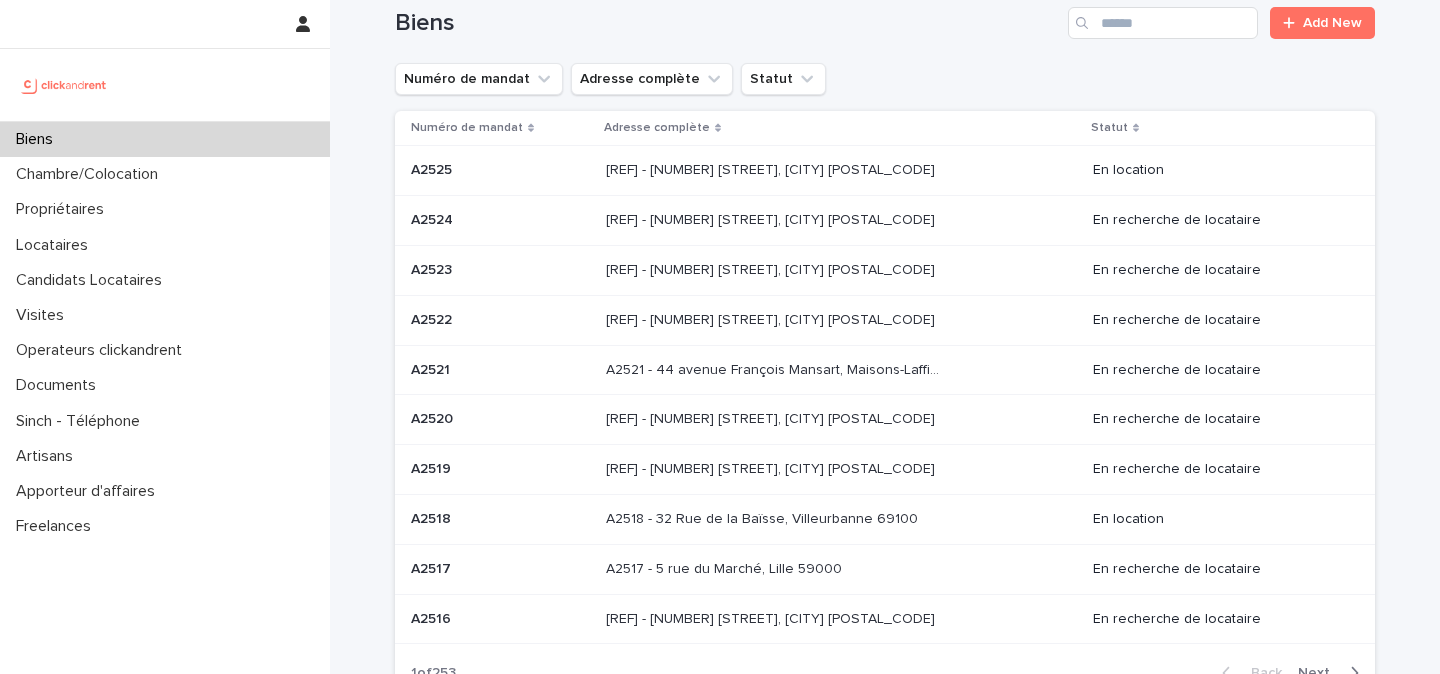 scroll, scrollTop: 0, scrollLeft: 0, axis: both 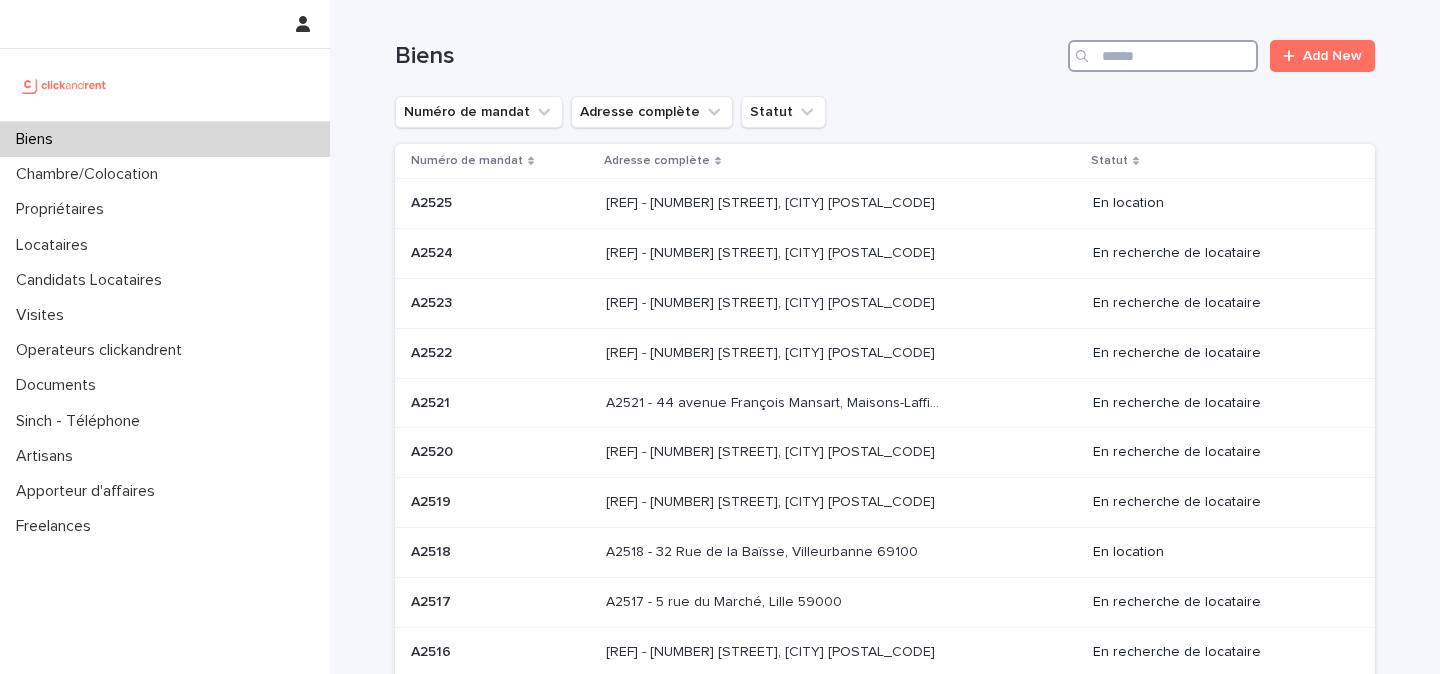 click at bounding box center (1163, 56) 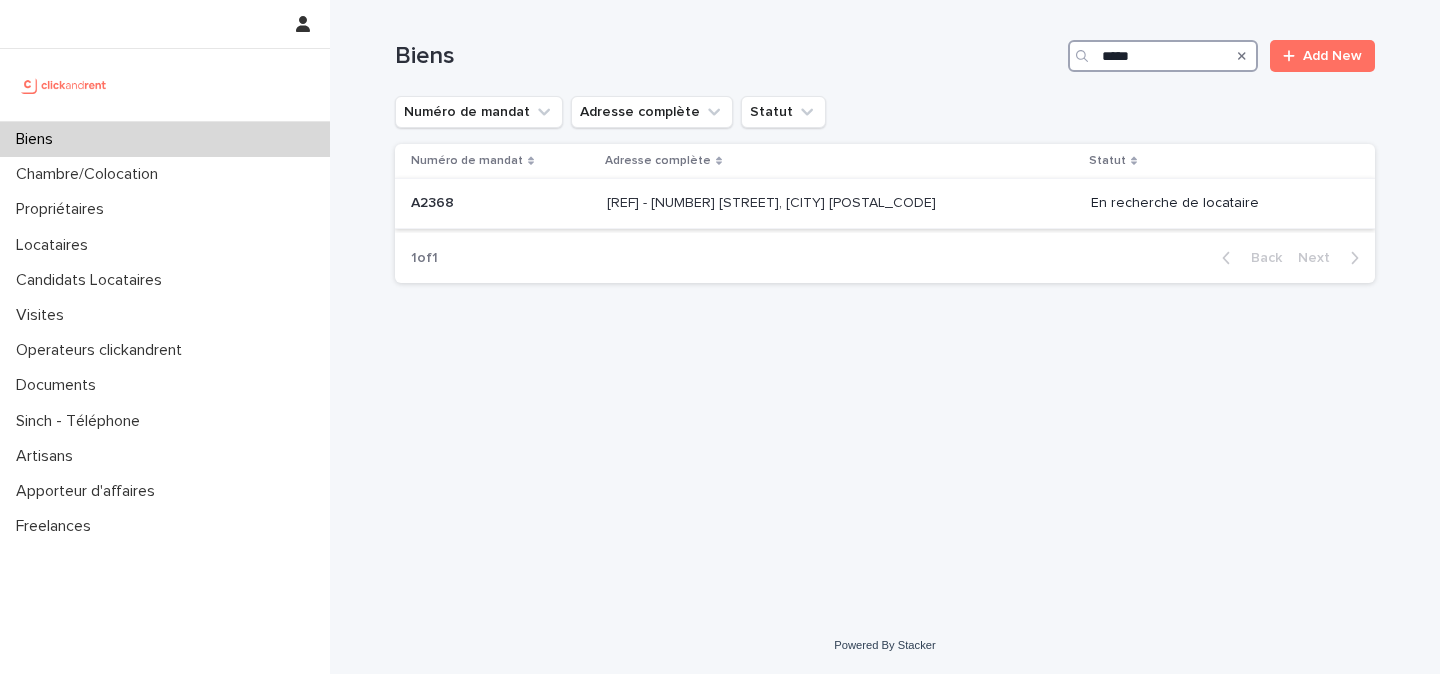 type on "*****" 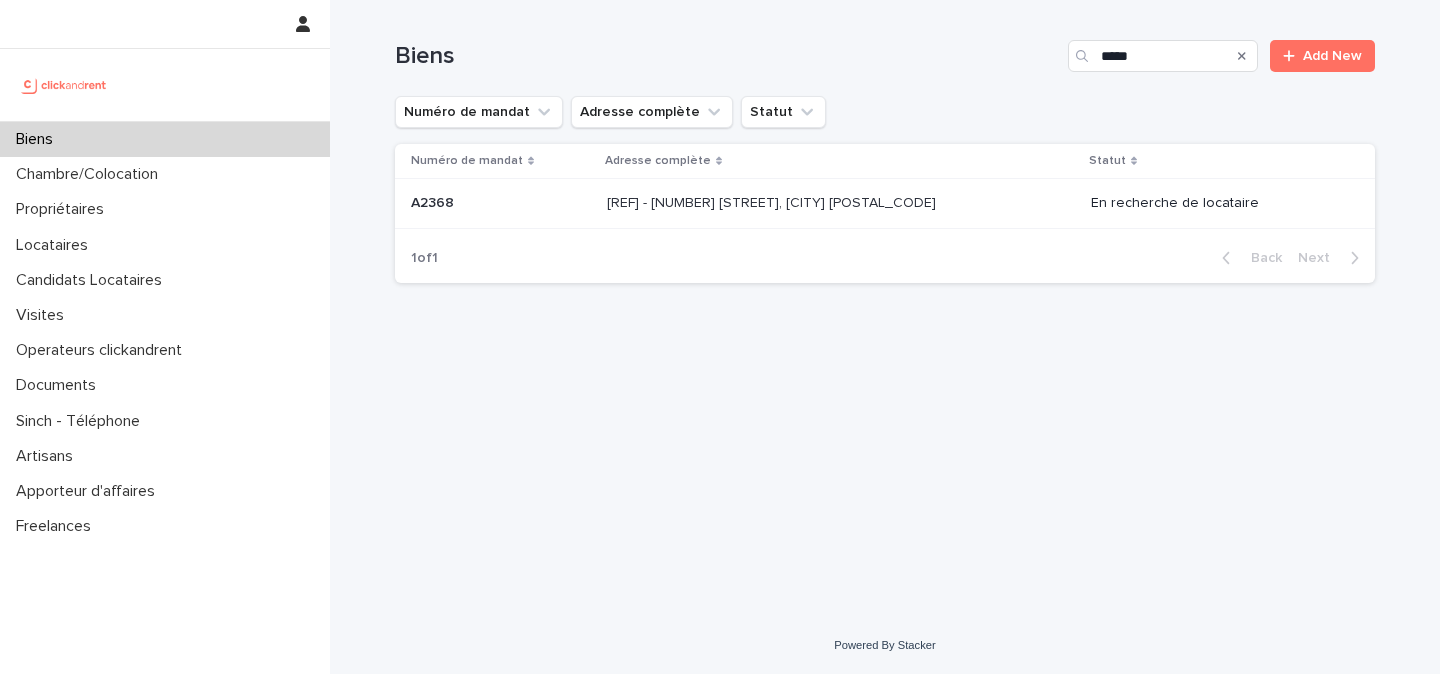 click on "A2368 - 5 avenue des Mandarines,  Nantes 44000 A2368 - 5 avenue des Mandarines,  Nantes 44000" at bounding box center [841, 203] 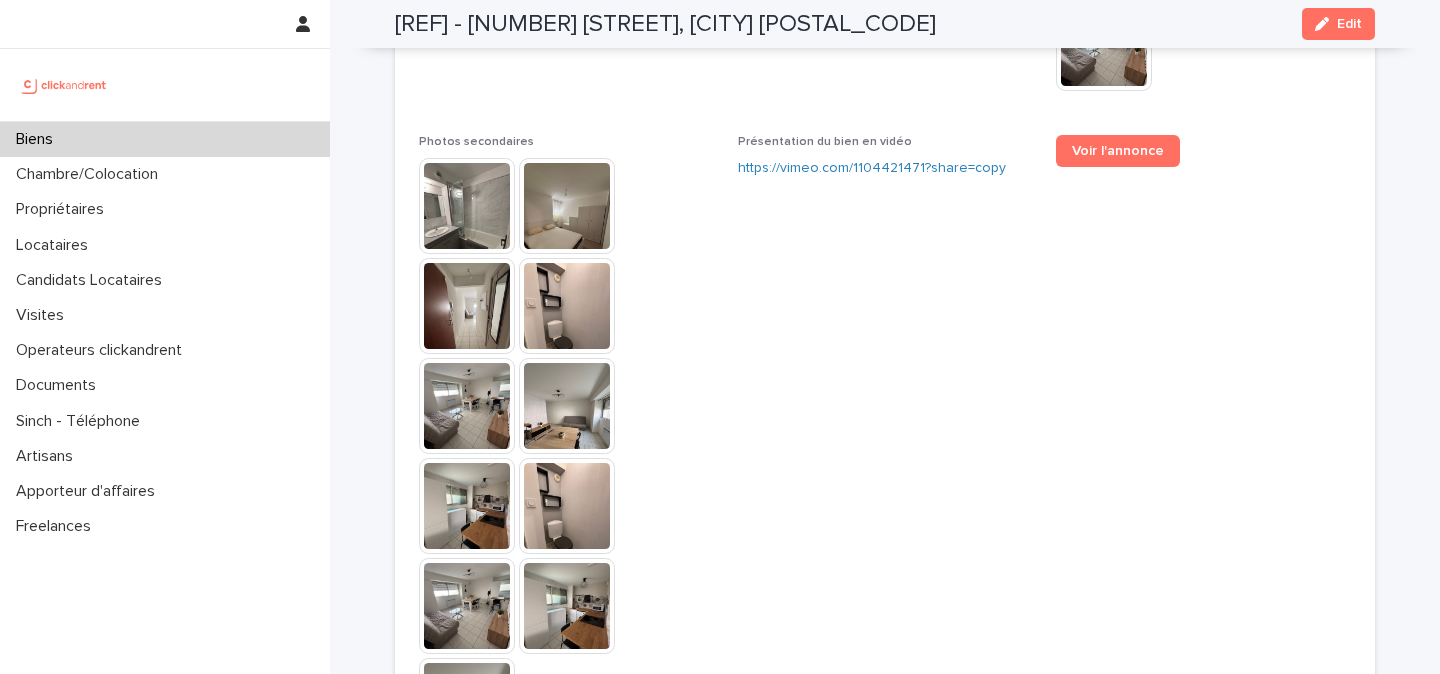 scroll, scrollTop: 5206, scrollLeft: 0, axis: vertical 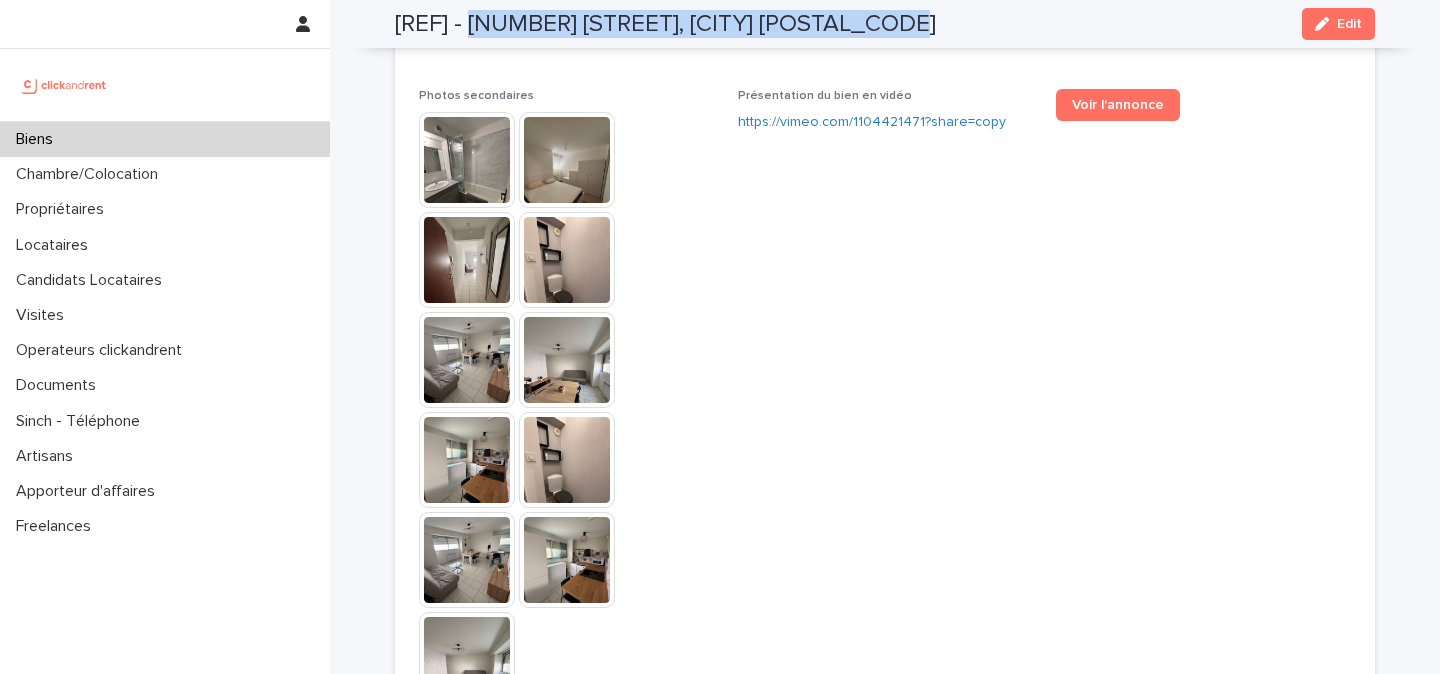 drag, startPoint x: 491, startPoint y: 21, endPoint x: 933, endPoint y: 33, distance: 442.16287 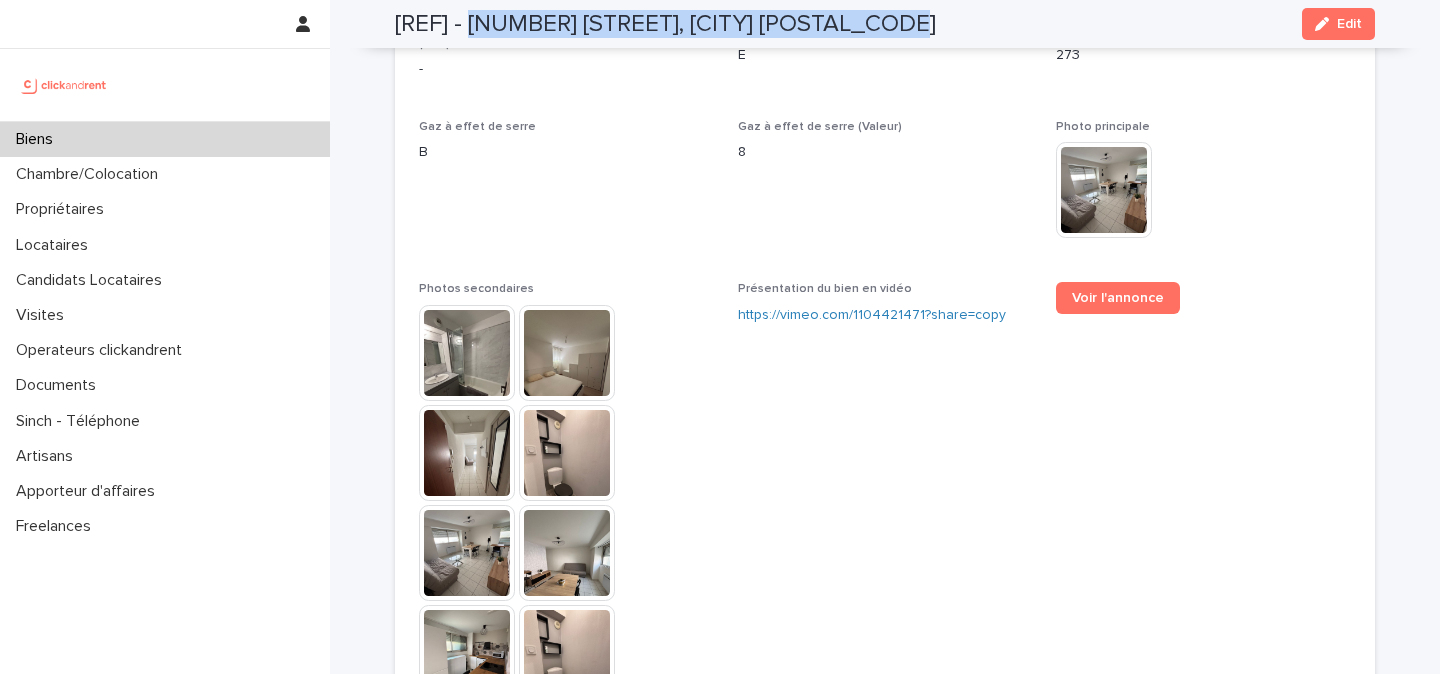 scroll, scrollTop: 4996, scrollLeft: 0, axis: vertical 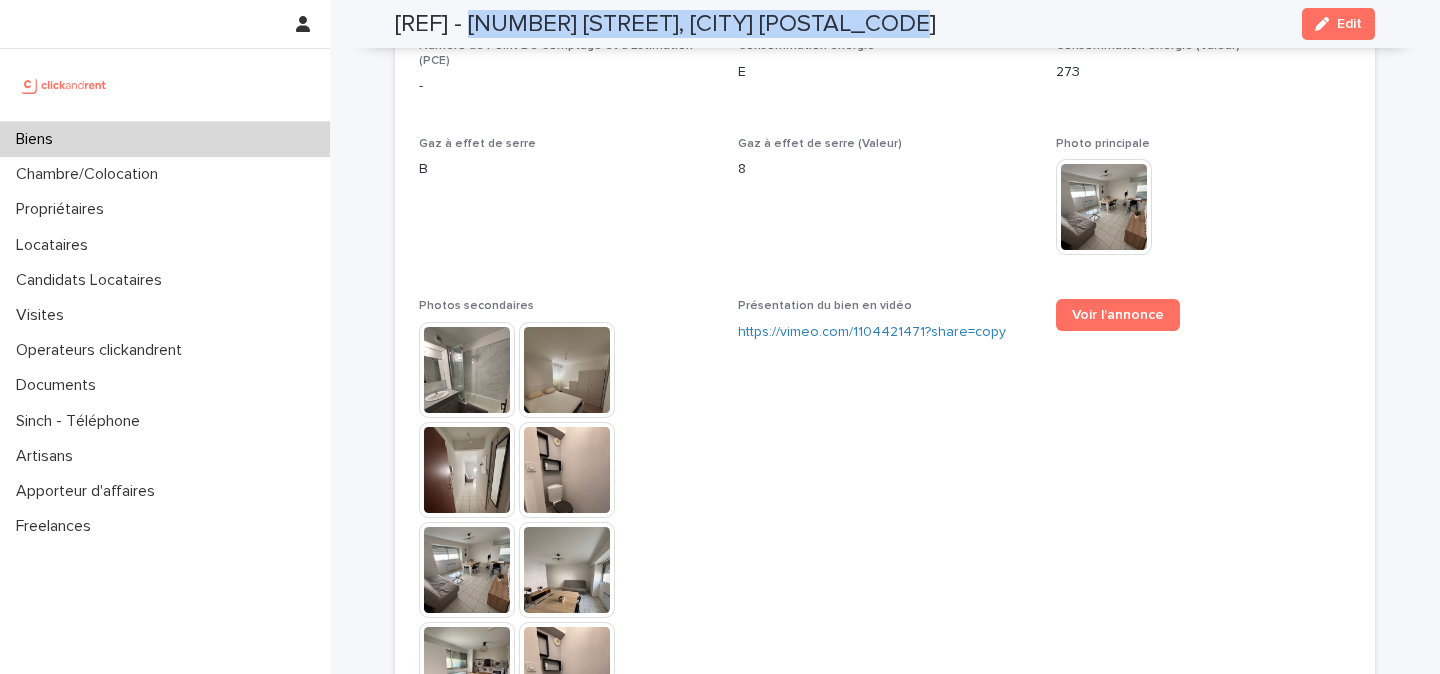 click at bounding box center [64, 85] 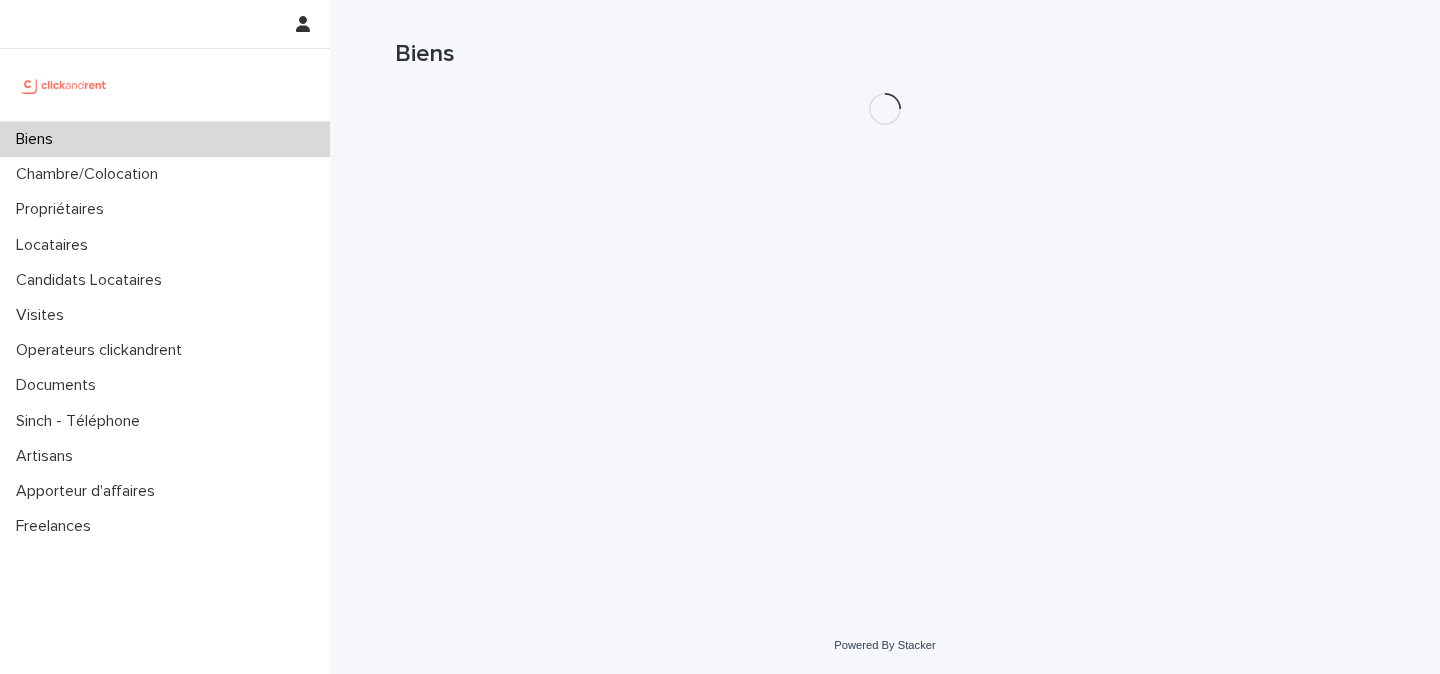 scroll, scrollTop: 0, scrollLeft: 0, axis: both 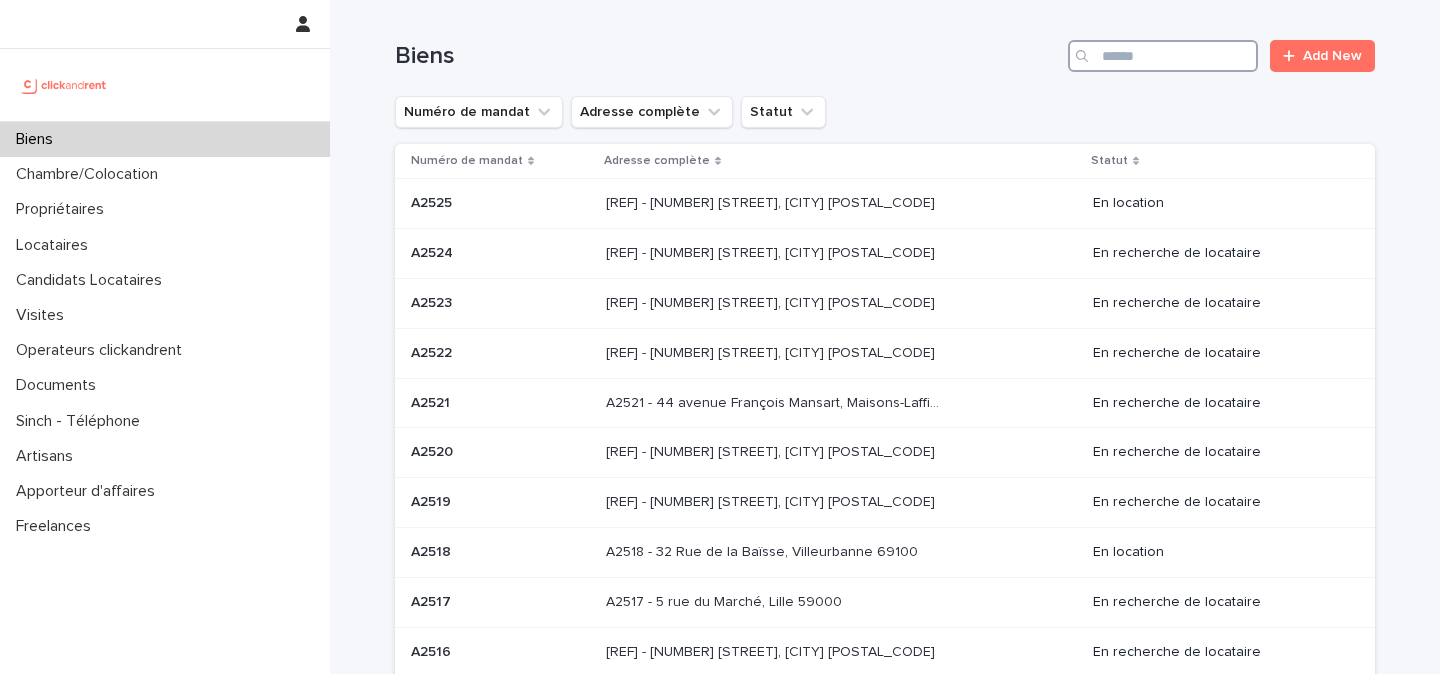 click at bounding box center (1163, 56) 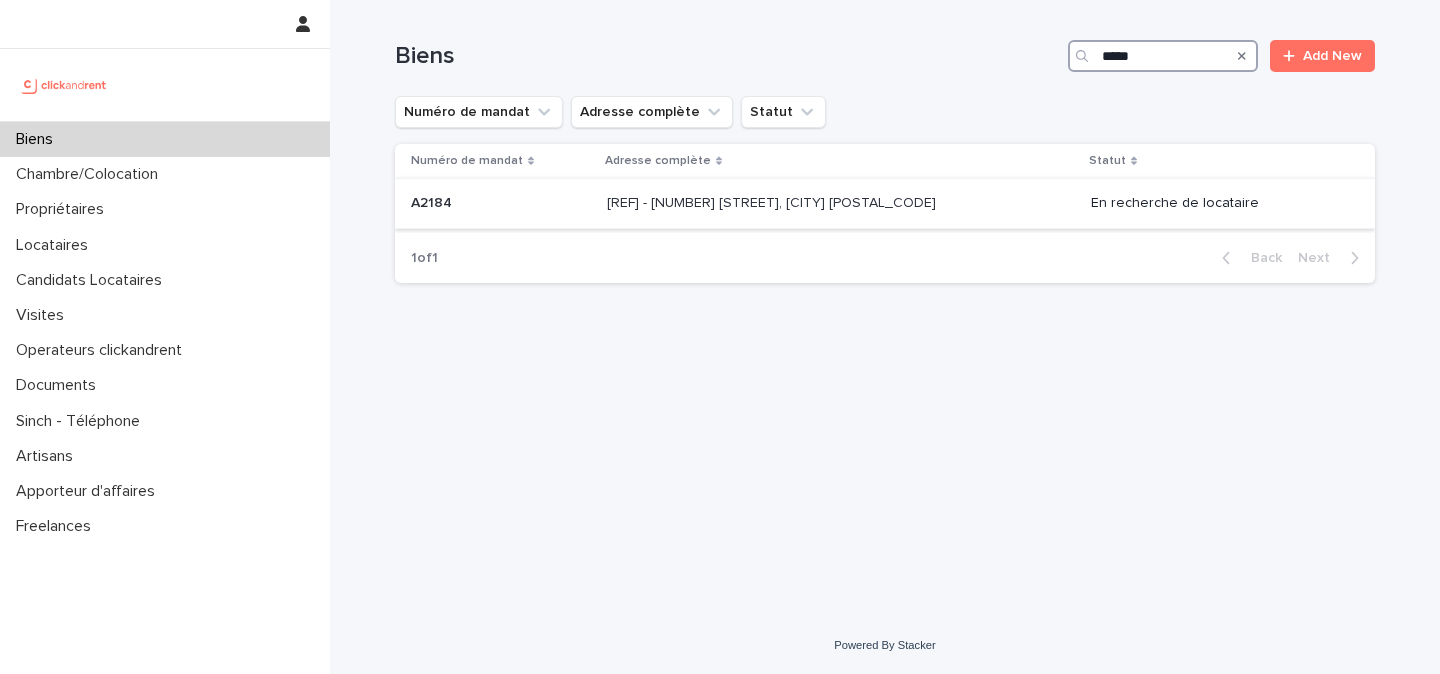 type on "*****" 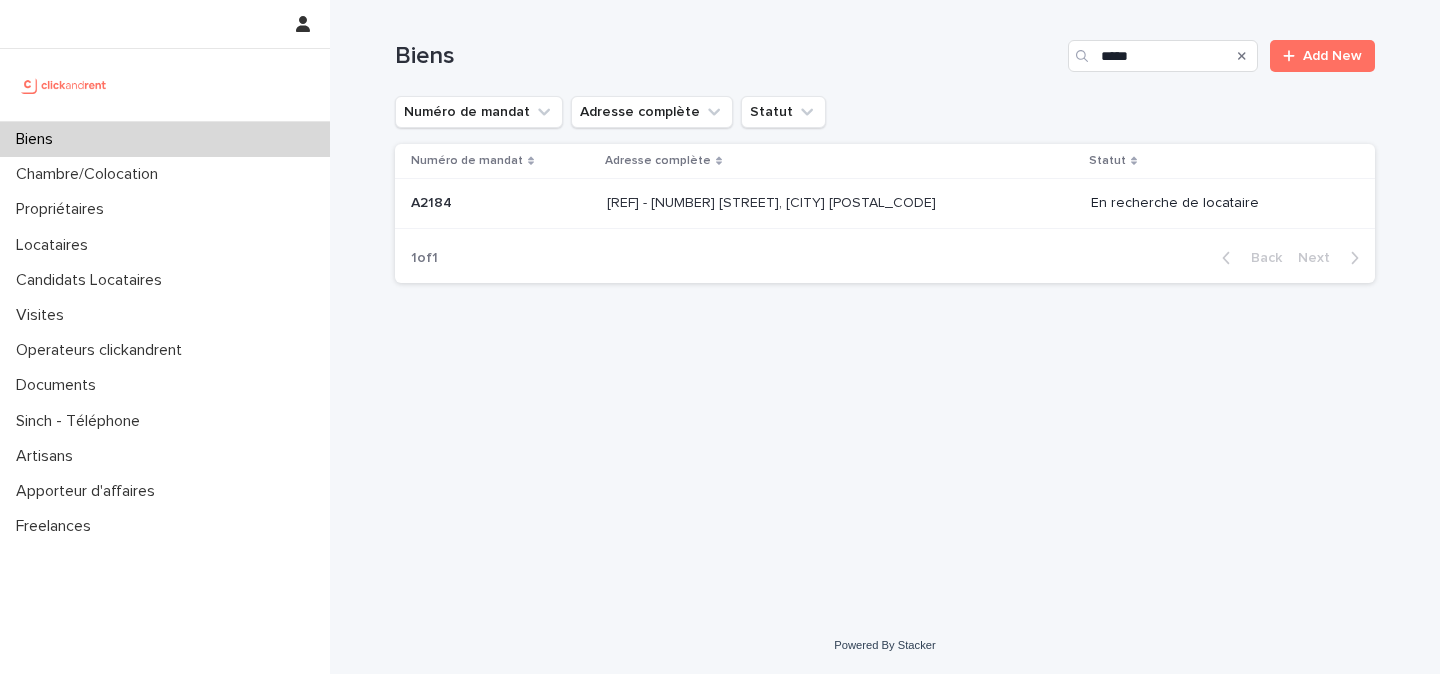 click on "A2184 - 59 rue Pierre Butin,  Pontoise 95300 A2184 - 59 rue Pierre Butin,  Pontoise 95300" at bounding box center [841, 203] 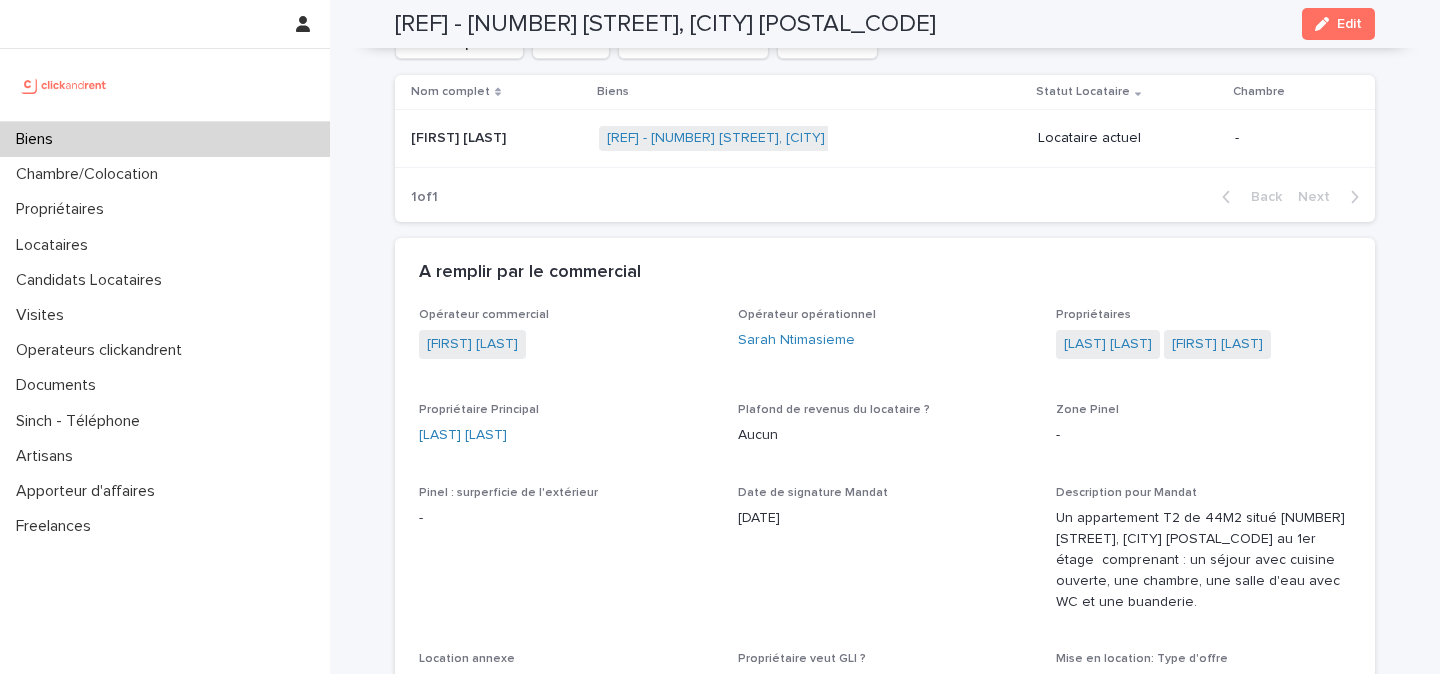 scroll, scrollTop: 874, scrollLeft: 0, axis: vertical 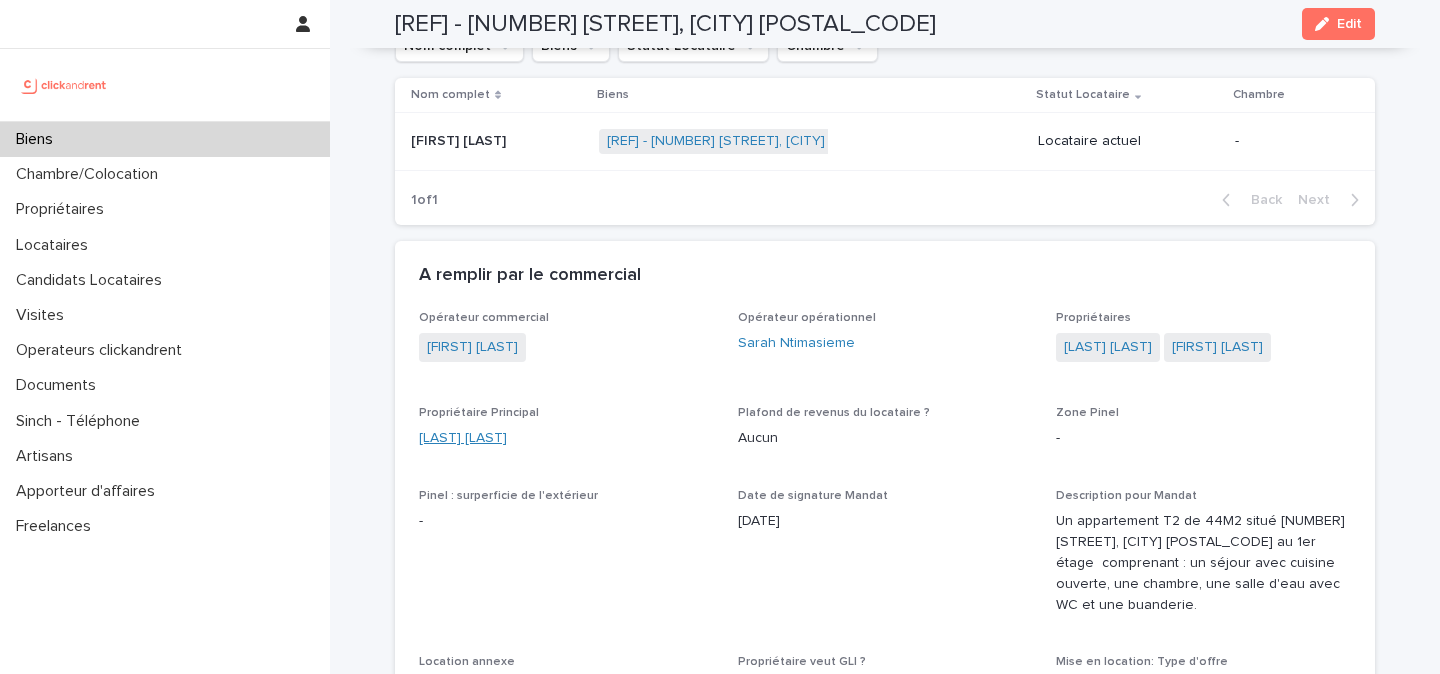 click on "Ulduz Palaniyandy" at bounding box center [463, 438] 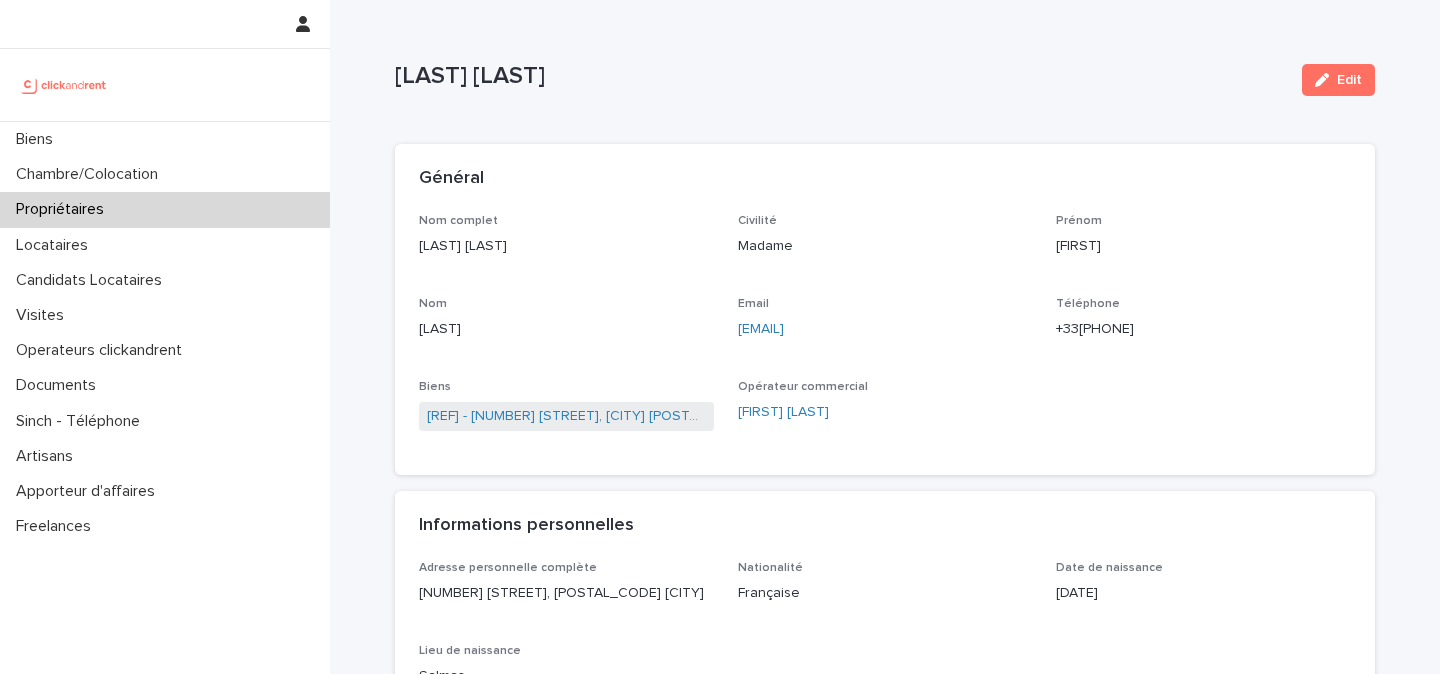 click on "+33761928258" at bounding box center (1203, 329) 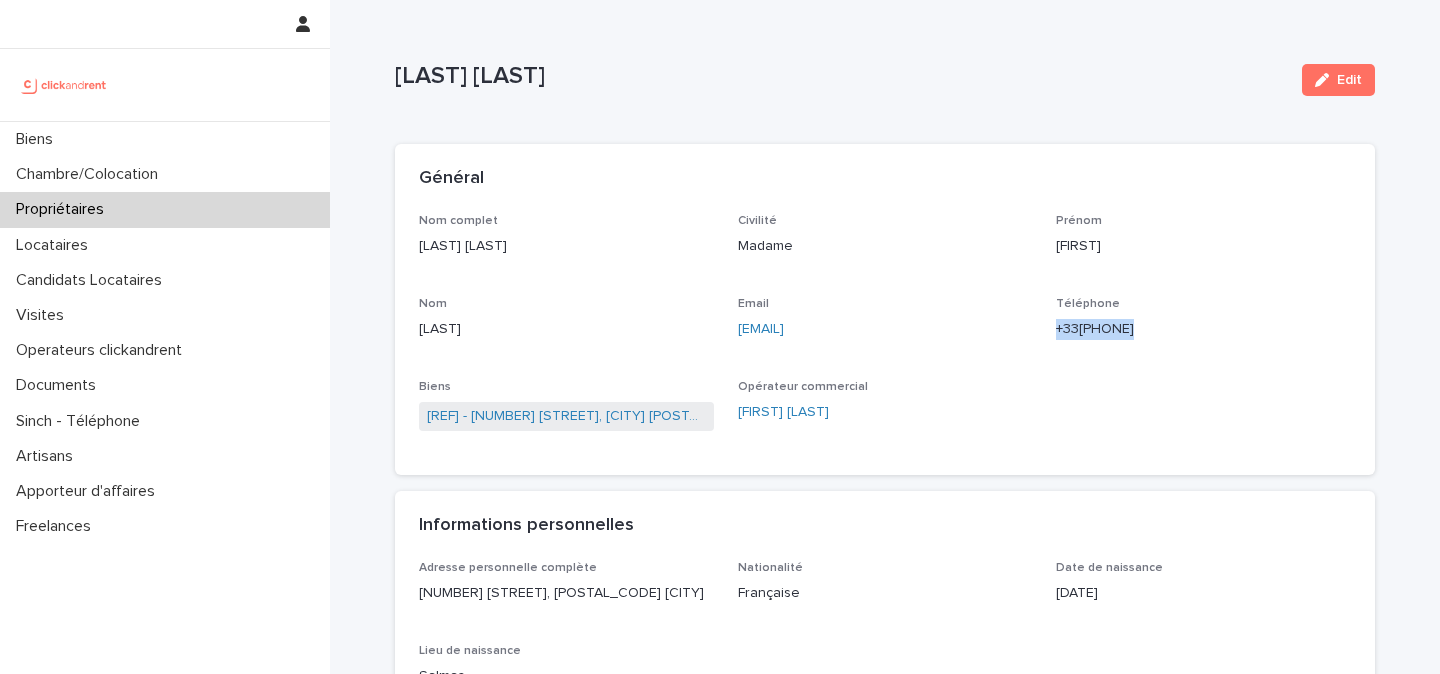 click on "+33761928258" at bounding box center [1203, 329] 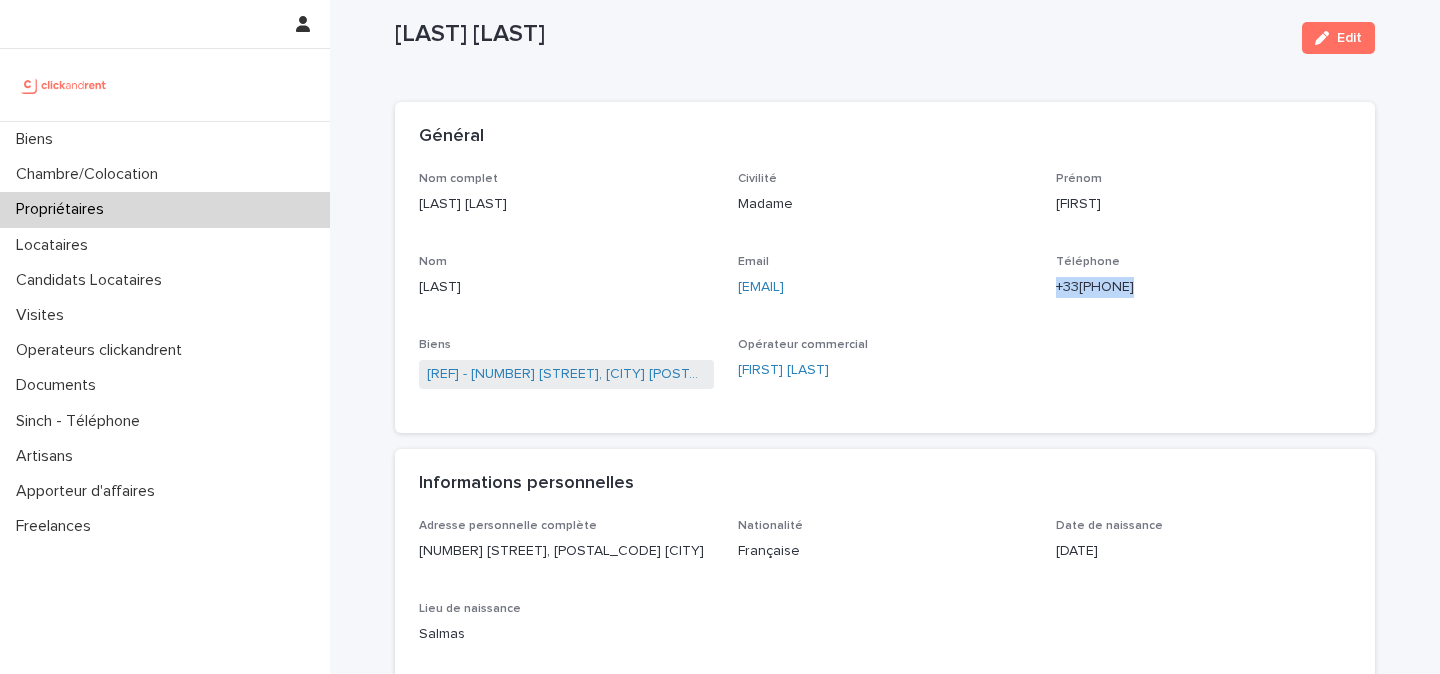 scroll, scrollTop: 46, scrollLeft: 0, axis: vertical 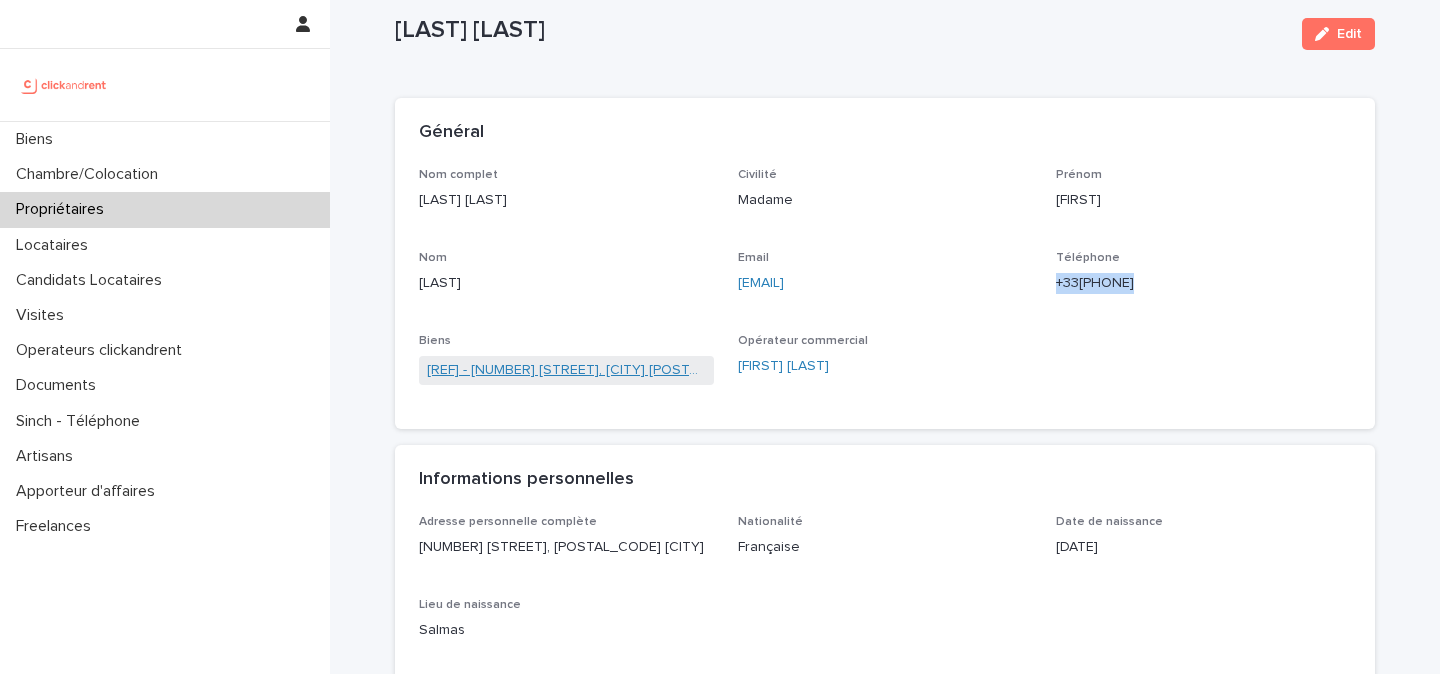 click on "A2184 - 59 rue Pierre Butin,  Pontoise 95300" at bounding box center [566, 370] 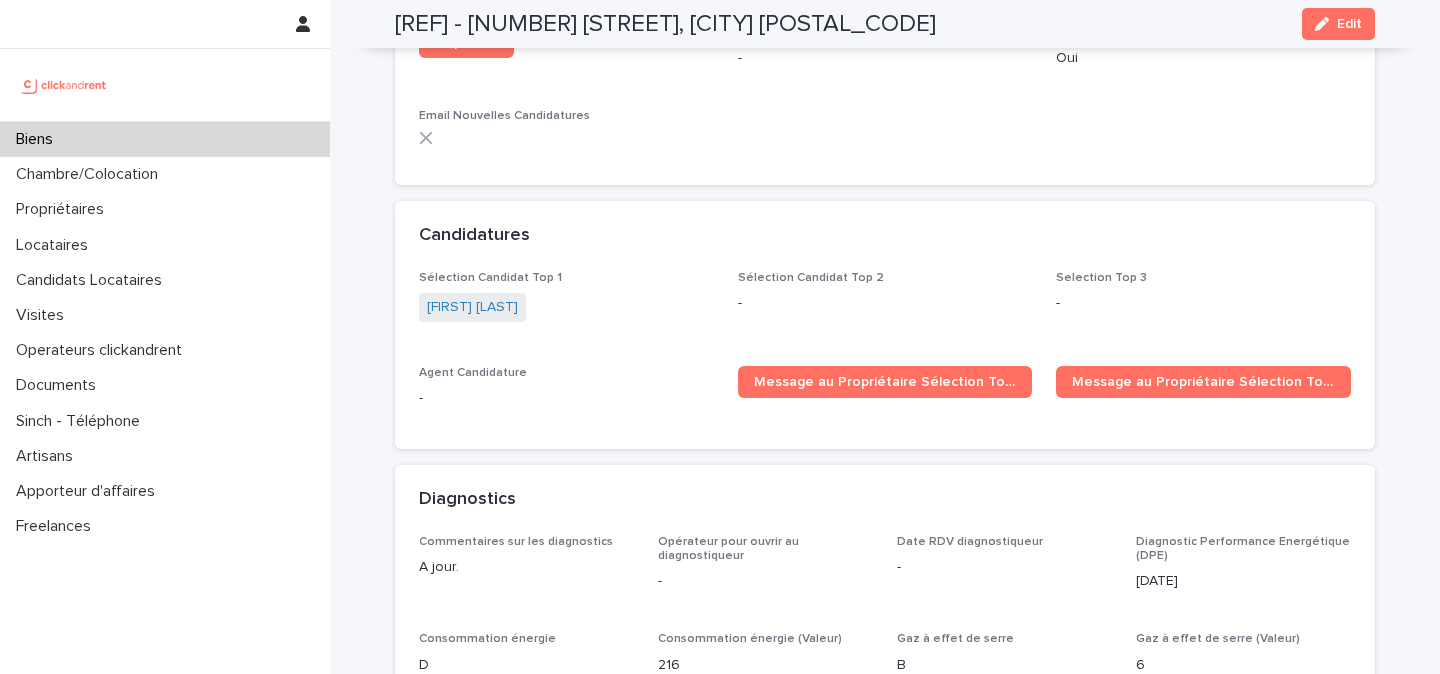scroll, scrollTop: 5913, scrollLeft: 0, axis: vertical 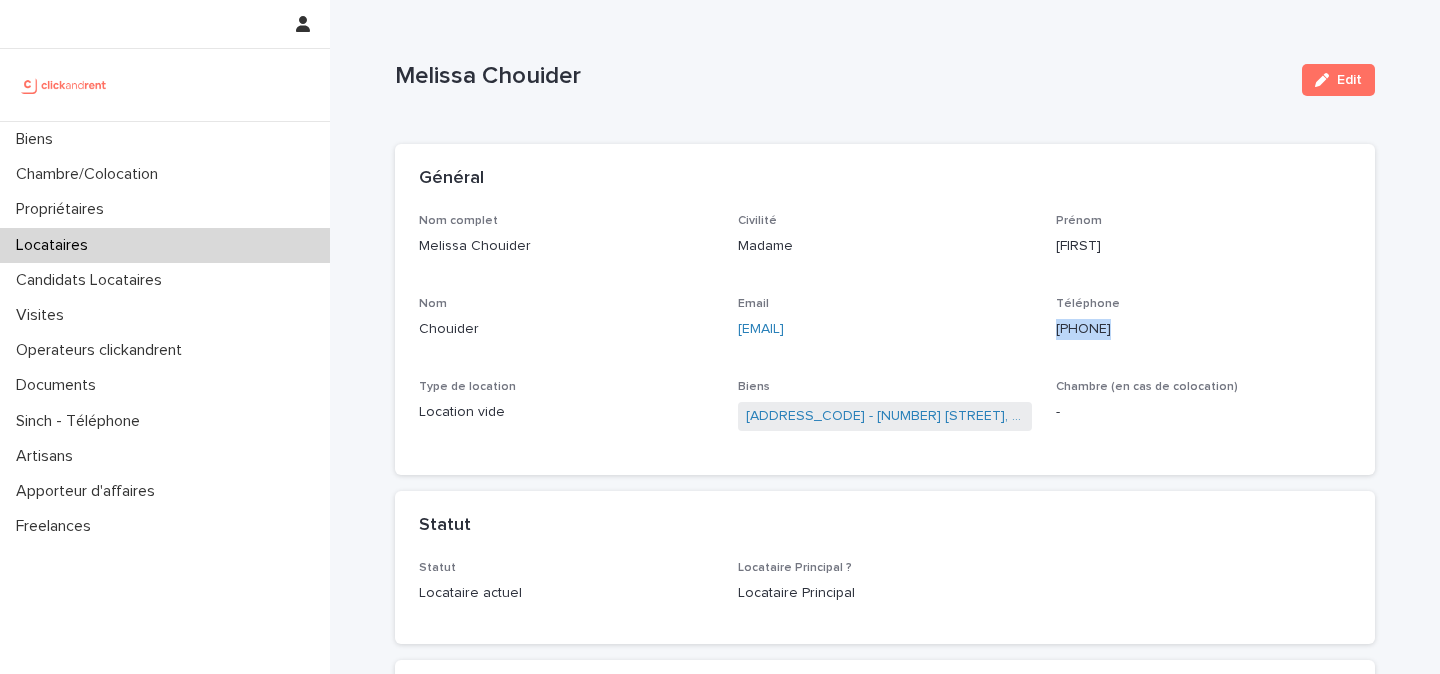 click at bounding box center [64, 85] 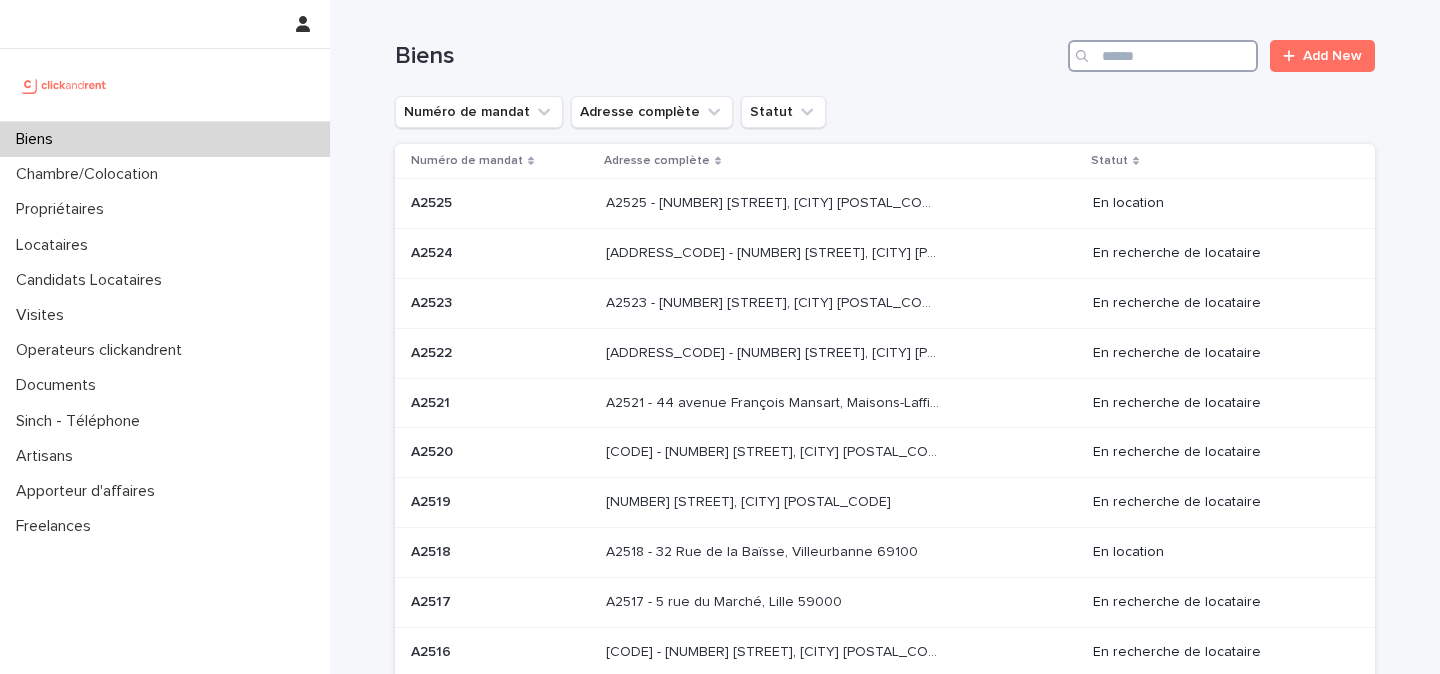 click at bounding box center (1163, 56) 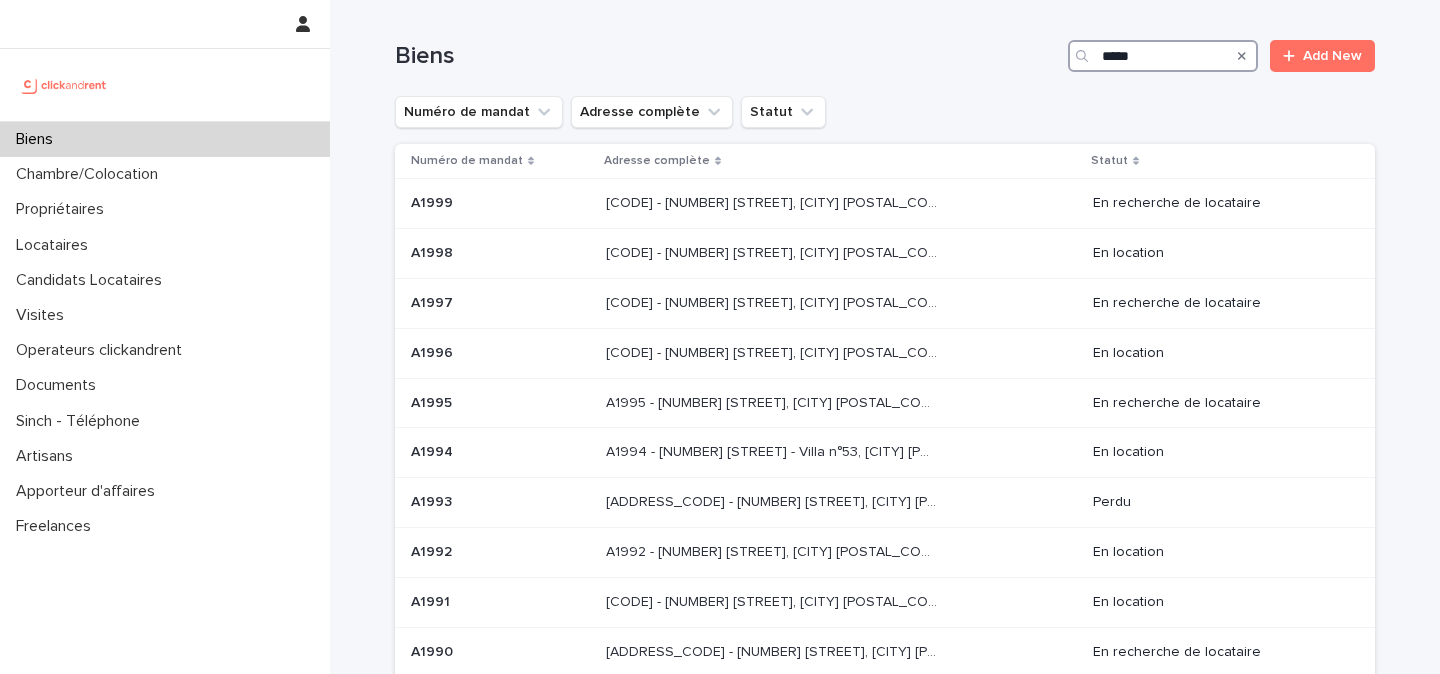 type on "*****" 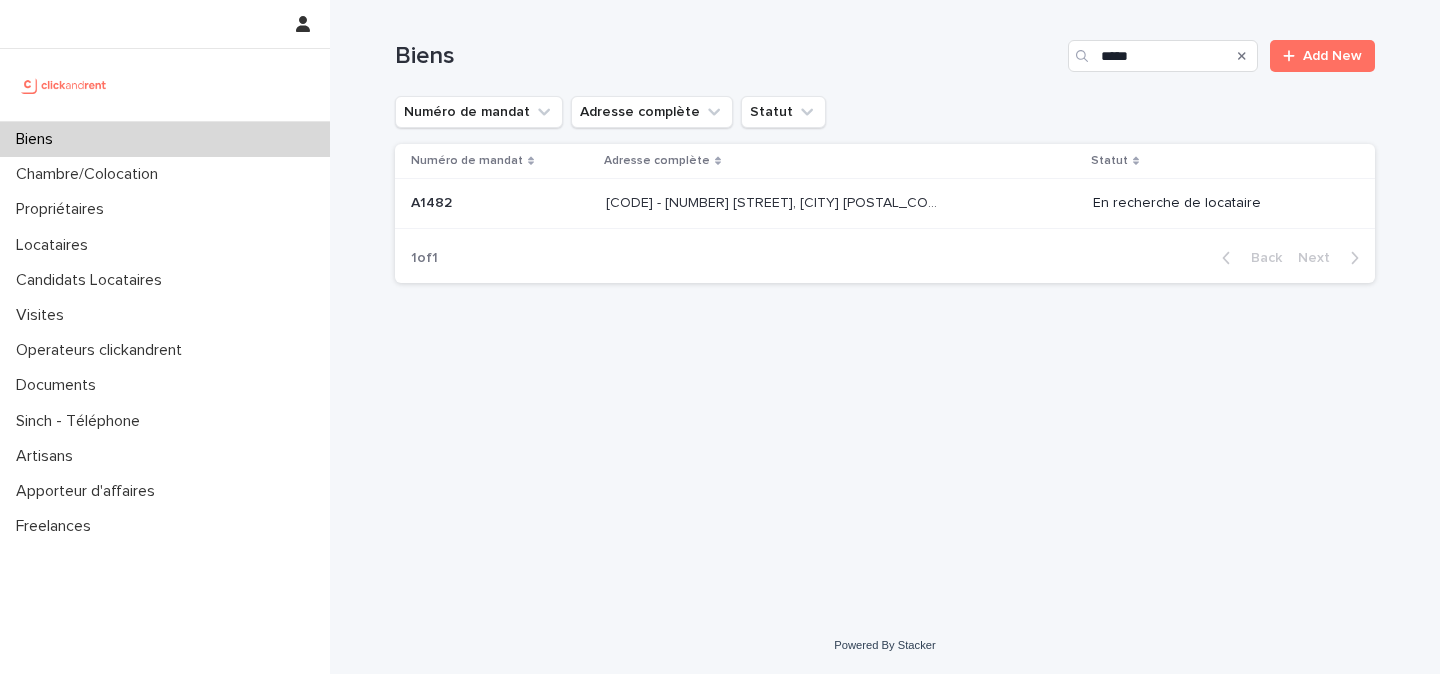 click at bounding box center [772, 203] 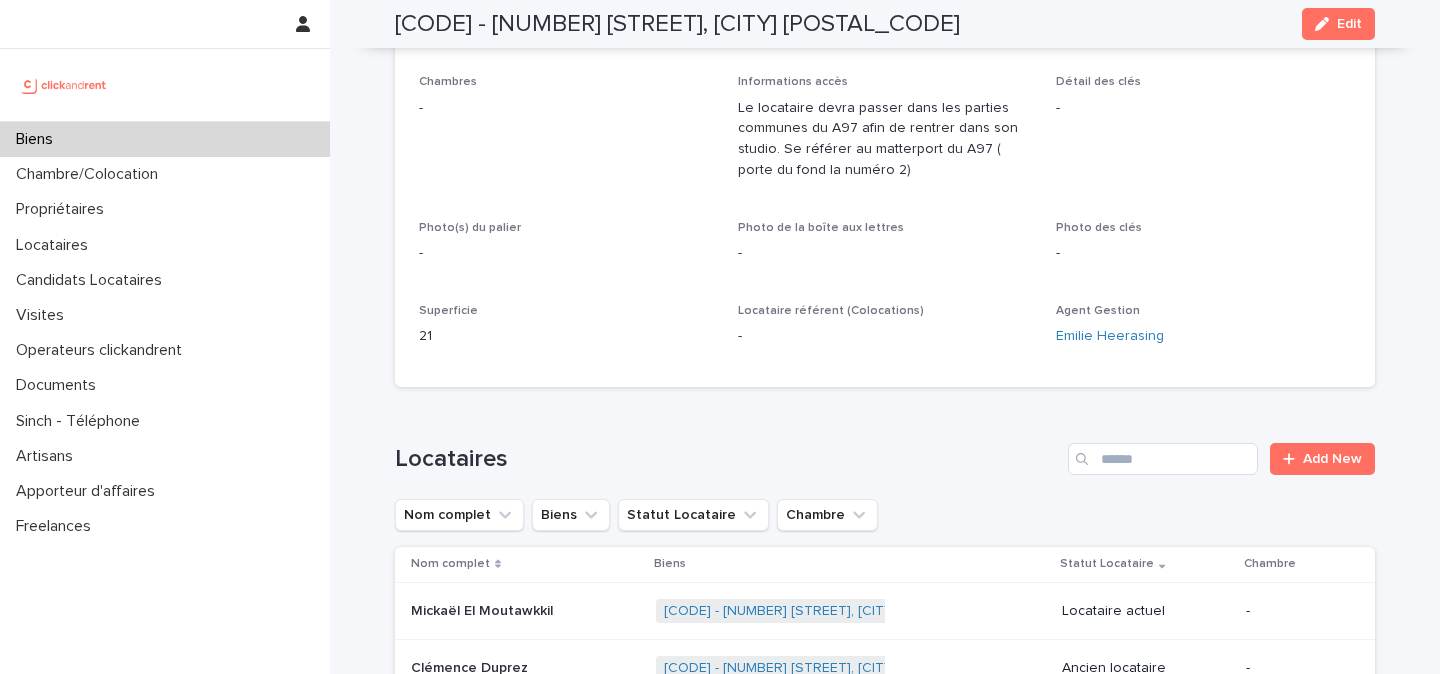 scroll, scrollTop: 0, scrollLeft: 0, axis: both 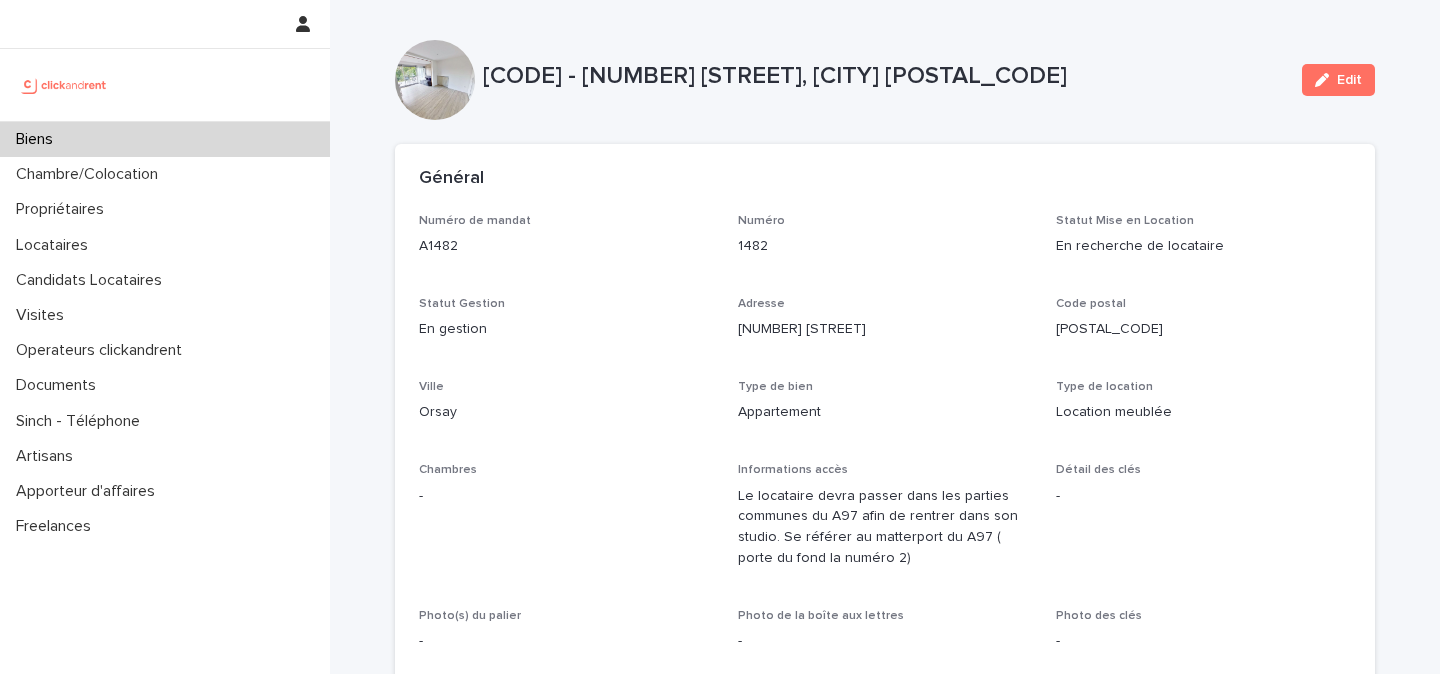 drag, startPoint x: 1334, startPoint y: 92, endPoint x: 908, endPoint y: 388, distance: 518.7408 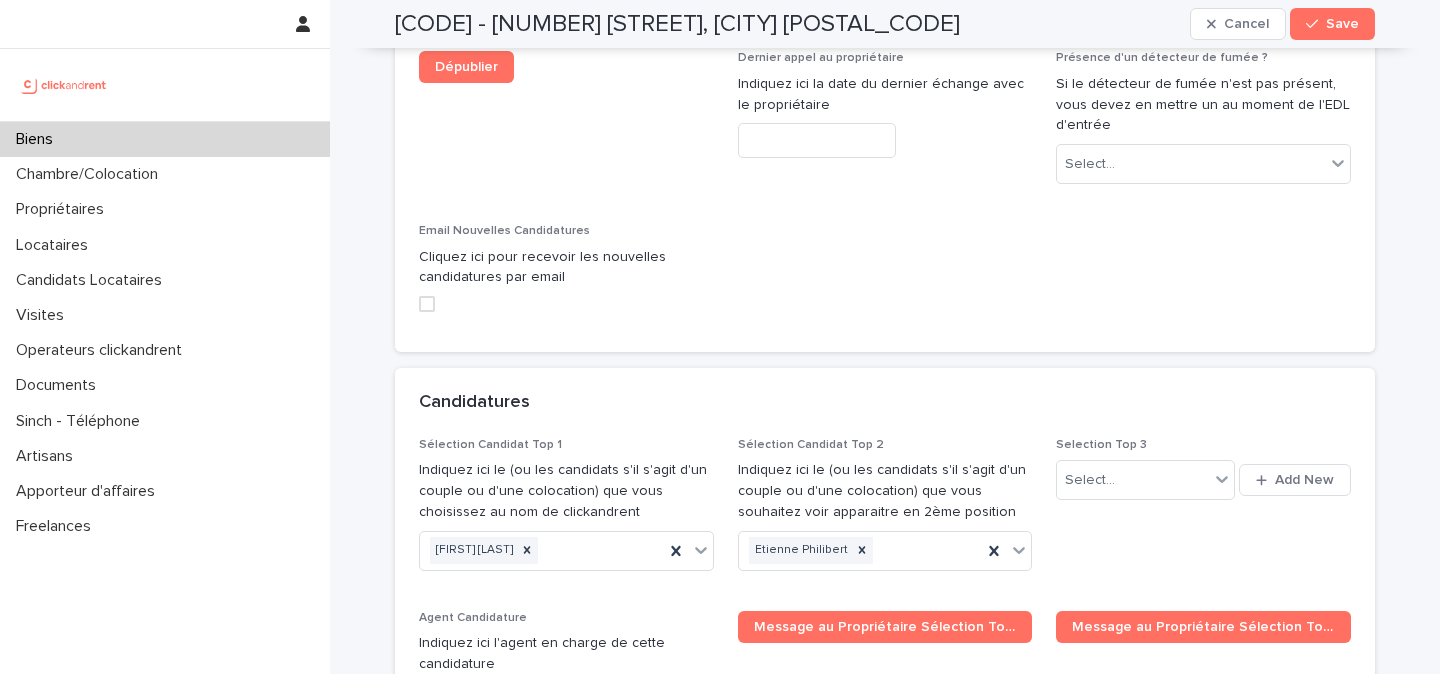 scroll, scrollTop: 9172, scrollLeft: 0, axis: vertical 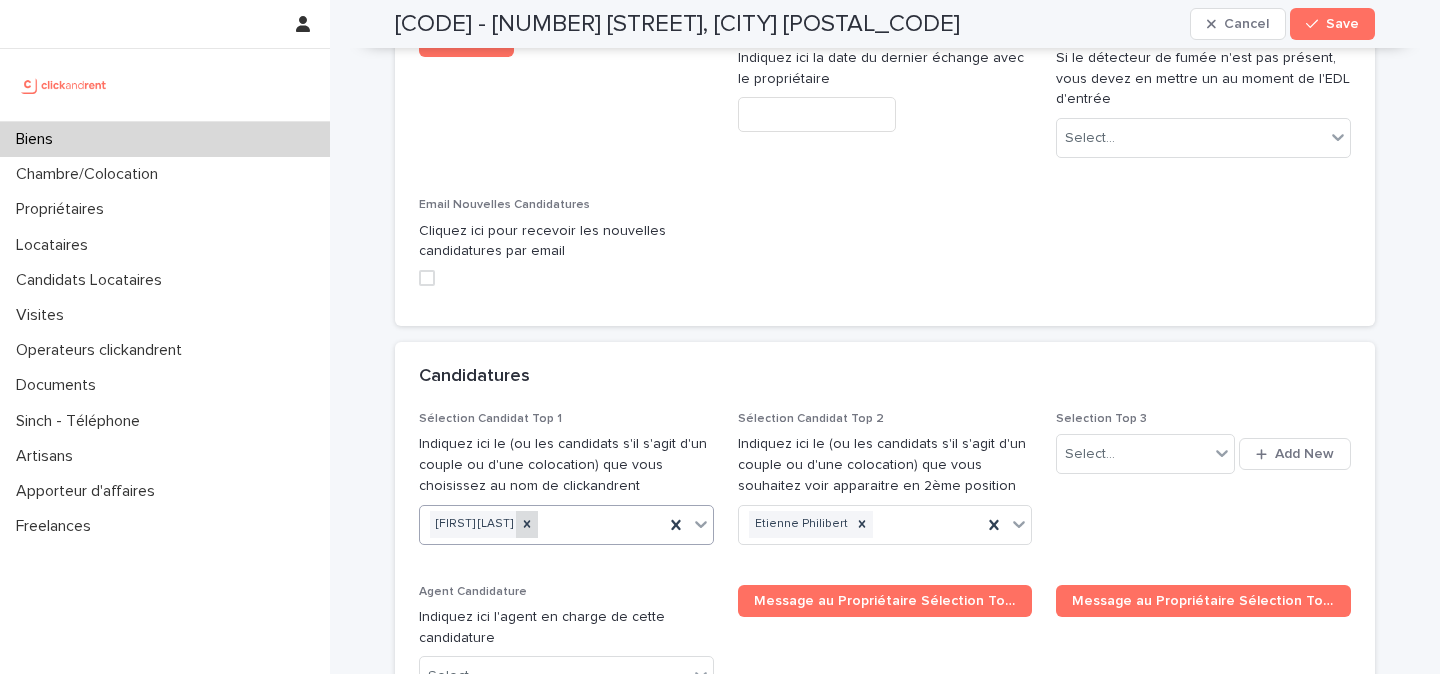click 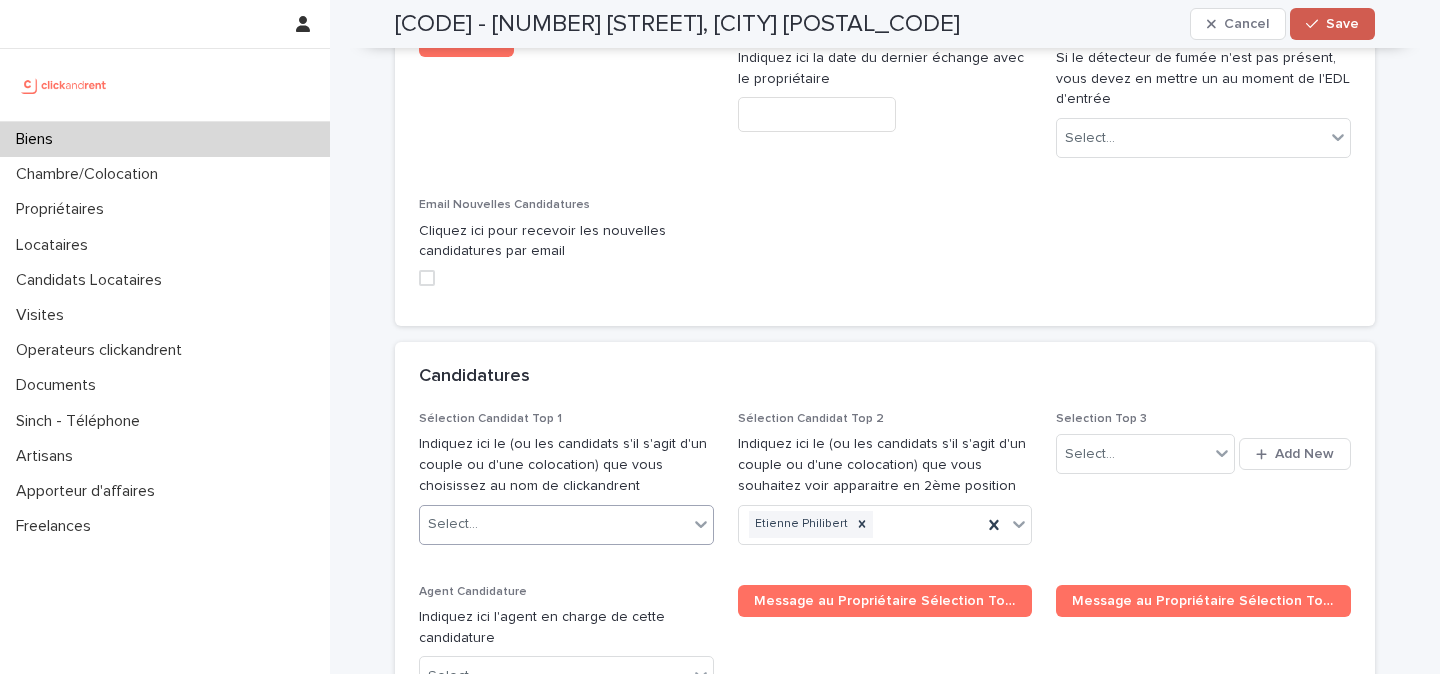 click on "Save" at bounding box center [1332, 24] 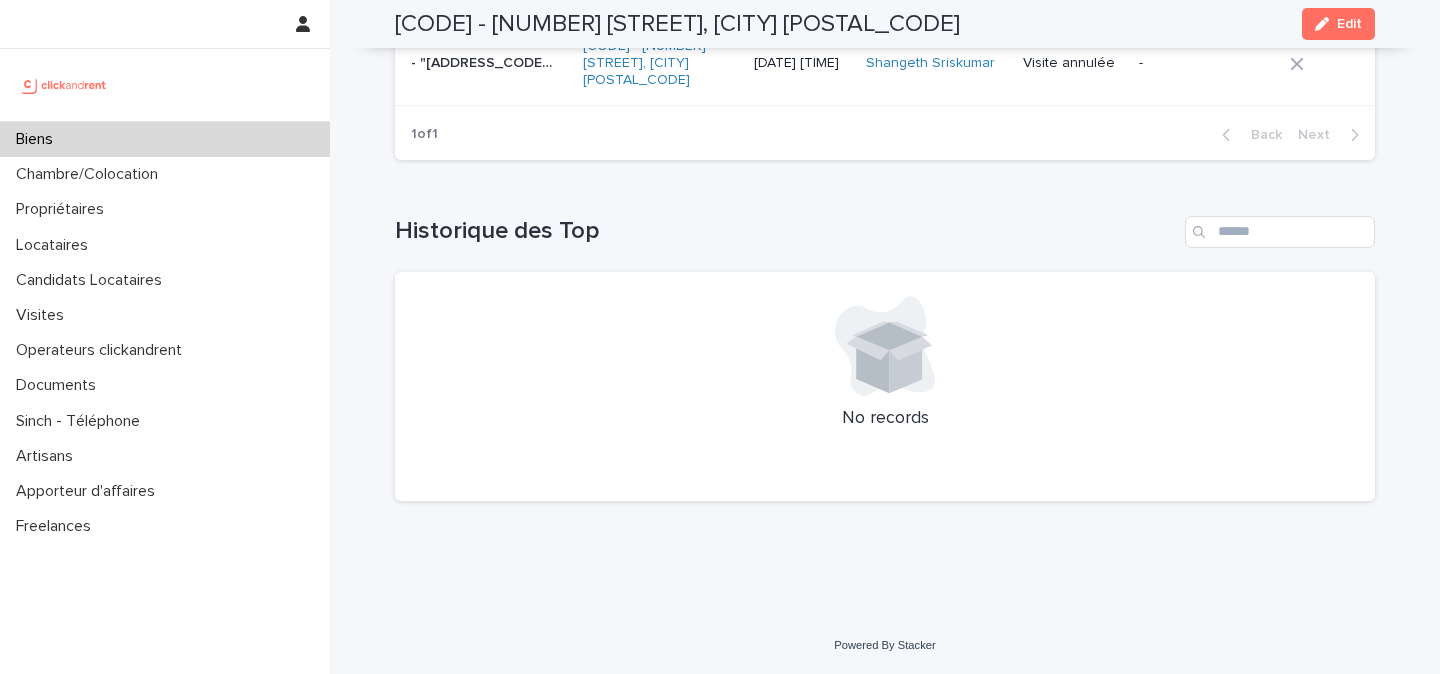 scroll, scrollTop: 7827, scrollLeft: 0, axis: vertical 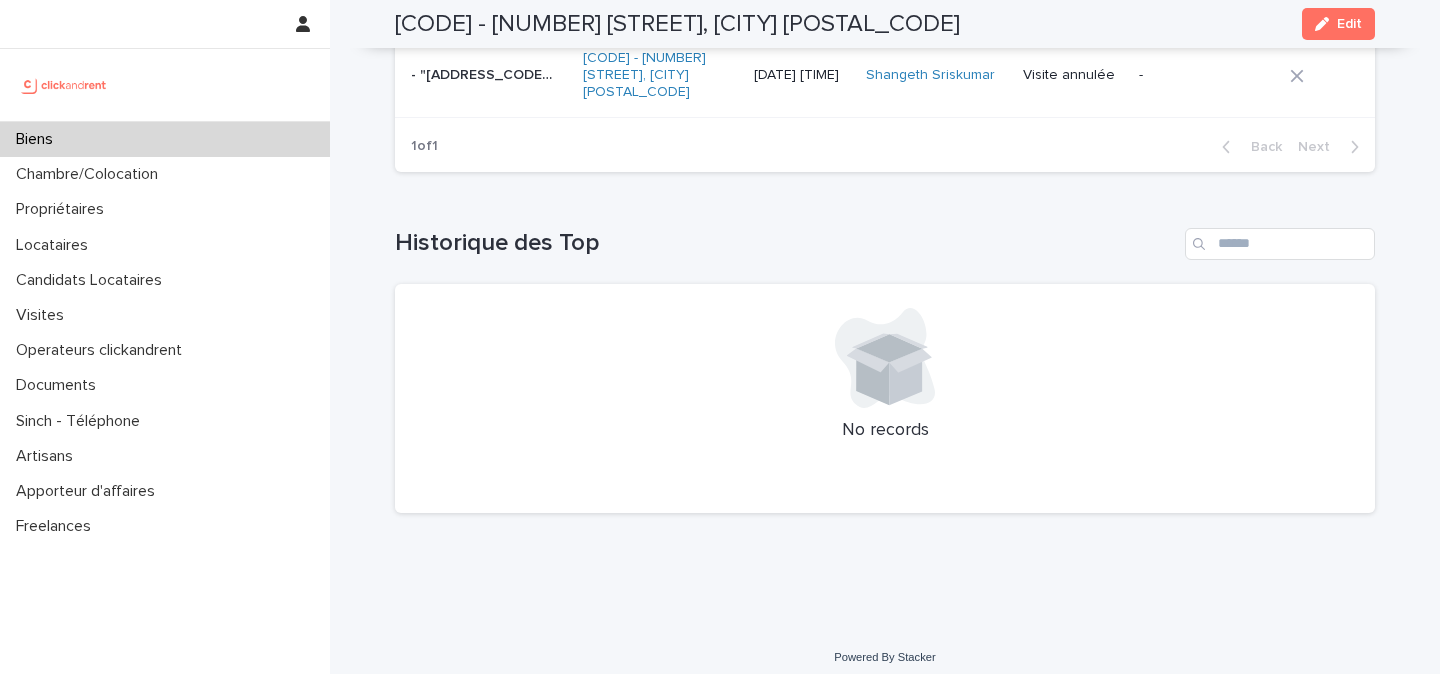 click on "A1482 - 11 rue de Châteaufort,  Orsay 91400" at bounding box center [677, 24] 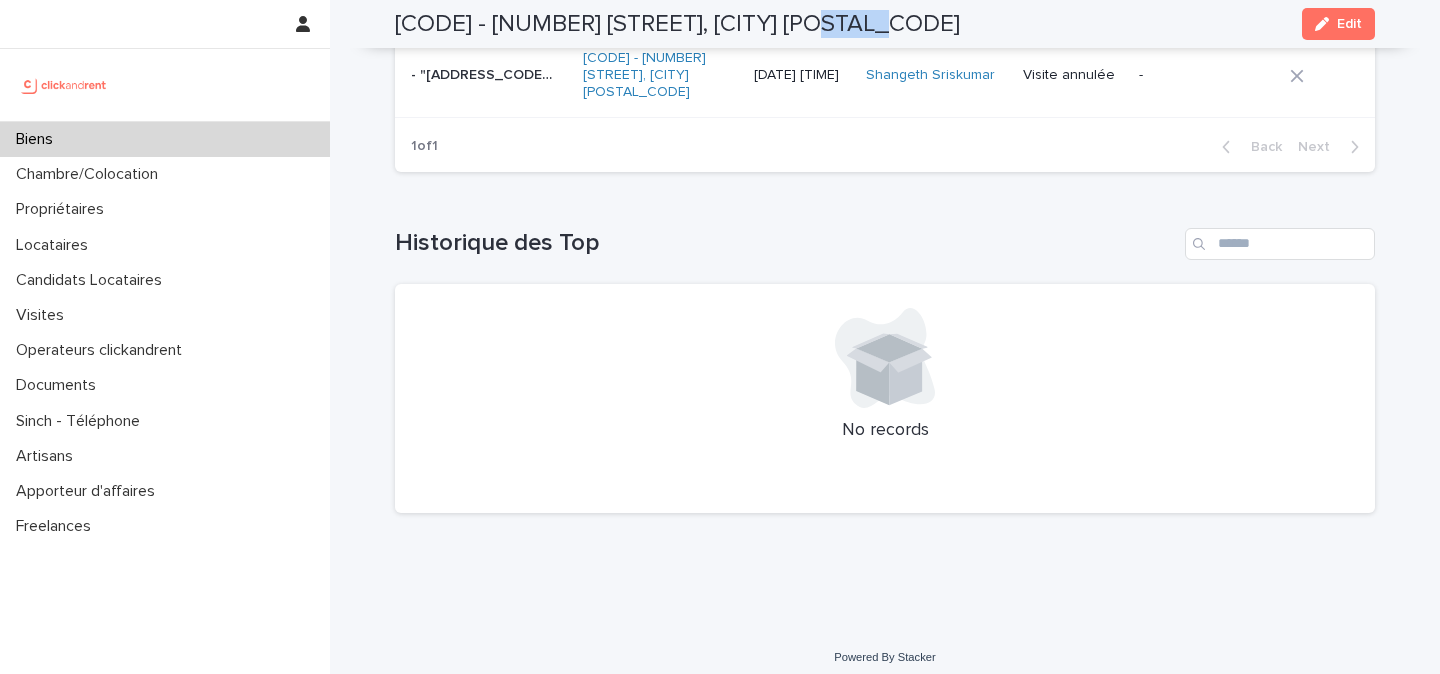click on "A1482 - 11 rue de Châteaufort,  Orsay 91400" at bounding box center (677, 24) 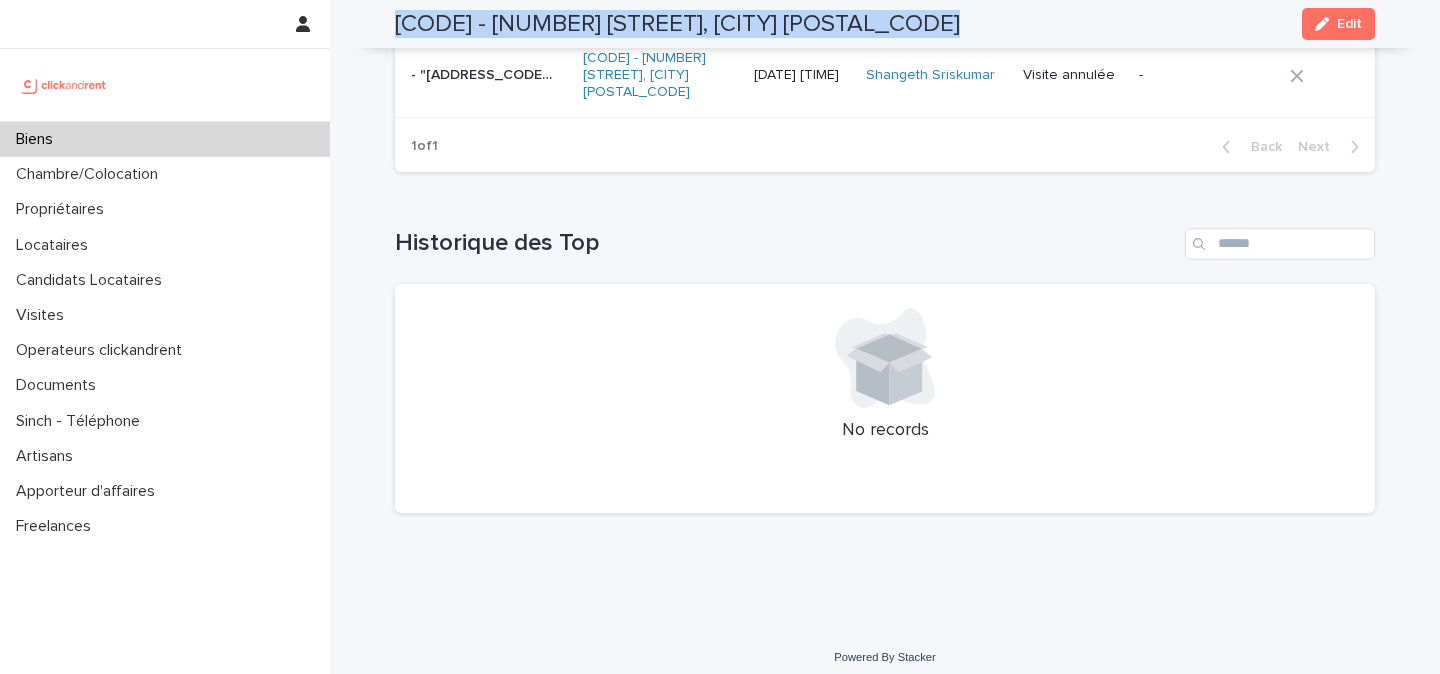 click on "A1482 - 11 rue de Châteaufort,  Orsay 91400" at bounding box center [677, 24] 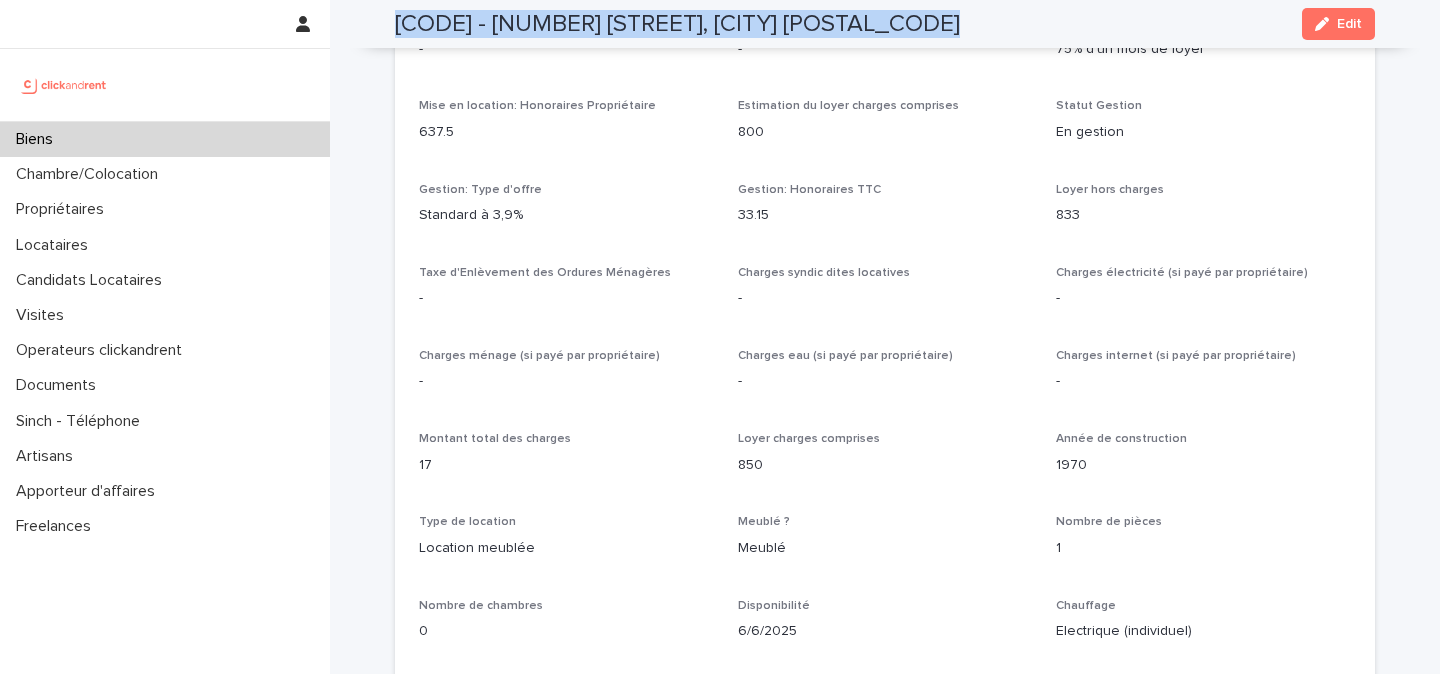 scroll, scrollTop: 1425, scrollLeft: 0, axis: vertical 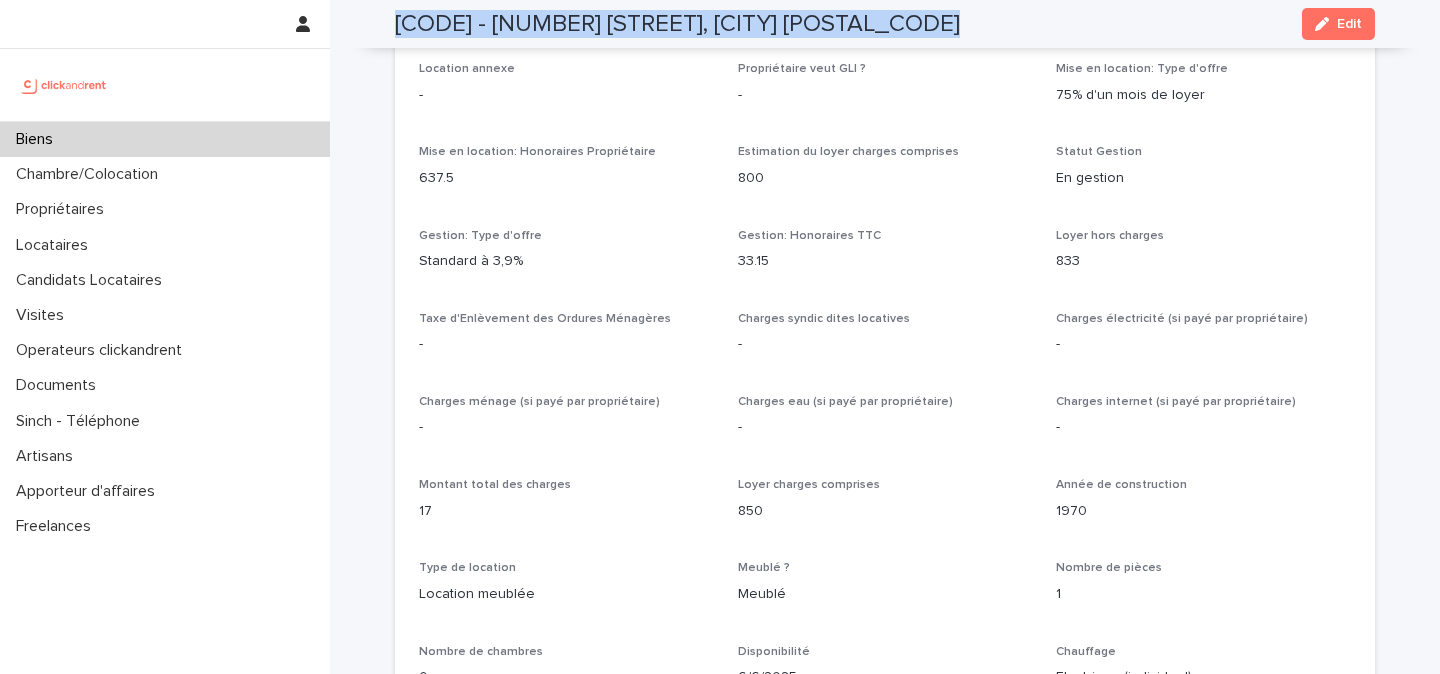 click at bounding box center [64, 85] 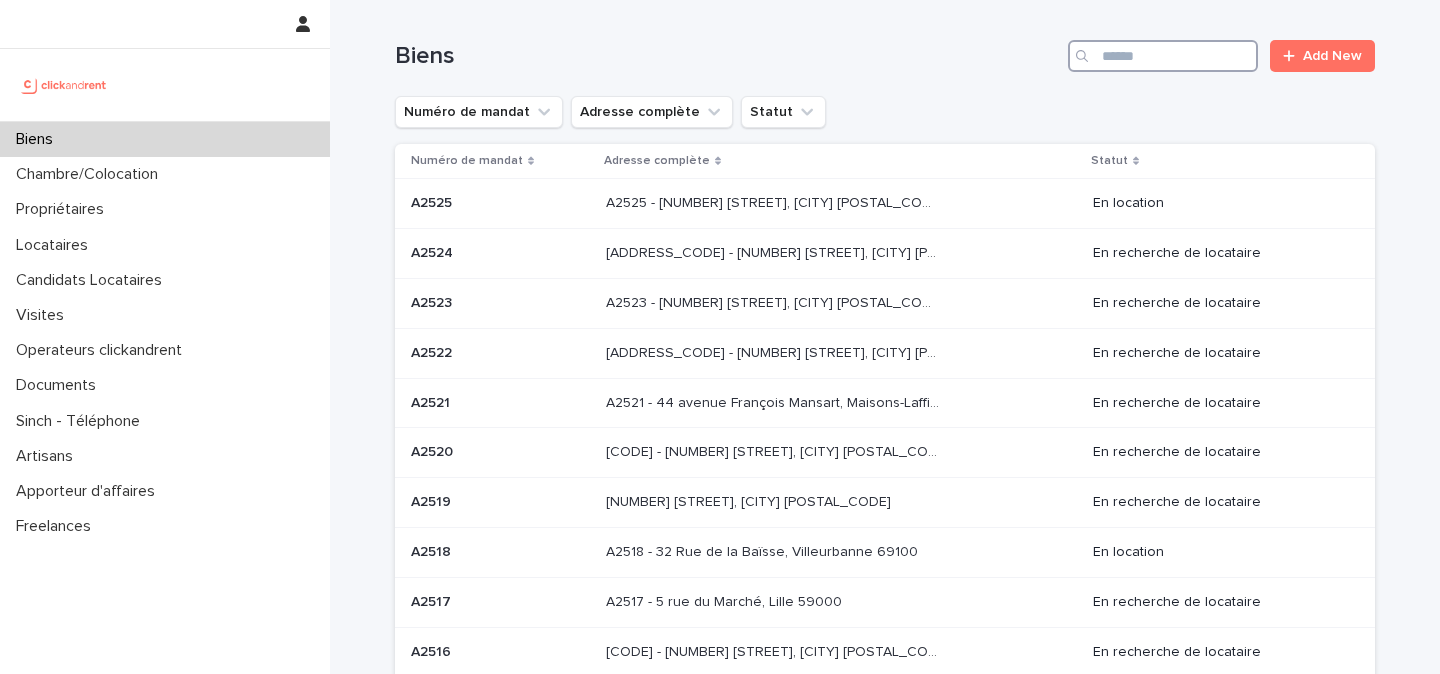click at bounding box center (1163, 56) 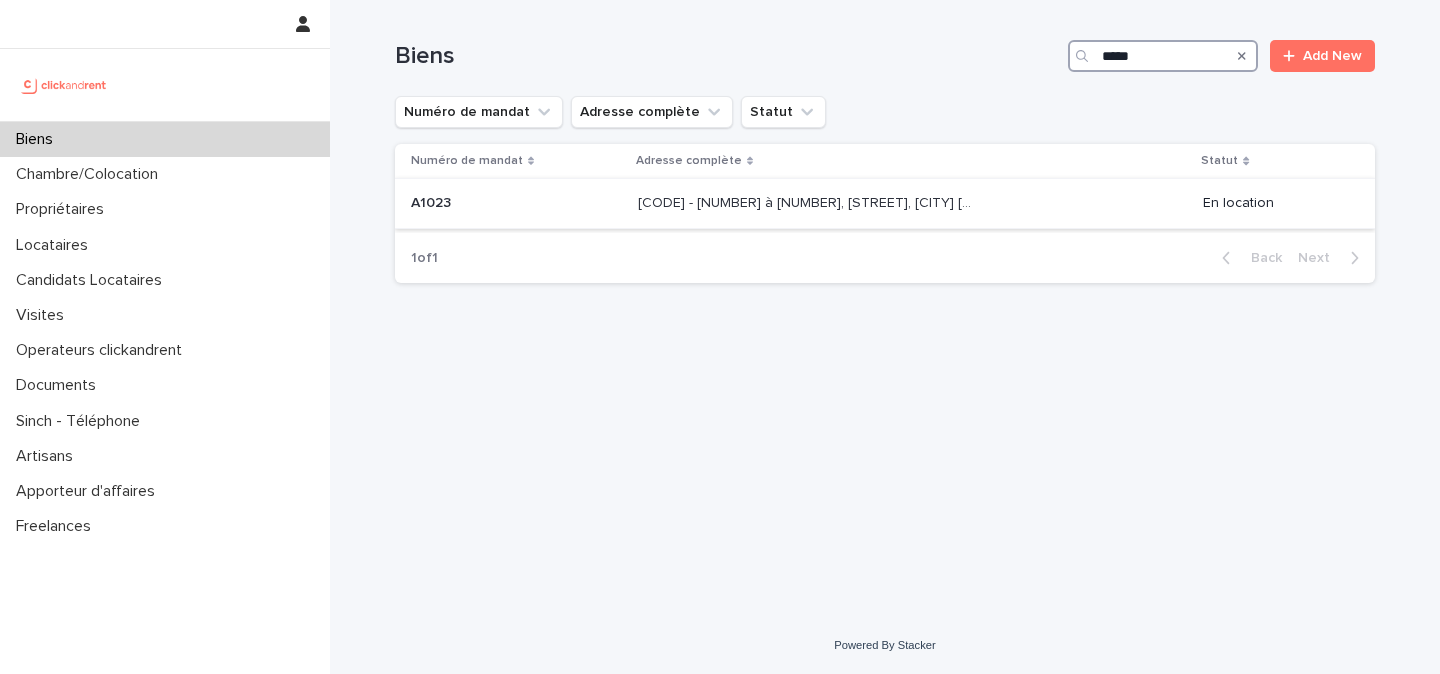 type on "*****" 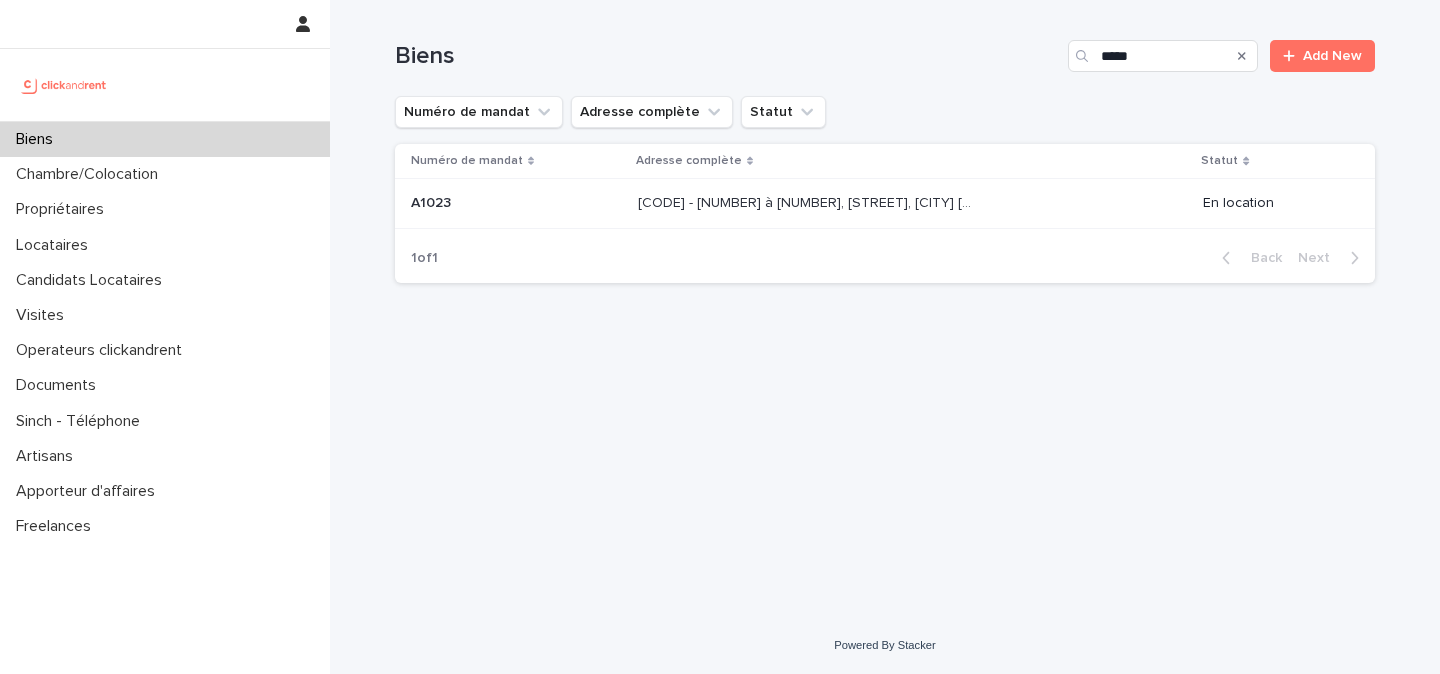 click on "A1023 - 105 à 109, Boulevard de la République,  Champs-sur-Marne 77420 A1023 - 105 à 109, Boulevard de la République,  Champs-sur-Marne 77420" at bounding box center [912, 203] 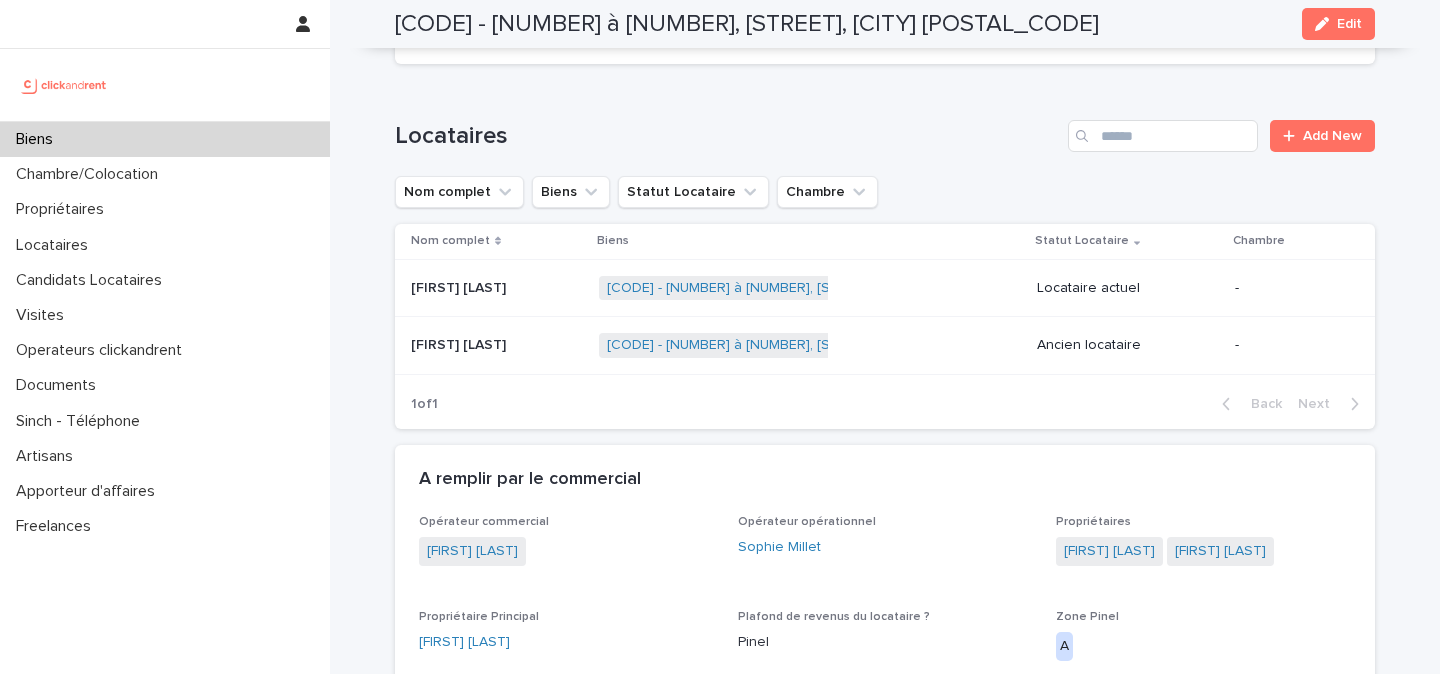 scroll, scrollTop: 1462, scrollLeft: 0, axis: vertical 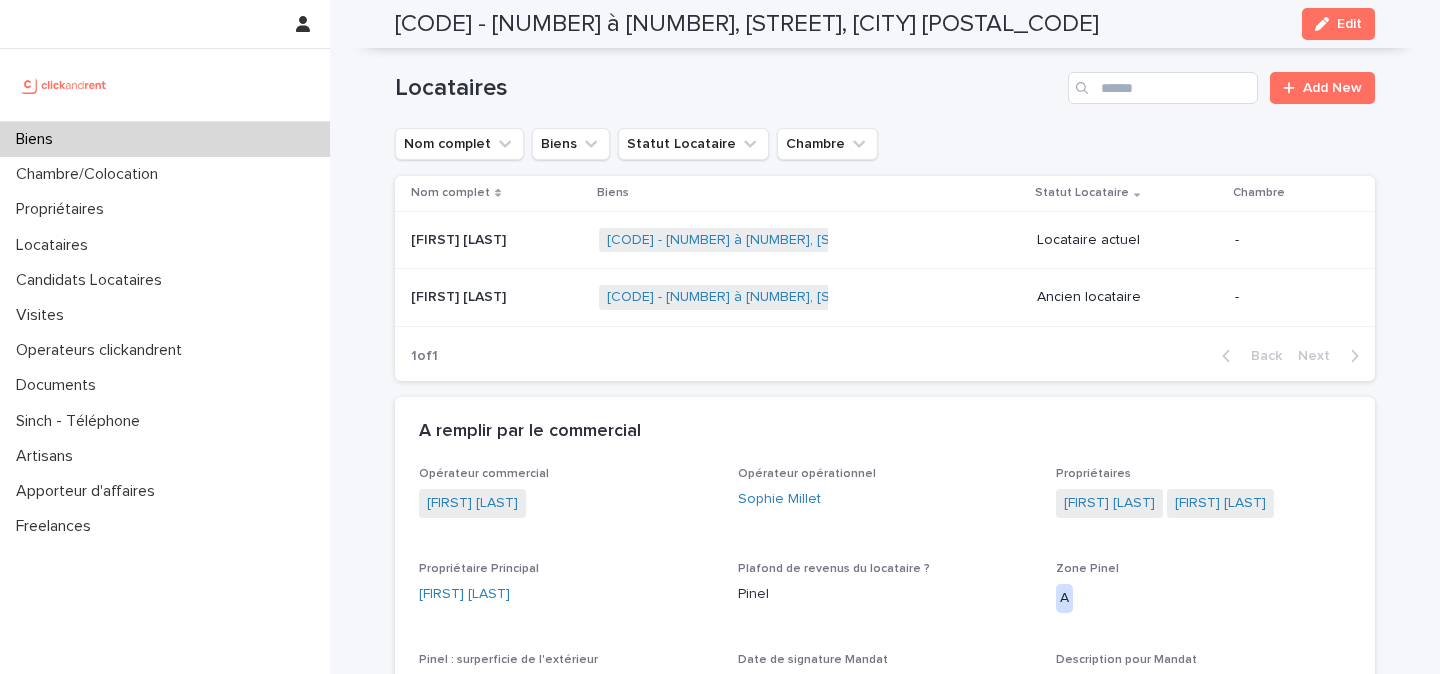 click at bounding box center (64, 85) 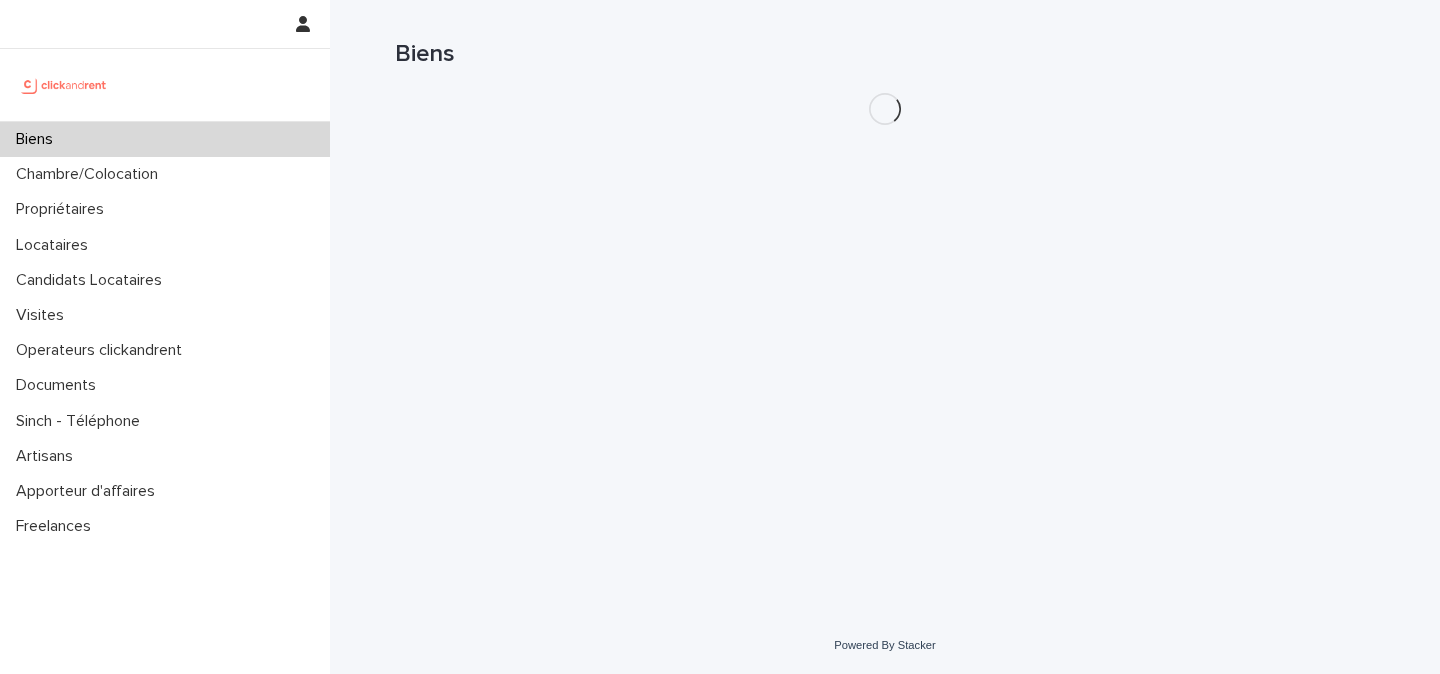 scroll, scrollTop: 0, scrollLeft: 0, axis: both 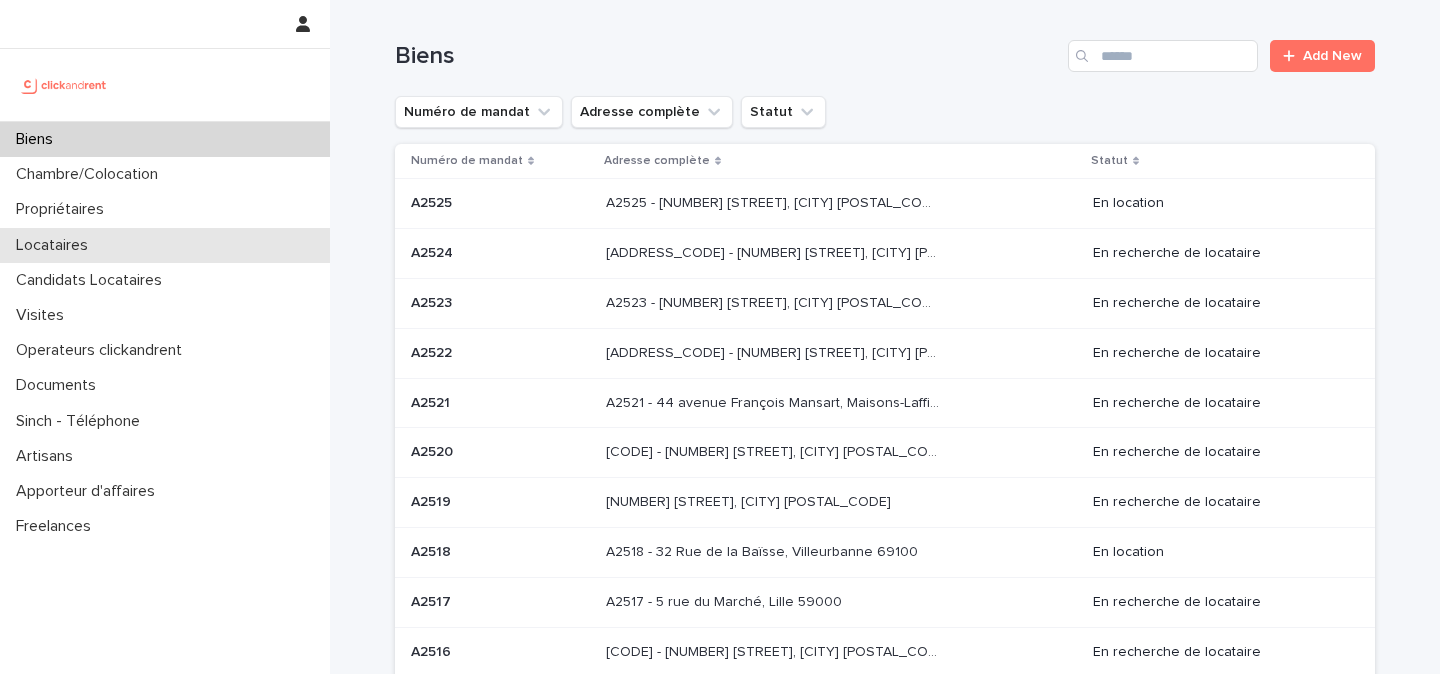 click on "Locataires" at bounding box center (56, 245) 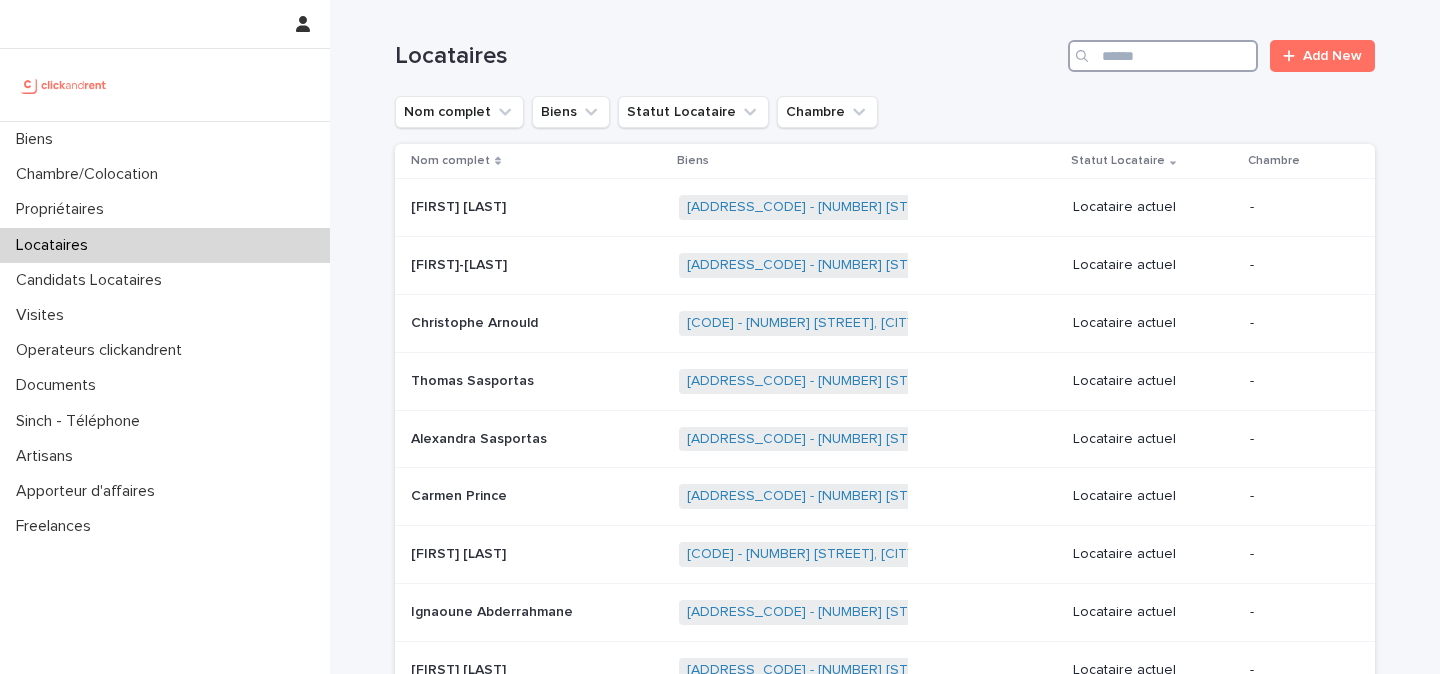 click at bounding box center [1163, 56] 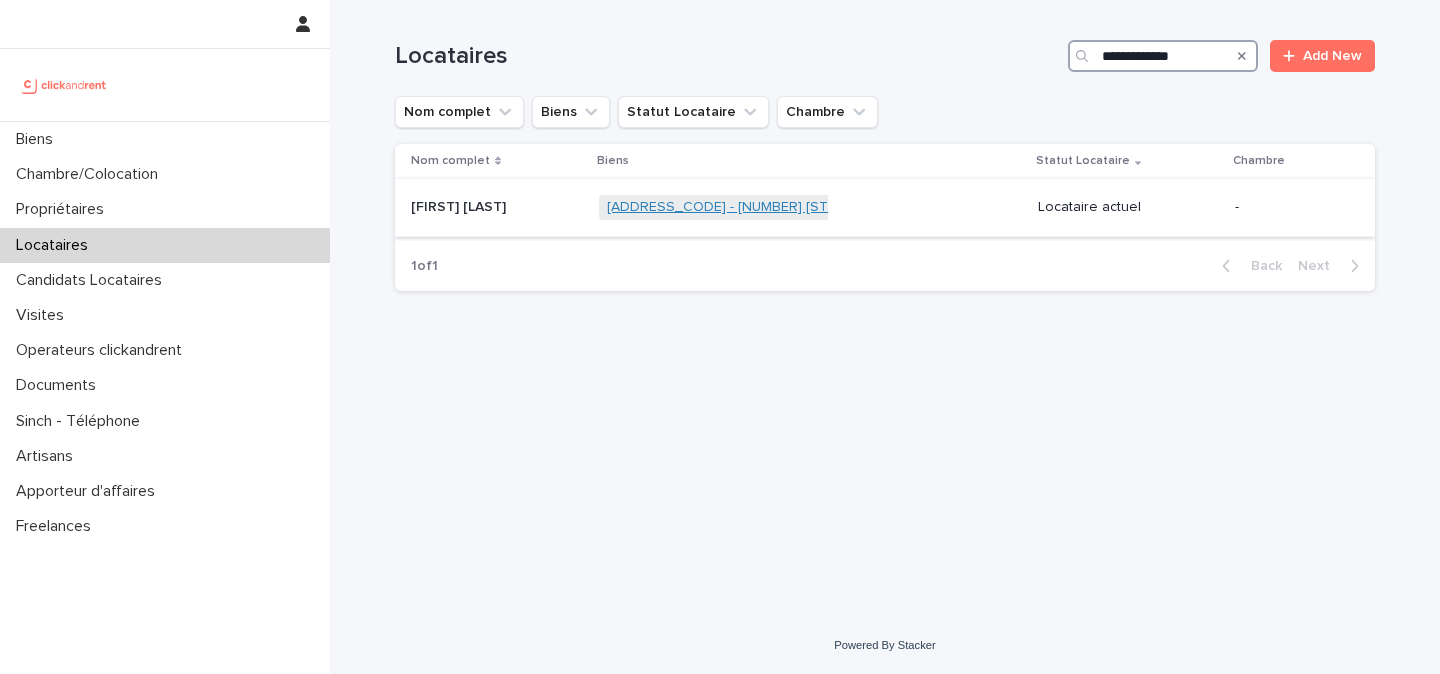 type on "**********" 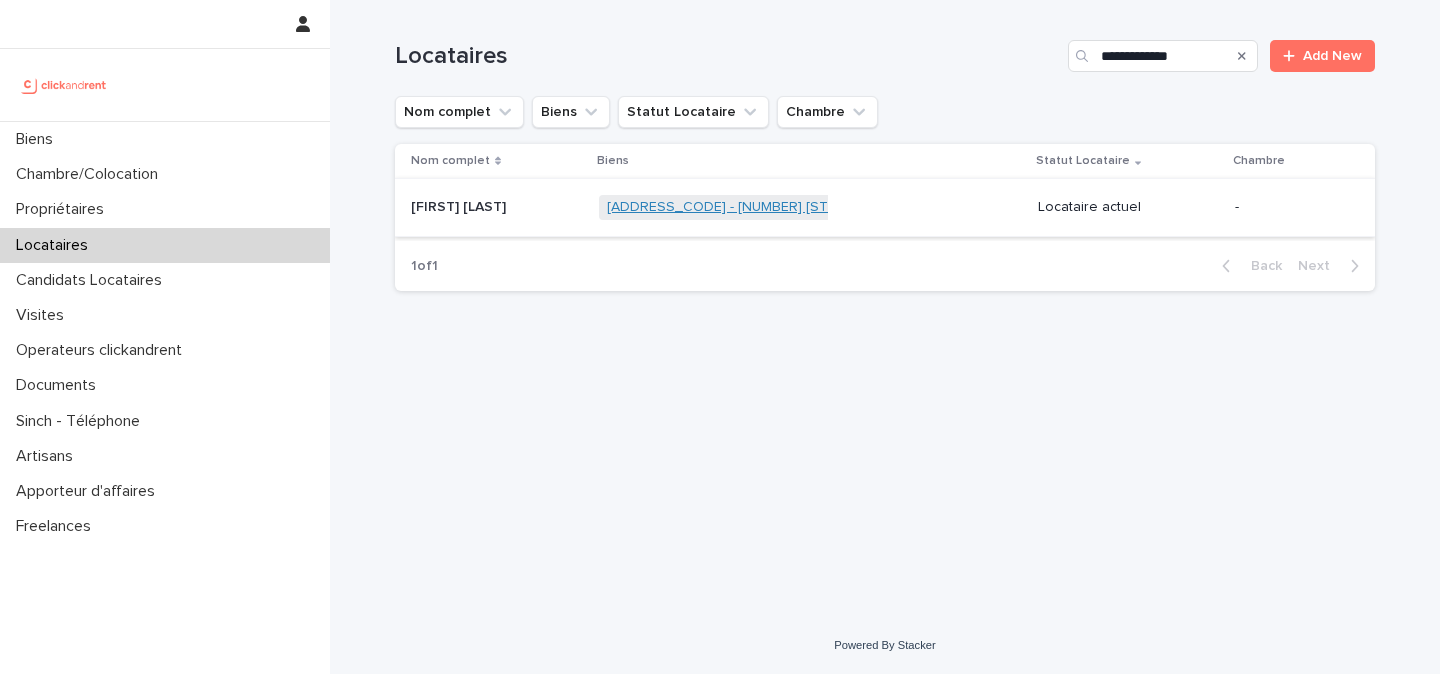 click on "A2309 - 4 impasse Solférino,  Marseille 13003" at bounding box center (815, 207) 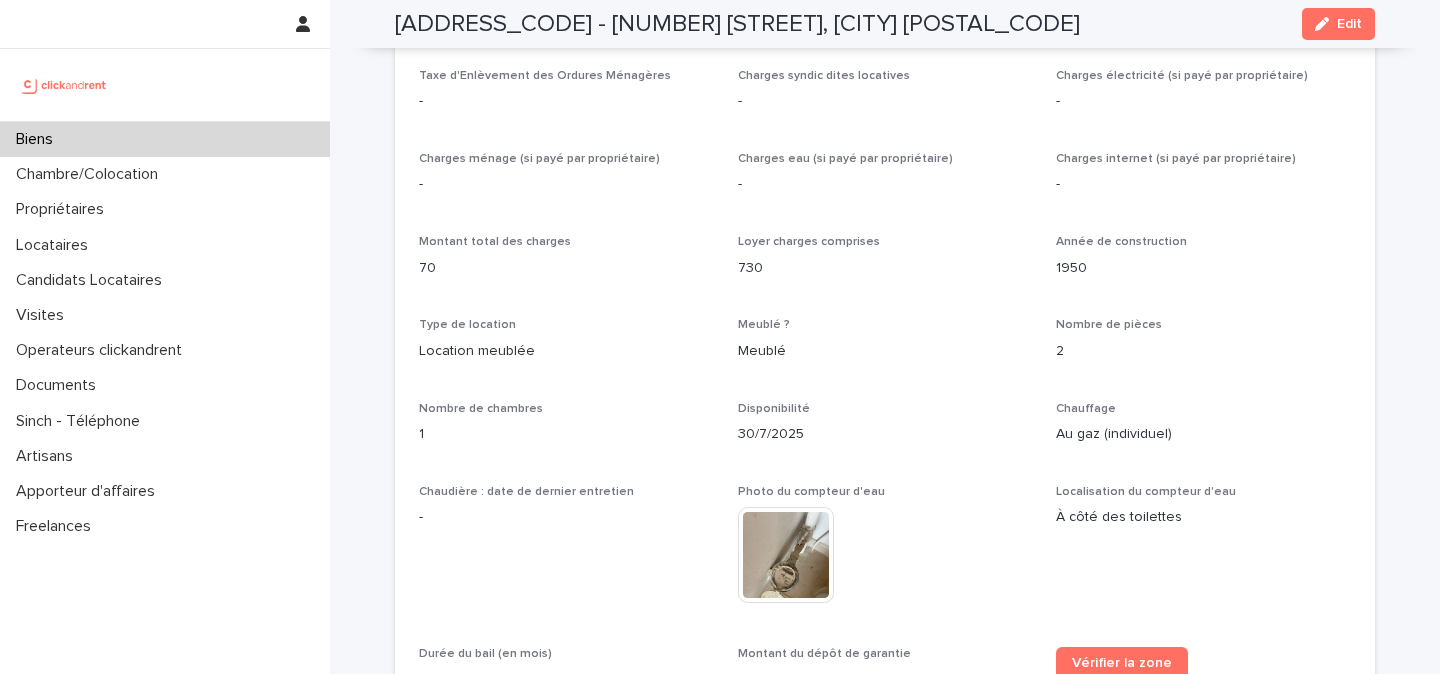 scroll, scrollTop: 2169, scrollLeft: 0, axis: vertical 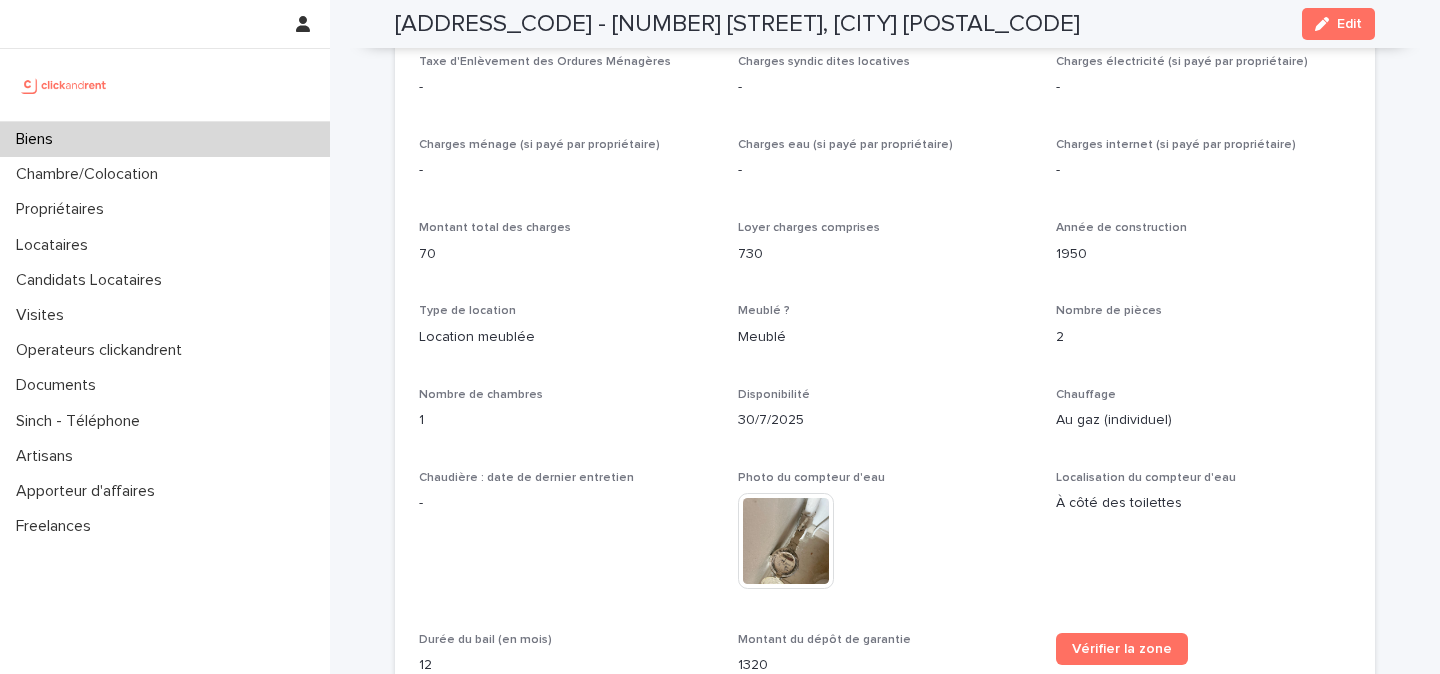 click on "Au gaz (individuel)" at bounding box center [1203, 420] 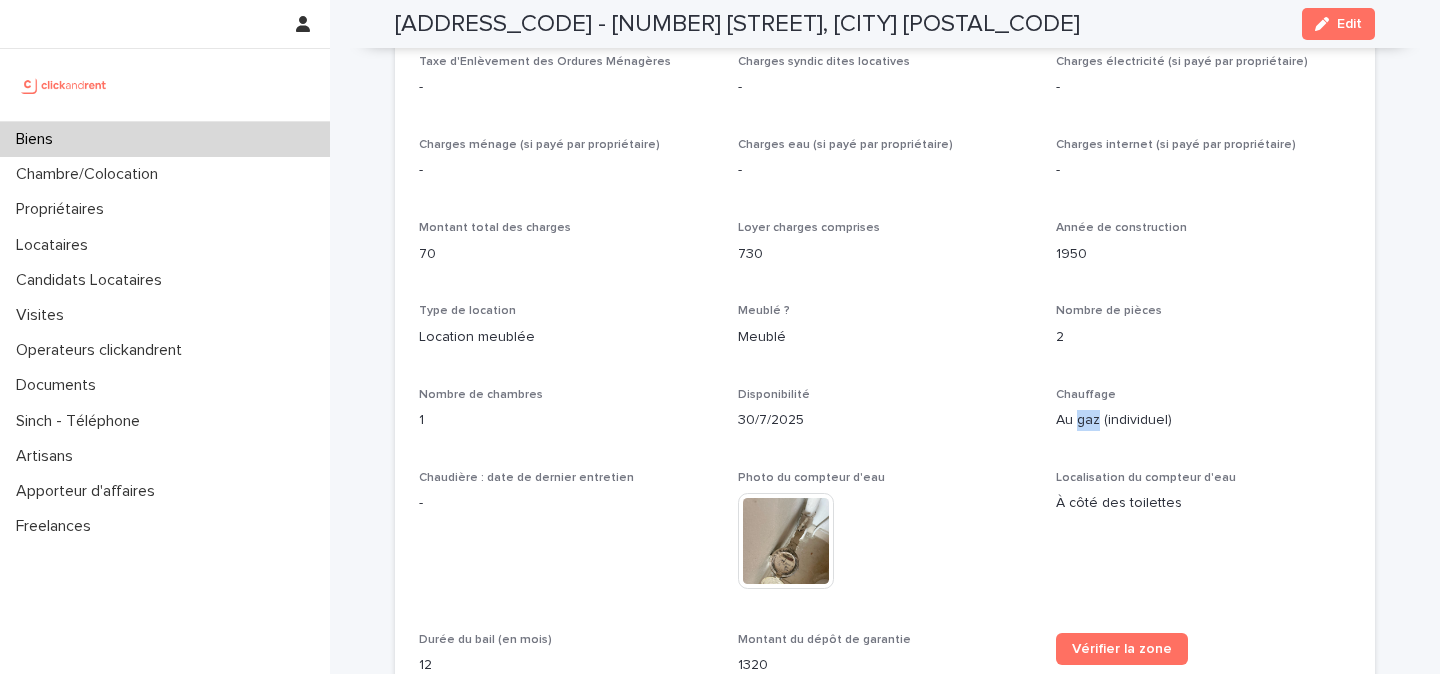click on "Au gaz (individuel)" at bounding box center (1203, 420) 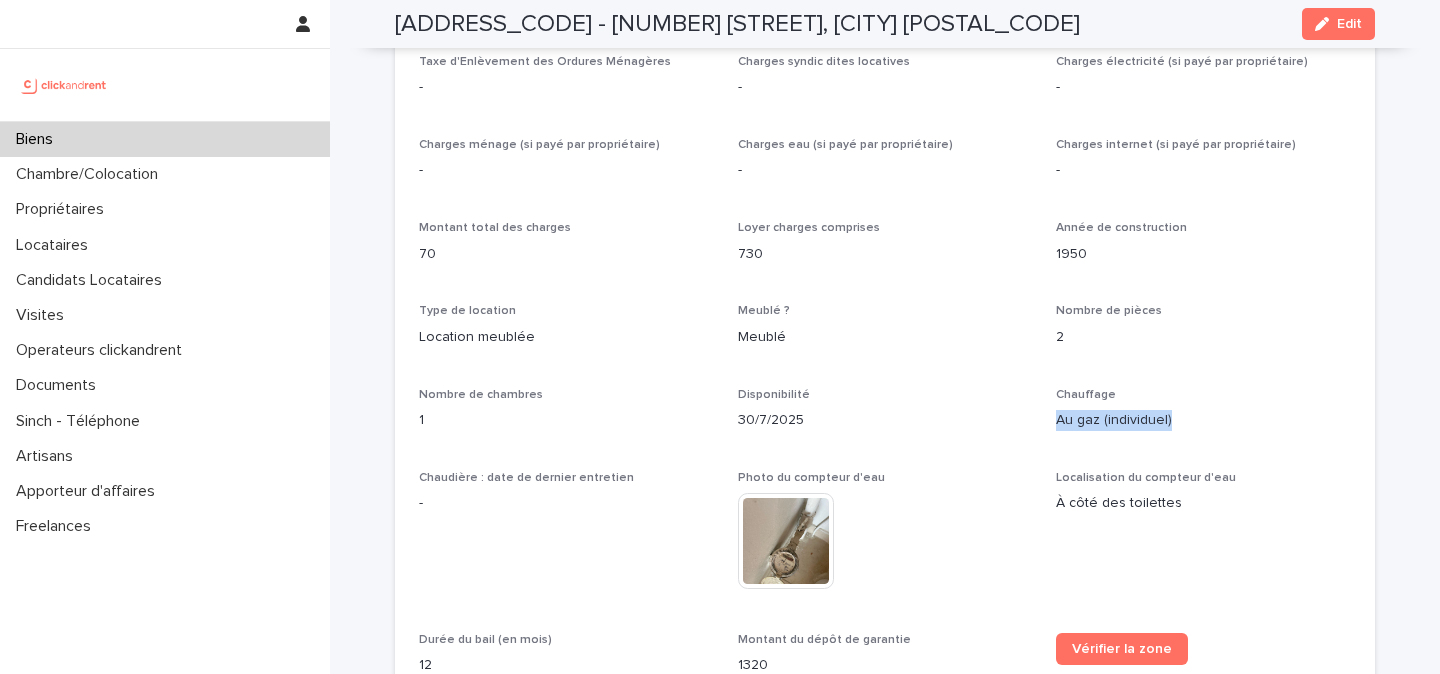 click on "Au gaz (individuel)" at bounding box center [1203, 420] 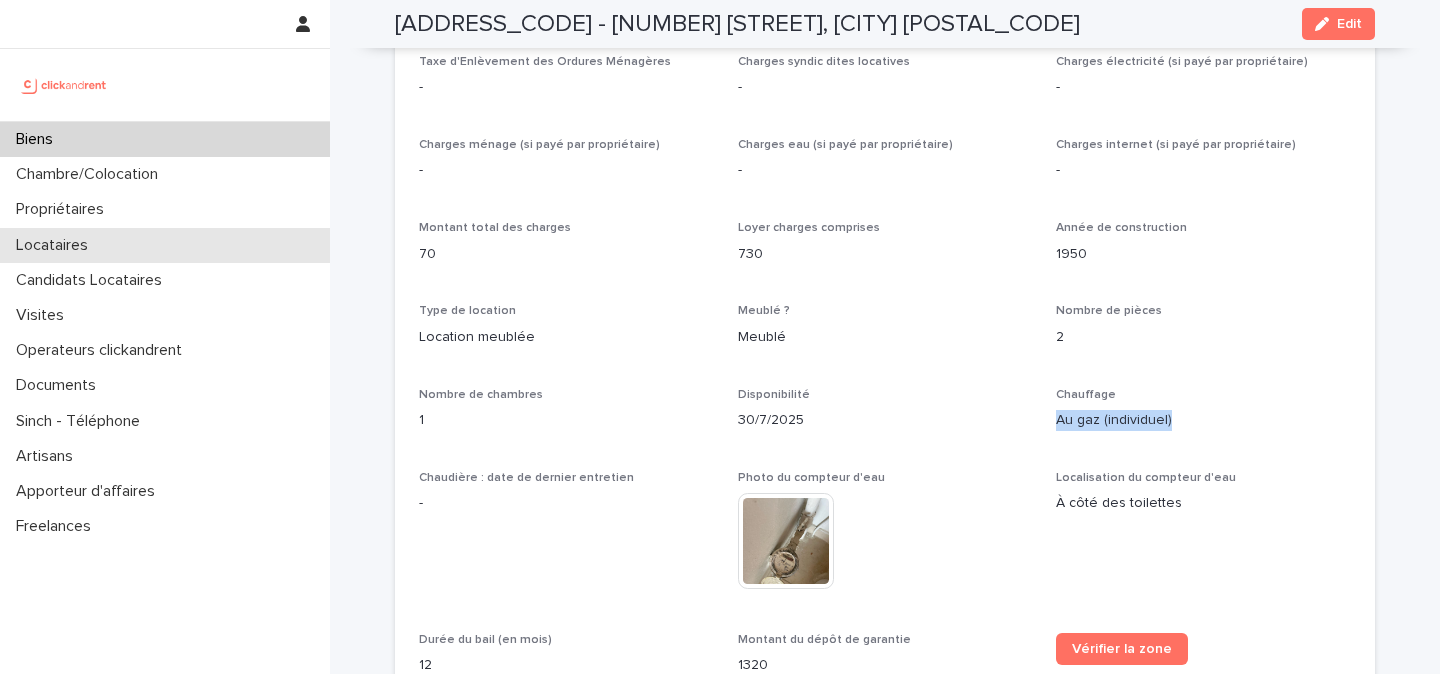 click on "Locataires" at bounding box center [56, 245] 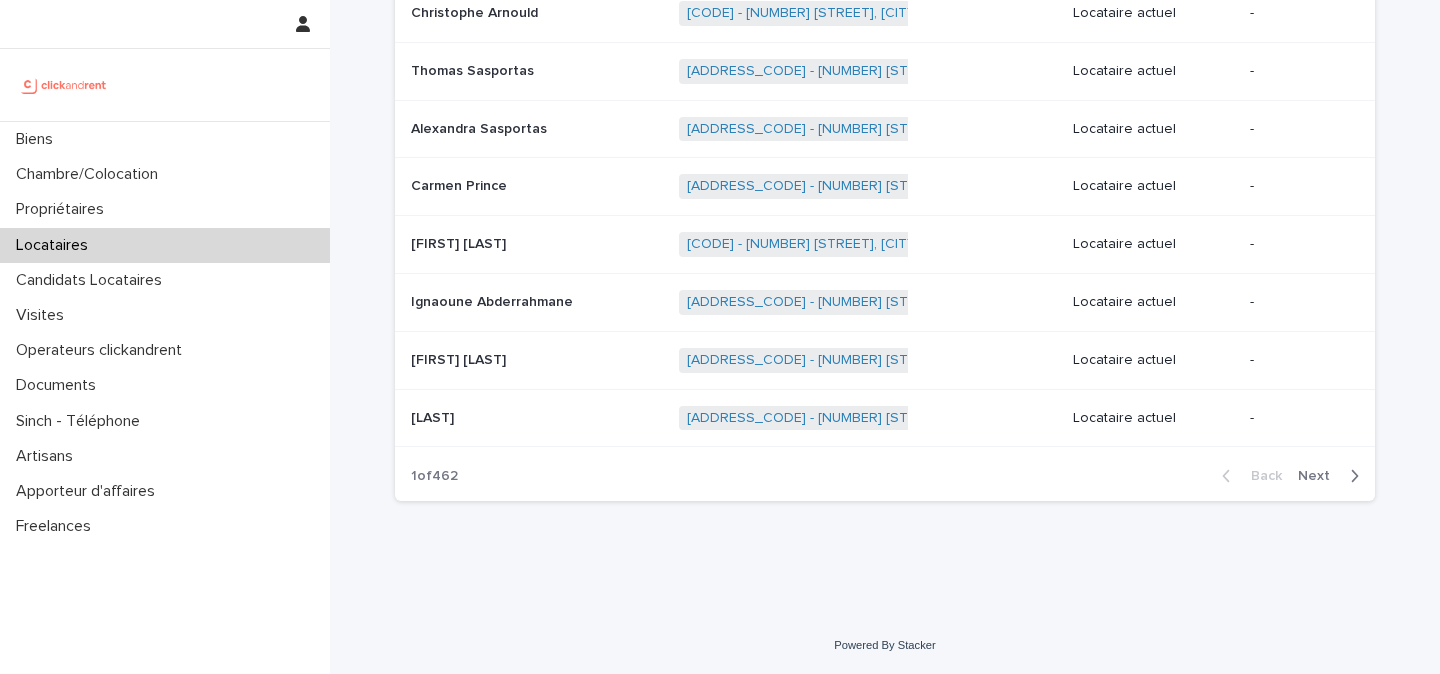 scroll, scrollTop: 0, scrollLeft: 0, axis: both 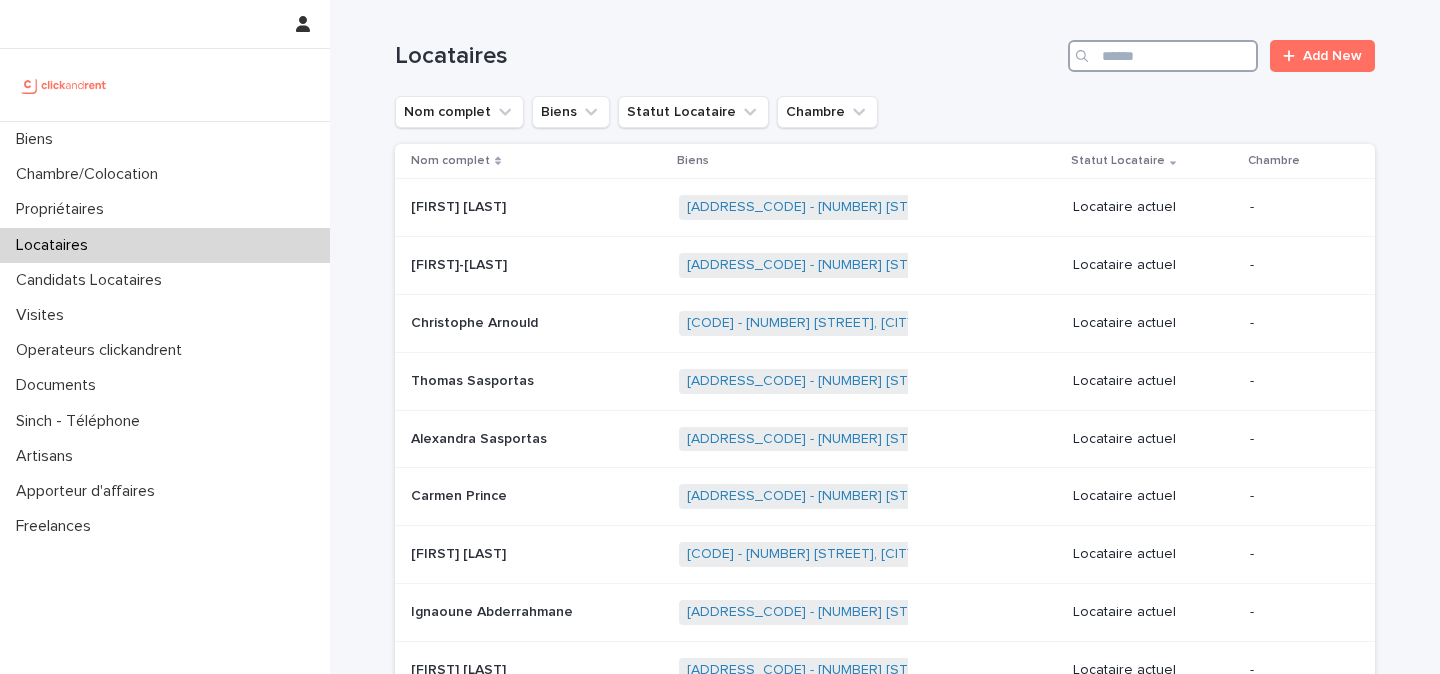 click at bounding box center (1163, 56) 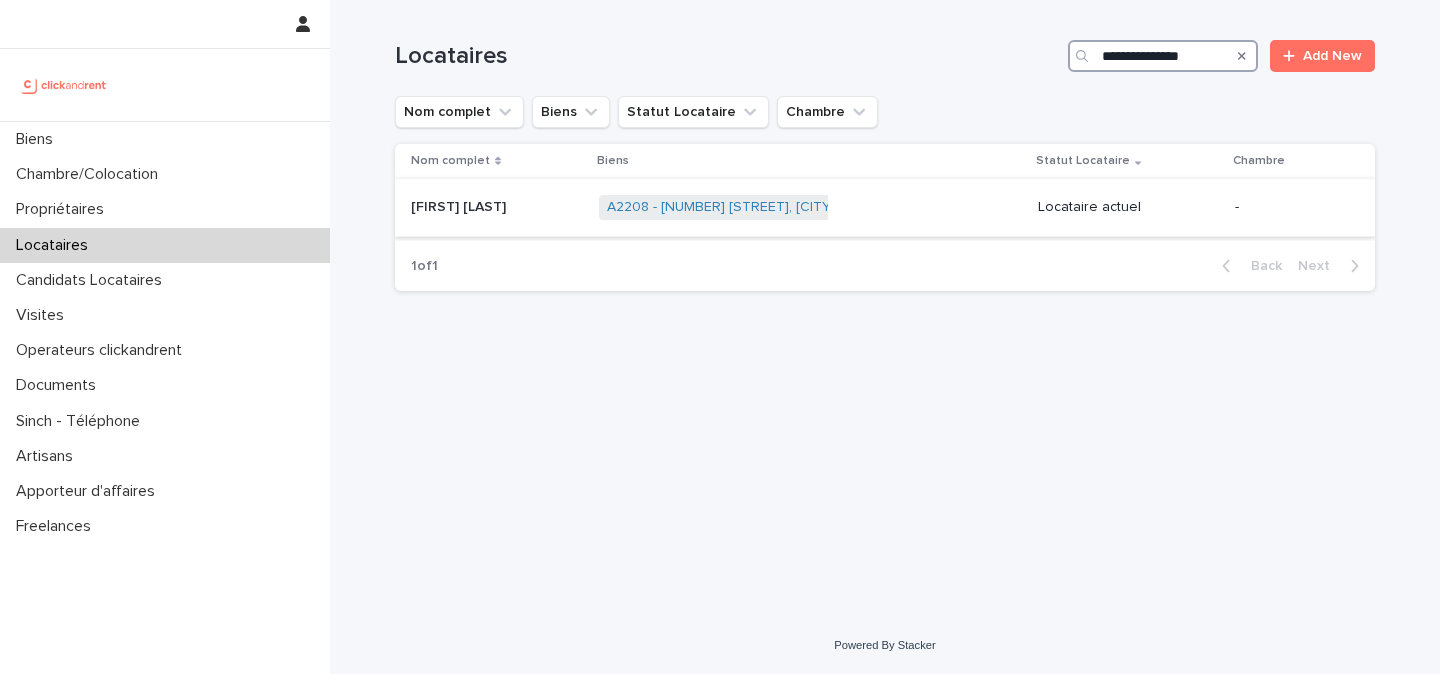 type on "**********" 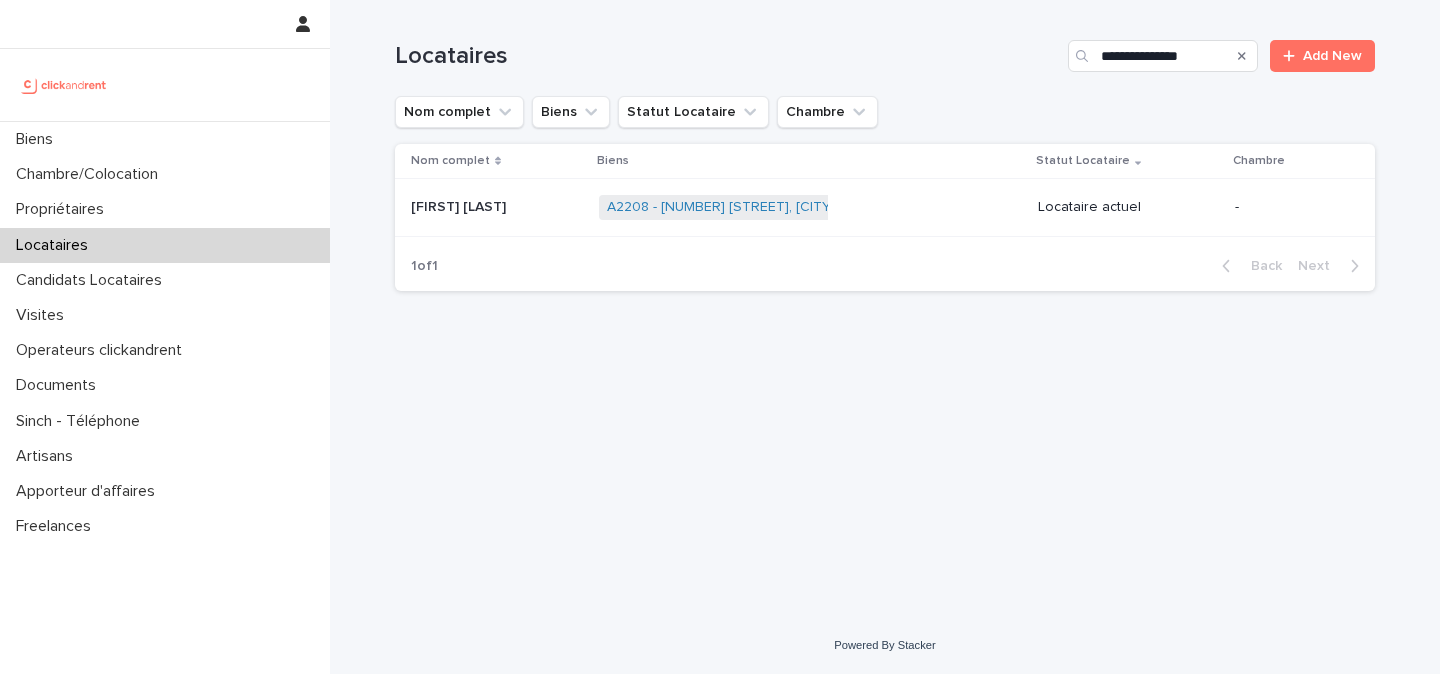 click on "Alexia Cabannes" at bounding box center [460, 205] 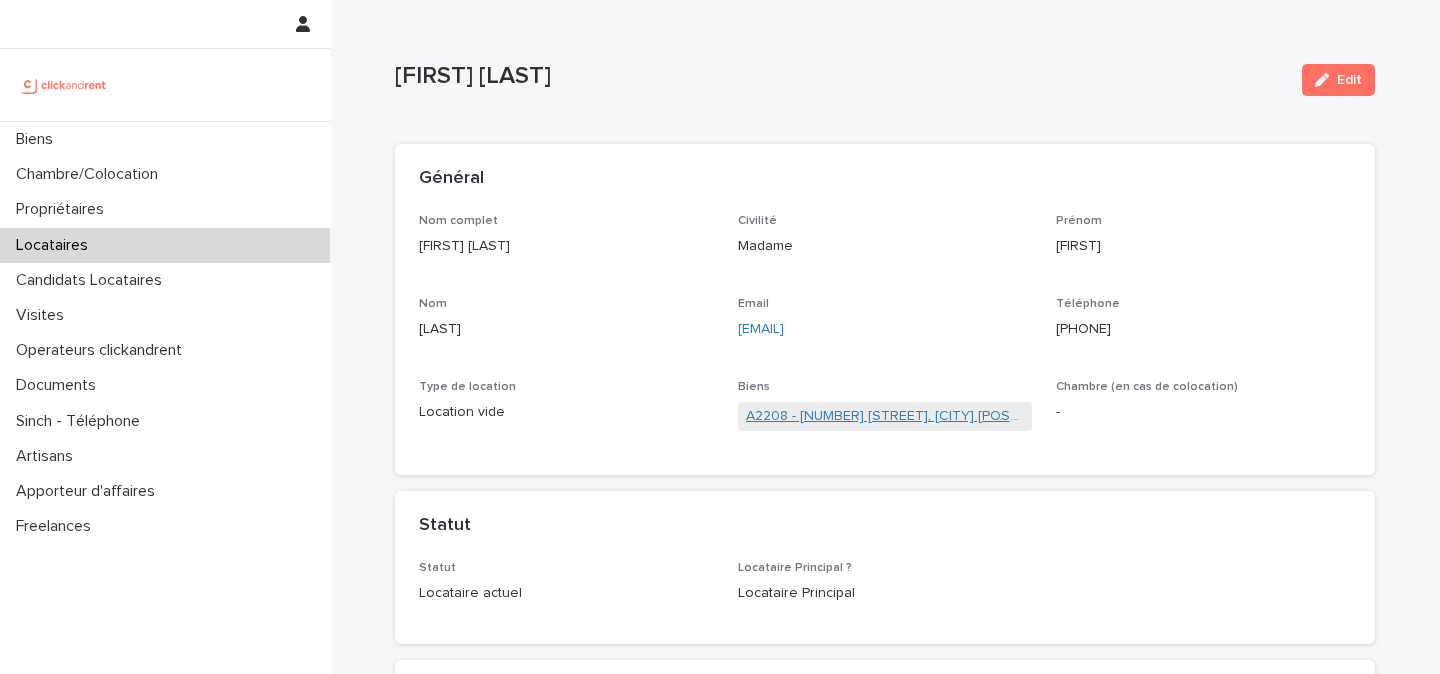 click on "A2208 - 48 rue Camille Pelletan,  Talence 33400" at bounding box center (885, 416) 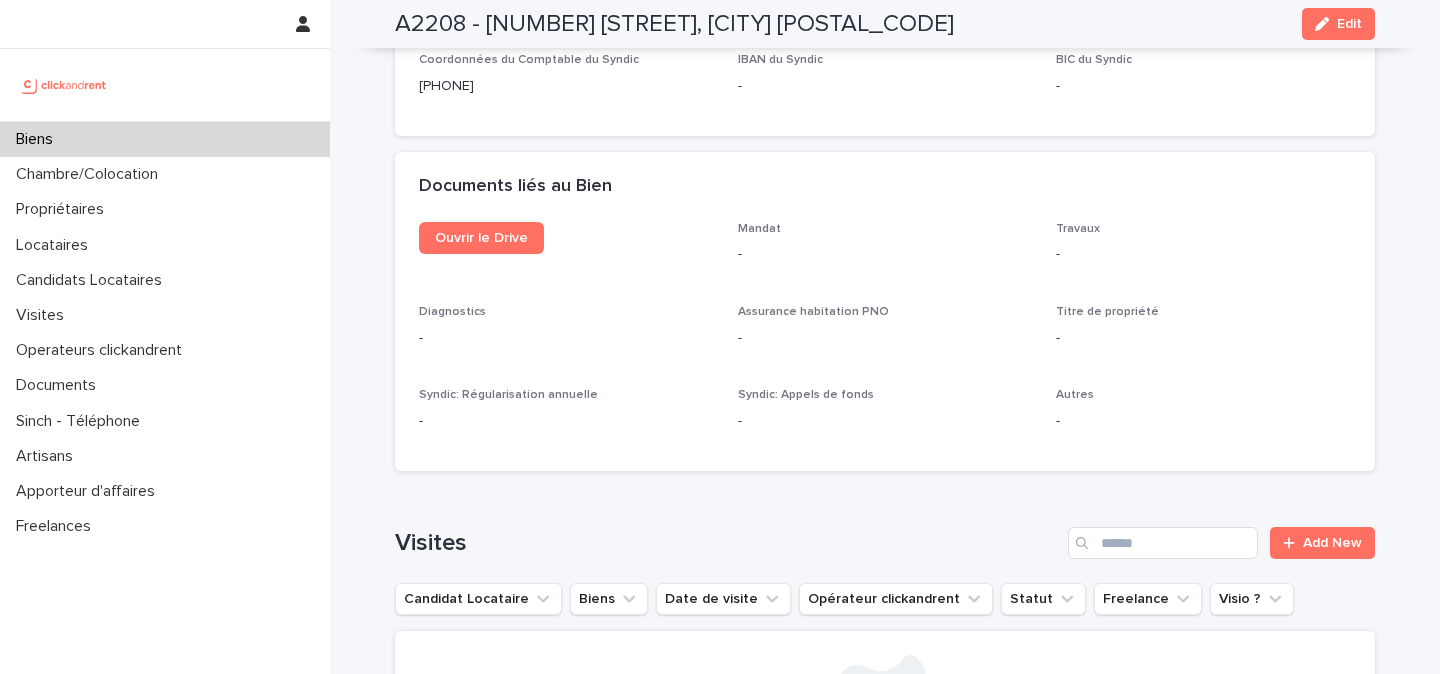 scroll, scrollTop: 7065, scrollLeft: 0, axis: vertical 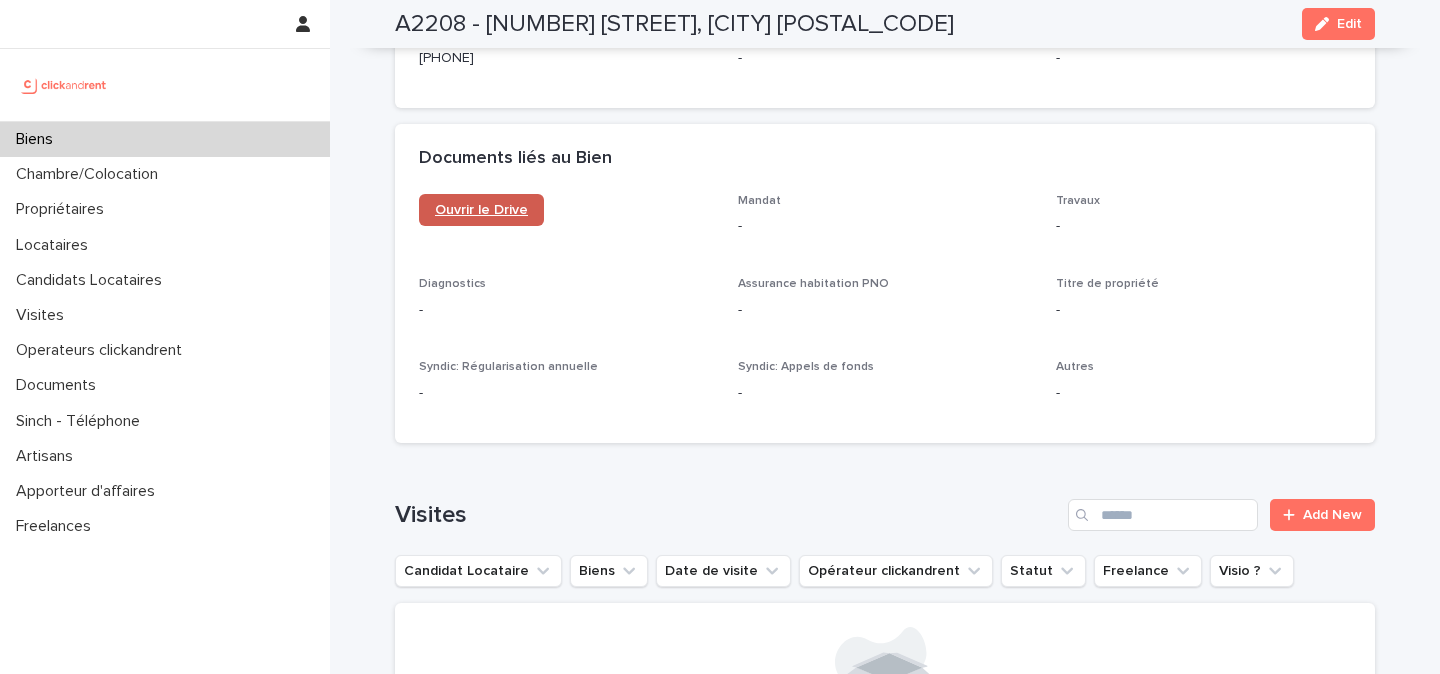 click on "Ouvrir le Drive" at bounding box center [481, 210] 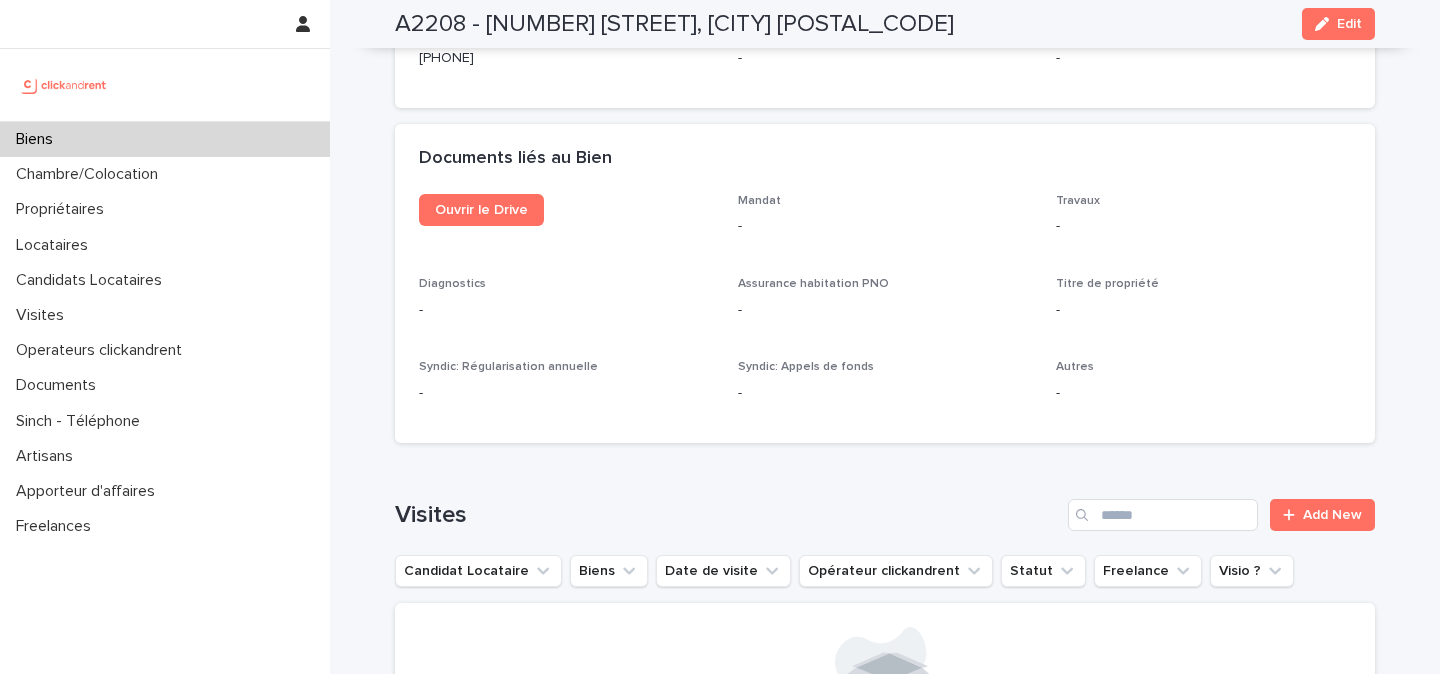 click at bounding box center [64, 85] 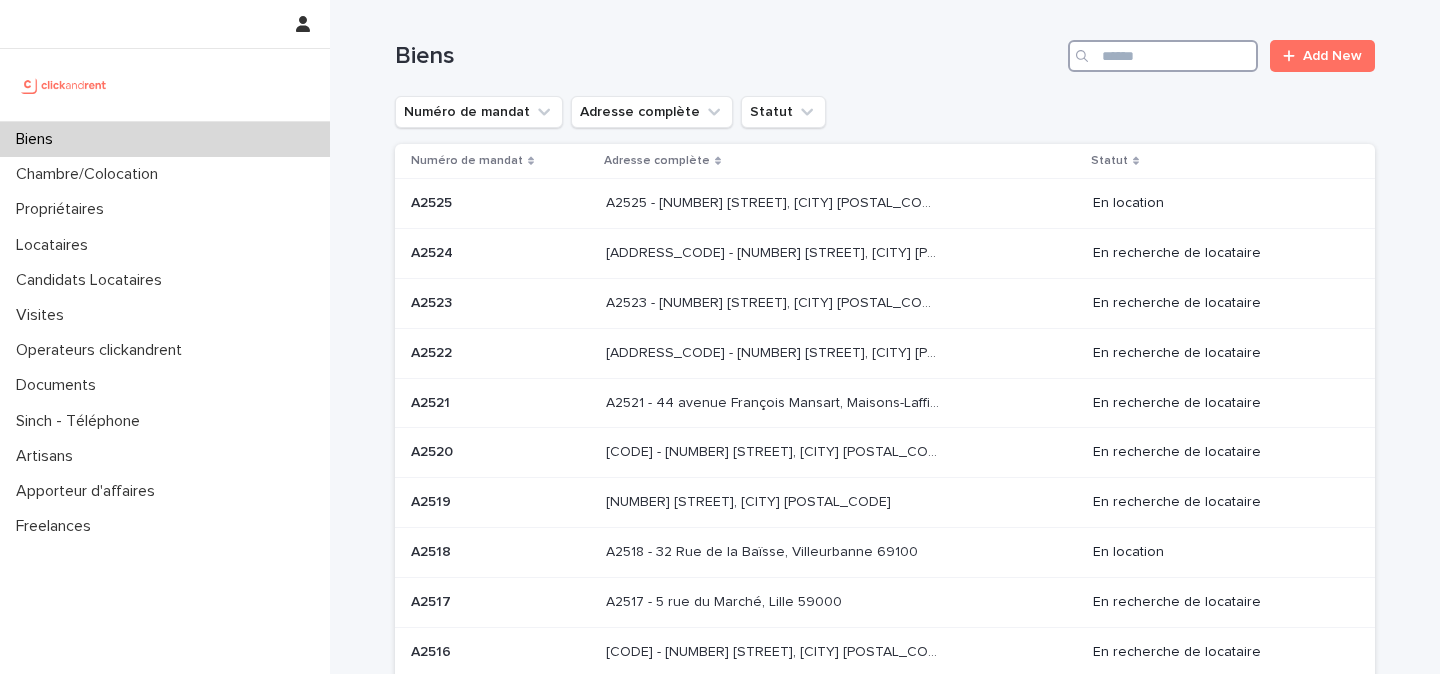 click at bounding box center [1163, 56] 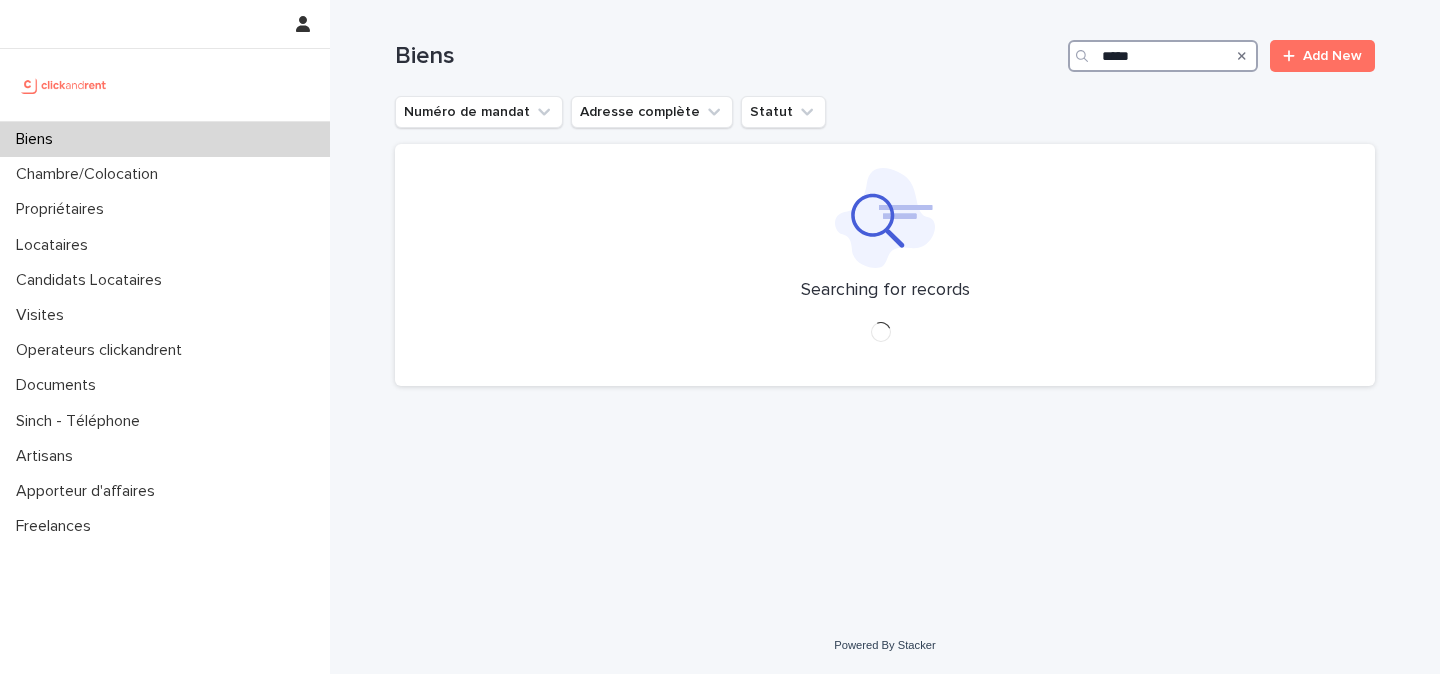 type on "*****" 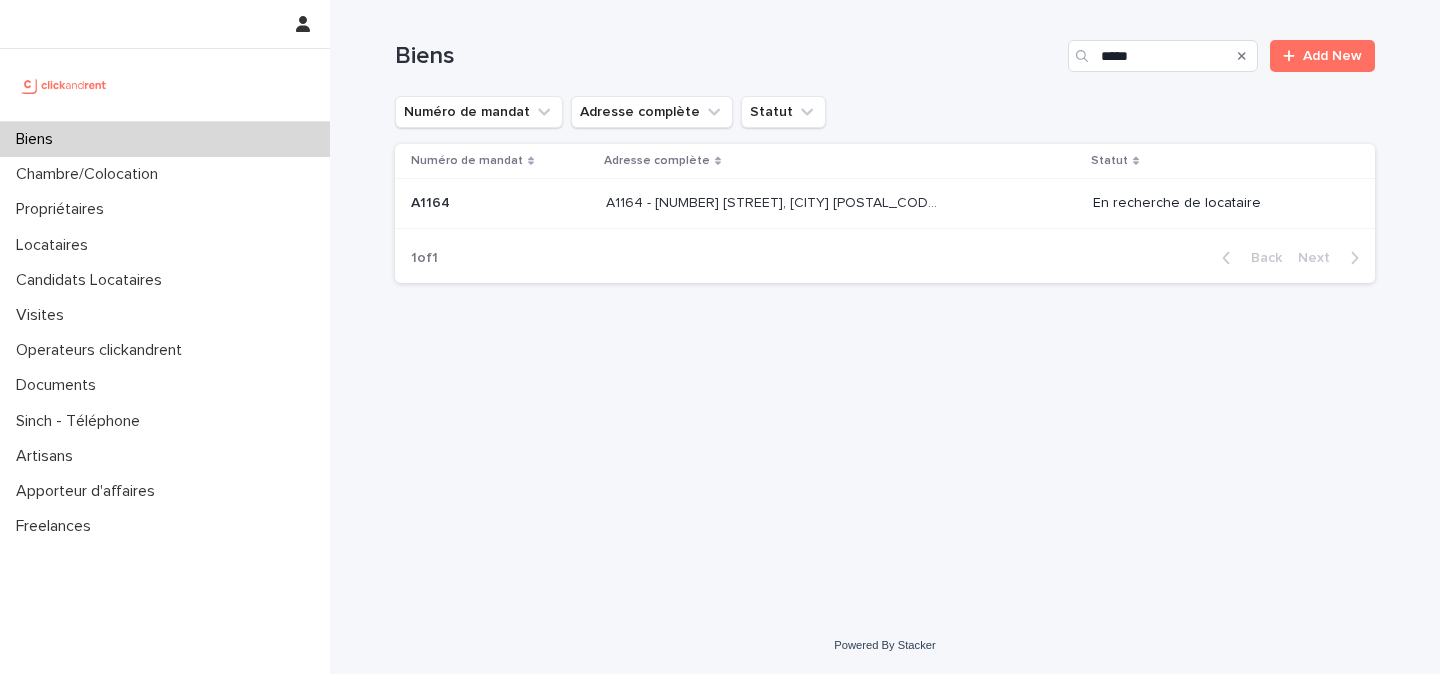 click on "A1164 - 58 rue Pierre Albrand,  Marseille 13002" at bounding box center (774, 201) 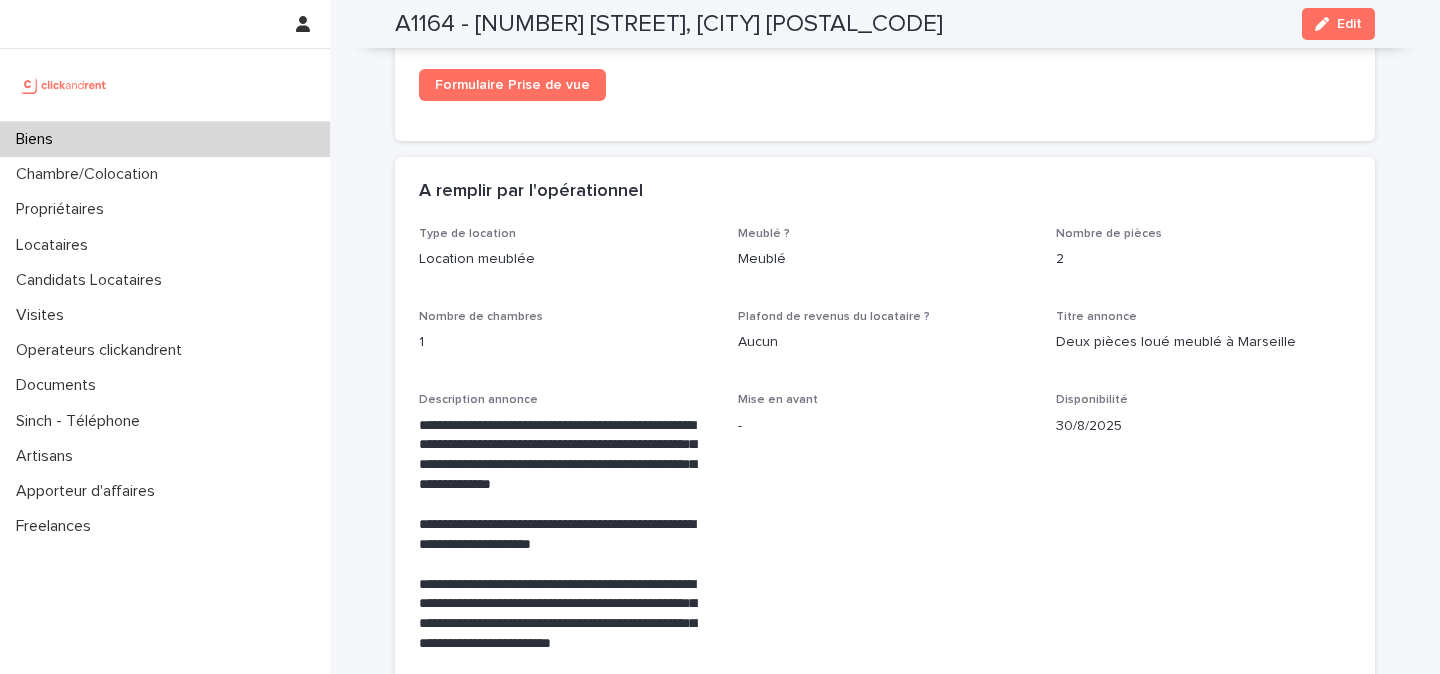 scroll, scrollTop: 3417, scrollLeft: 0, axis: vertical 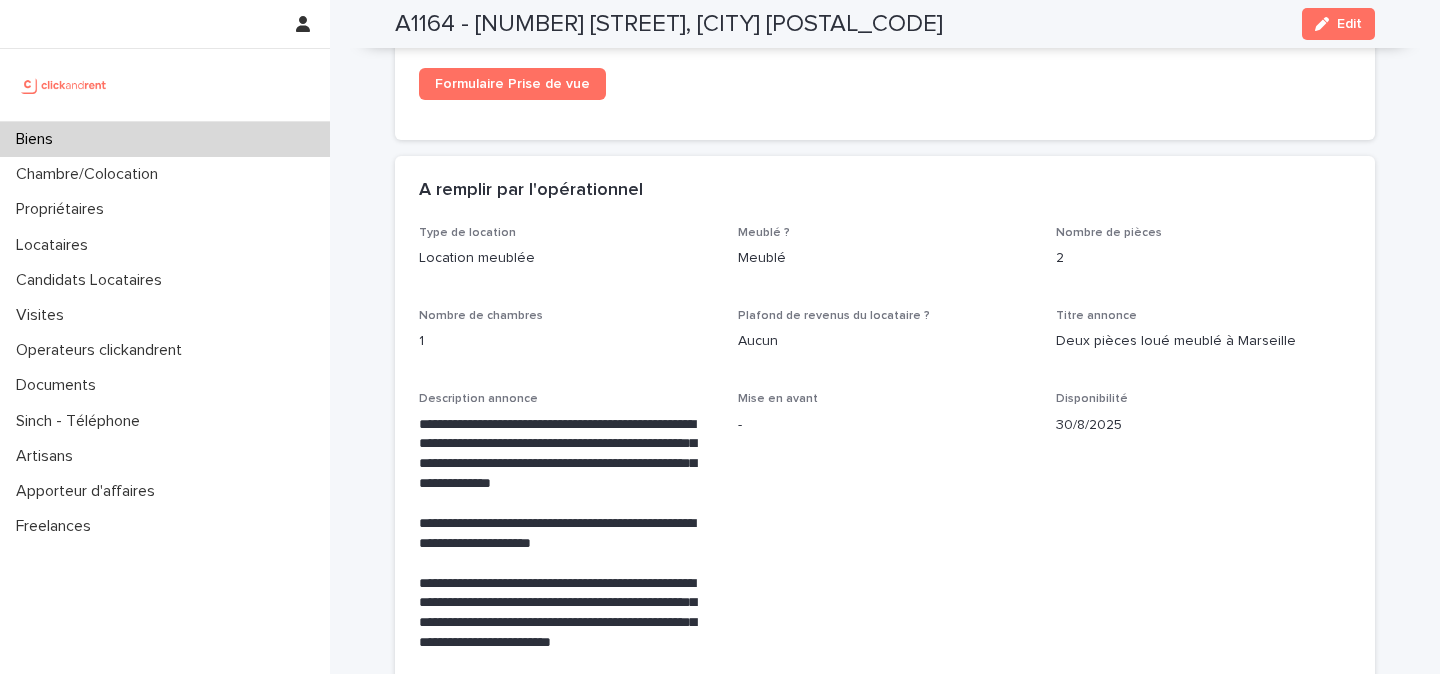 click on "-" at bounding box center [885, 425] 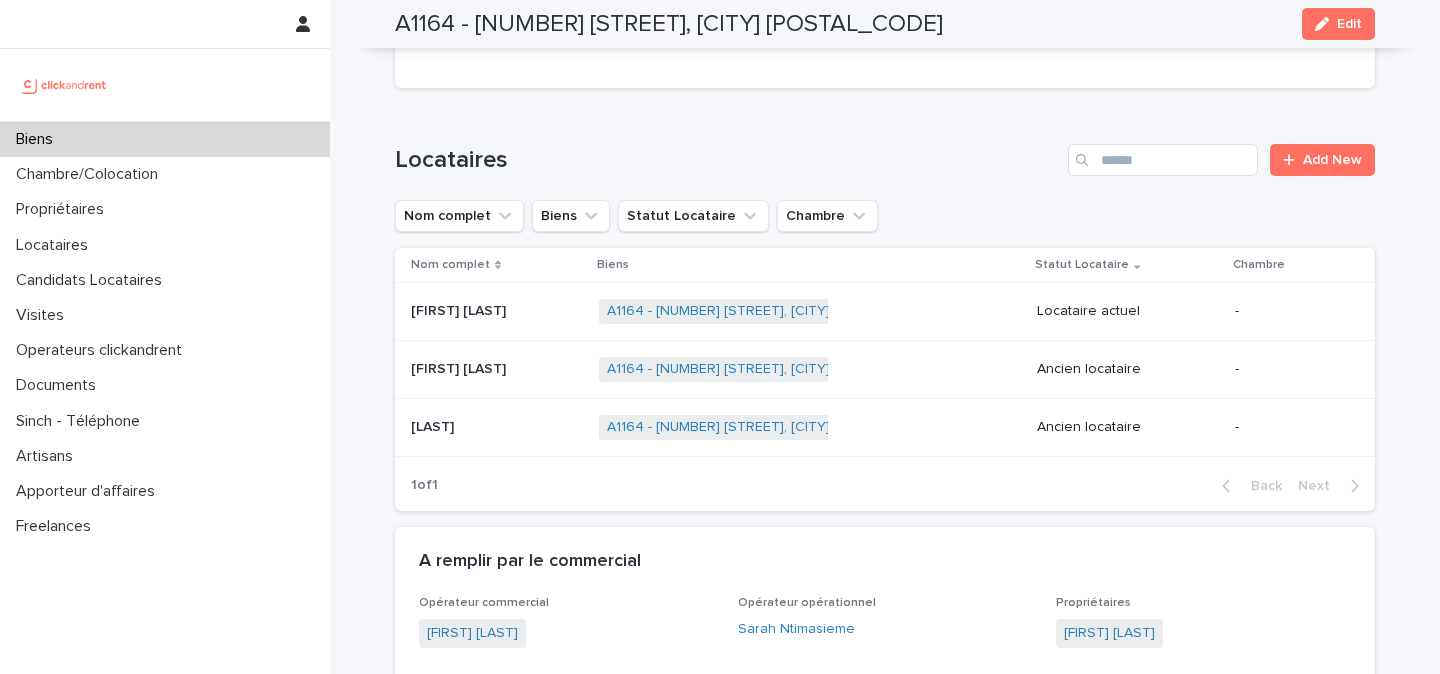scroll, scrollTop: 751, scrollLeft: 0, axis: vertical 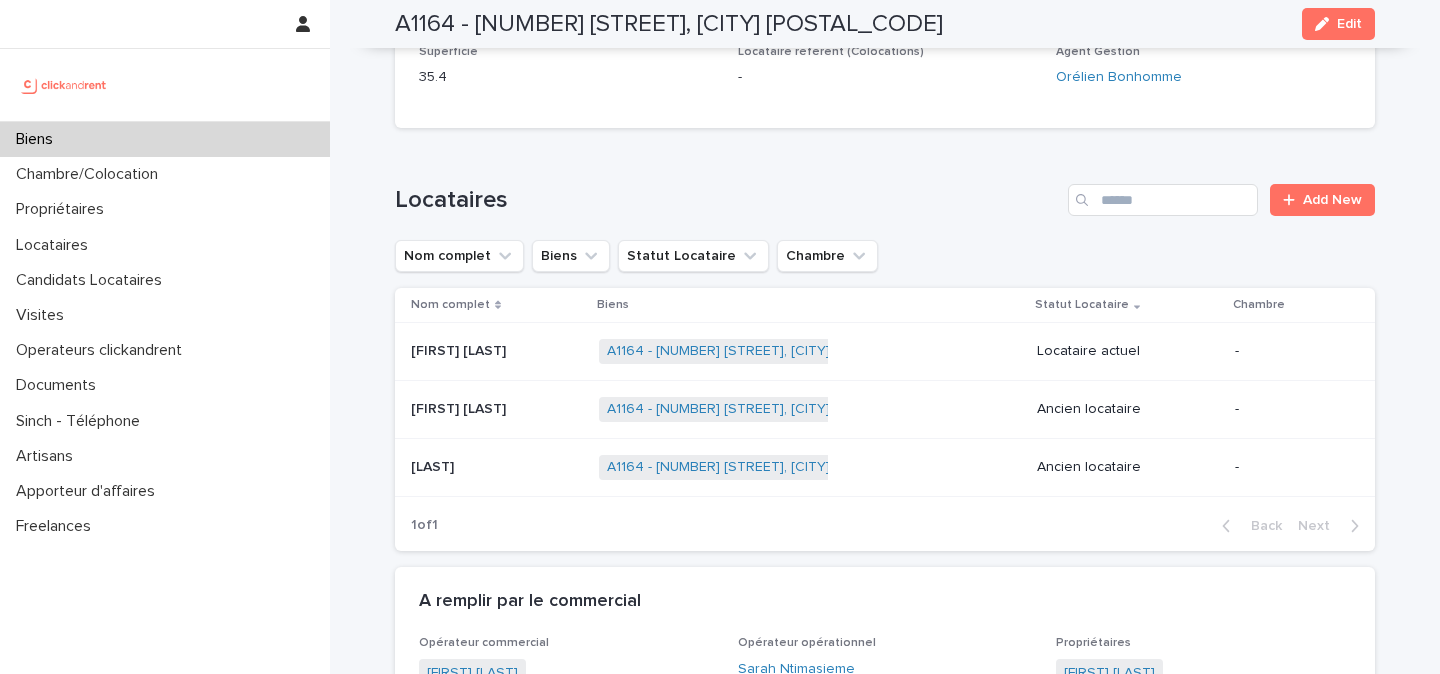 click on "Lucas Serres Lucas Serres" at bounding box center (497, 351) 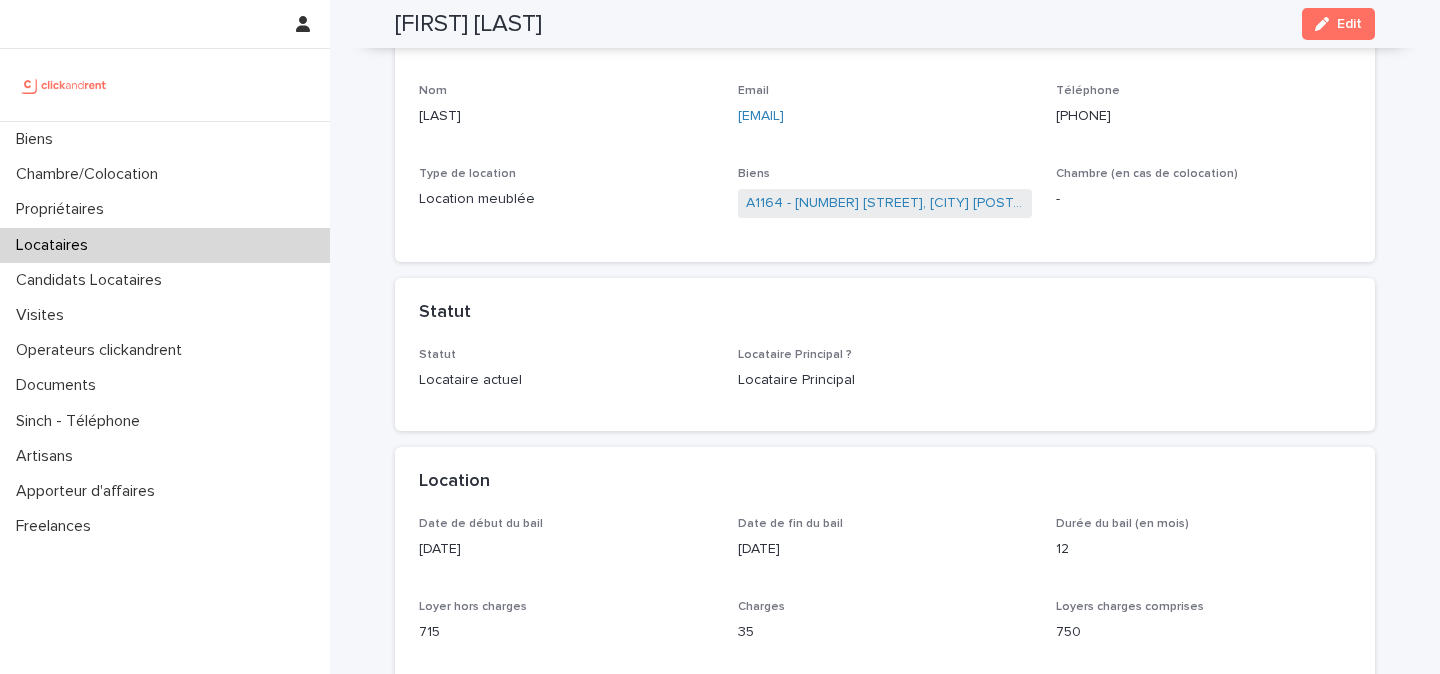 scroll, scrollTop: 0, scrollLeft: 0, axis: both 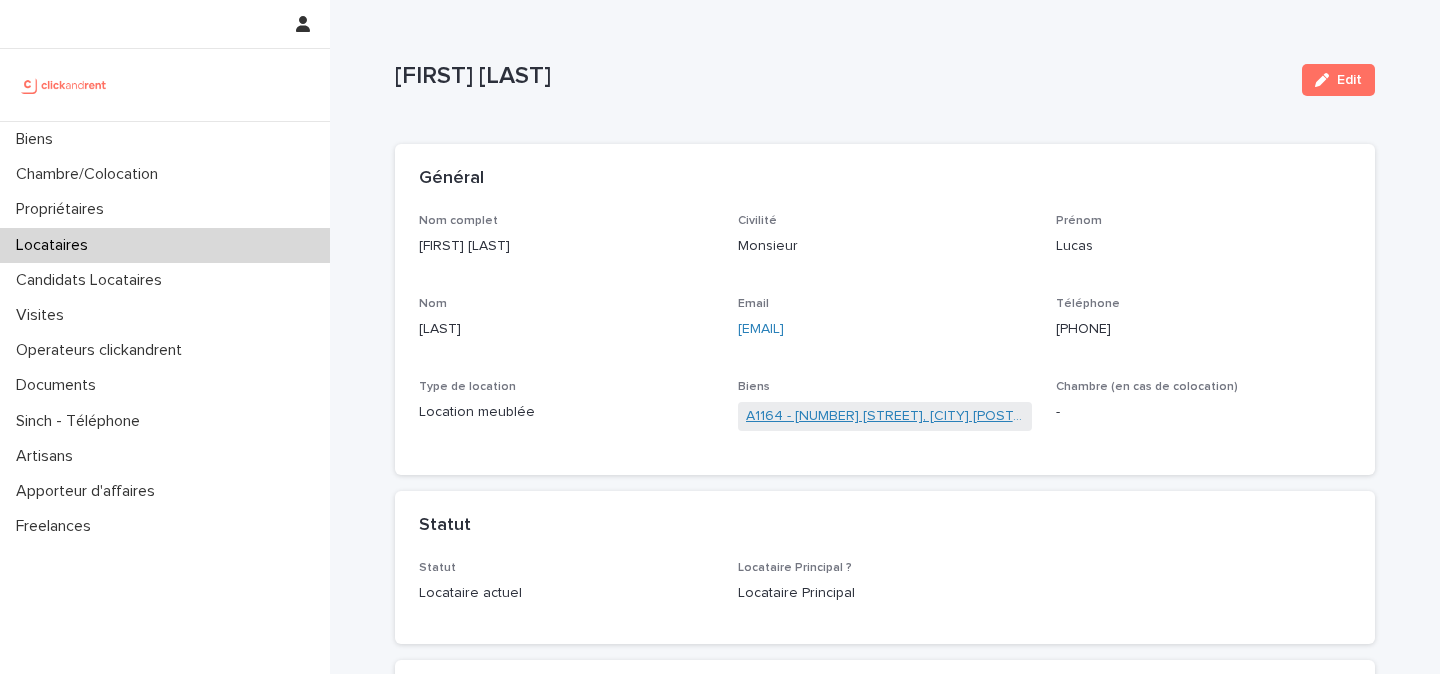 click on "A1164 - 58 rue Pierre Albrand,  Marseille 13002" at bounding box center (885, 416) 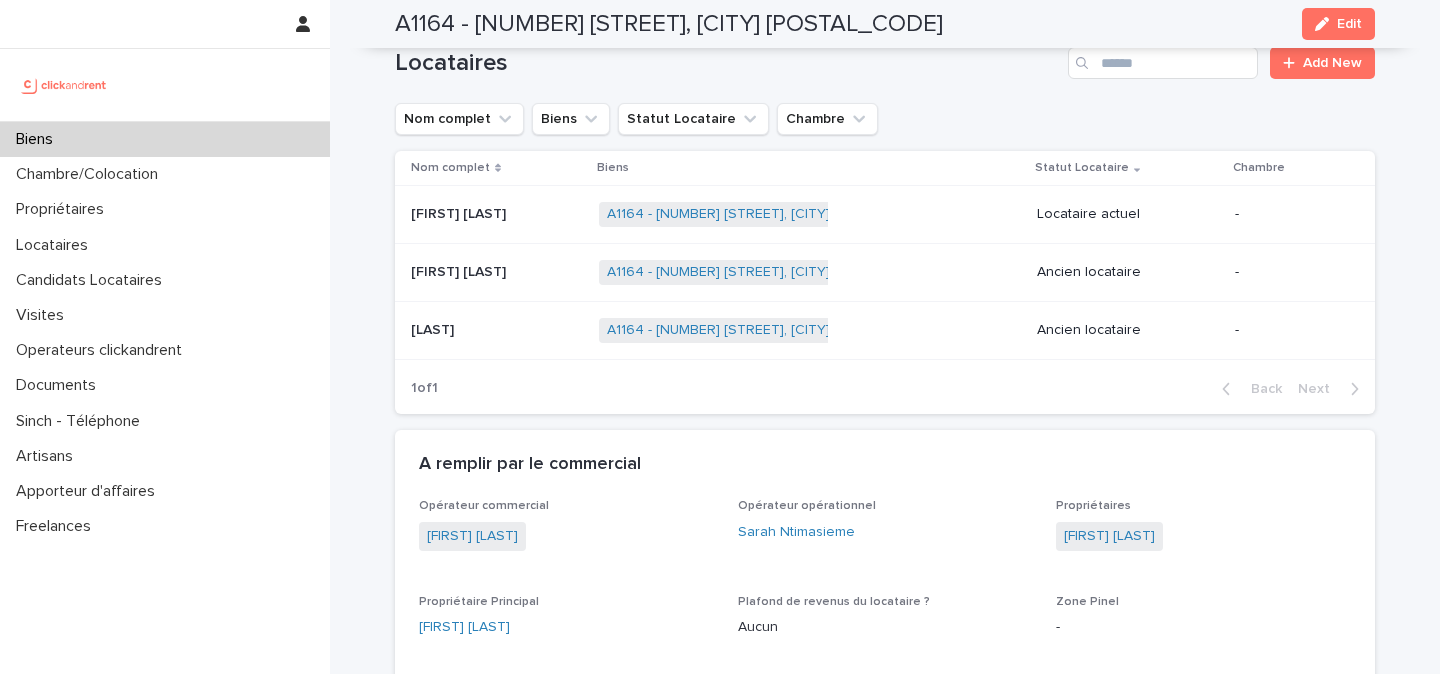 scroll, scrollTop: 906, scrollLeft: 0, axis: vertical 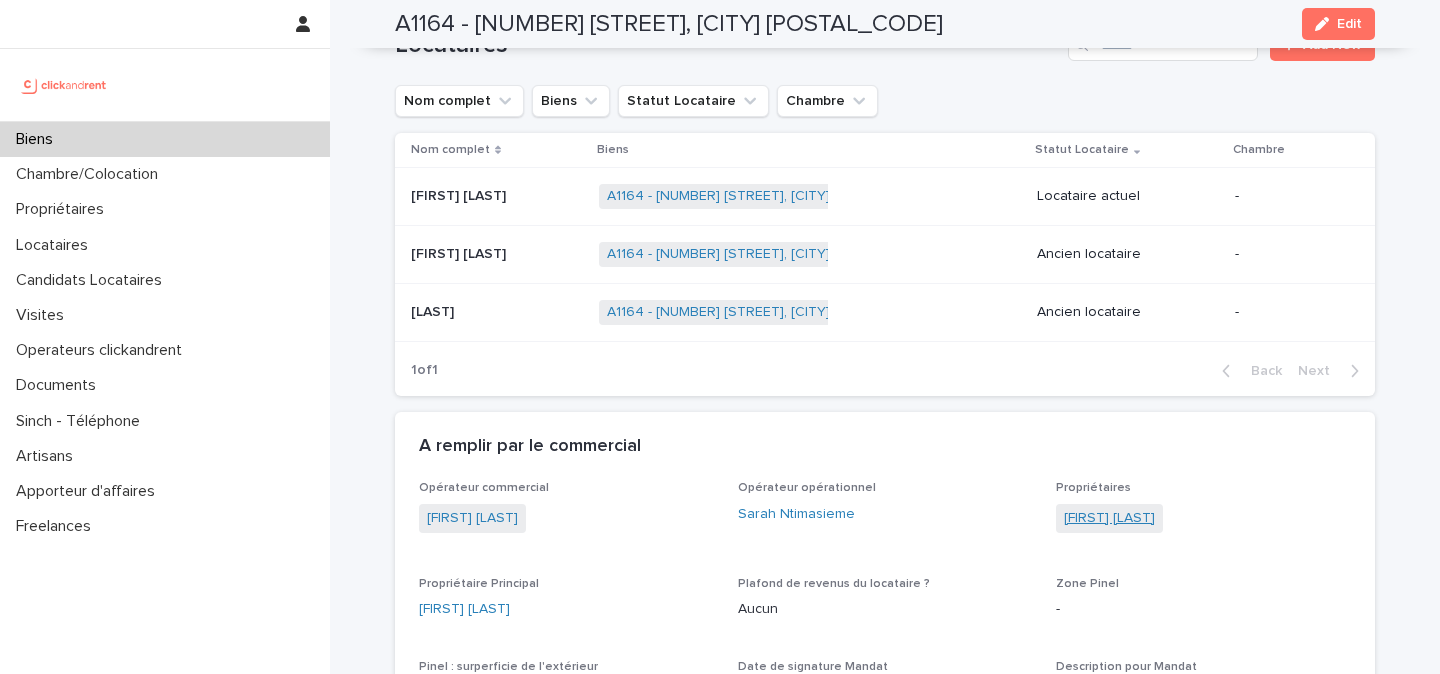 click on "Ludovic Mazi" at bounding box center [1109, 518] 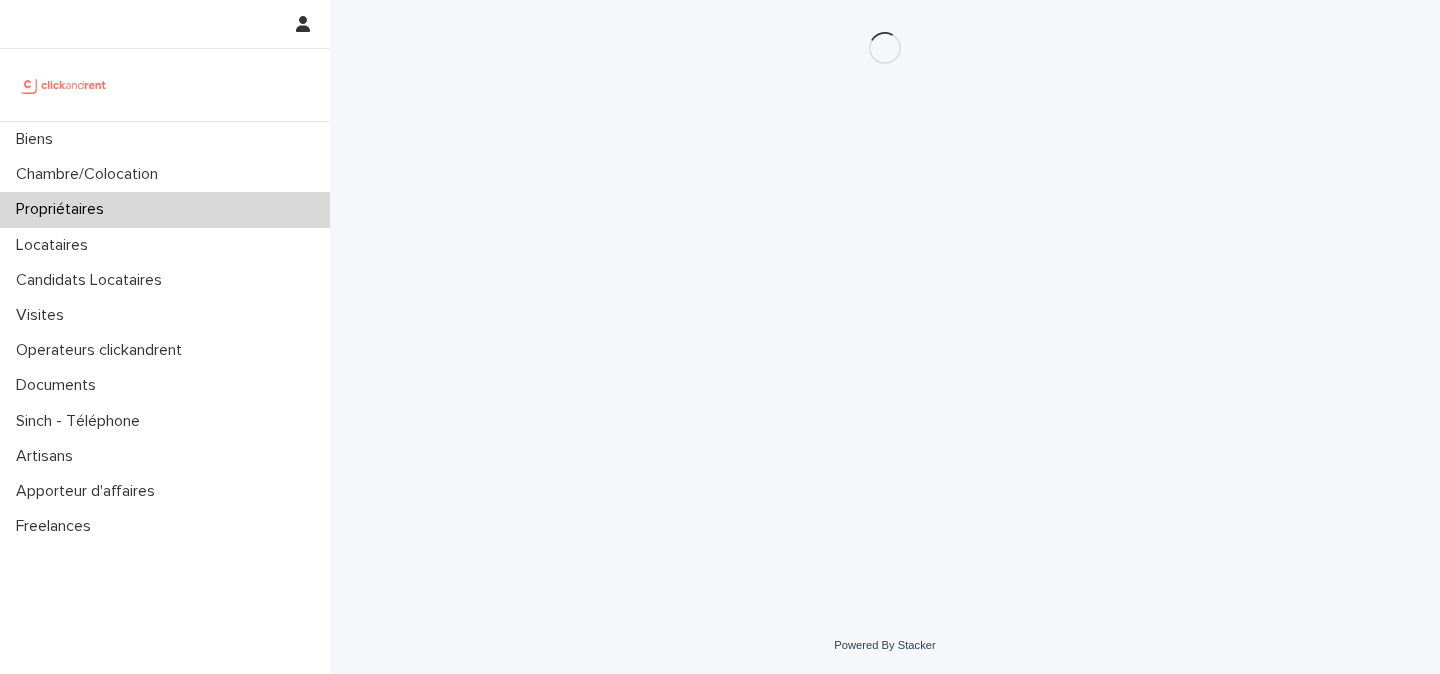 scroll, scrollTop: 0, scrollLeft: 0, axis: both 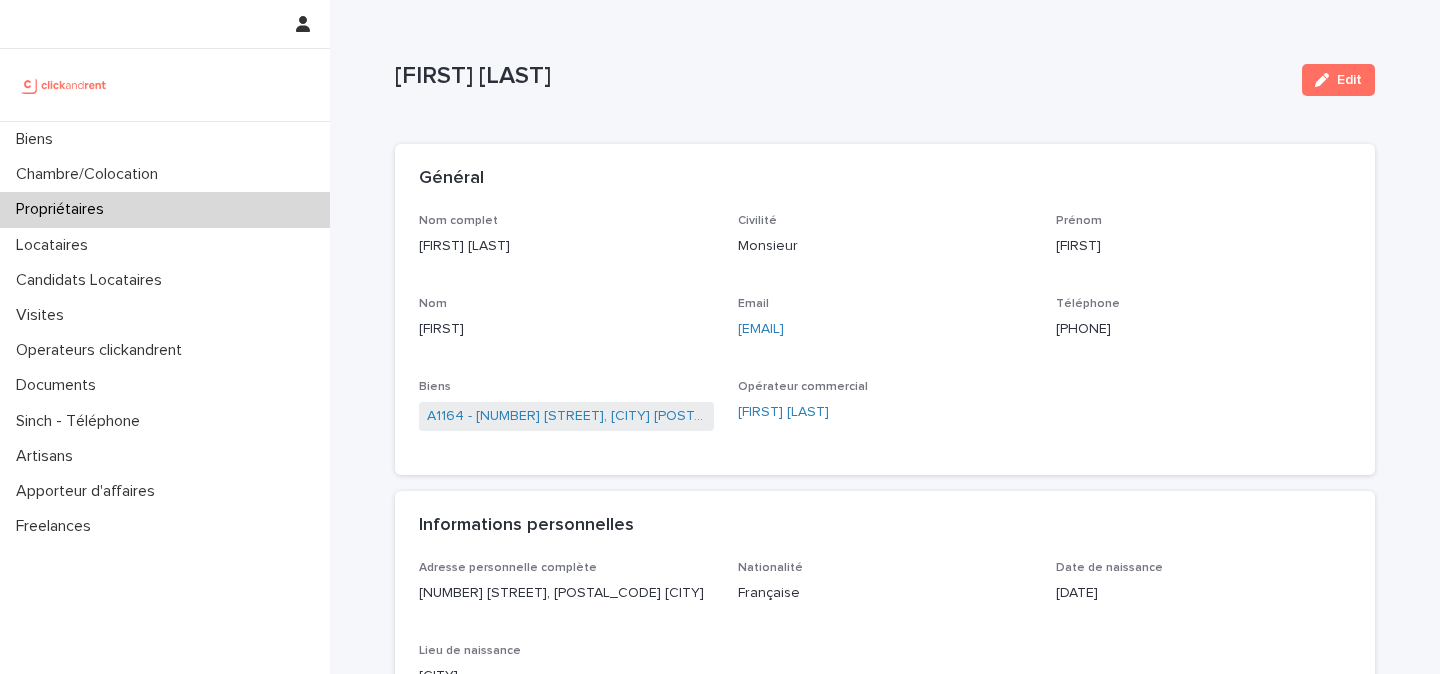 click on "+33681506773" at bounding box center [1203, 329] 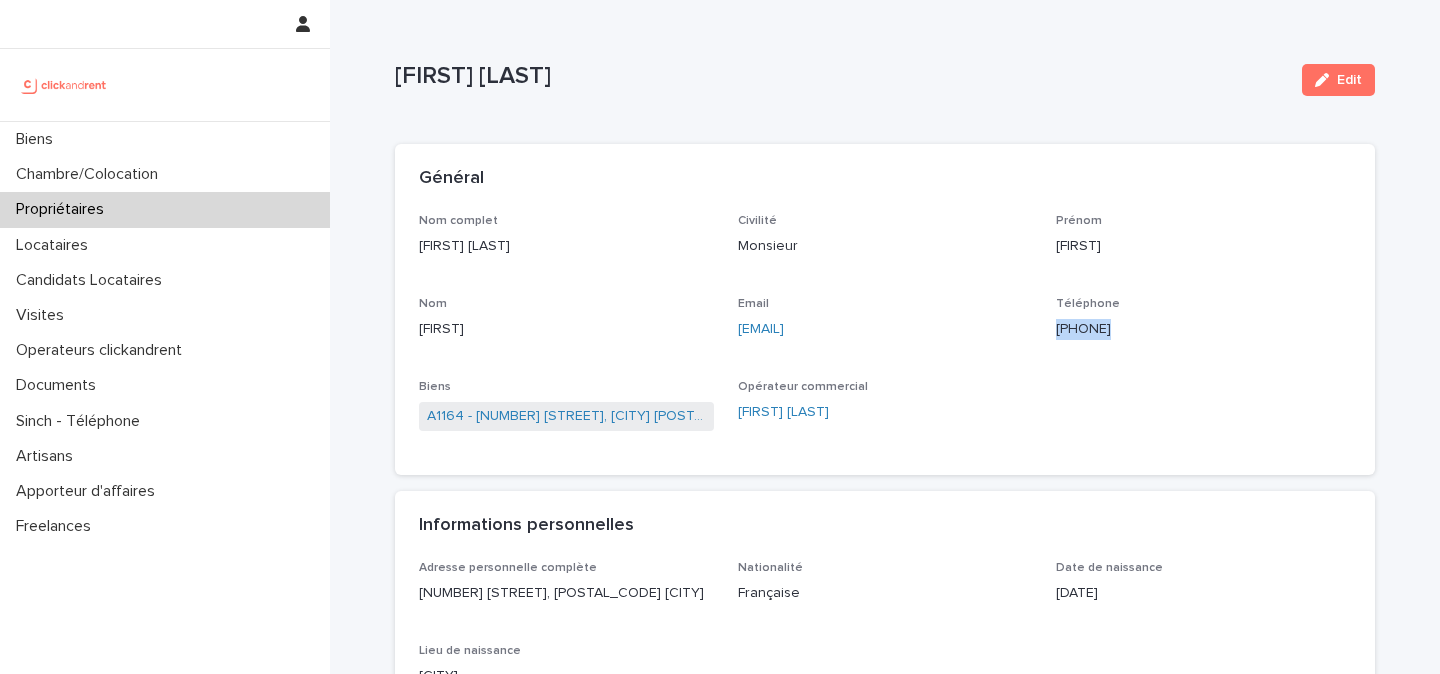 click on "+33681506773" at bounding box center [1203, 329] 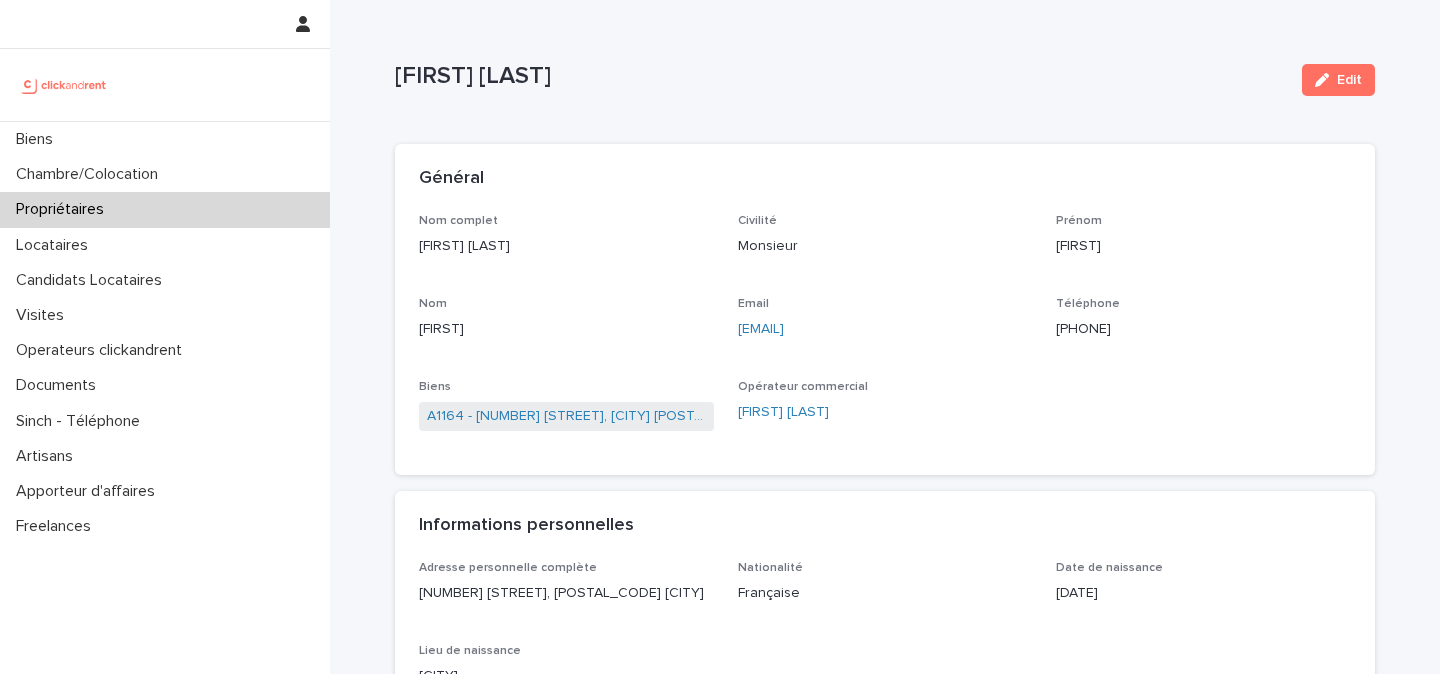 click on "ludovic.mazi@gmail.com" at bounding box center (885, 329) 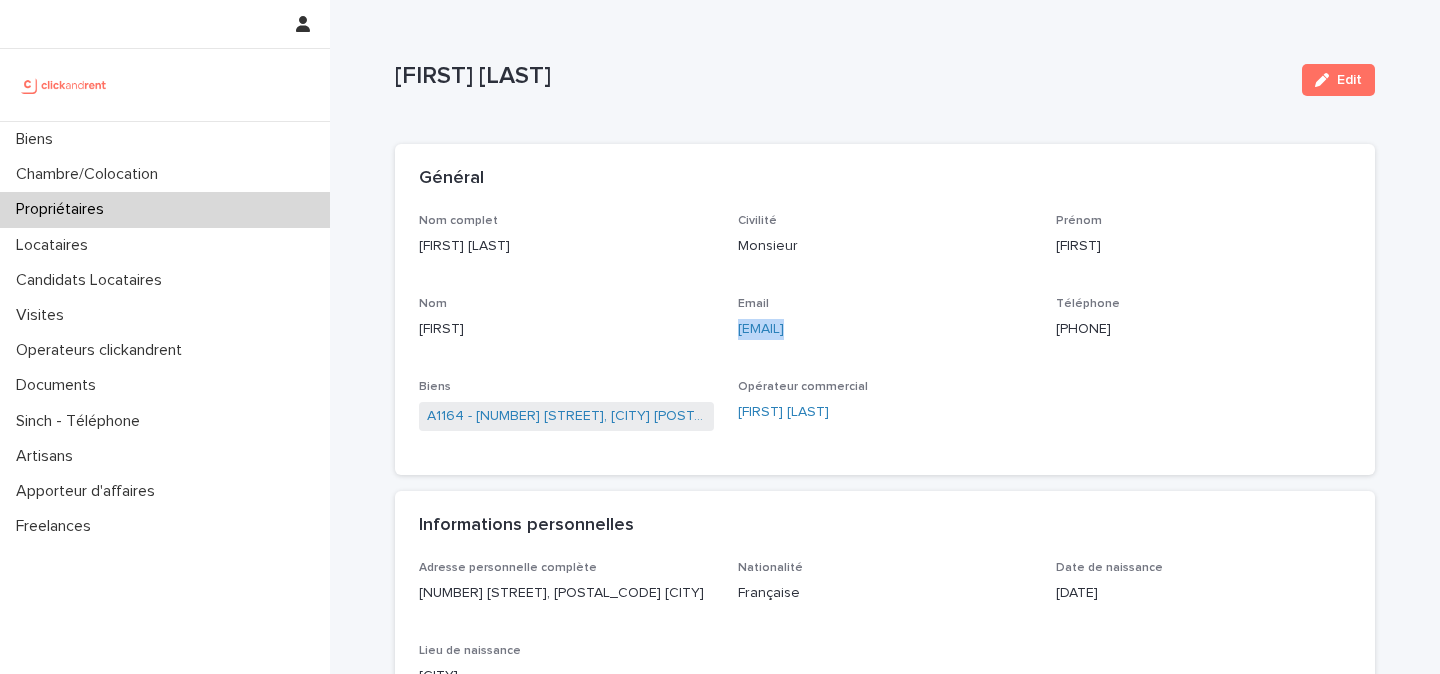 click on "ludovic.mazi@gmail.com" at bounding box center [885, 329] 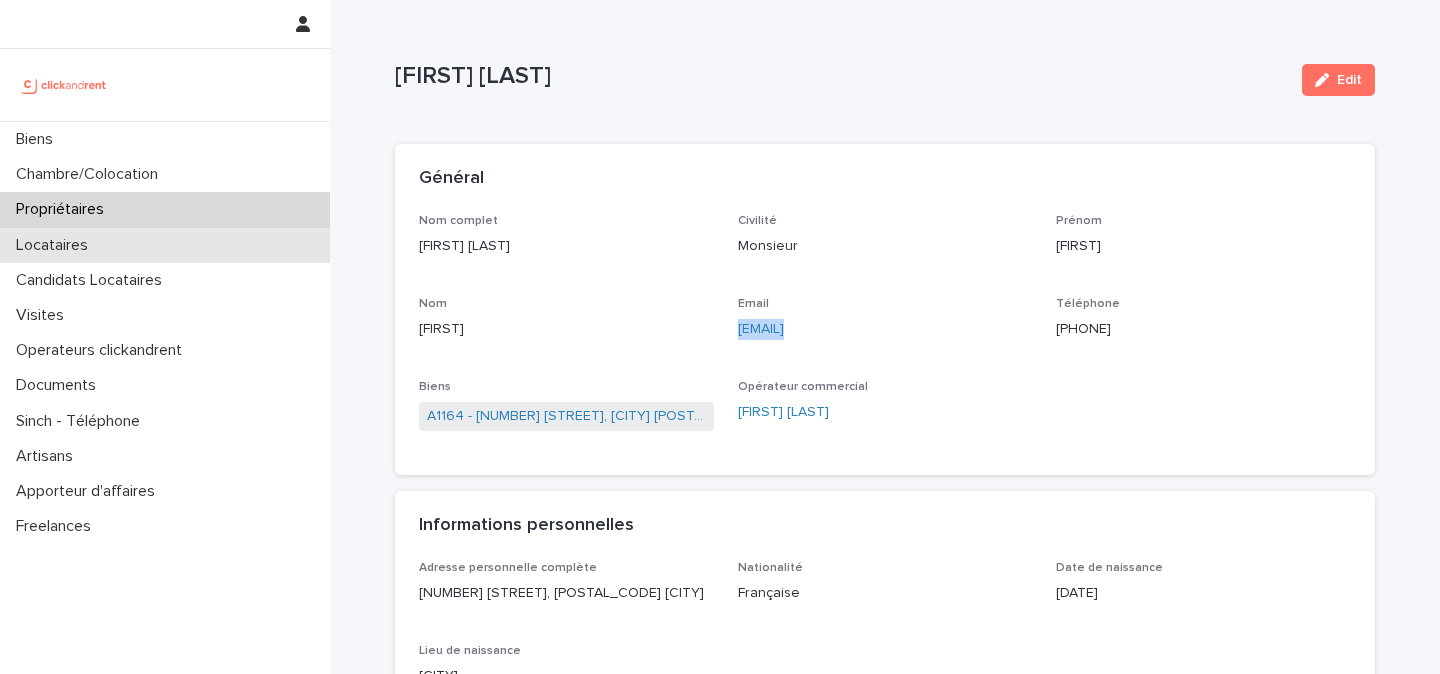 click on "Locataires" at bounding box center [56, 245] 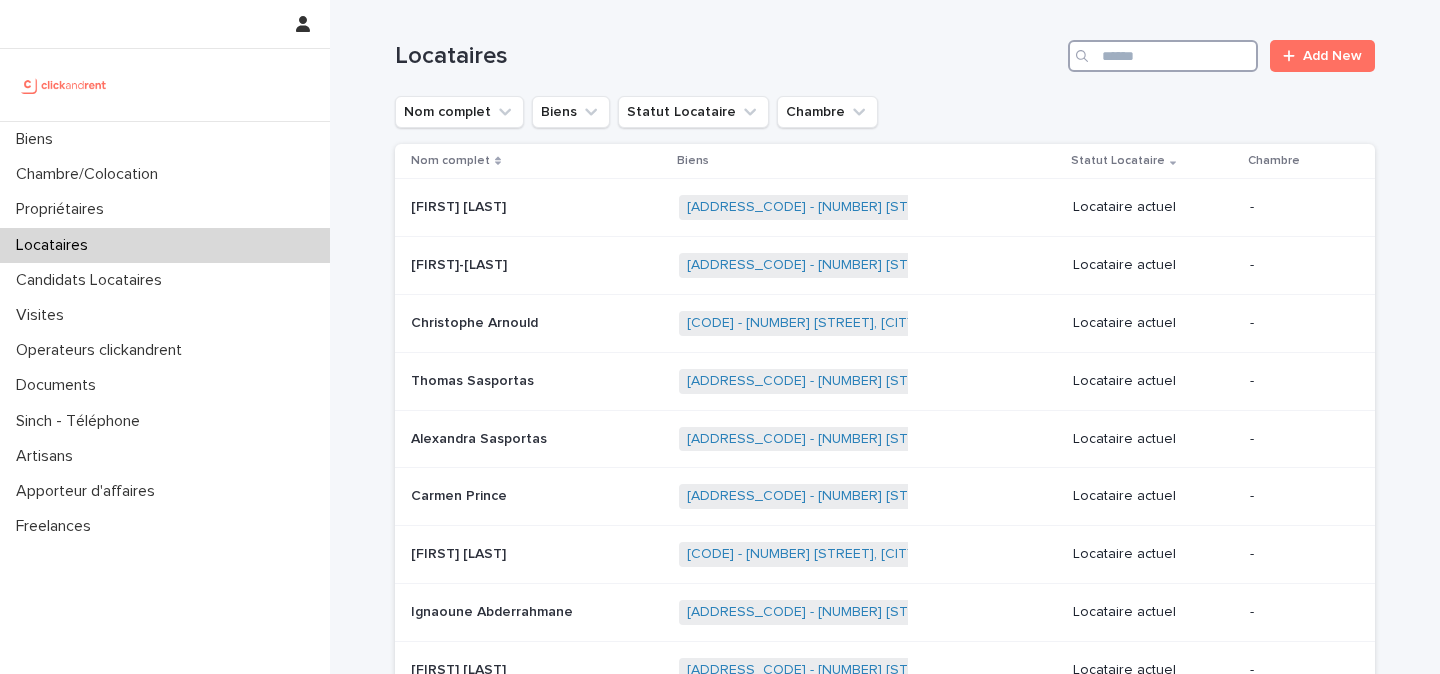 click at bounding box center (1163, 56) 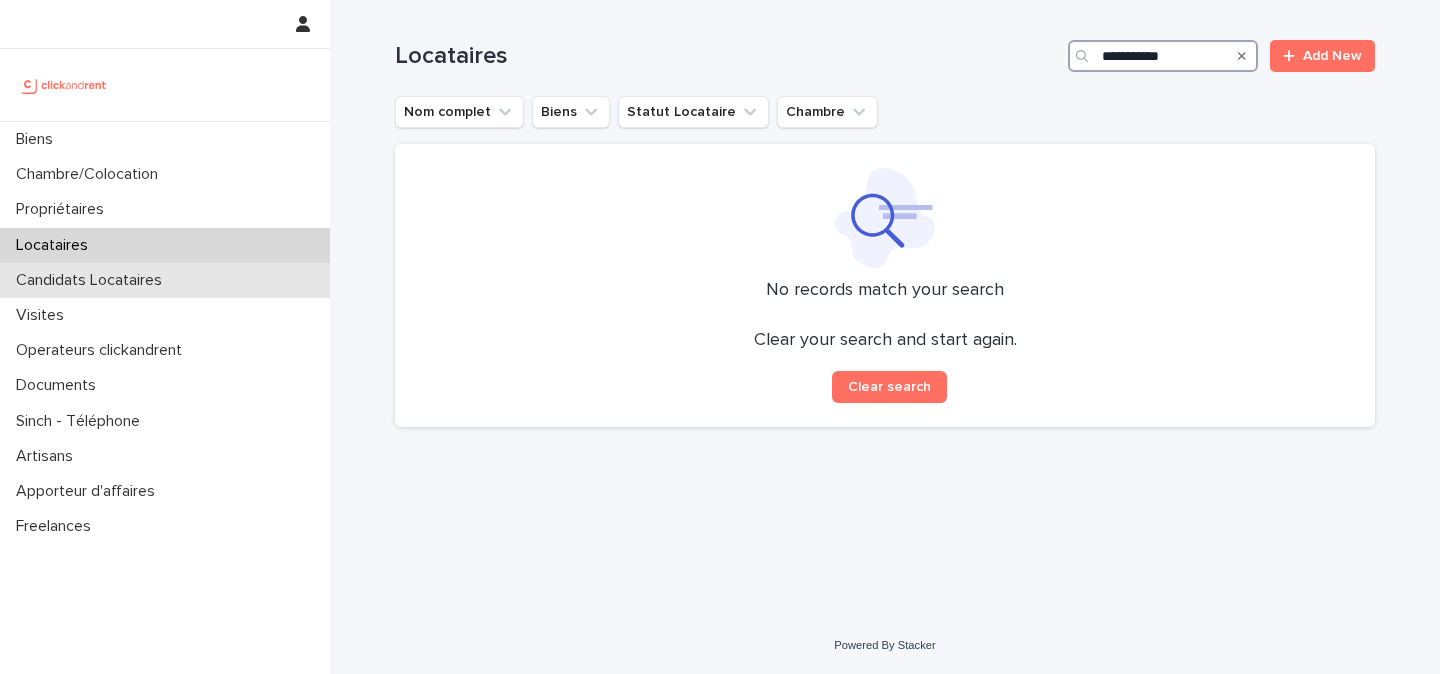 type on "**********" 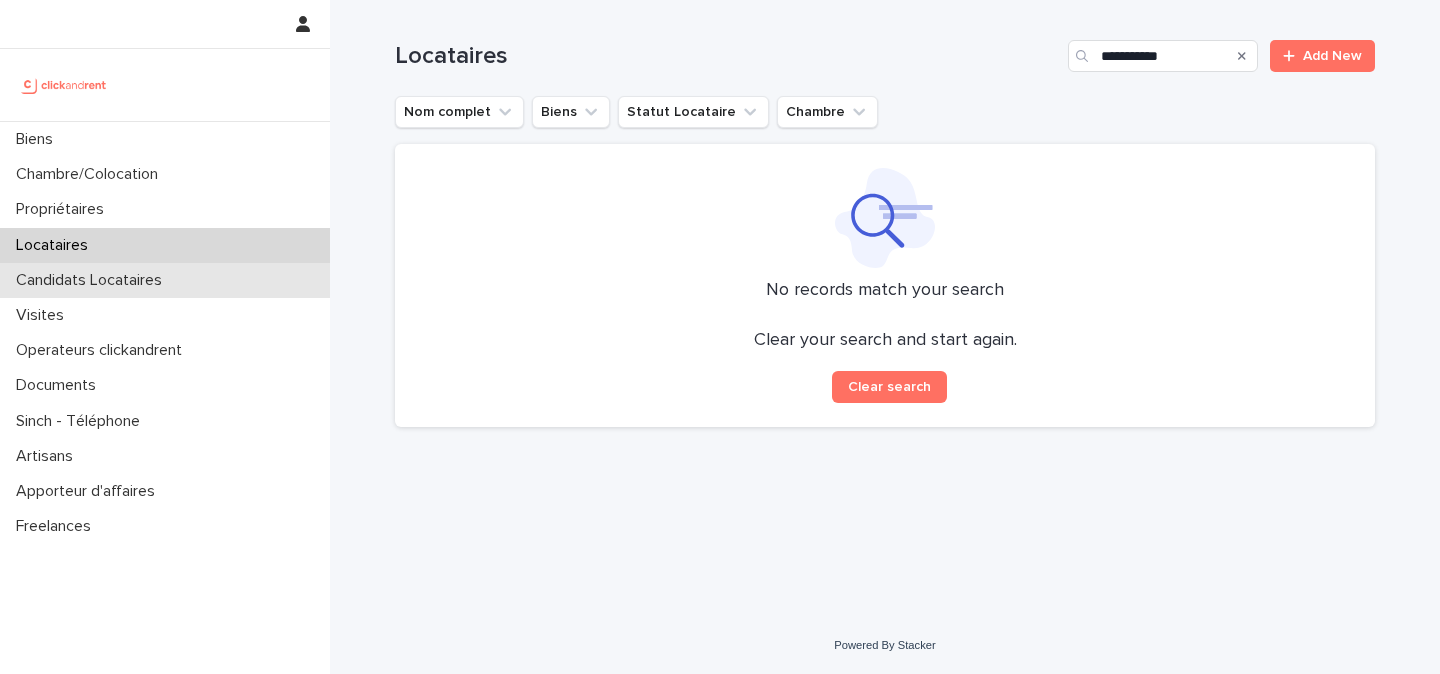 click on "Candidats Locataires" at bounding box center [165, 280] 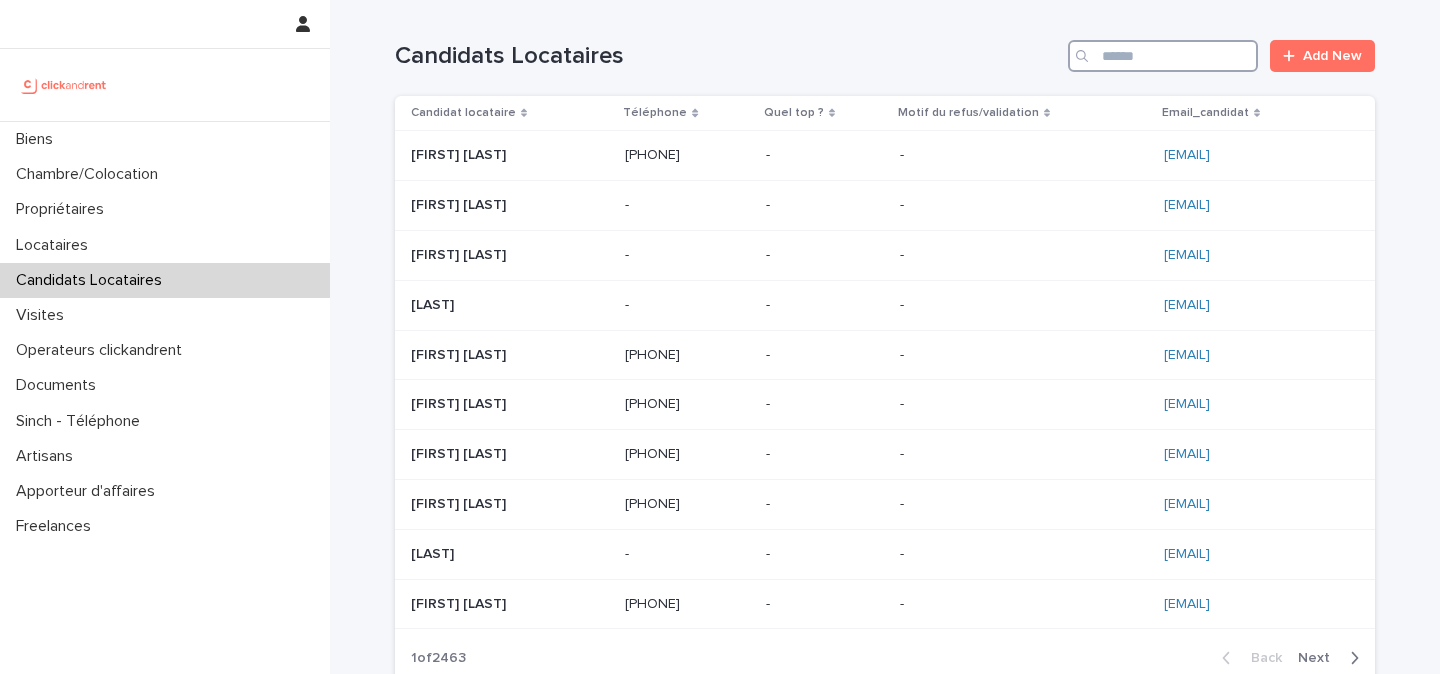 click at bounding box center [1163, 56] 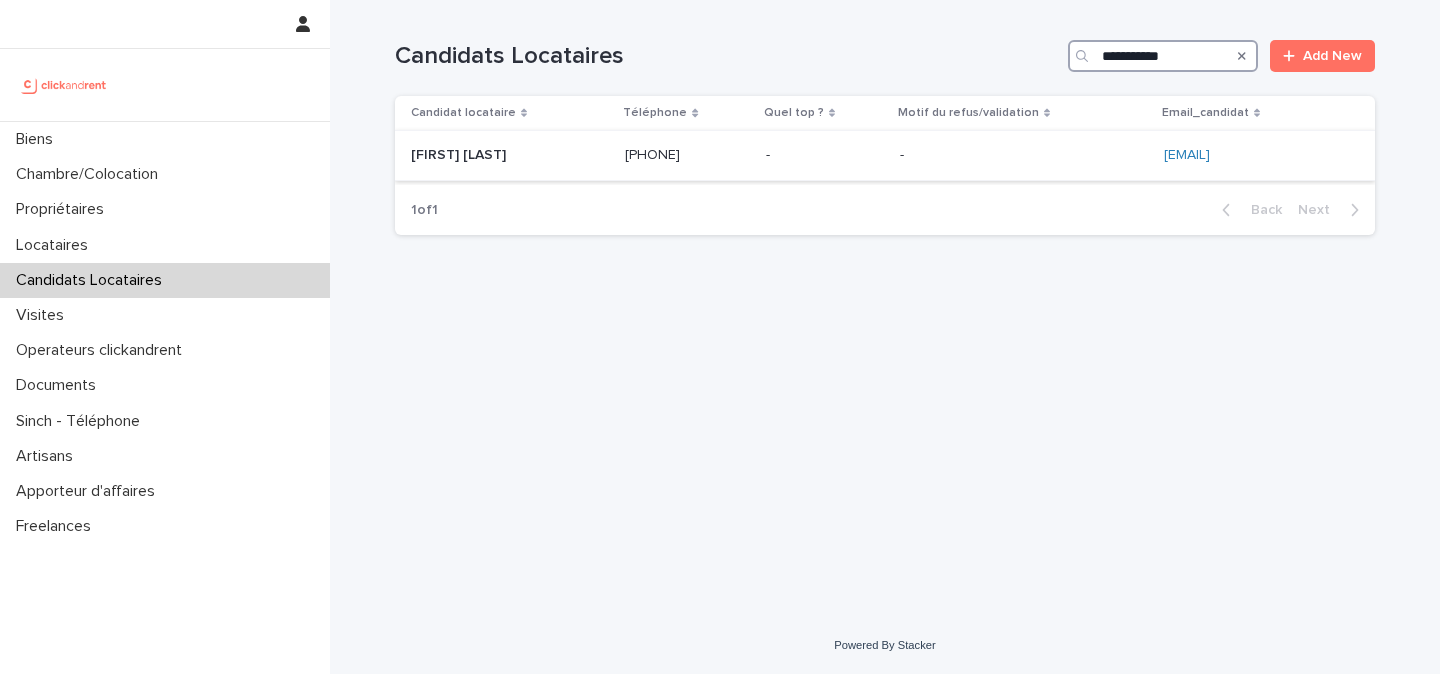 type on "**********" 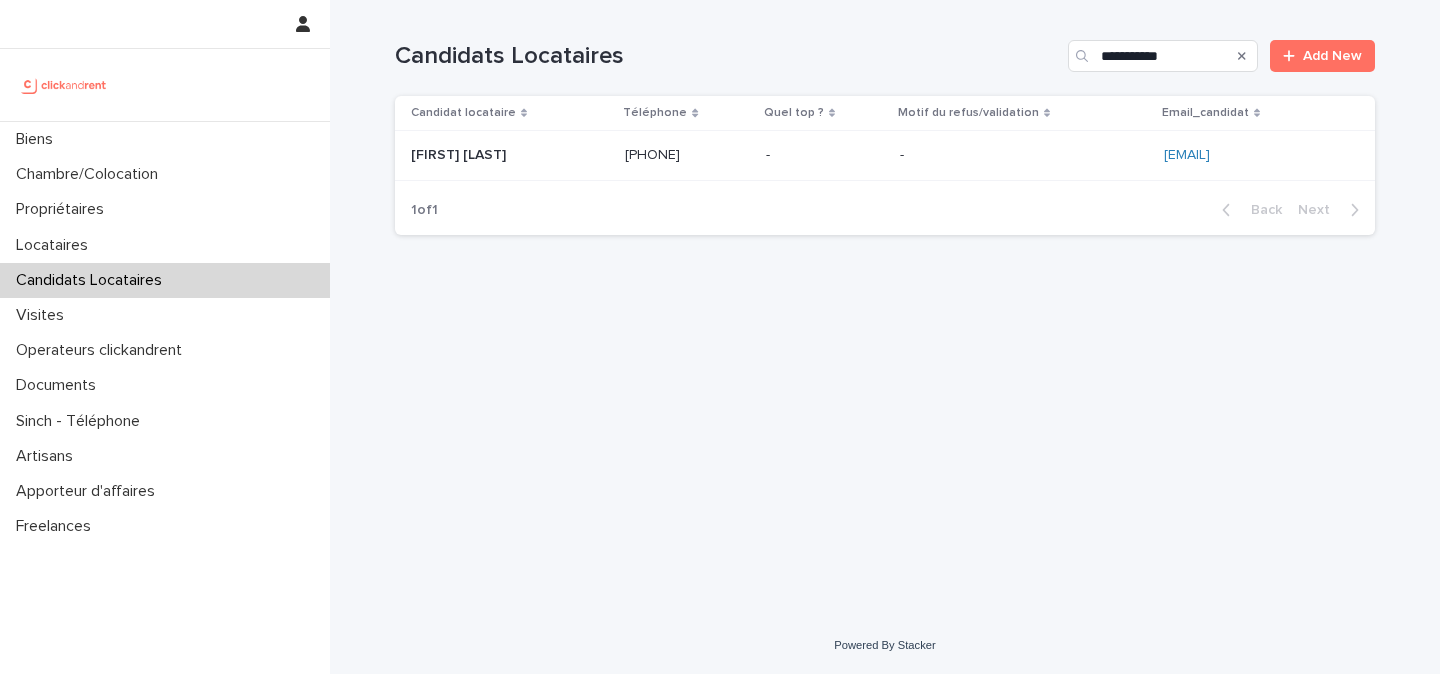 click on "Warda Osman" at bounding box center [460, 153] 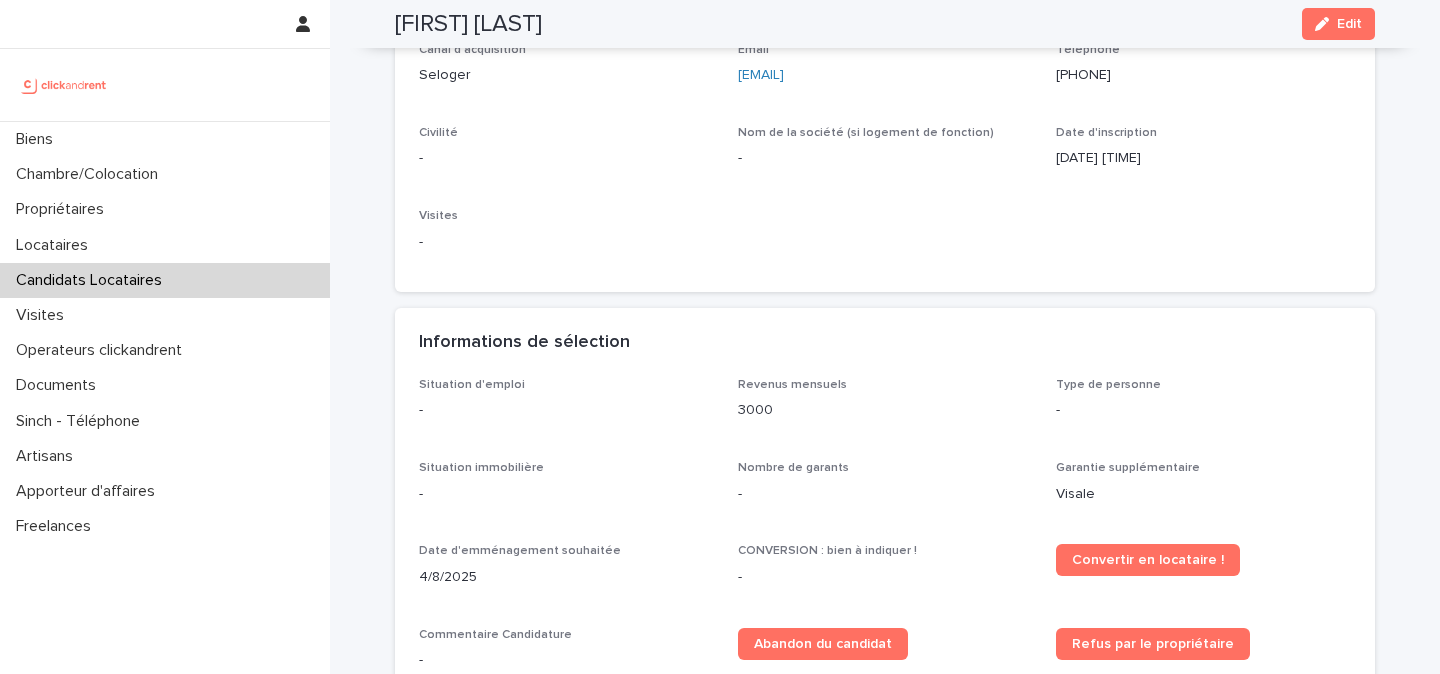 scroll, scrollTop: 0, scrollLeft: 0, axis: both 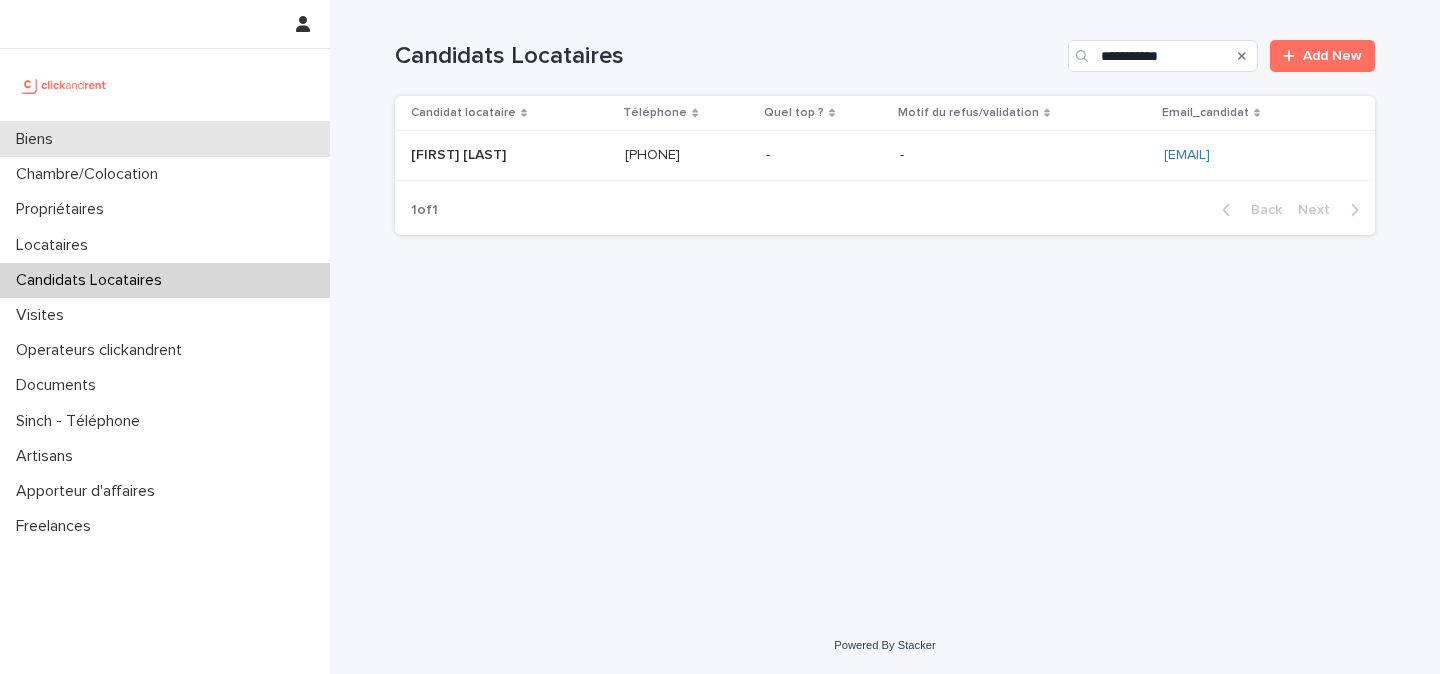 click on "Biens" at bounding box center (165, 139) 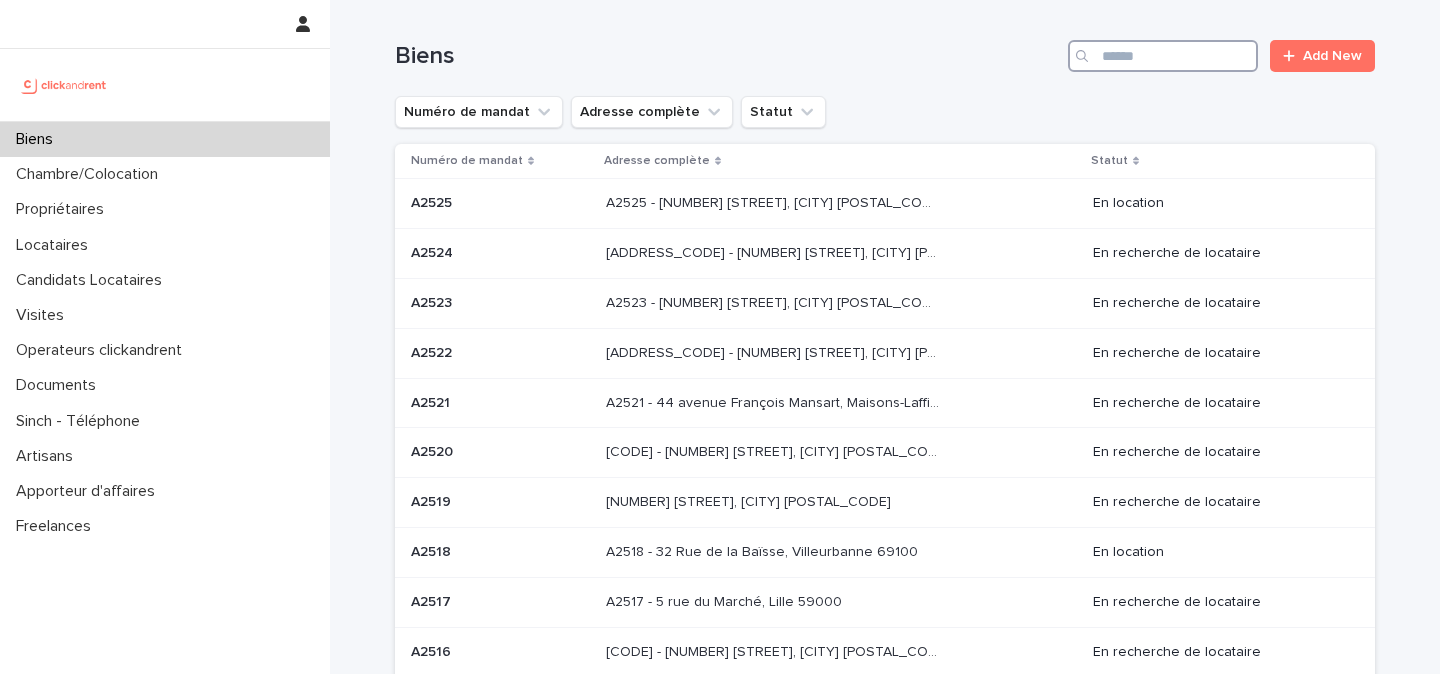 click at bounding box center [1163, 56] 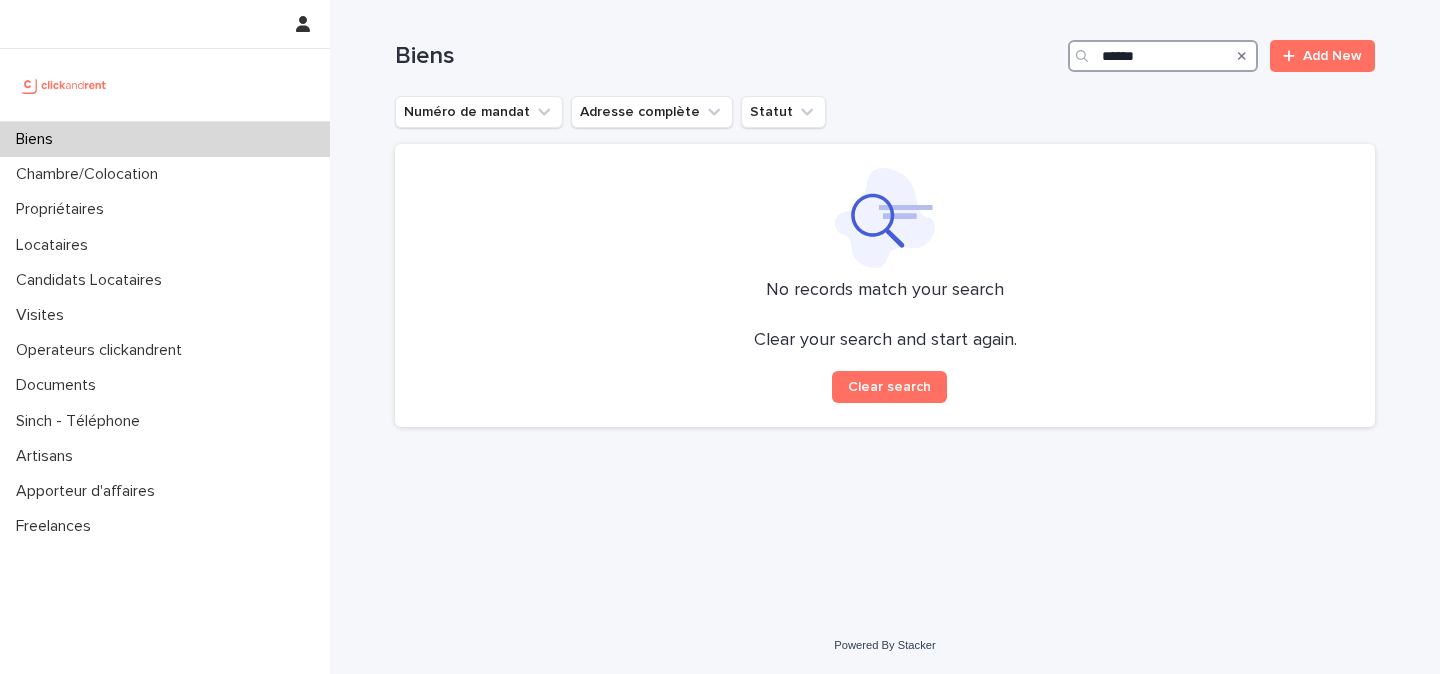 click on "*****" at bounding box center [1163, 56] 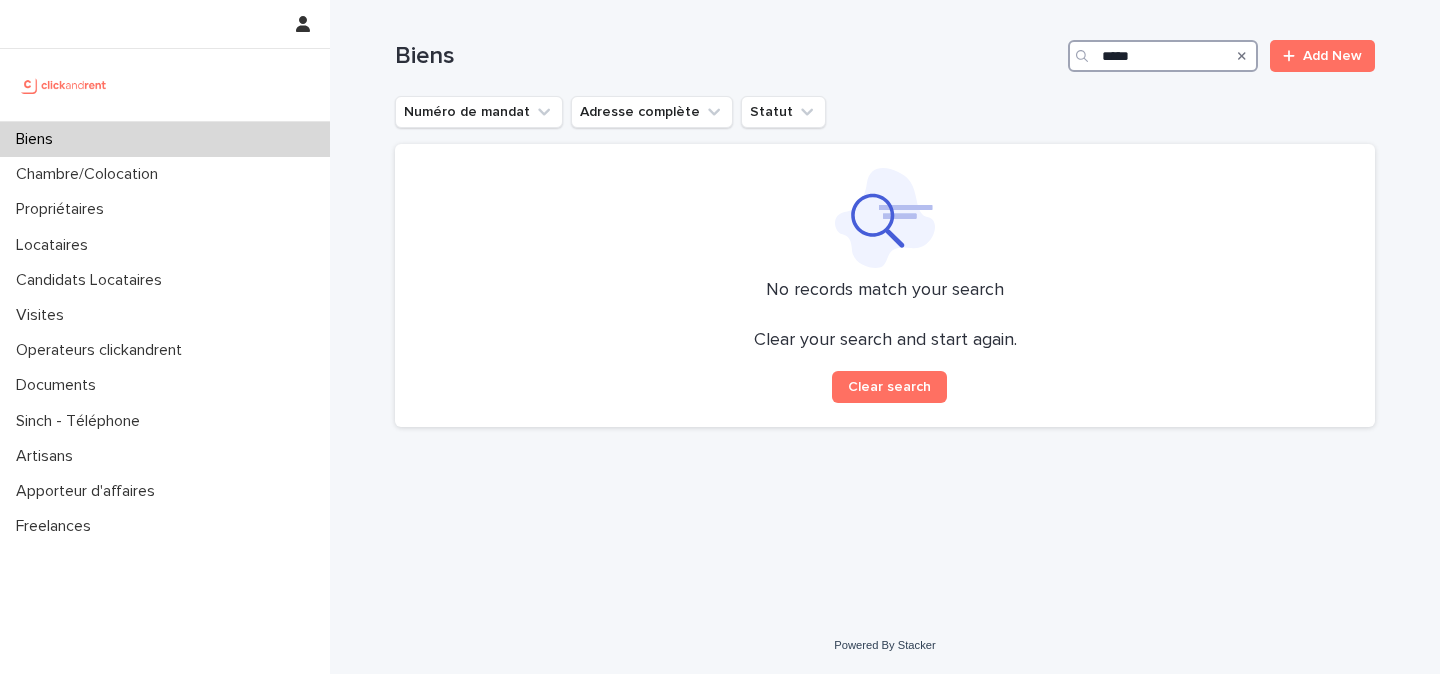 type on "*****" 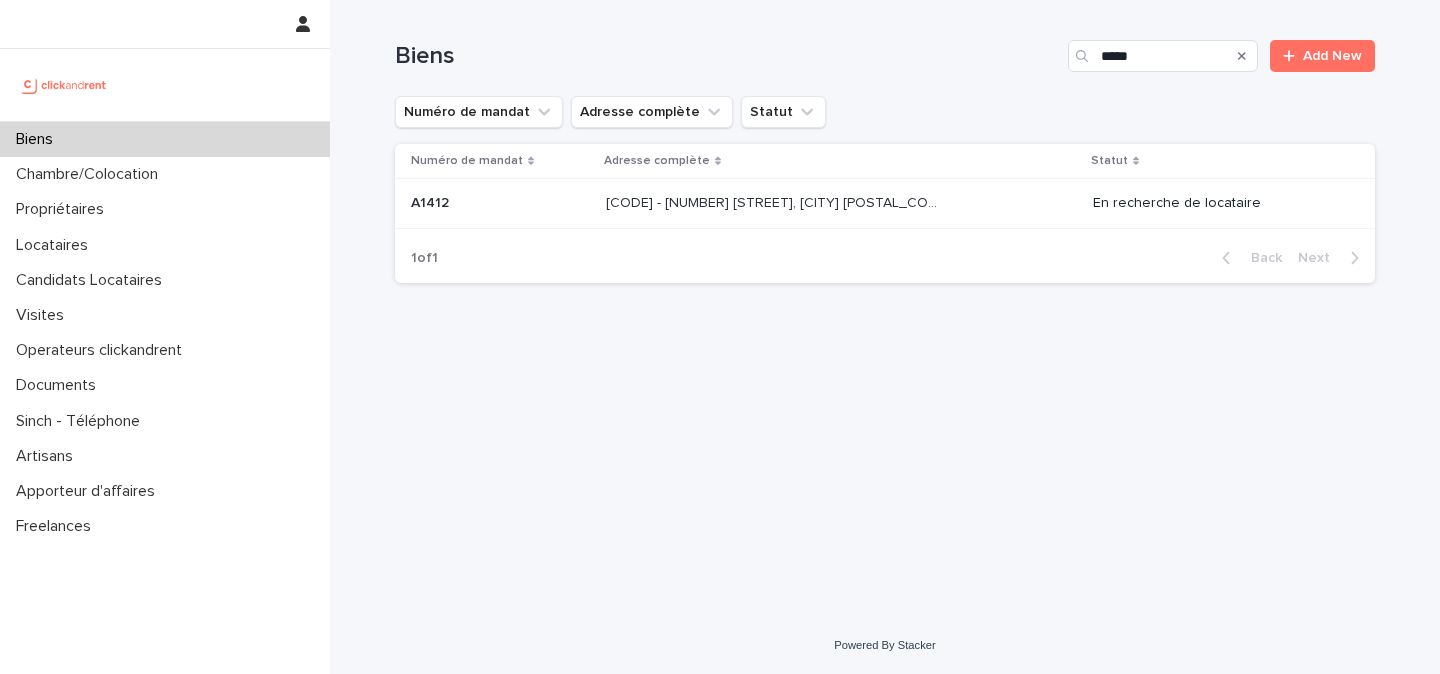 click on "A1412 - 11 rue Camille Desmoulins,  Levallois-Perret 92300" at bounding box center (774, 201) 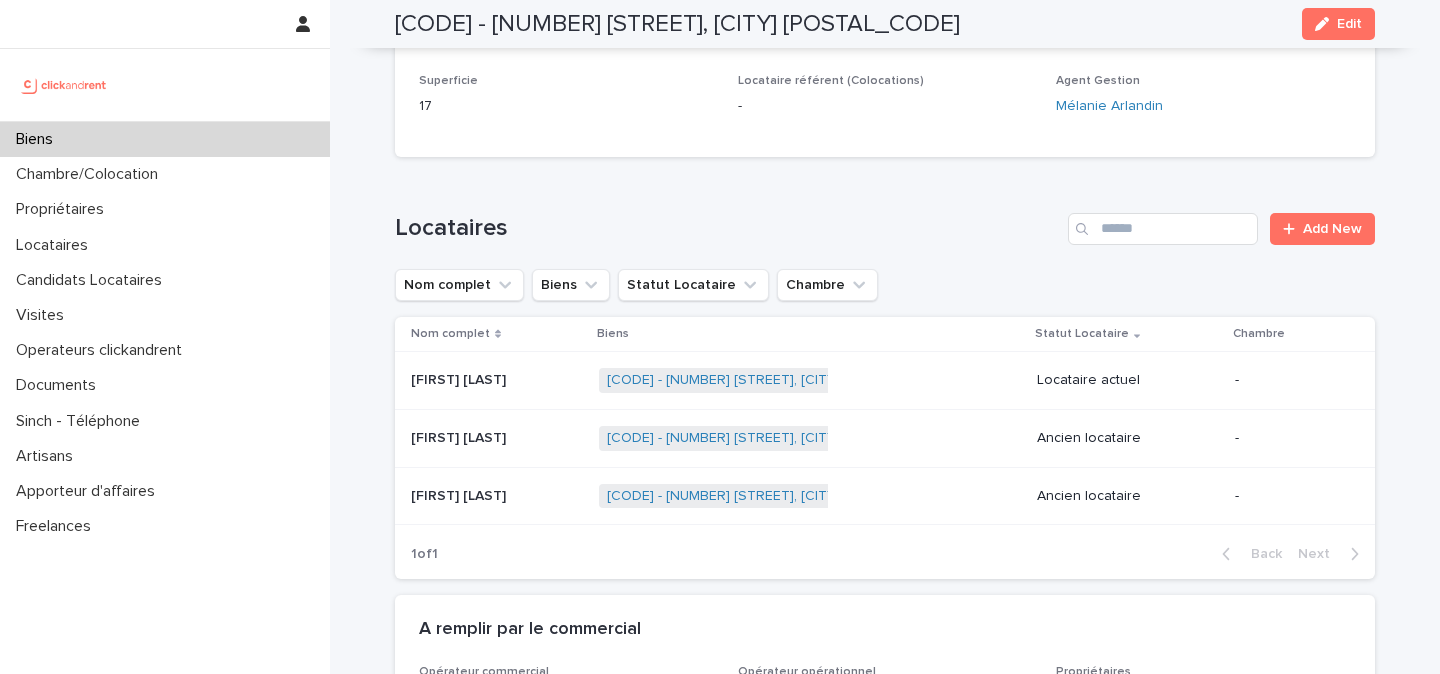 scroll, scrollTop: 763, scrollLeft: 0, axis: vertical 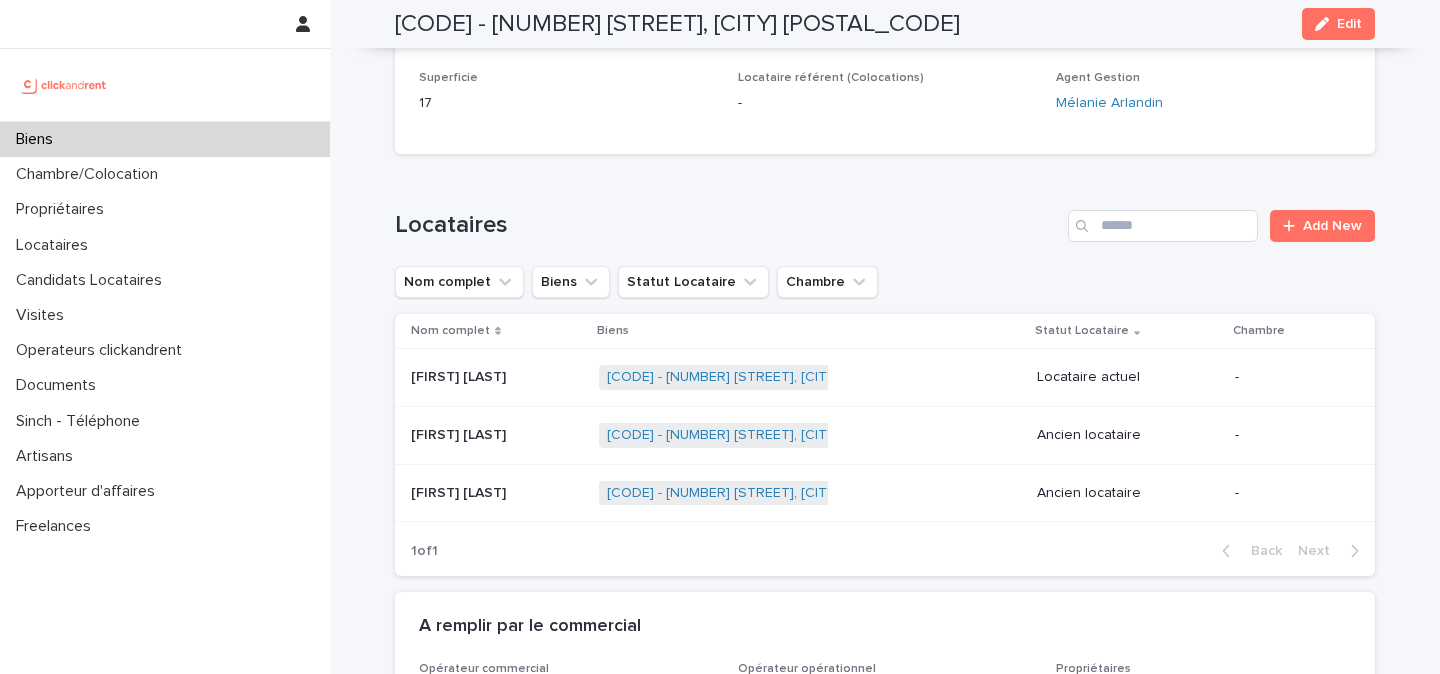 click on "Biens" at bounding box center [38, 139] 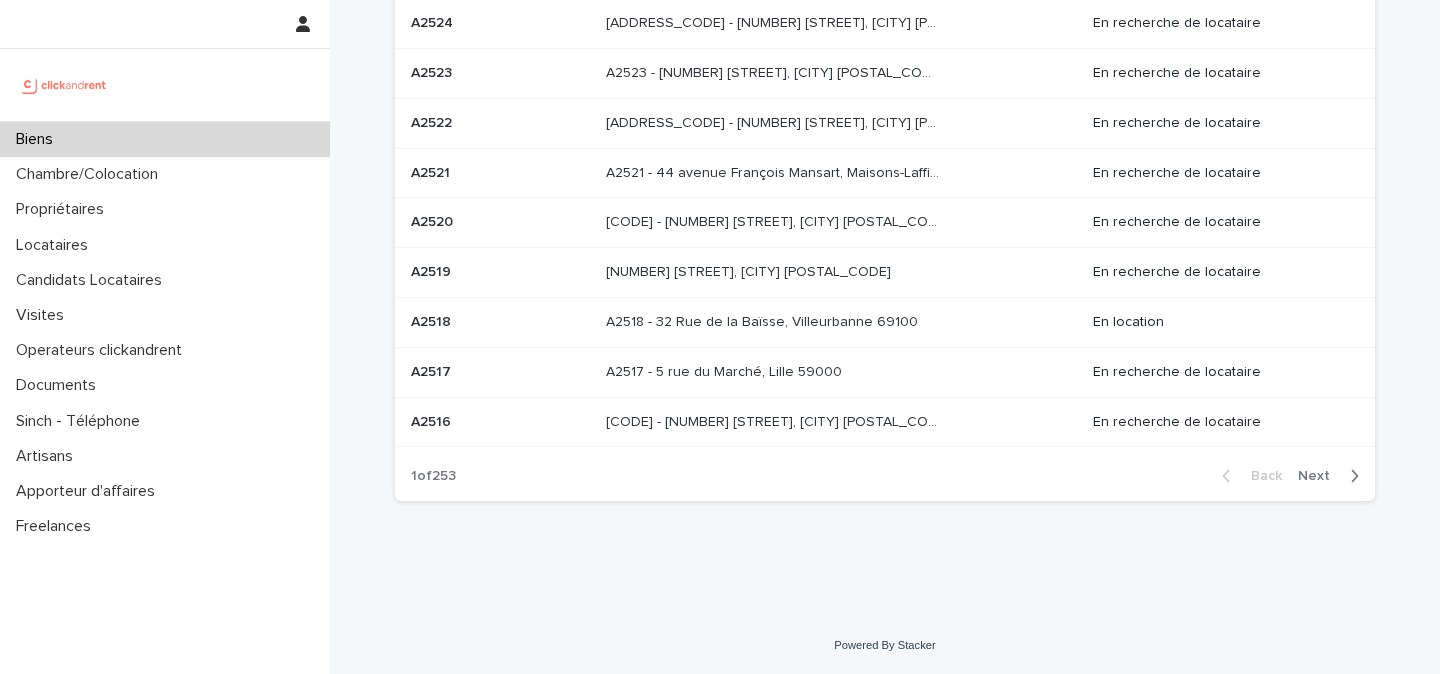 scroll, scrollTop: 0, scrollLeft: 0, axis: both 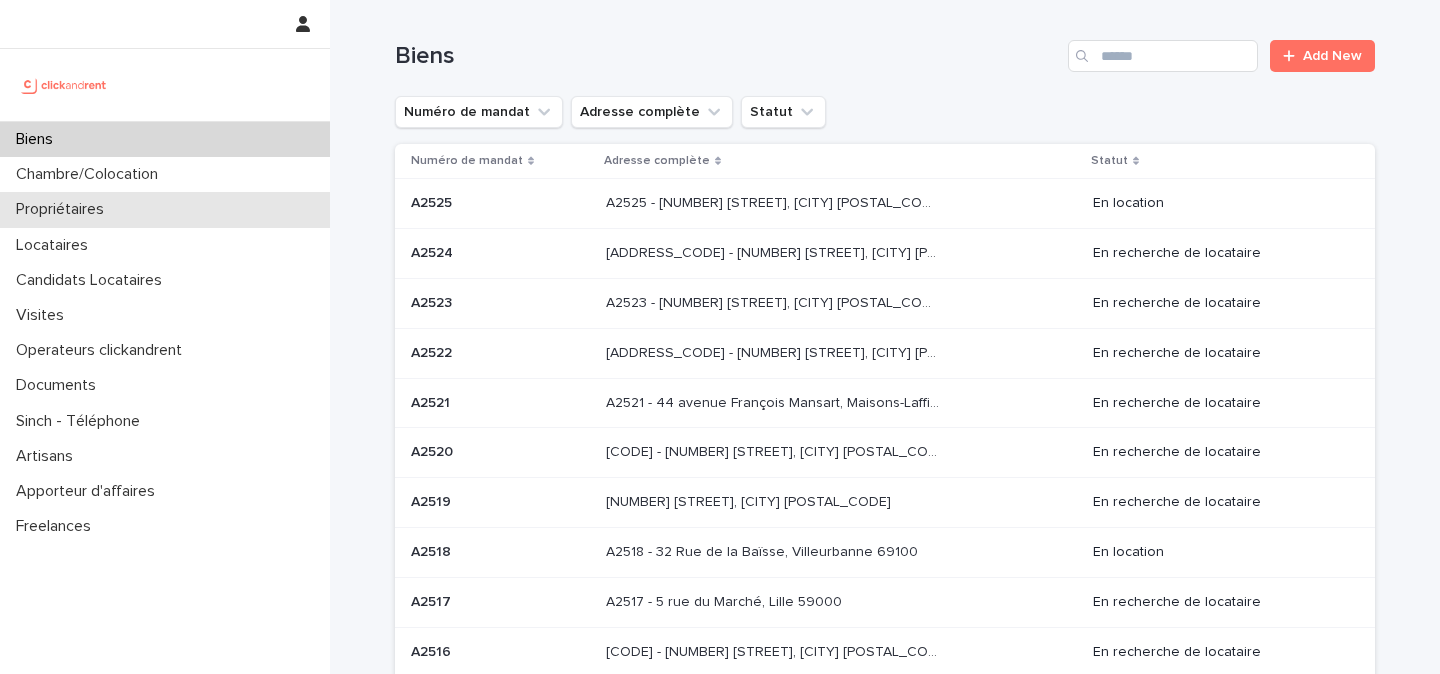 click on "Propriétaires" at bounding box center [64, 209] 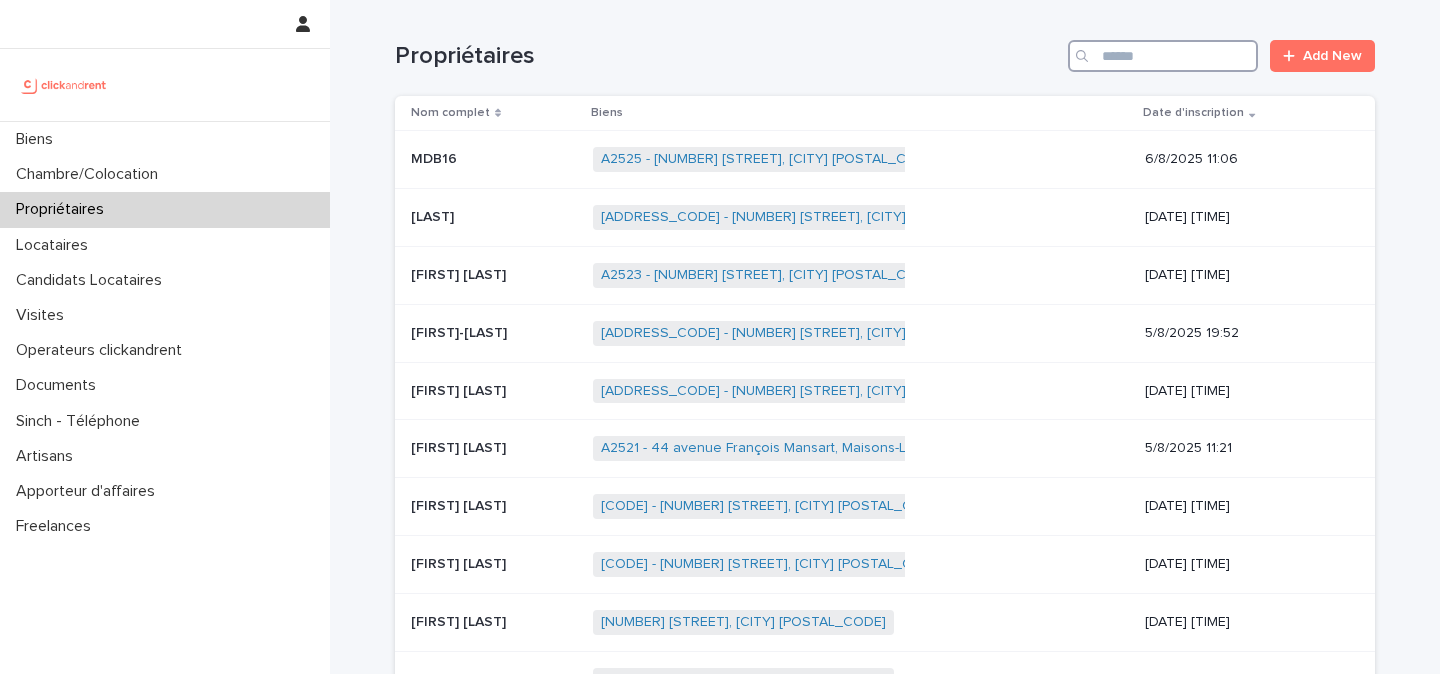 click at bounding box center (1163, 56) 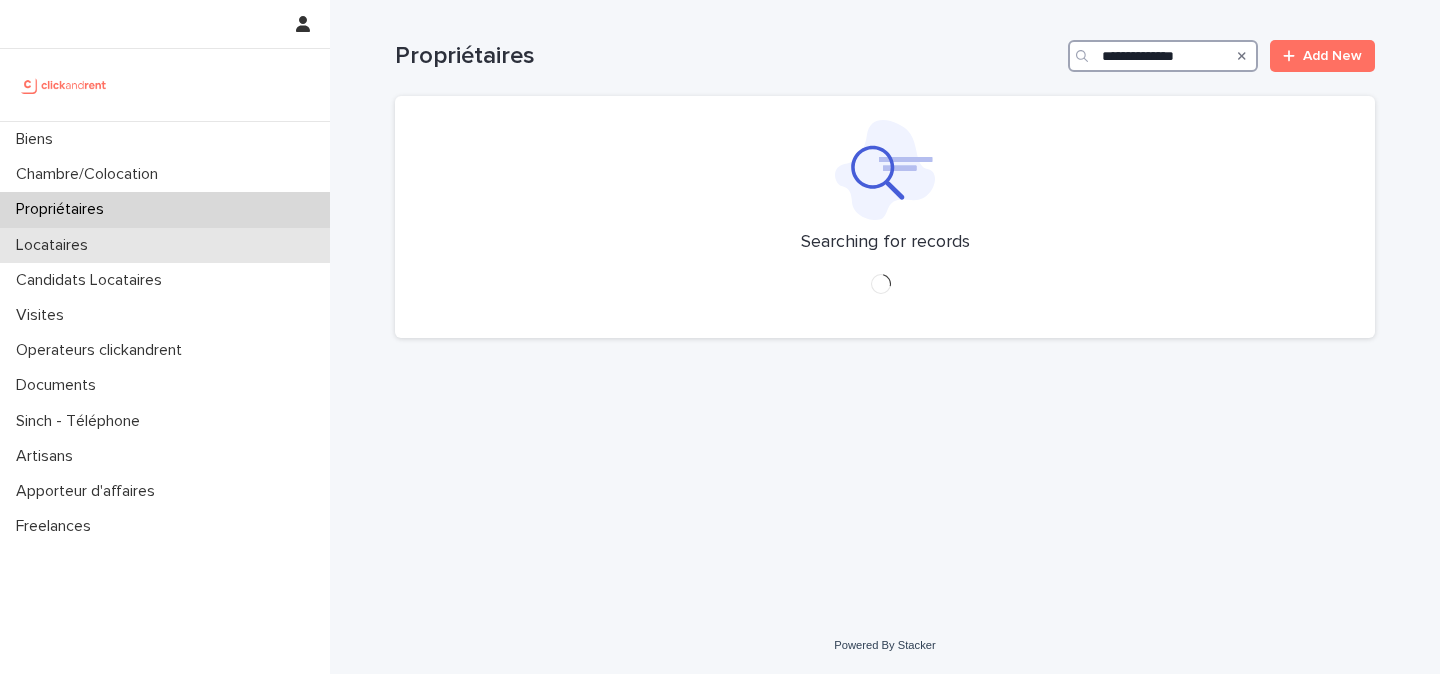 type on "**********" 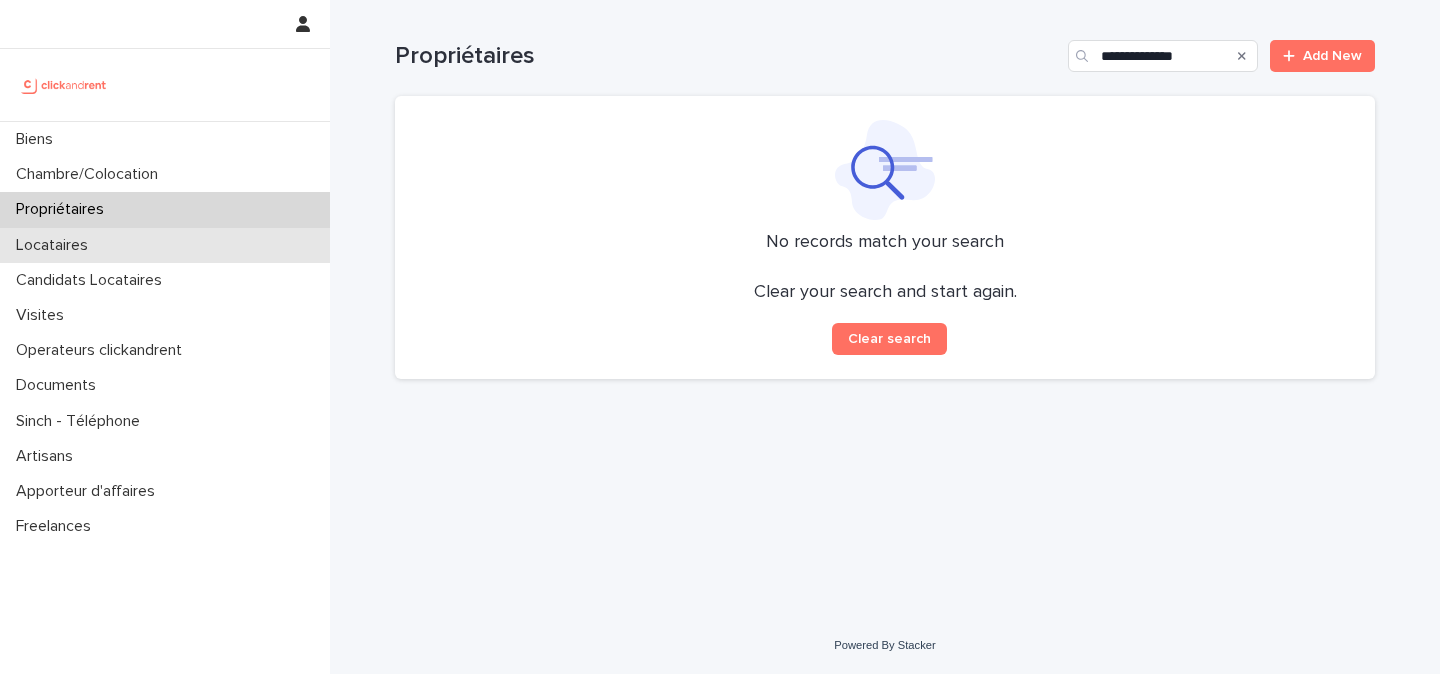 click on "Locataires" at bounding box center [165, 245] 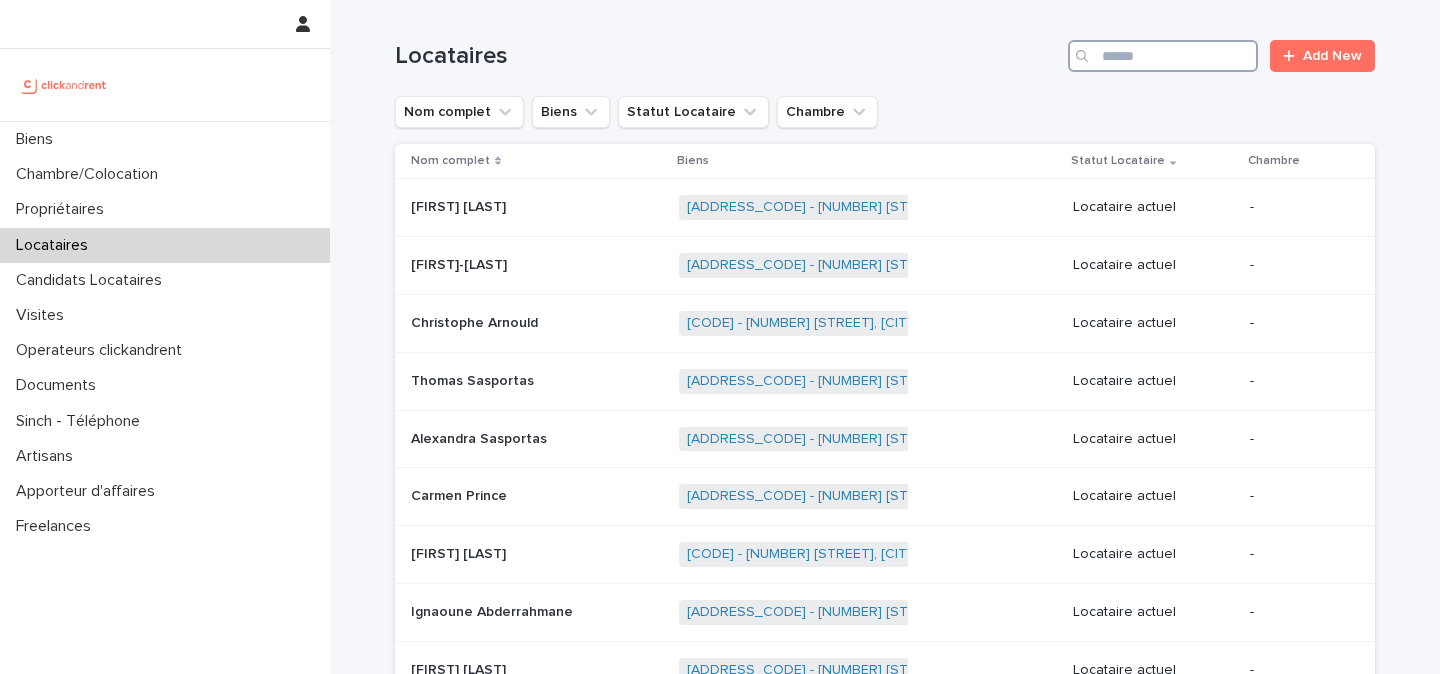 click at bounding box center (1163, 56) 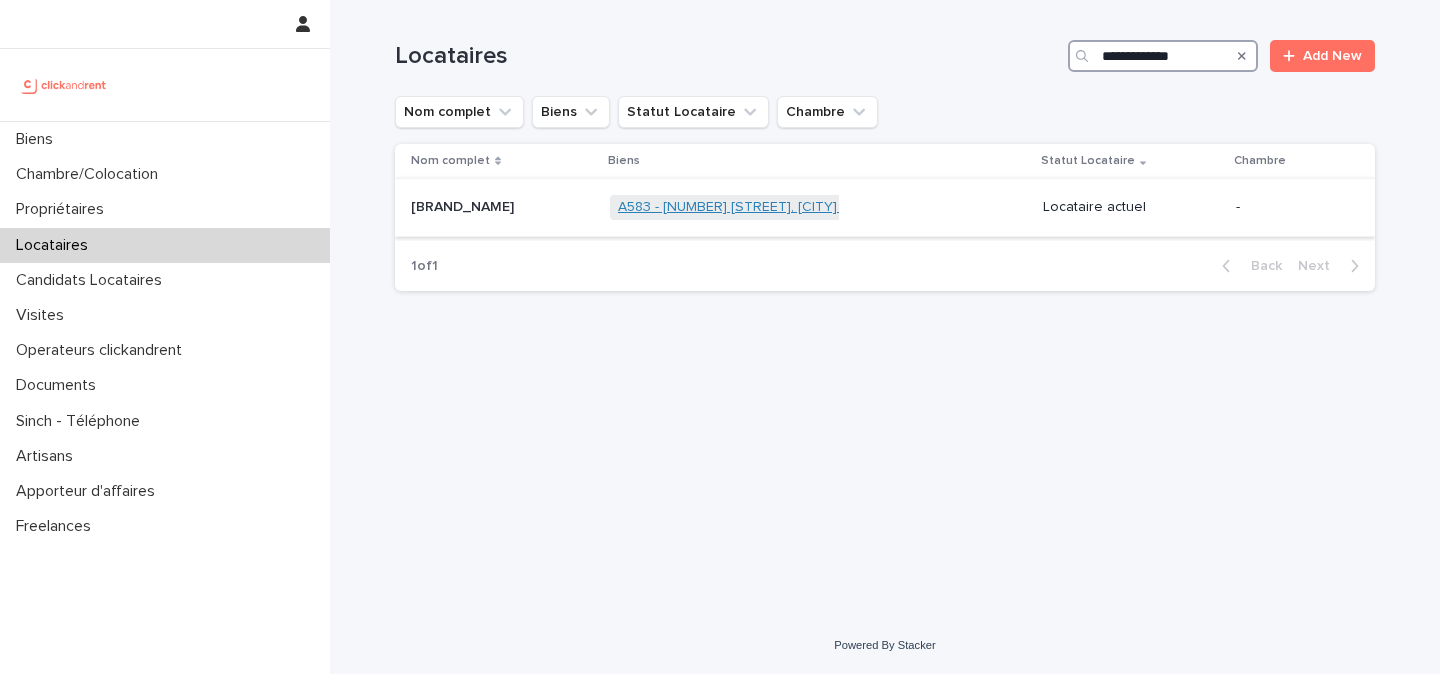 type on "**********" 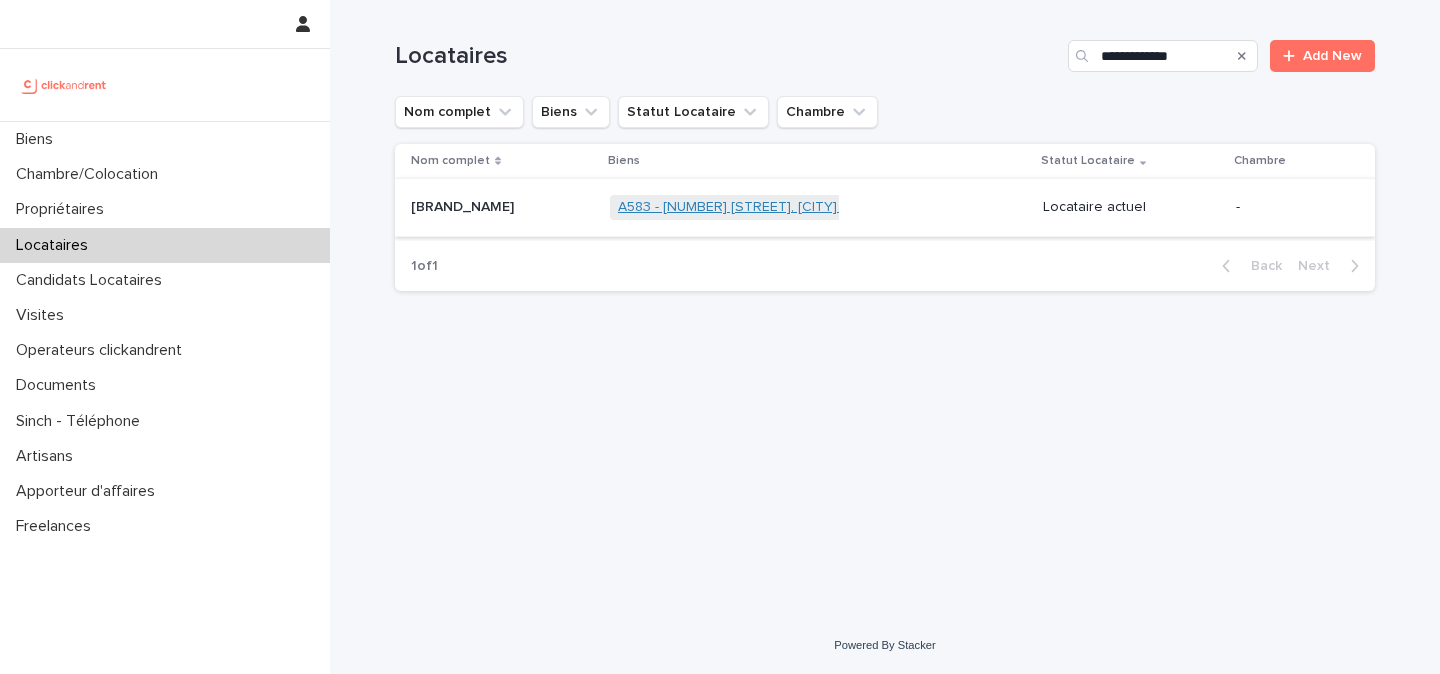 click on "A583 - 190 rue de Vaugirard,  Paris 75015" at bounding box center [783, 207] 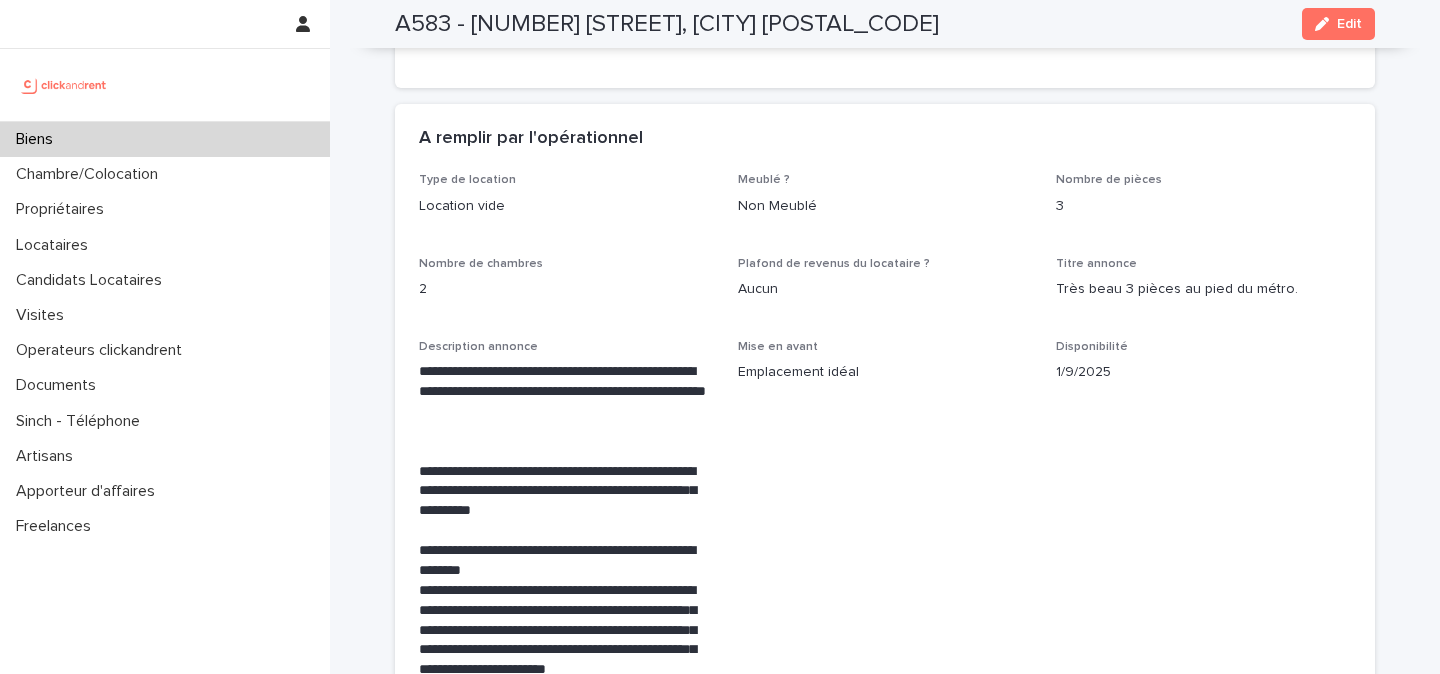 scroll, scrollTop: 3719, scrollLeft: 0, axis: vertical 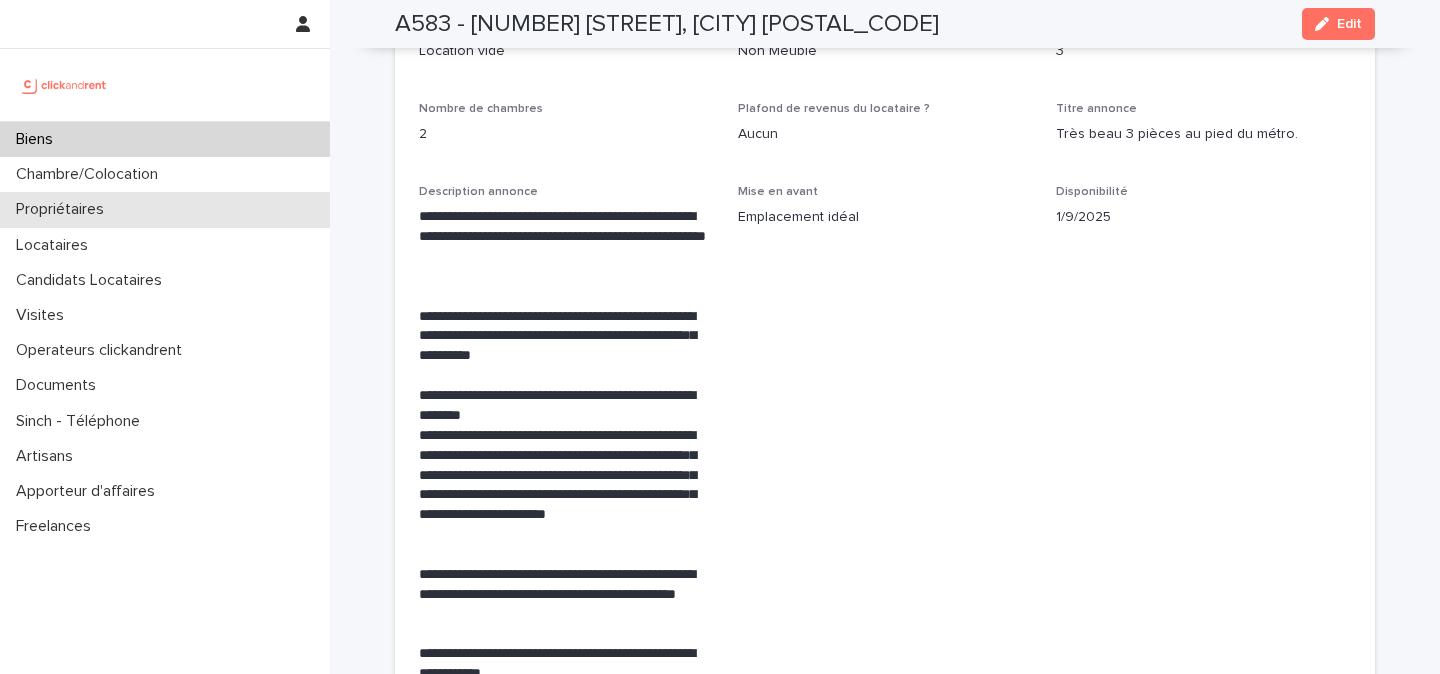 click on "Propriétaires" at bounding box center (165, 209) 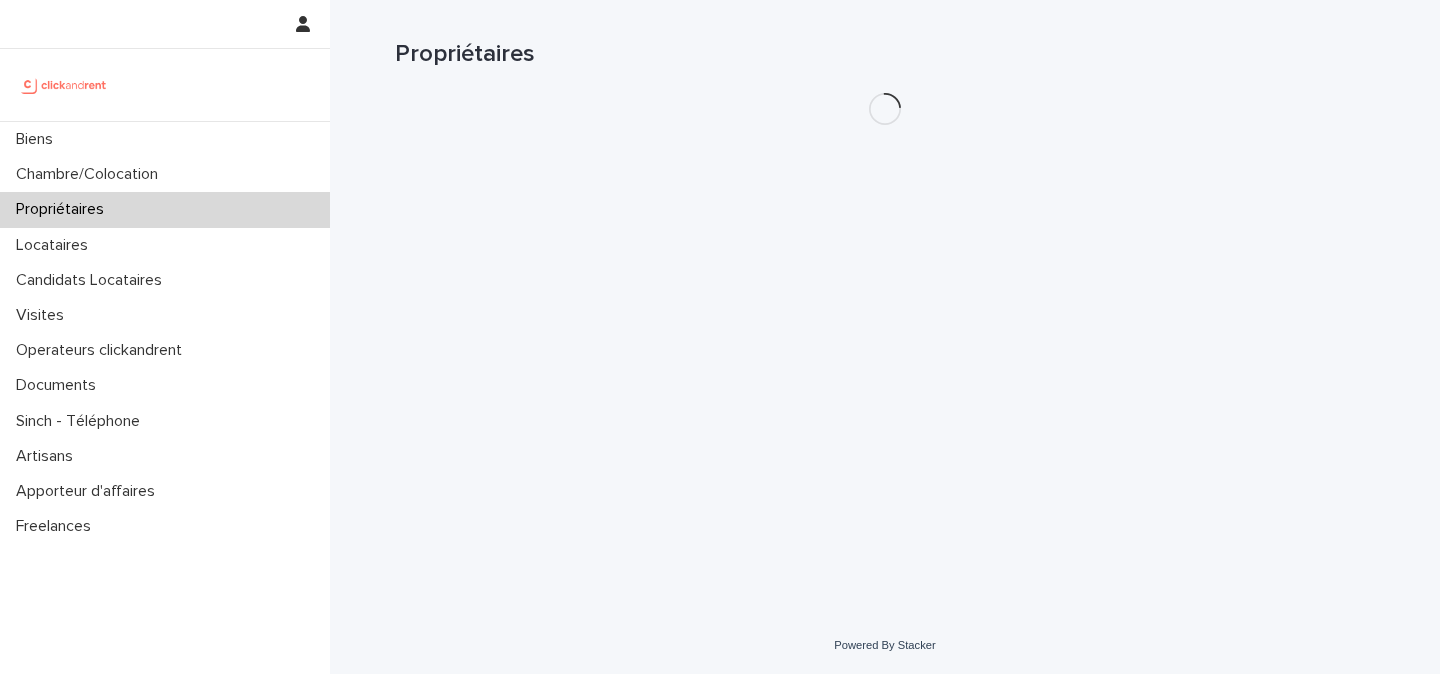 scroll, scrollTop: 0, scrollLeft: 0, axis: both 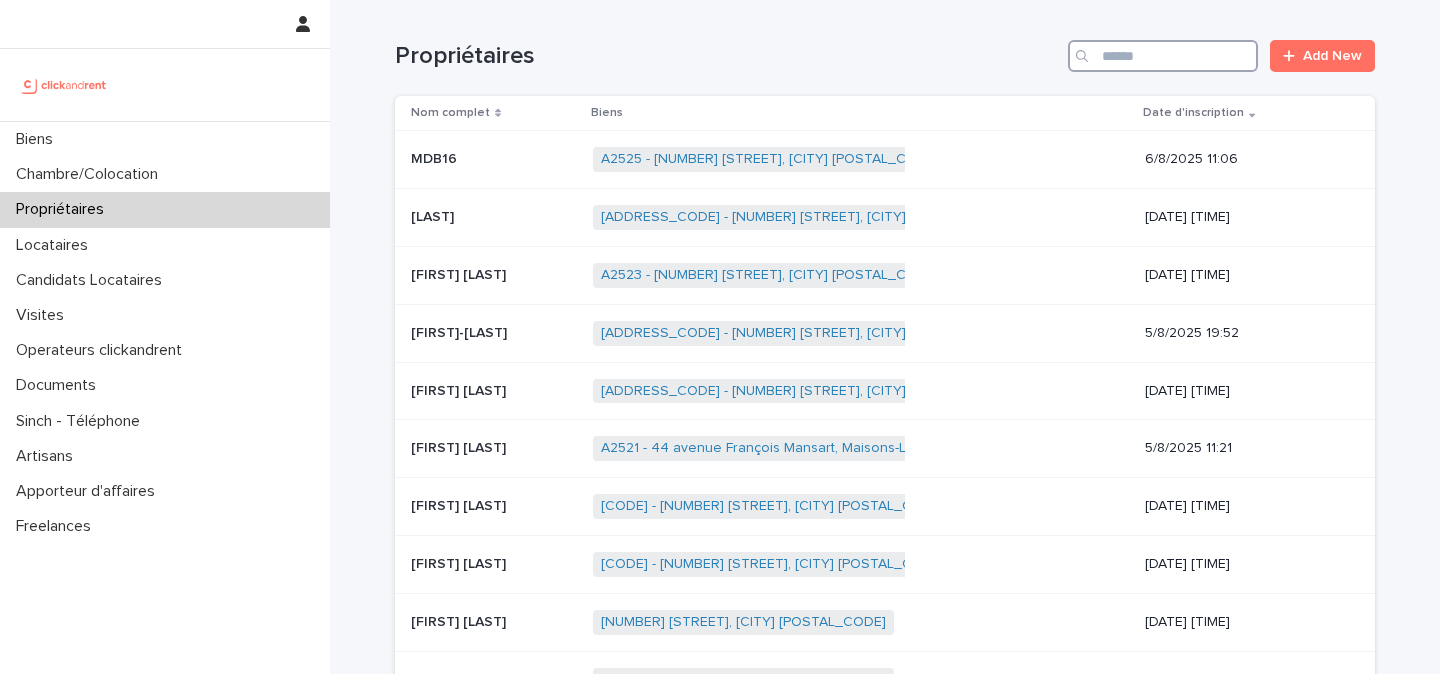 click at bounding box center [1163, 56] 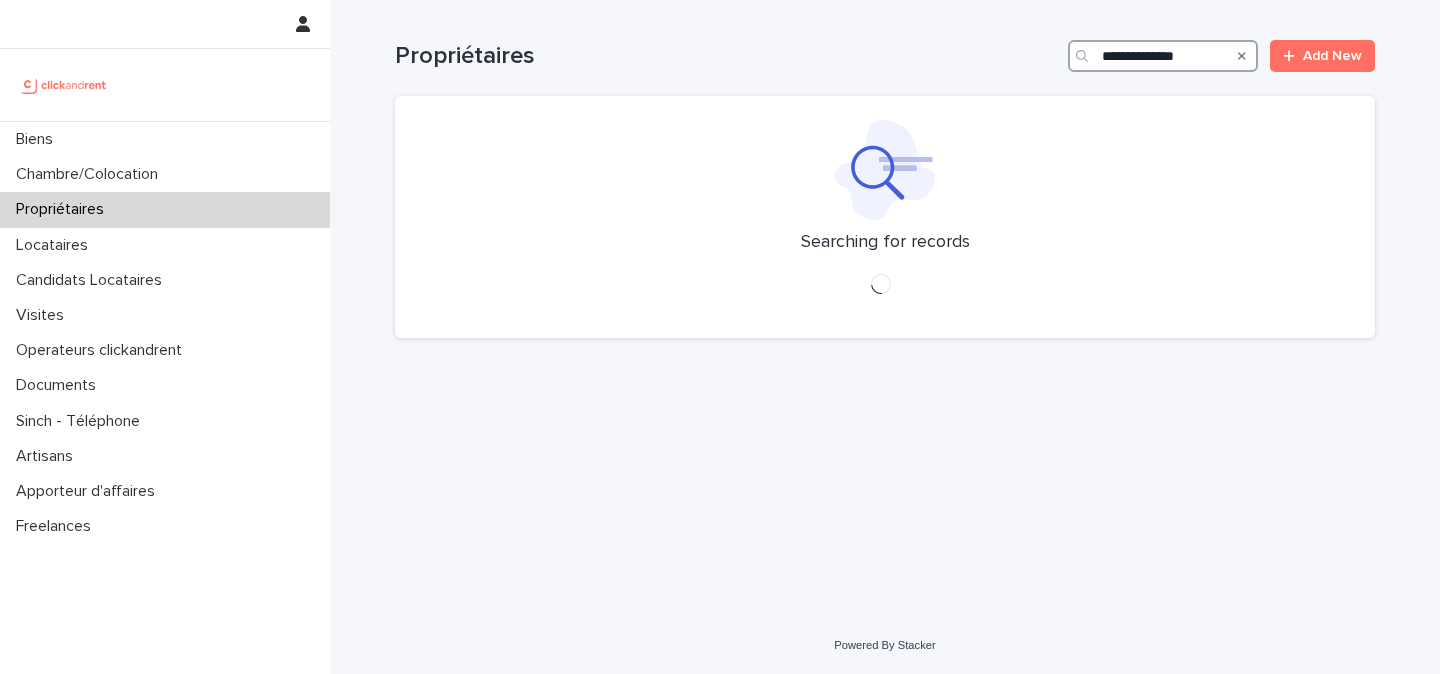 click on "**********" at bounding box center (1163, 56) 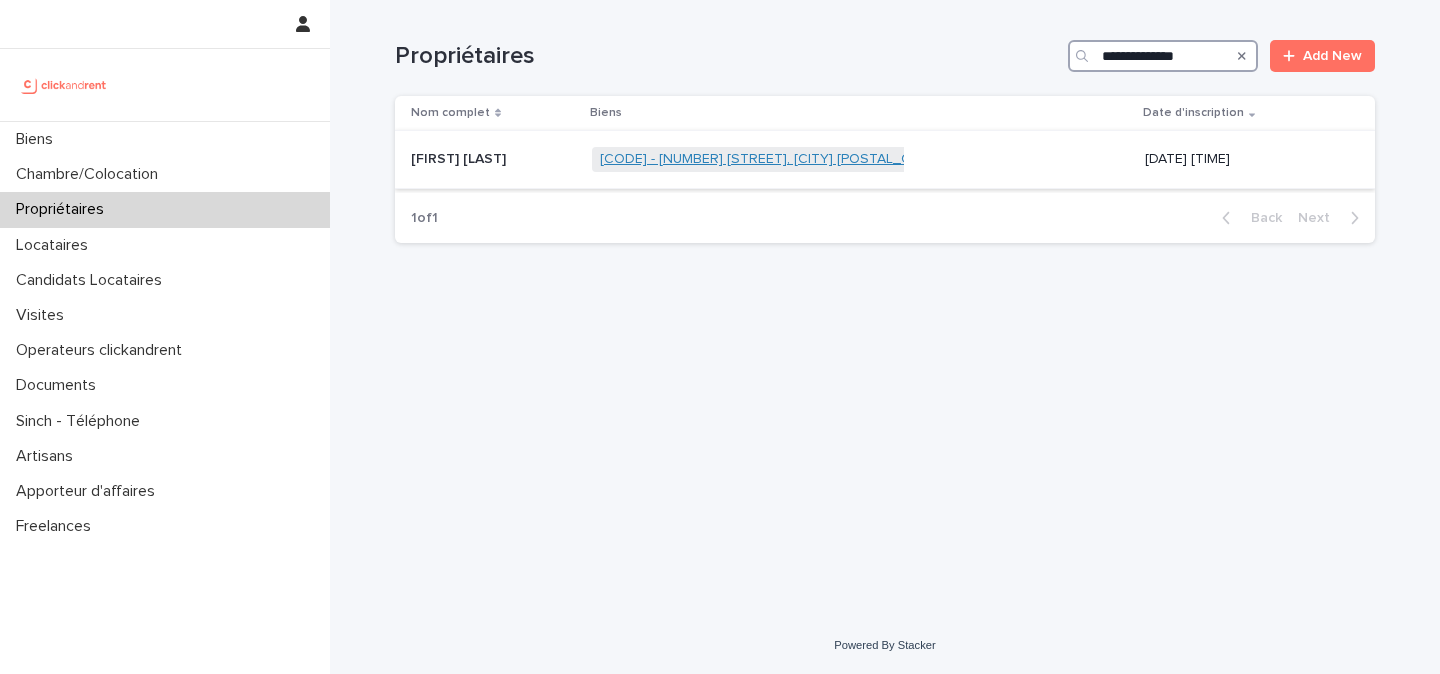 type on "**********" 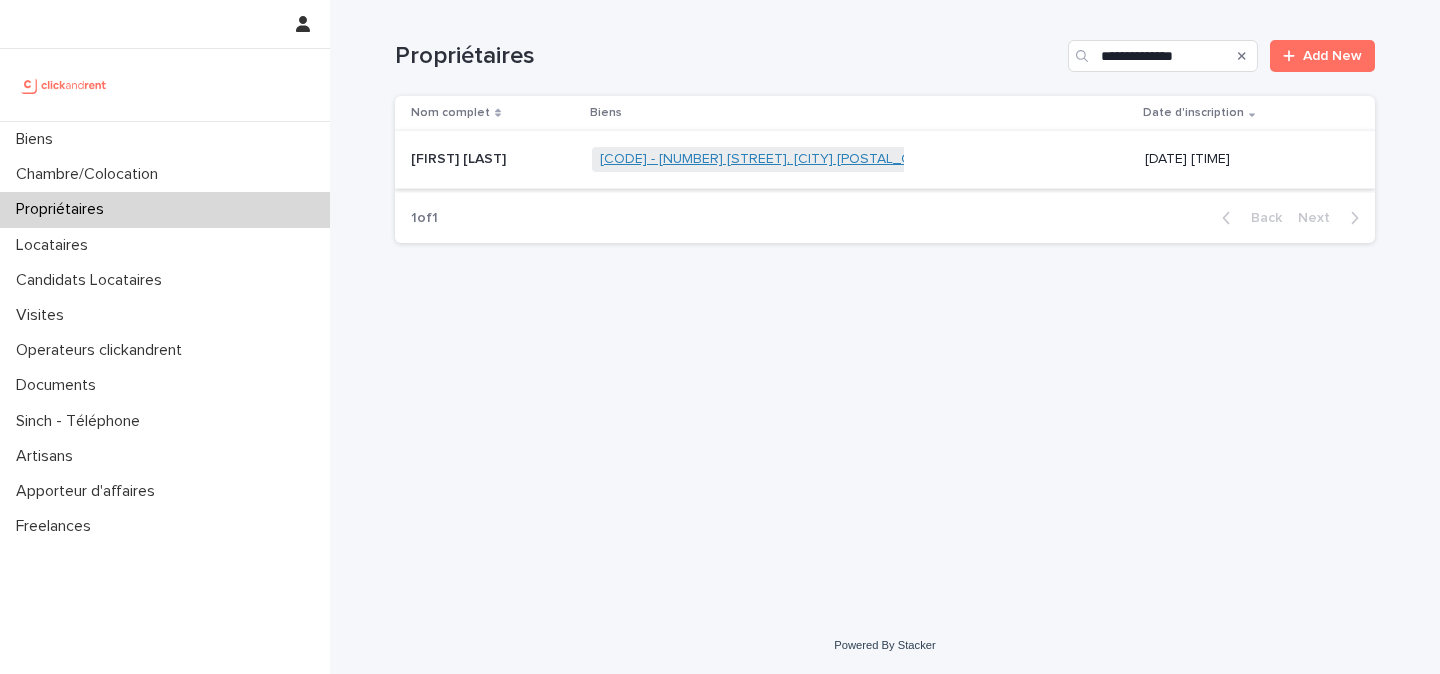 click on "A596 - 48 rue Victor Hugo,  Asnieres-sur-Seine 92600" at bounding box center [772, 159] 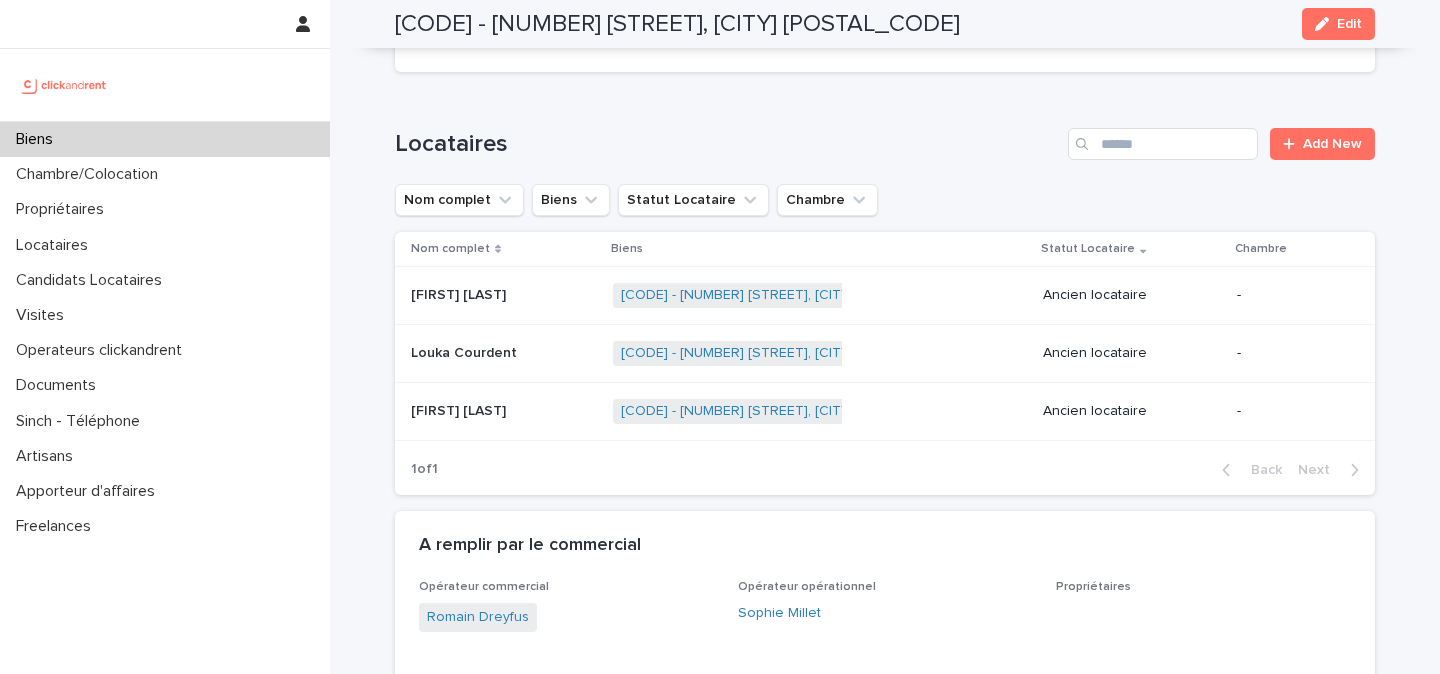 scroll, scrollTop: 1414, scrollLeft: 0, axis: vertical 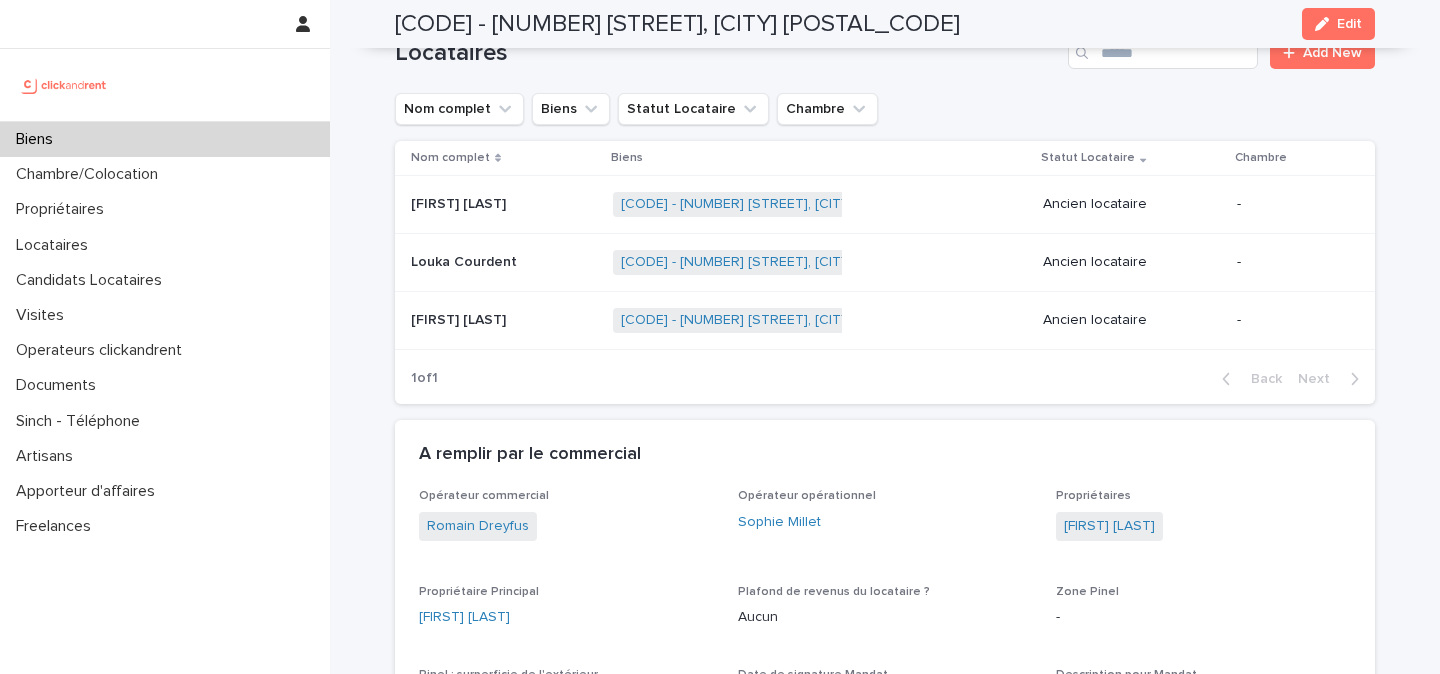 click at bounding box center [64, 85] 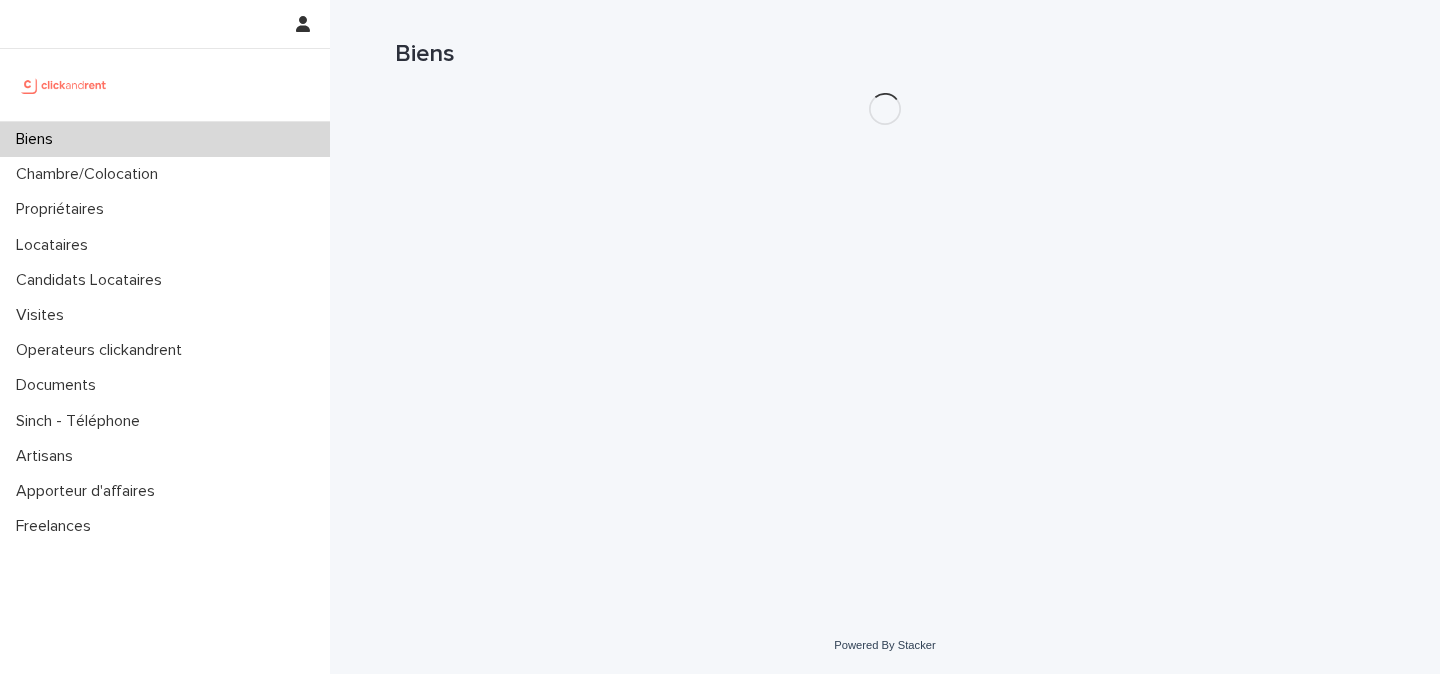 scroll, scrollTop: 0, scrollLeft: 0, axis: both 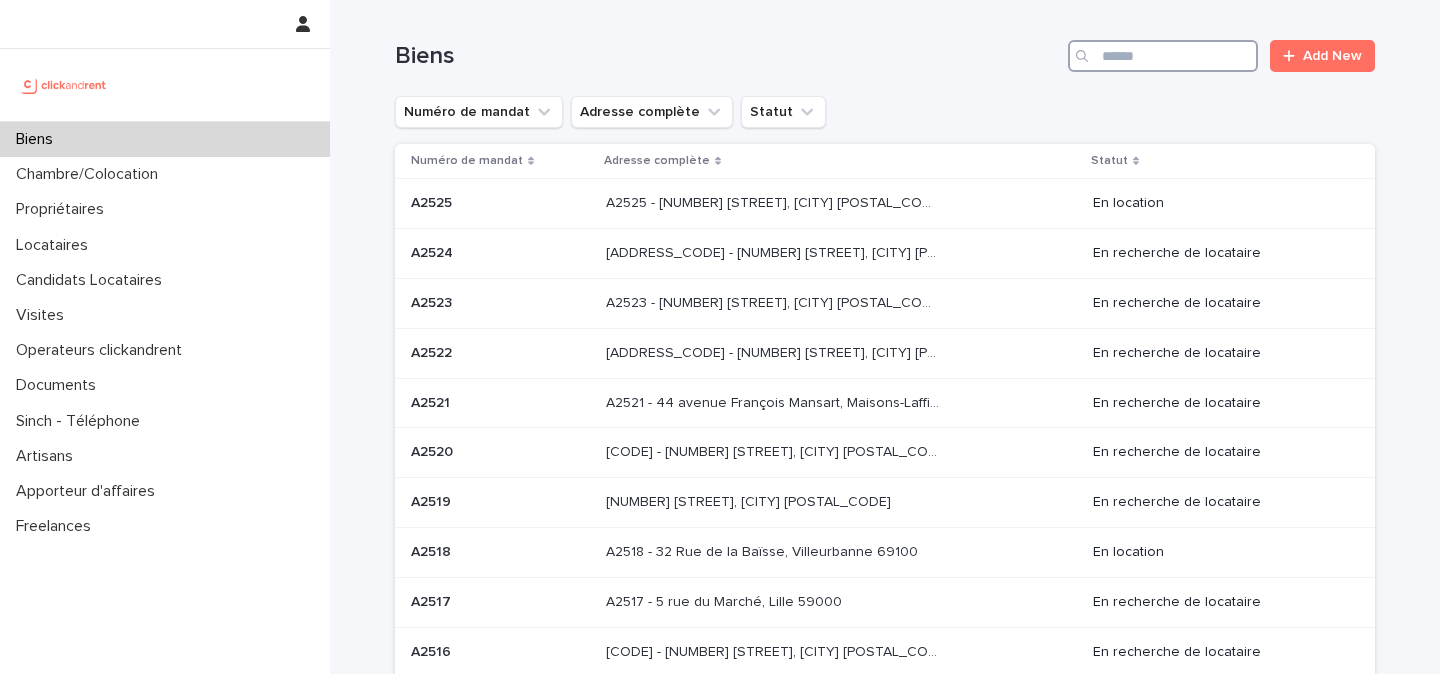 click at bounding box center (1163, 56) 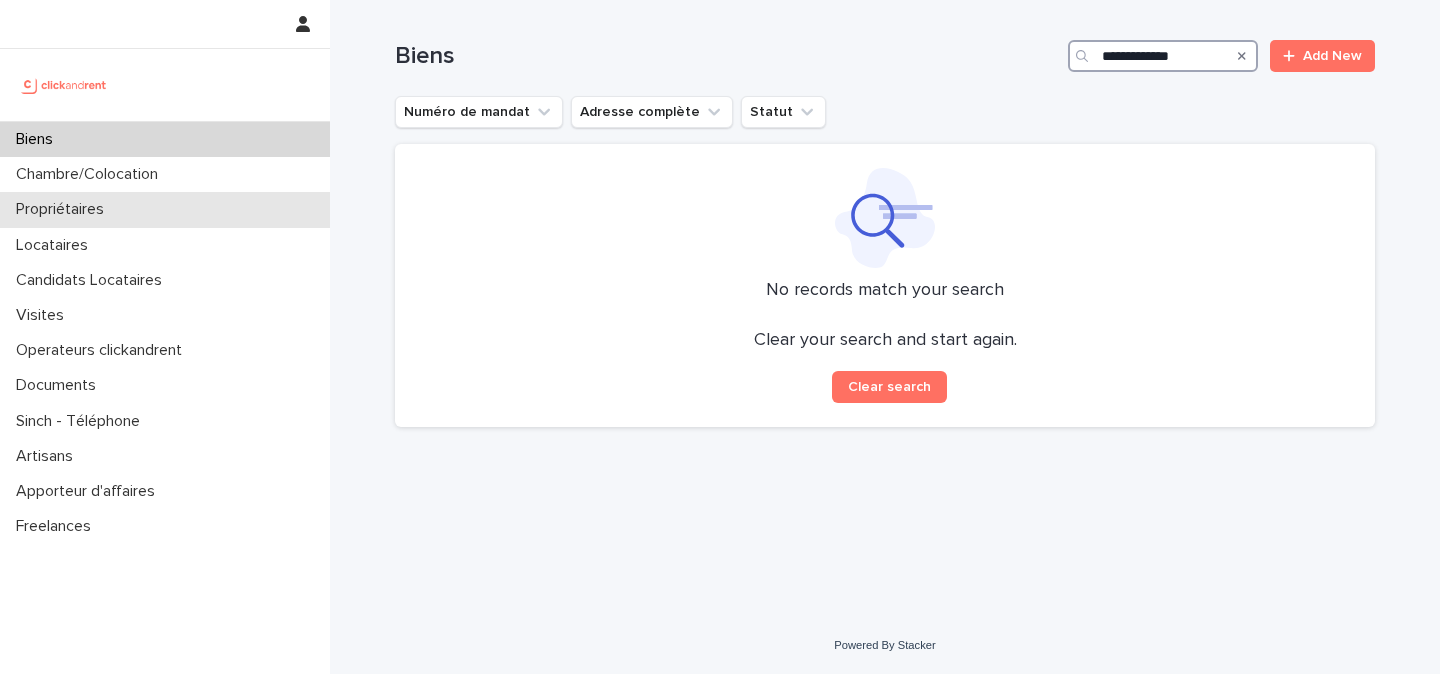 type on "**********" 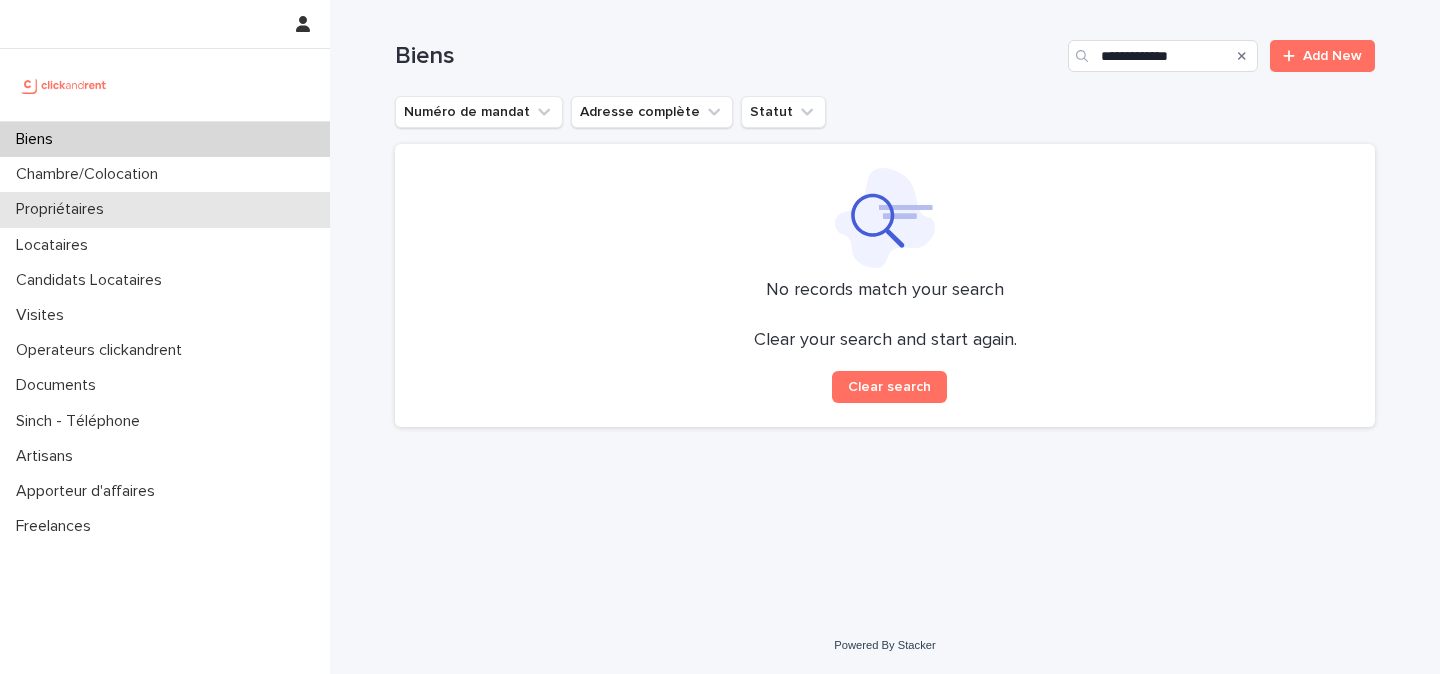 click on "Propriétaires" at bounding box center [165, 209] 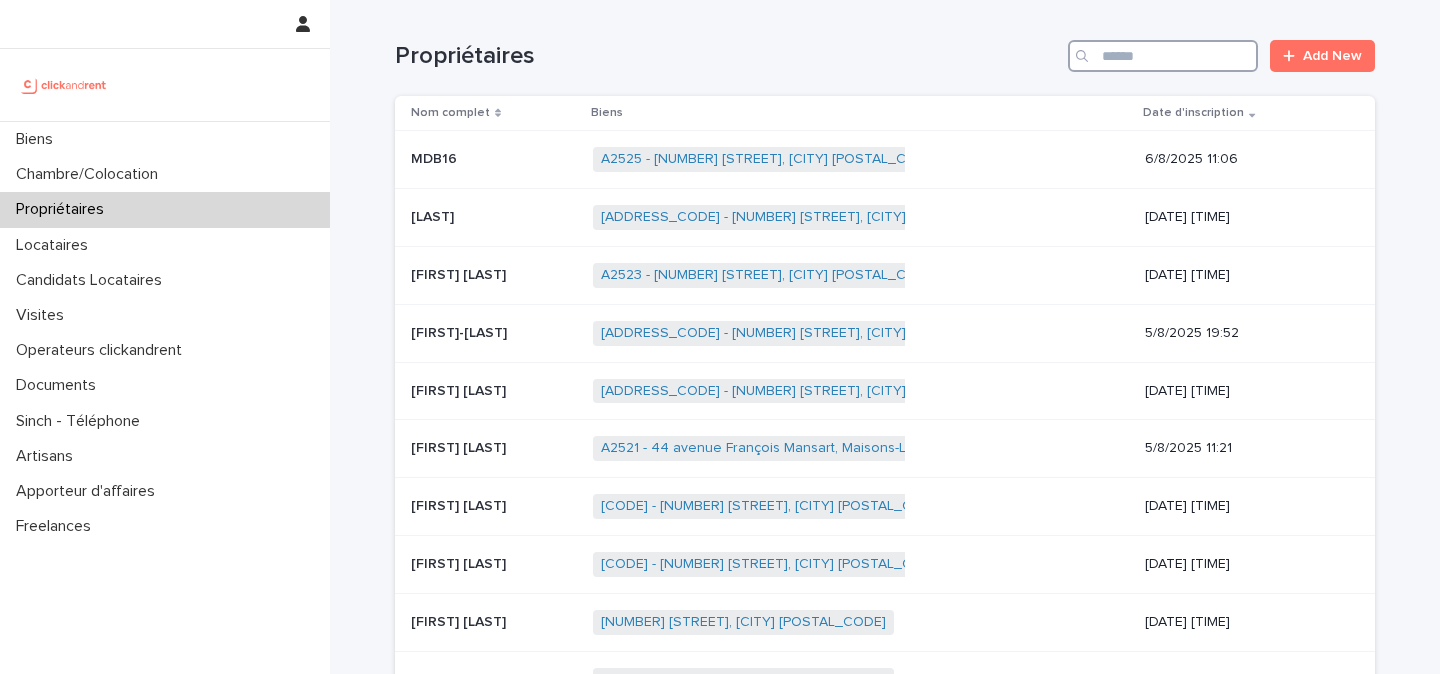 click at bounding box center [1163, 56] 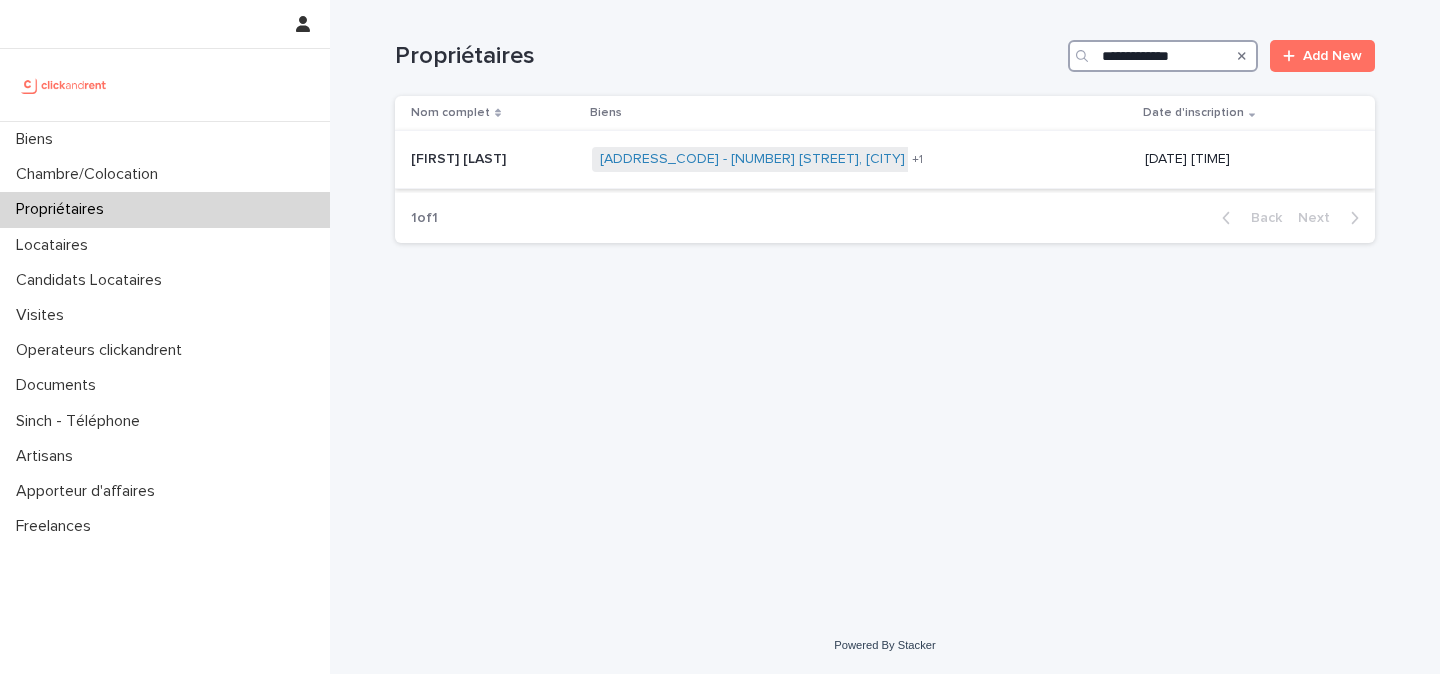 type on "**********" 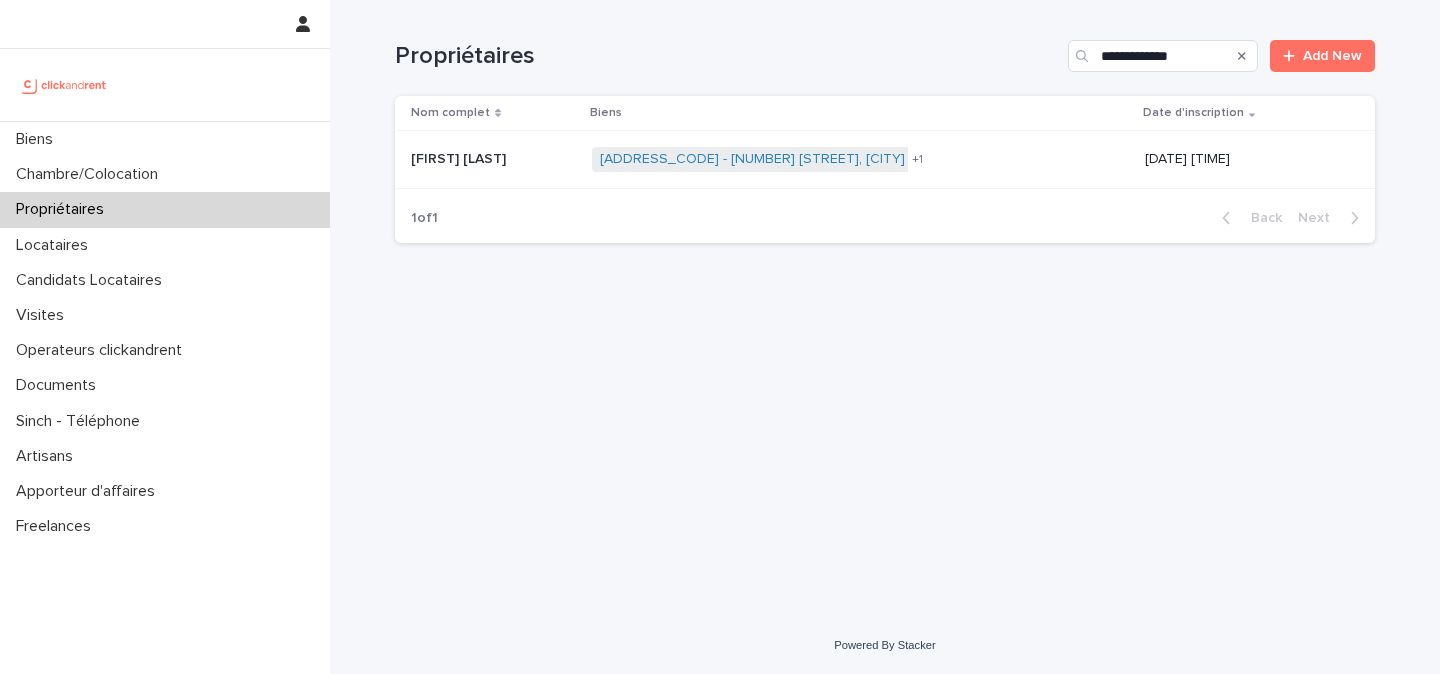 click at bounding box center [493, 159] 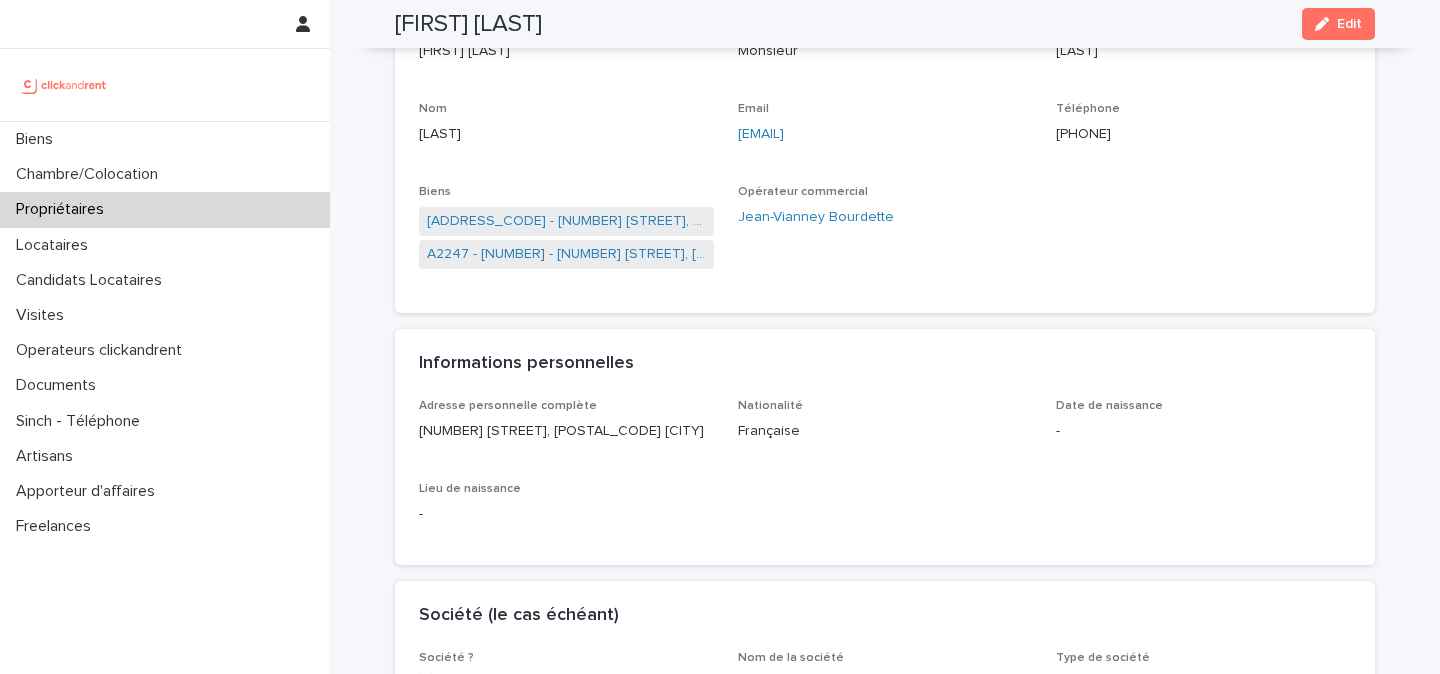 scroll, scrollTop: 179, scrollLeft: 0, axis: vertical 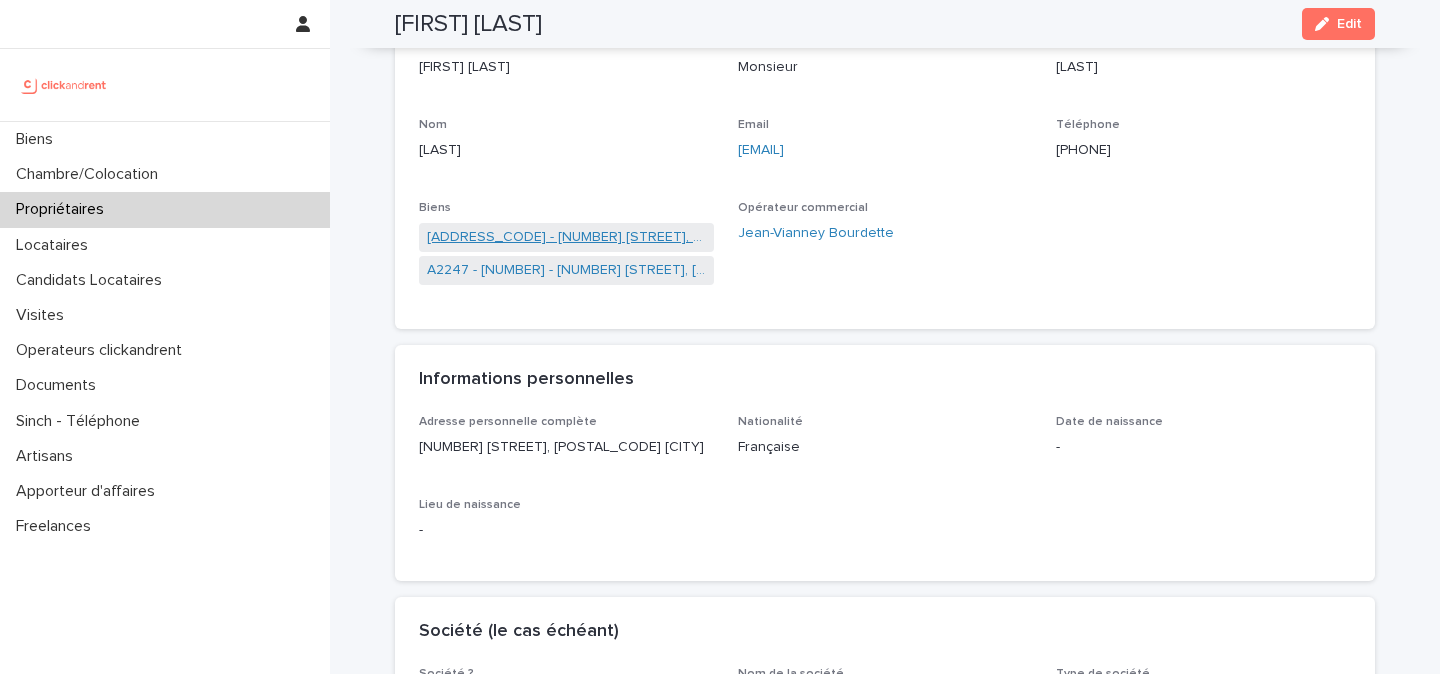 click on "A2450 - 10-24 rue Jean-Louis Maubant,  Villeurbanne 69100" at bounding box center (566, 237) 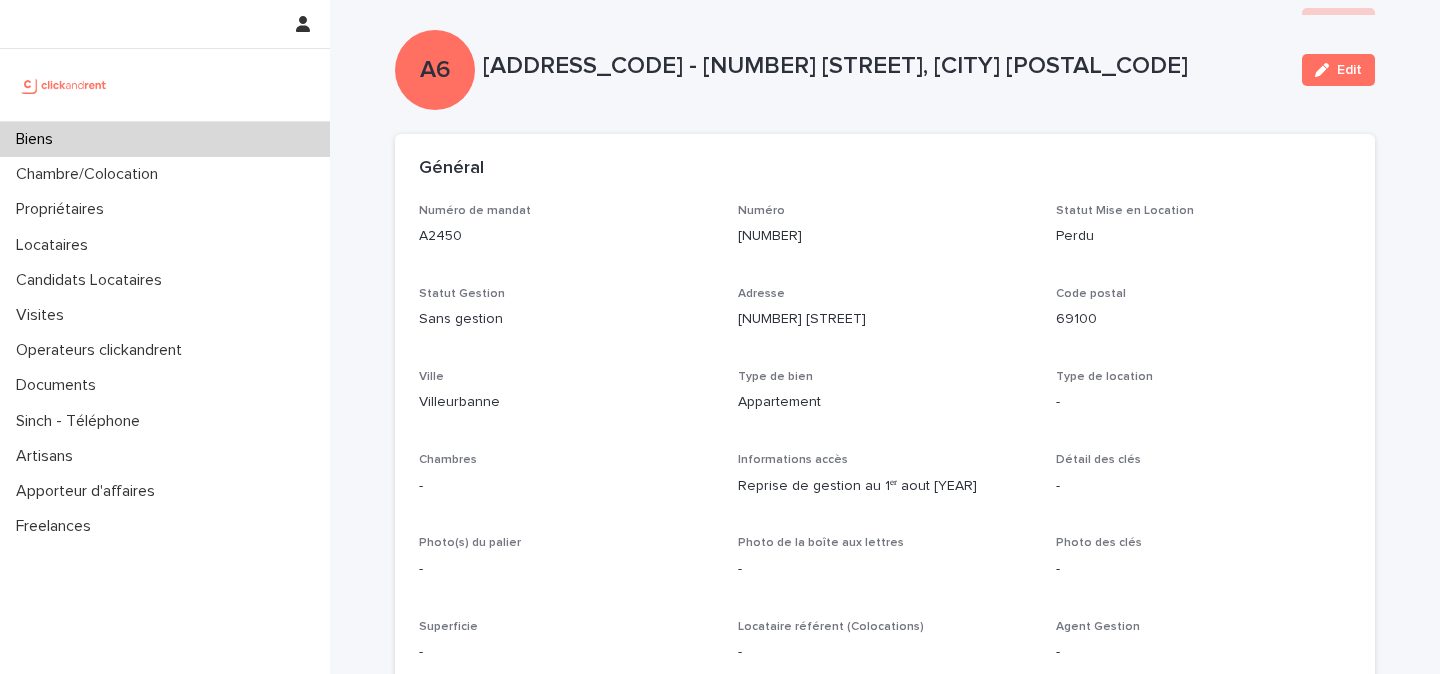 scroll, scrollTop: 0, scrollLeft: 0, axis: both 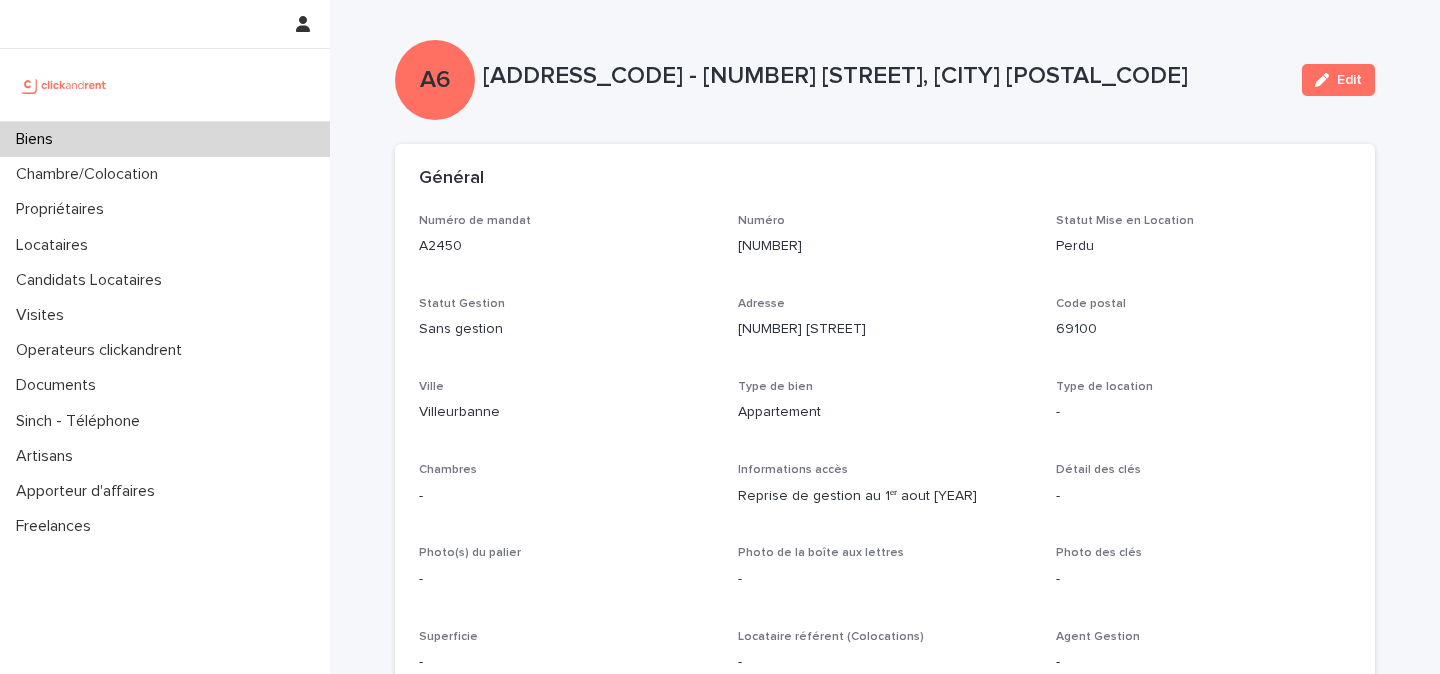 click at bounding box center [64, 85] 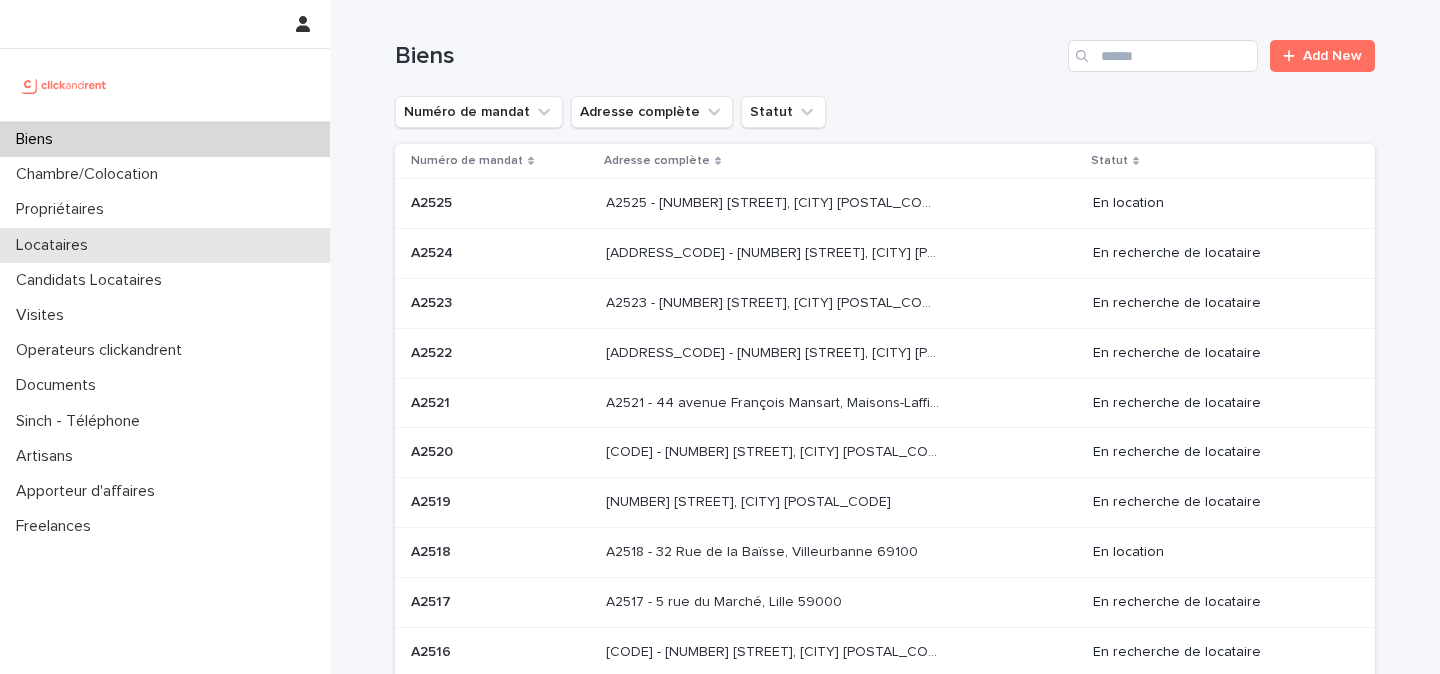 click on "Locataires" at bounding box center (165, 245) 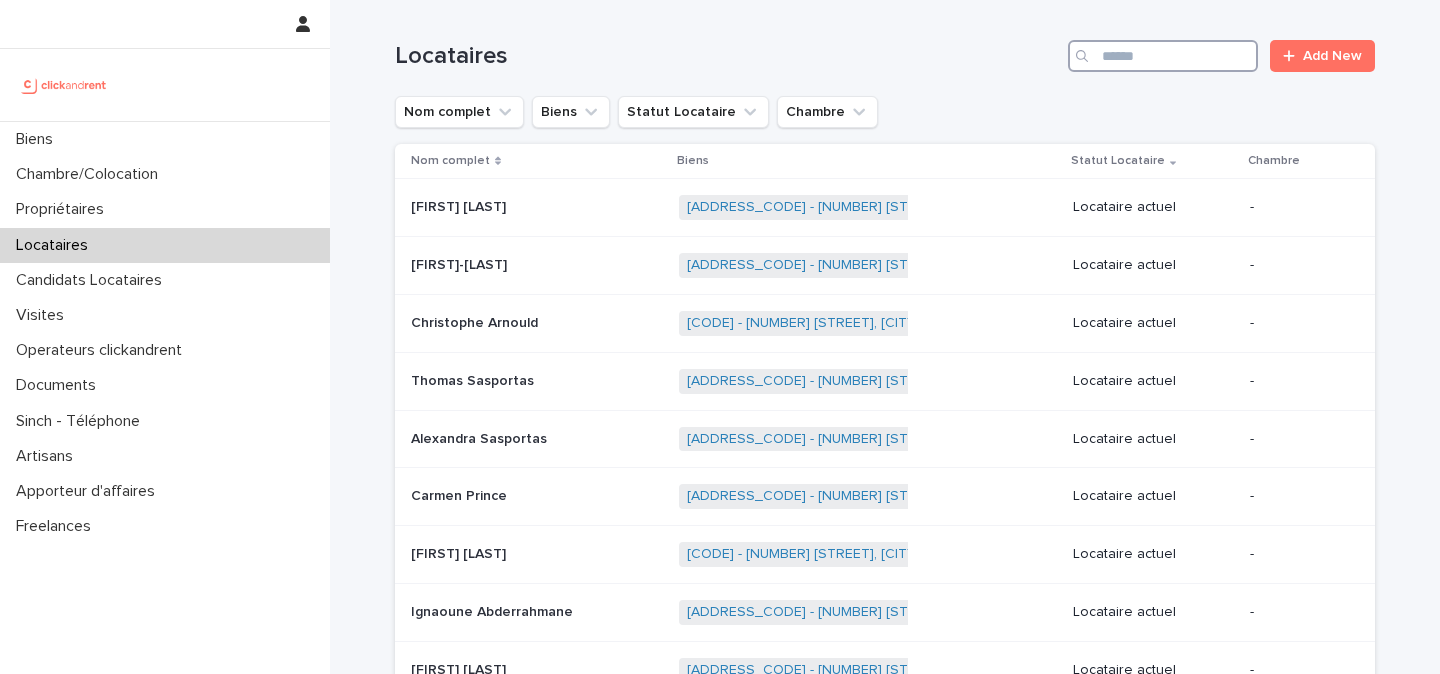 click at bounding box center [1163, 56] 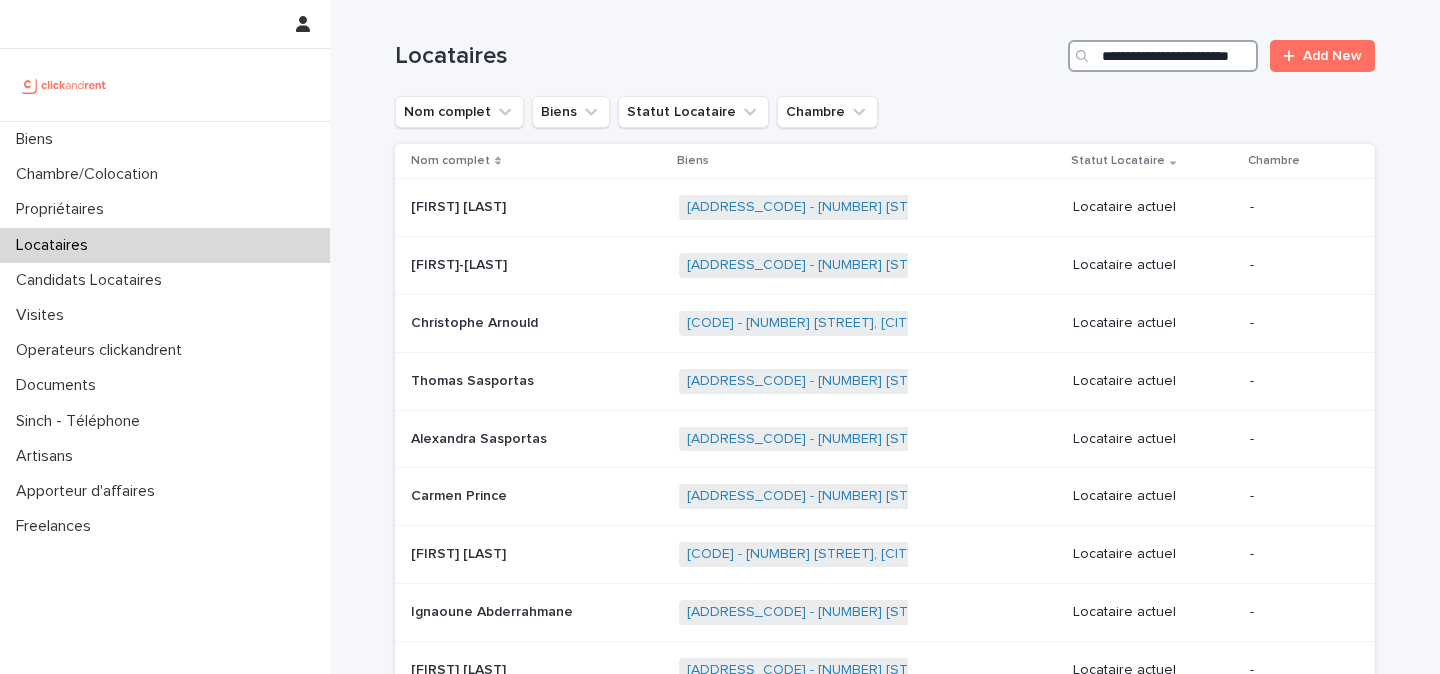 scroll, scrollTop: 0, scrollLeft: 49, axis: horizontal 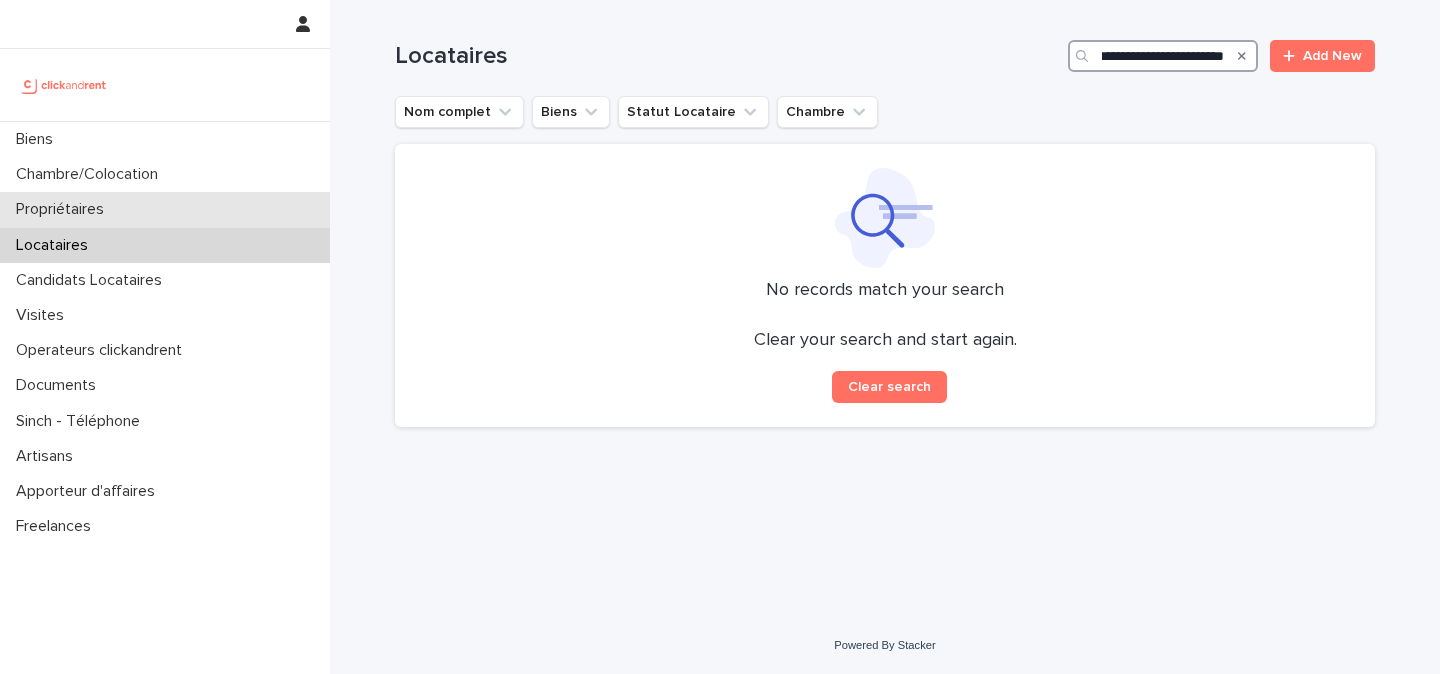 type on "**********" 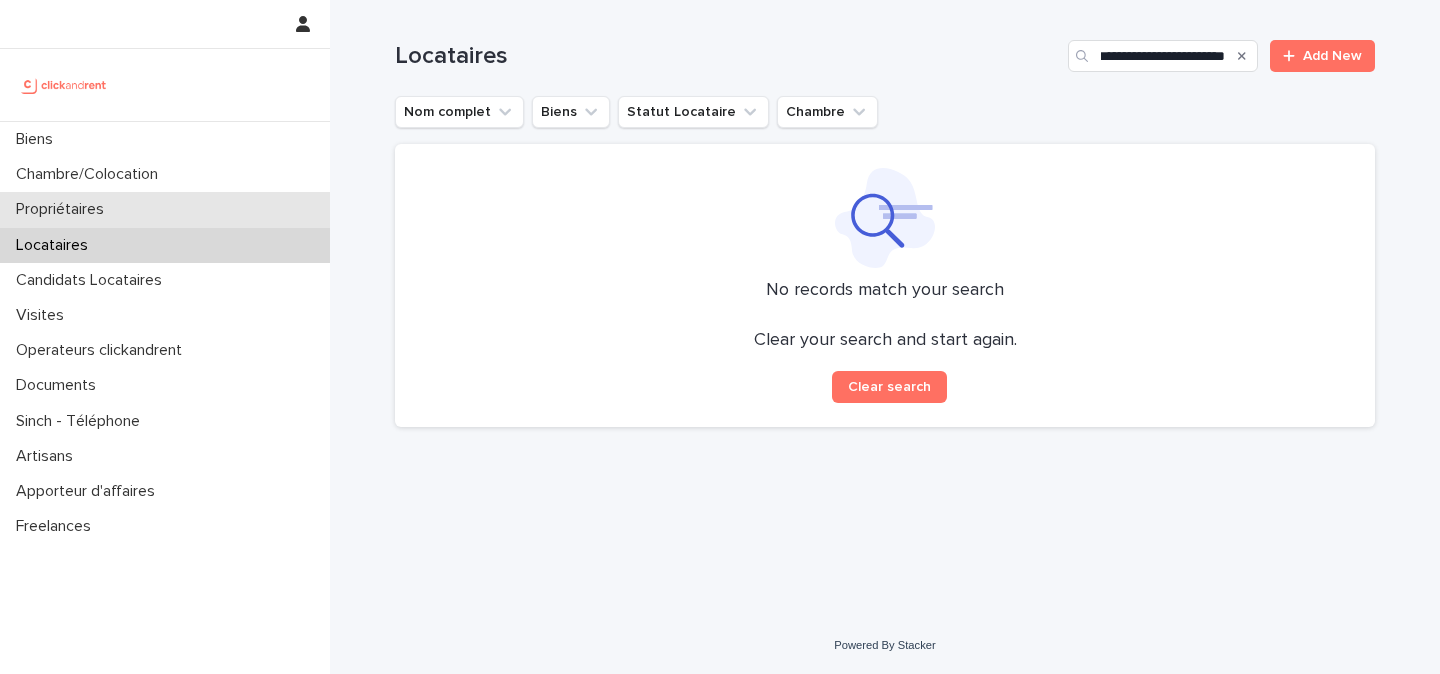 click on "Propriétaires" at bounding box center (165, 209) 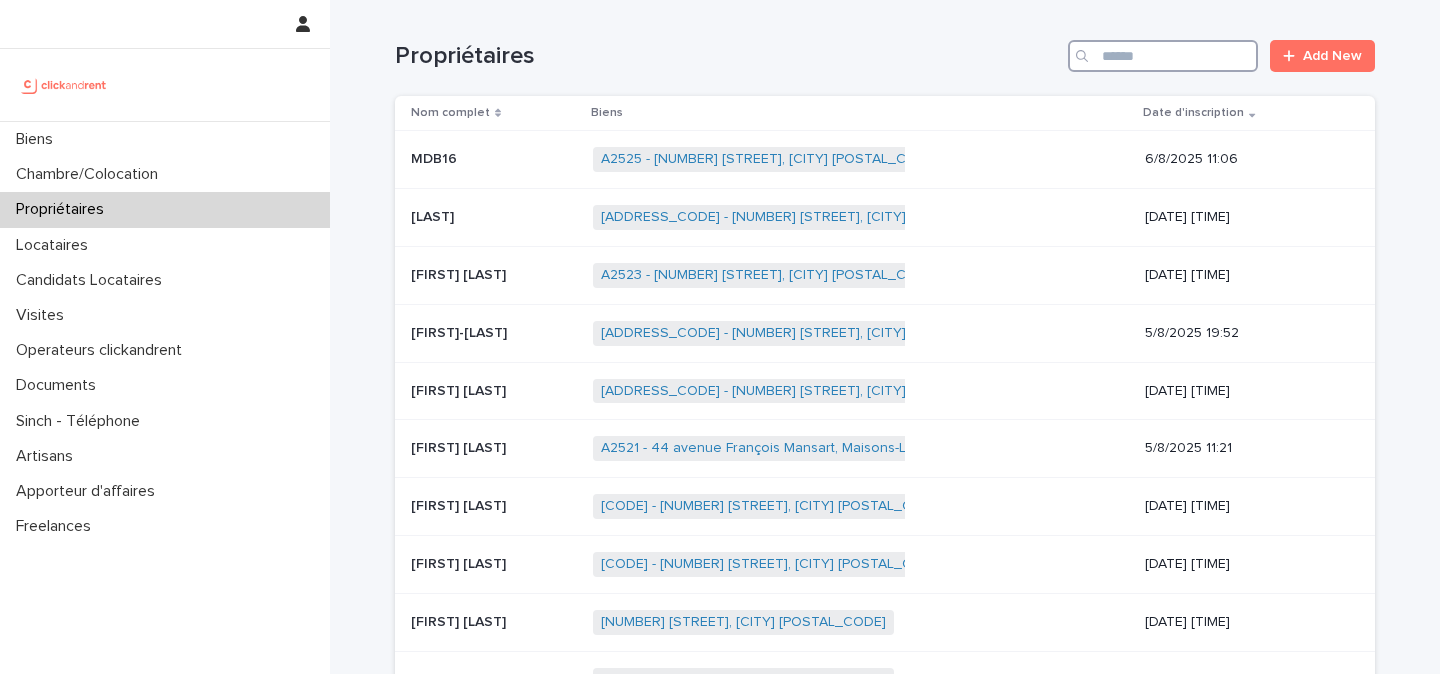 click at bounding box center [1163, 56] 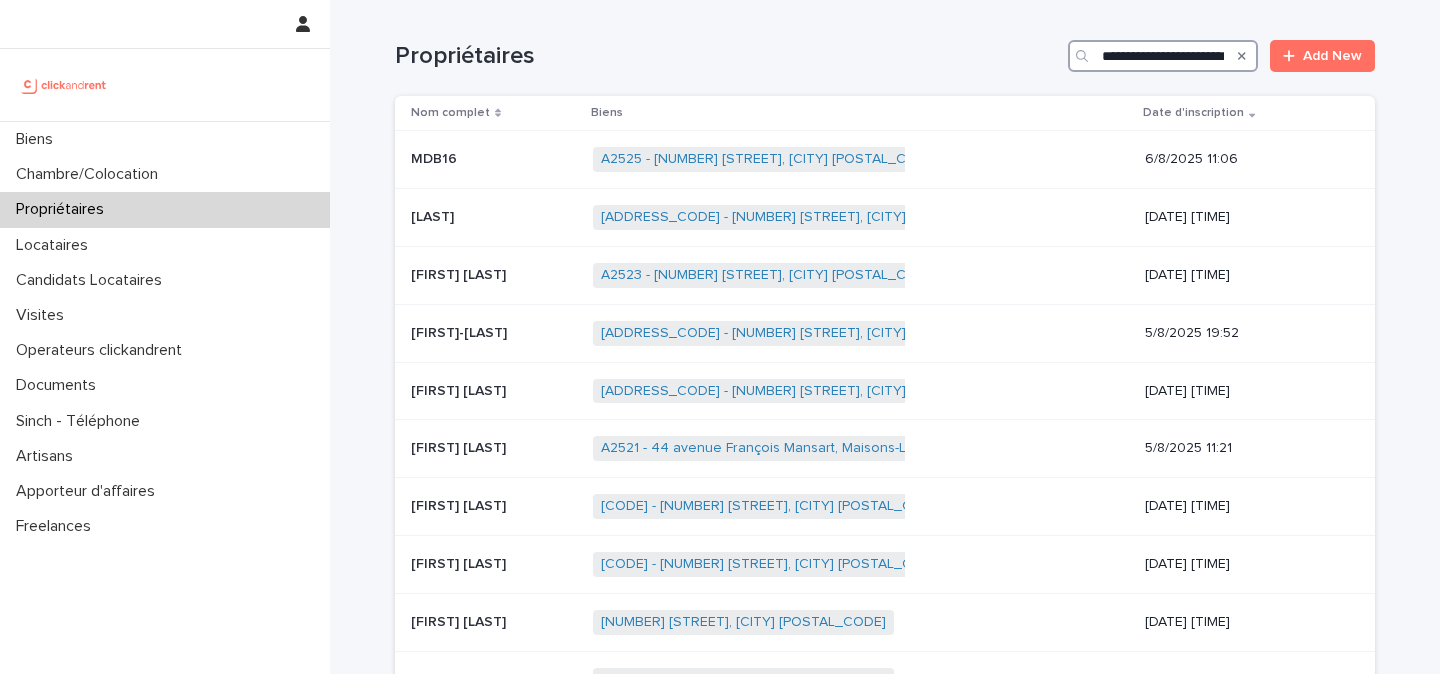 scroll, scrollTop: 0, scrollLeft: 49, axis: horizontal 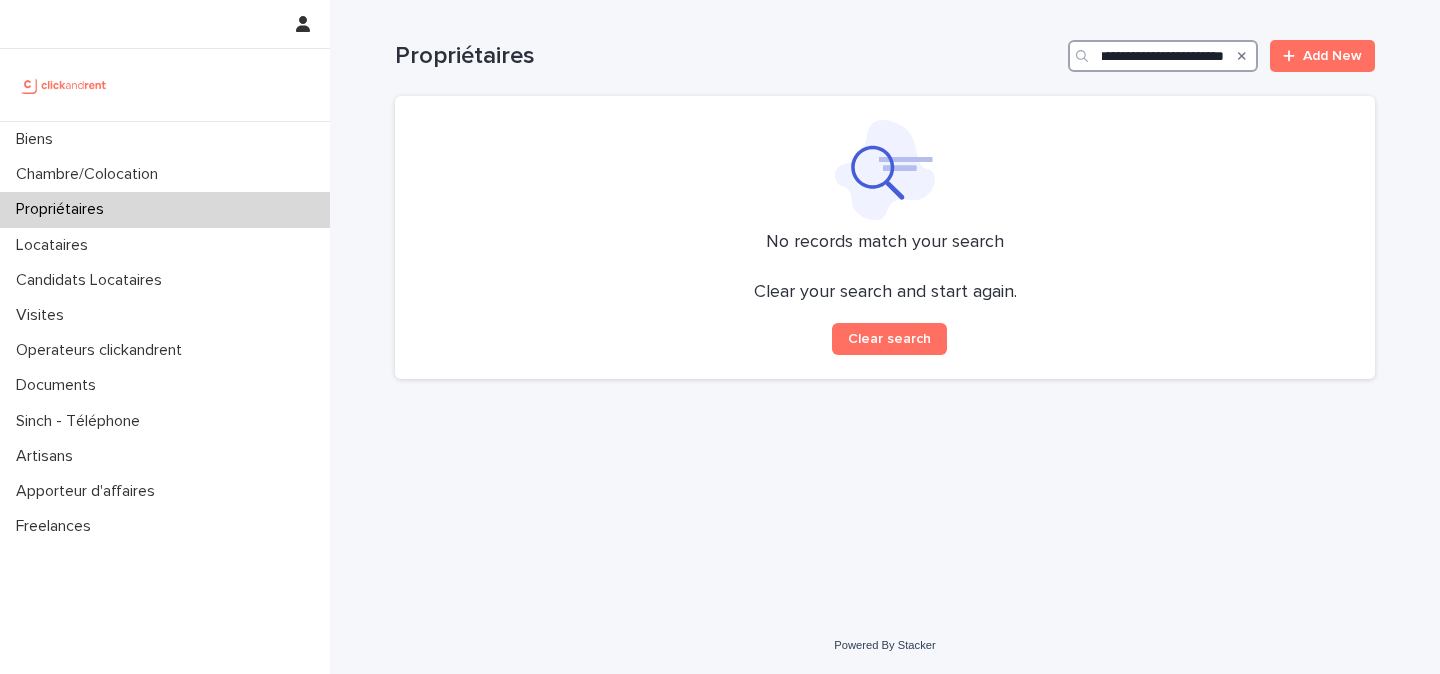 type on "**********" 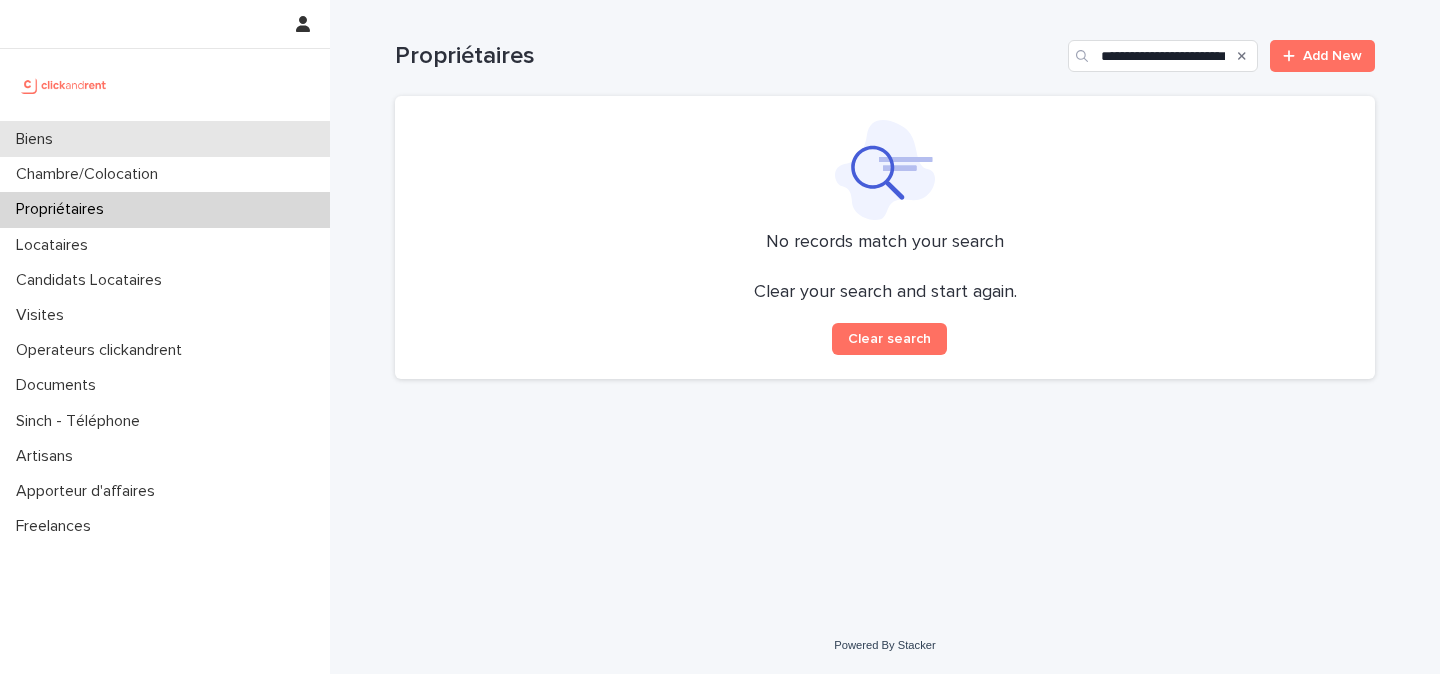 click on "Biens" at bounding box center (165, 139) 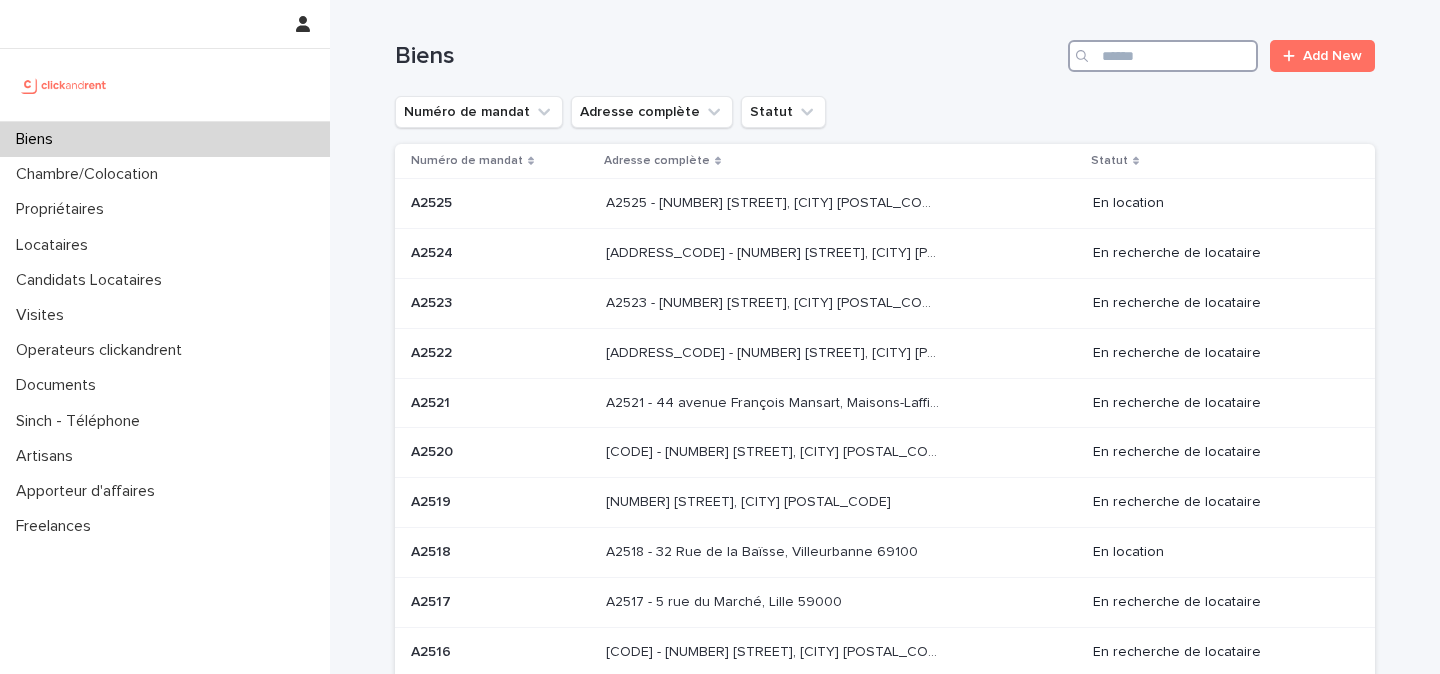click at bounding box center (1163, 56) 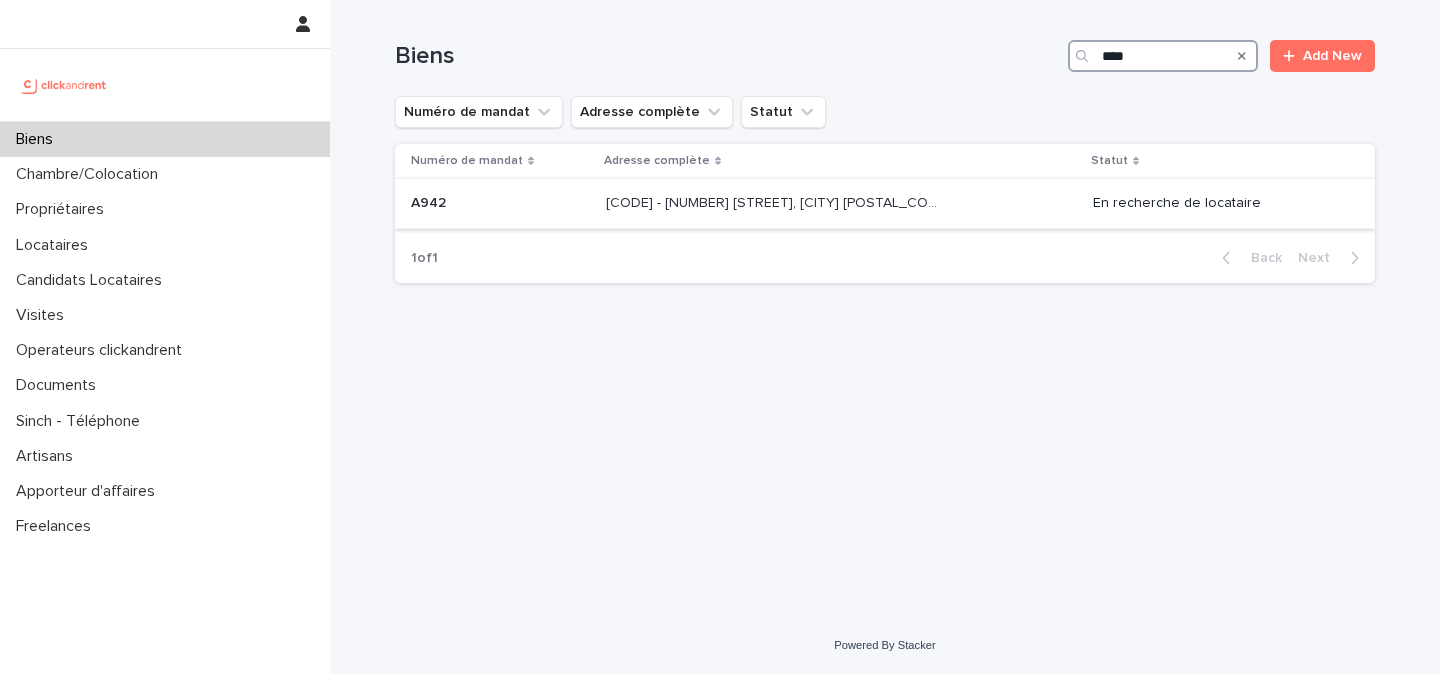 type on "****" 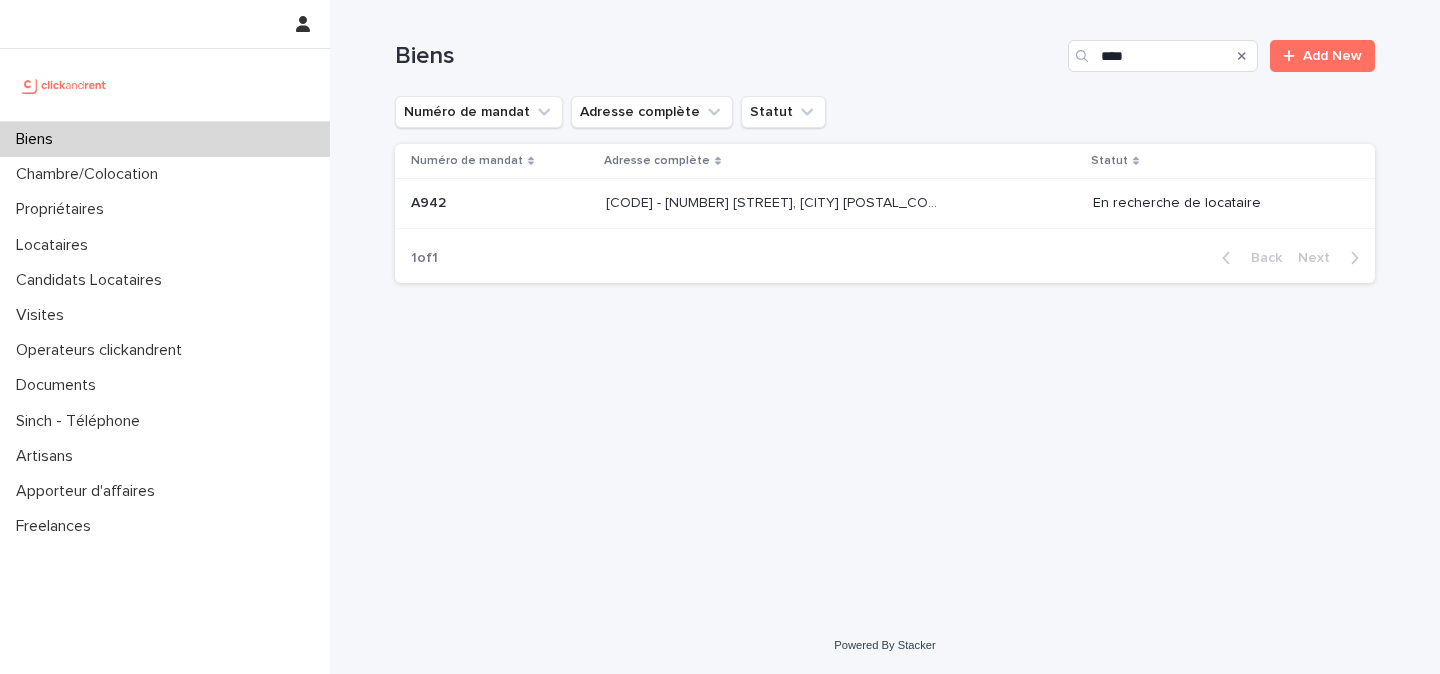 click on "A942 - 7 Boulevard de la République,  Noisy-le-Sec 93130" at bounding box center [774, 201] 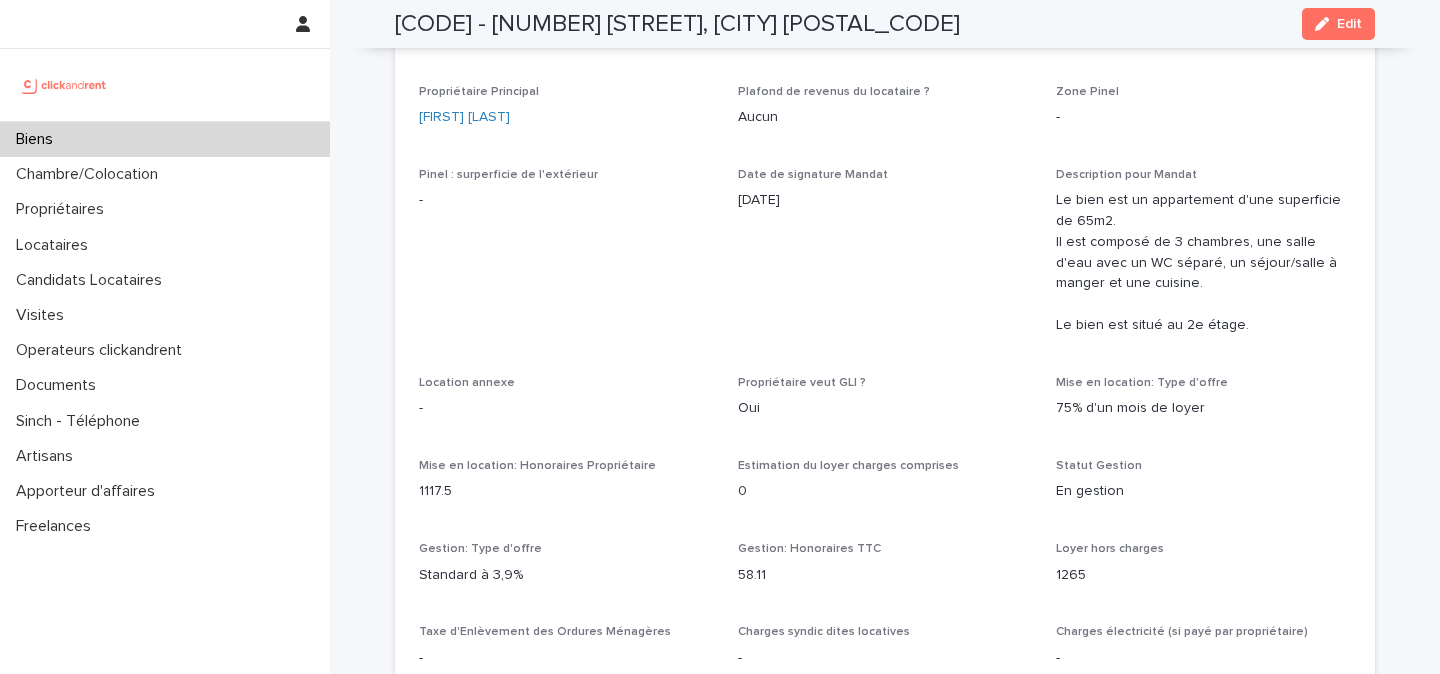 scroll, scrollTop: 1725, scrollLeft: 0, axis: vertical 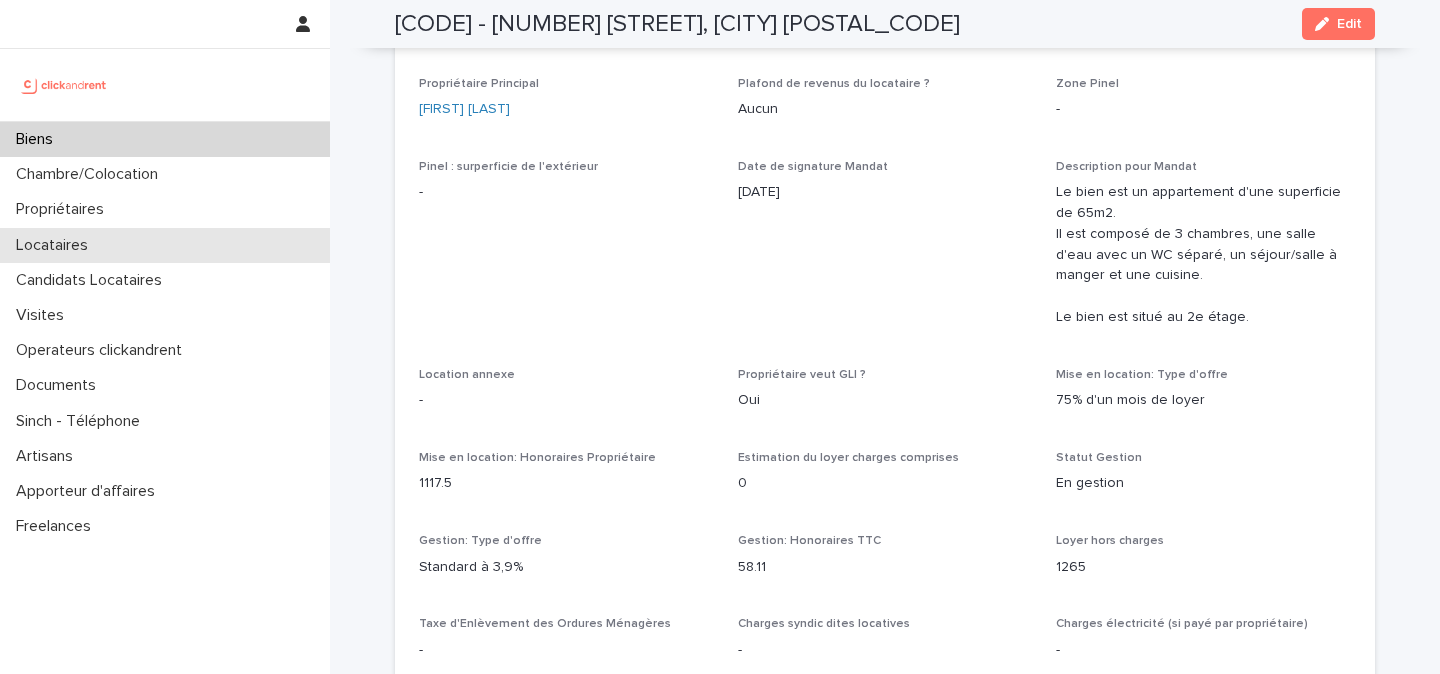 click on "Locataires" at bounding box center [56, 245] 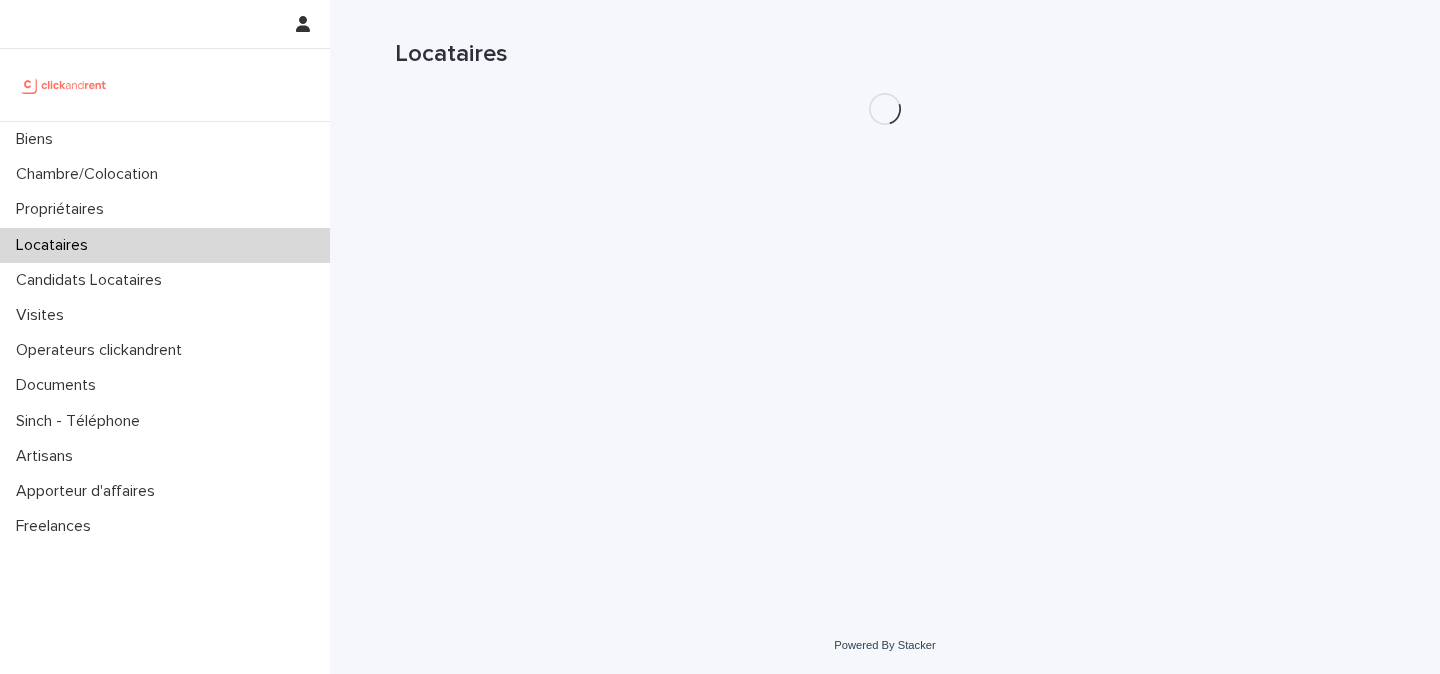 scroll, scrollTop: 0, scrollLeft: 0, axis: both 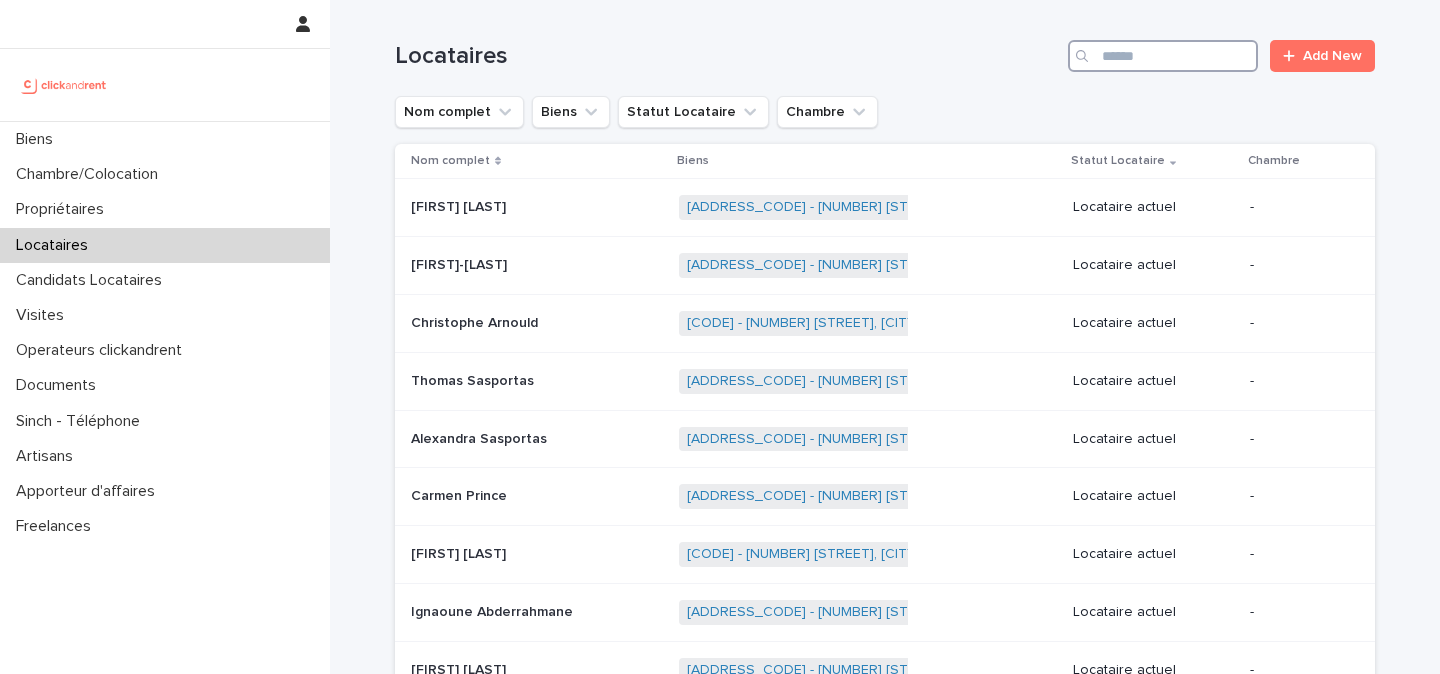 click at bounding box center [1163, 56] 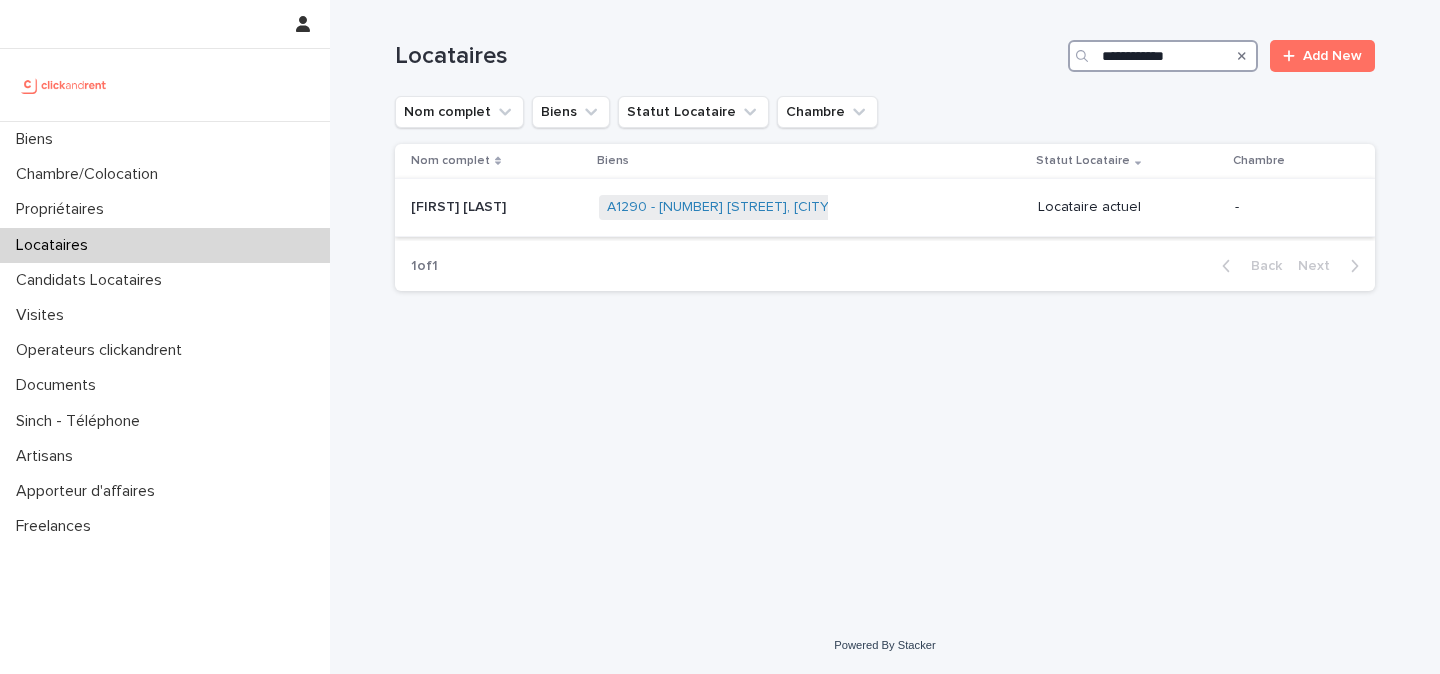 type on "**********" 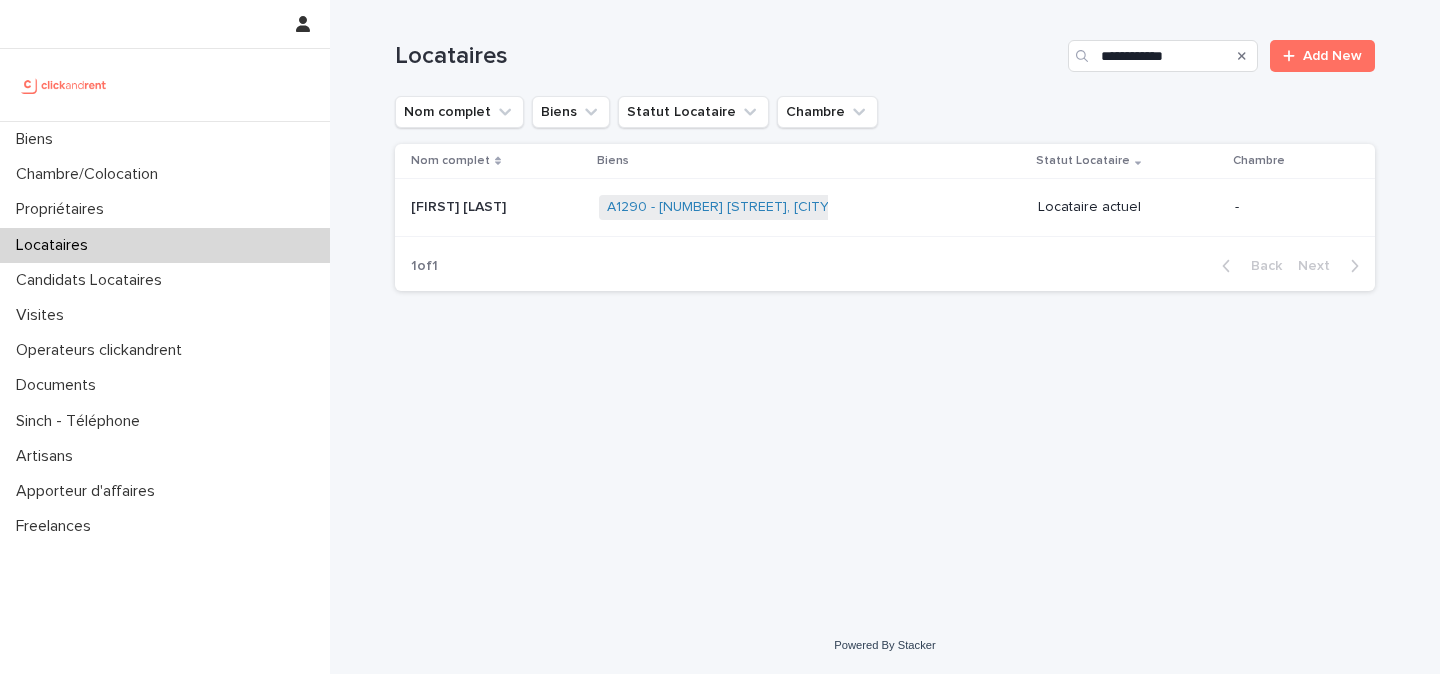 click on "A1290 - 55 avenue Barthélémy Buyer,  Lyon 69005" at bounding box center [775, 207] 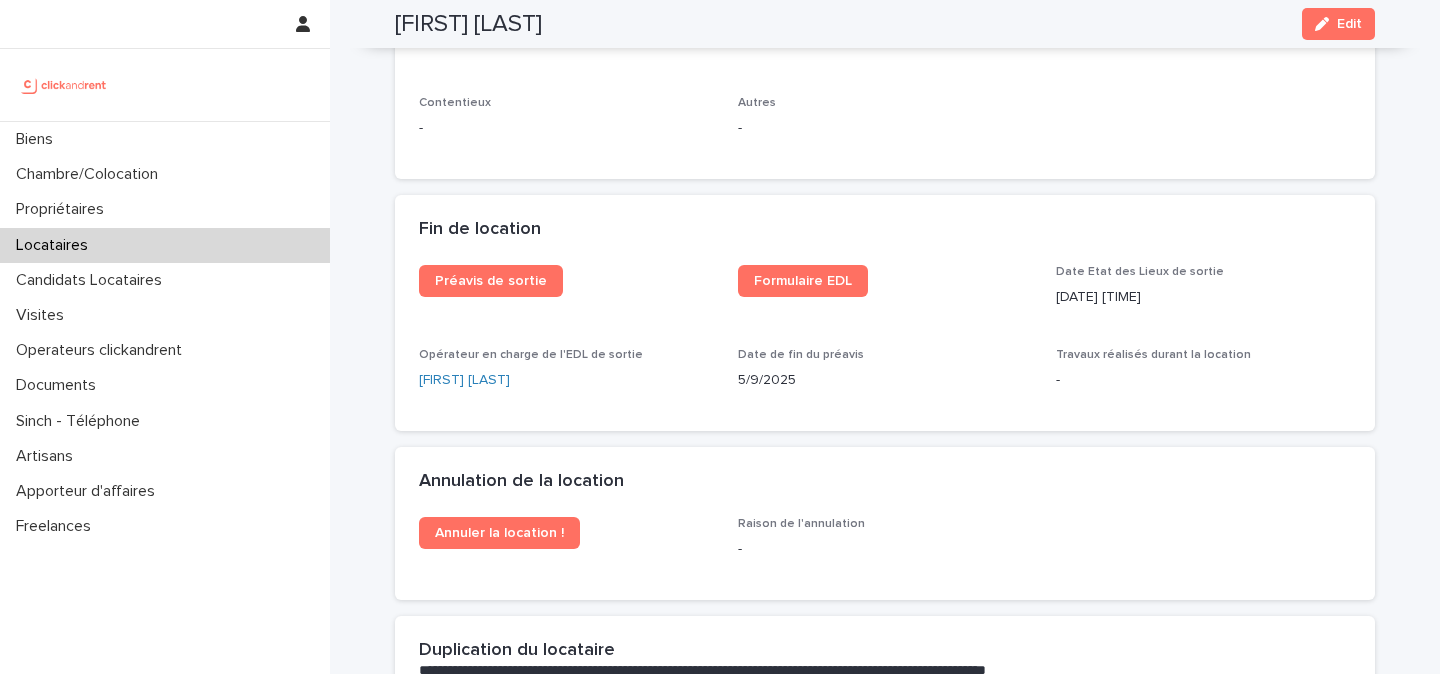 scroll, scrollTop: 2447, scrollLeft: 0, axis: vertical 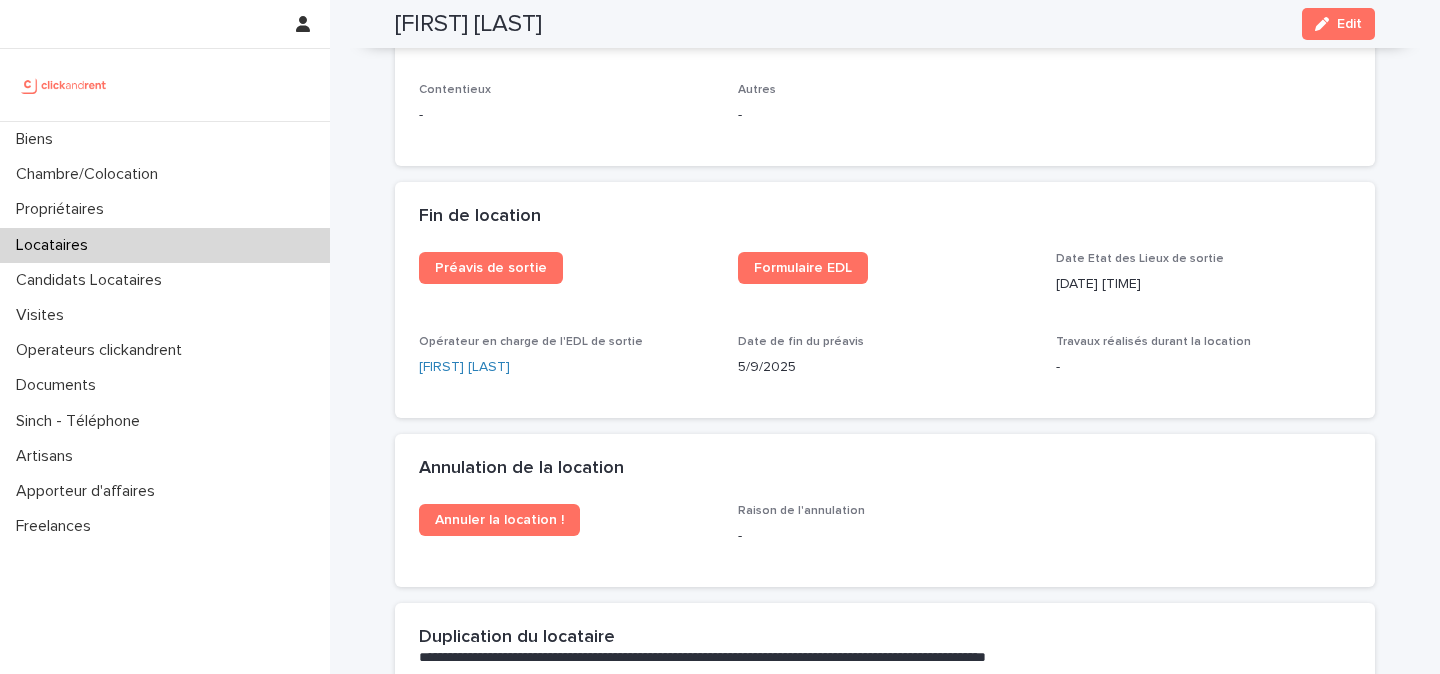 click on "5/9/2025 16:30" at bounding box center (1203, 284) 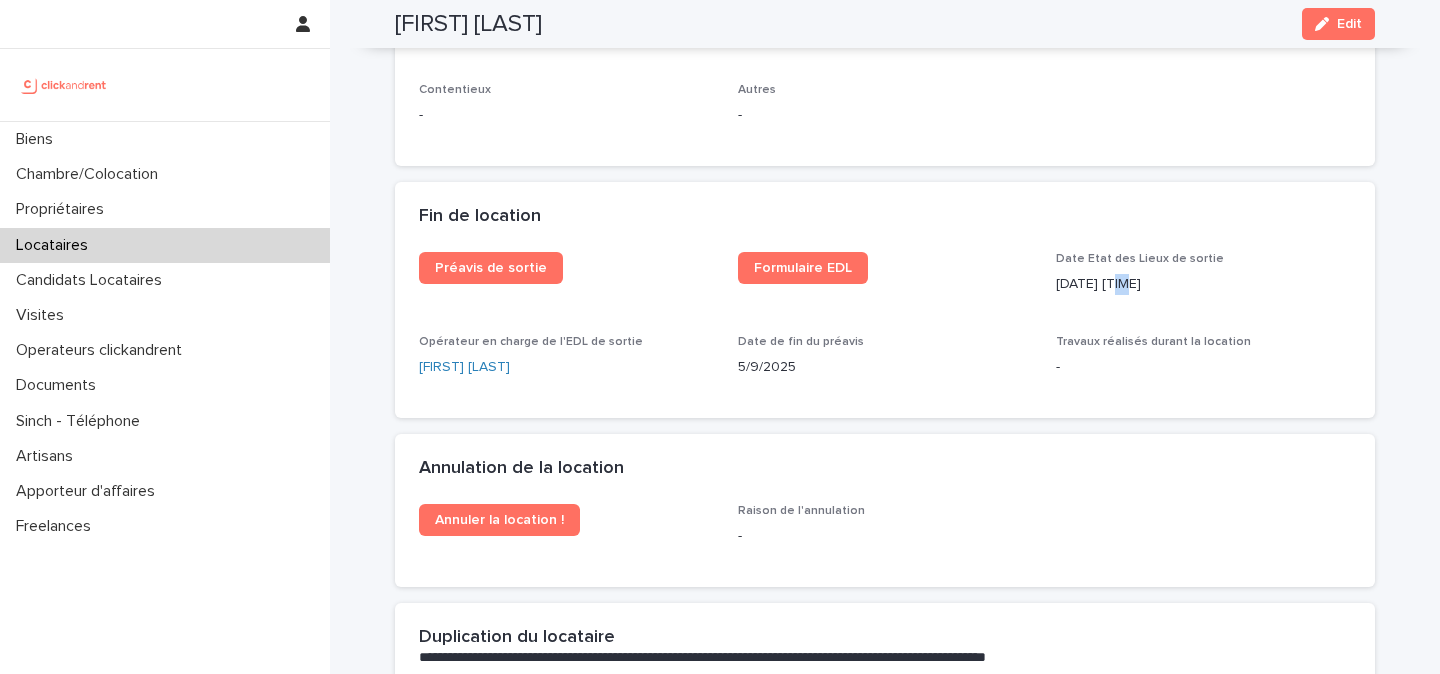 click on "5/9/2025 16:30" at bounding box center (1203, 284) 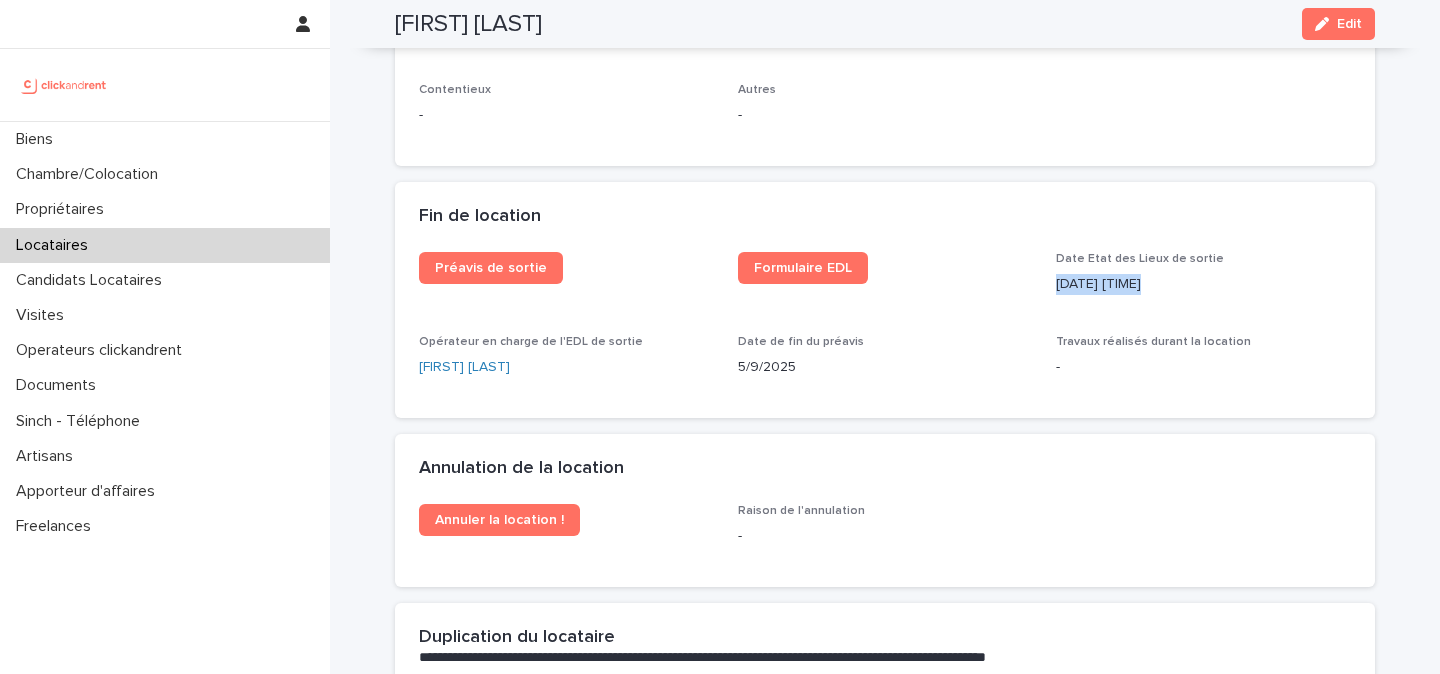 click on "5/9/2025 16:30" at bounding box center [1203, 284] 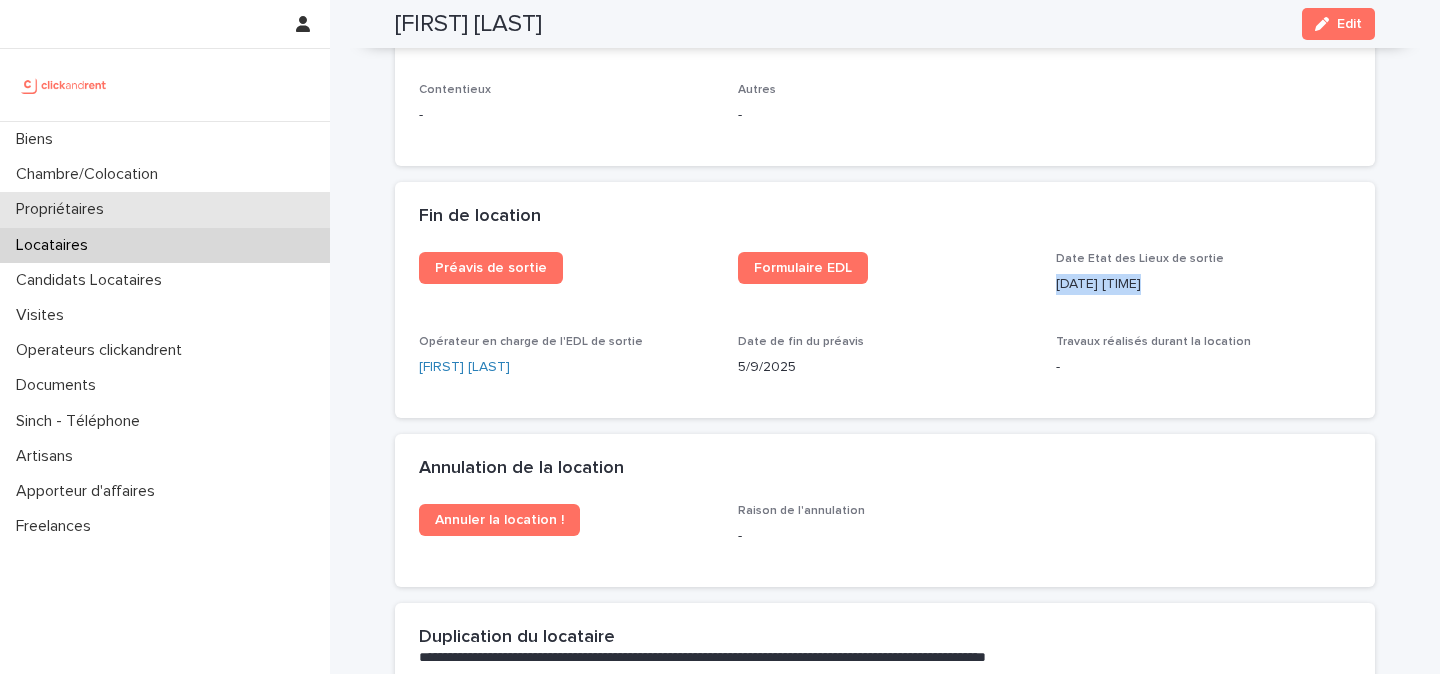 click on "Propriétaires" at bounding box center (64, 209) 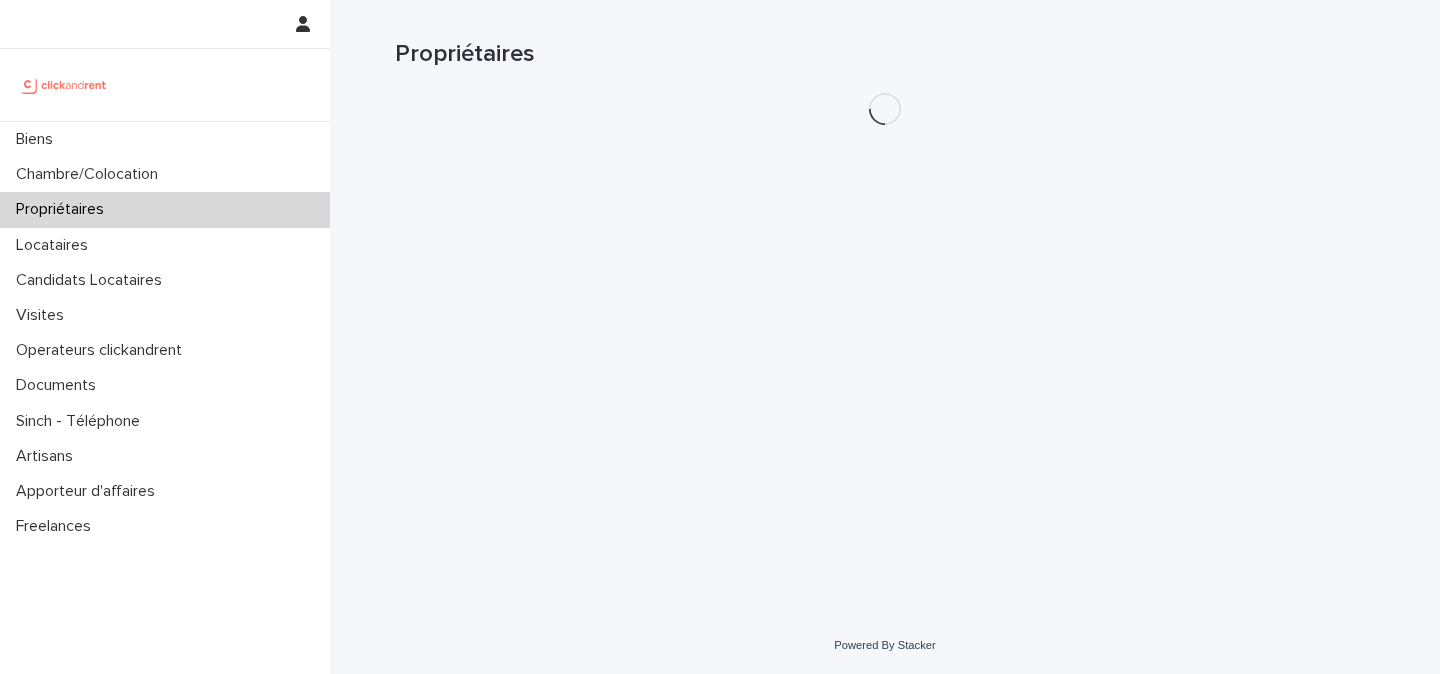 scroll, scrollTop: 0, scrollLeft: 0, axis: both 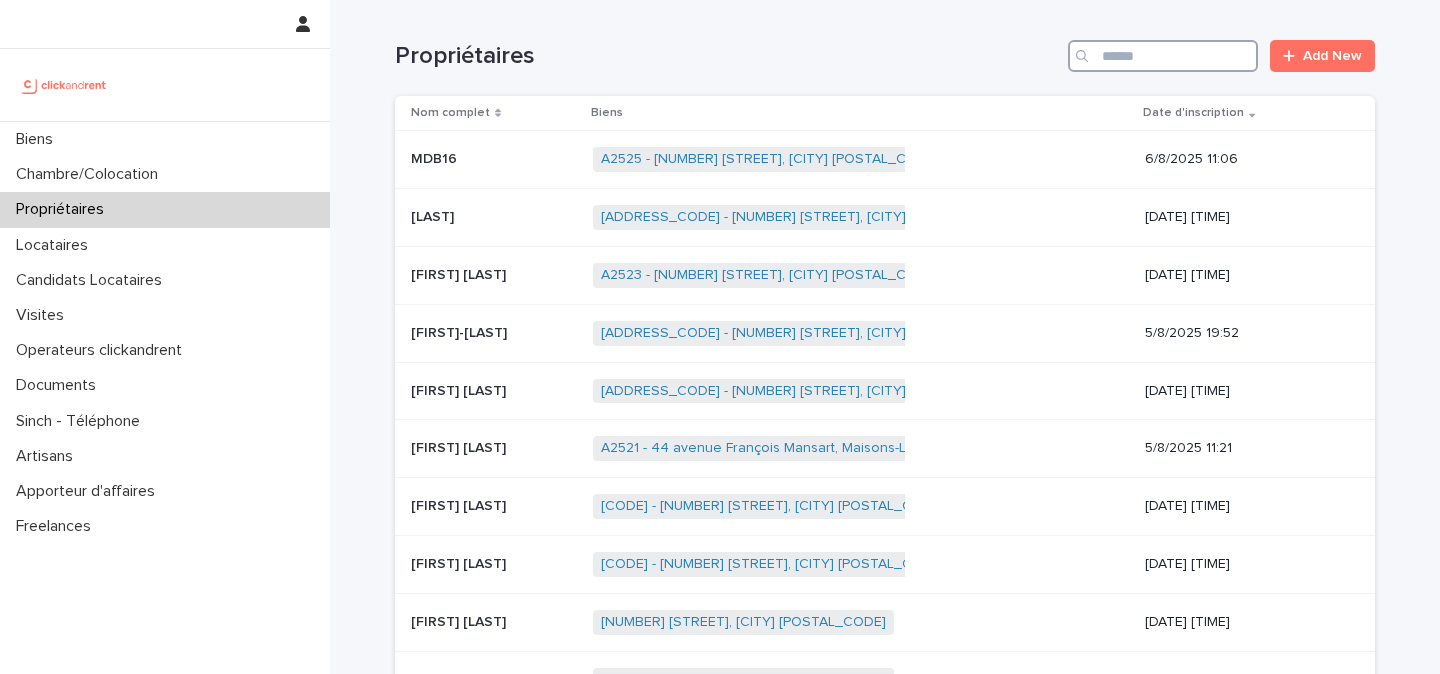 click at bounding box center [1163, 56] 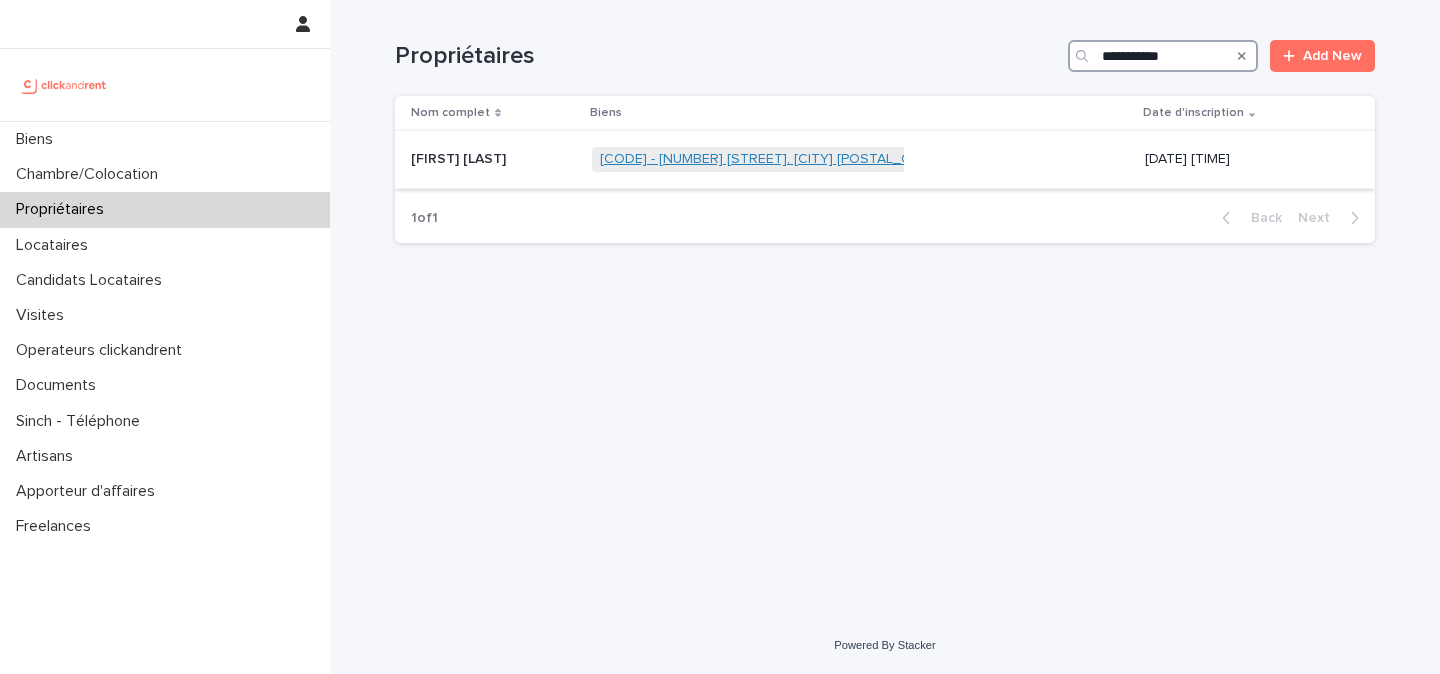 type on "**********" 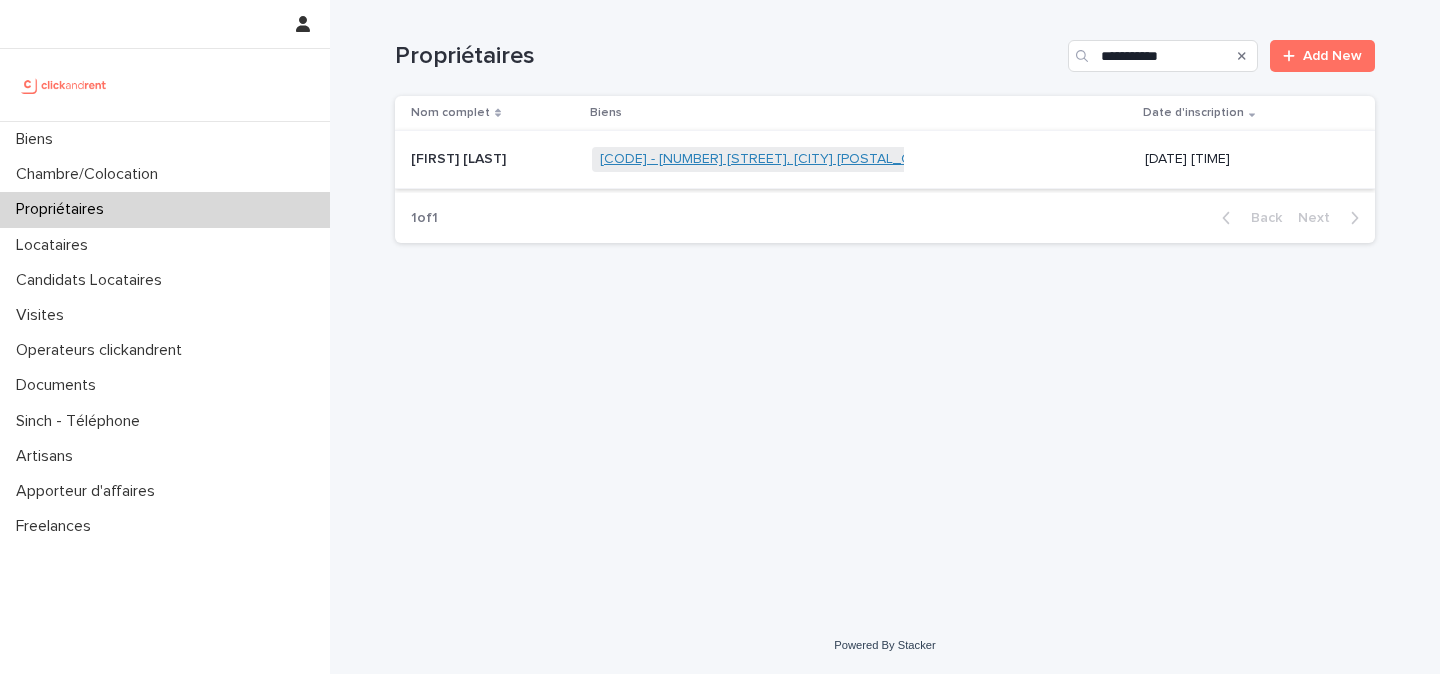 click on "A2305 - 173 rue de Charenton,  Paris 75012" at bounding box center [772, 159] 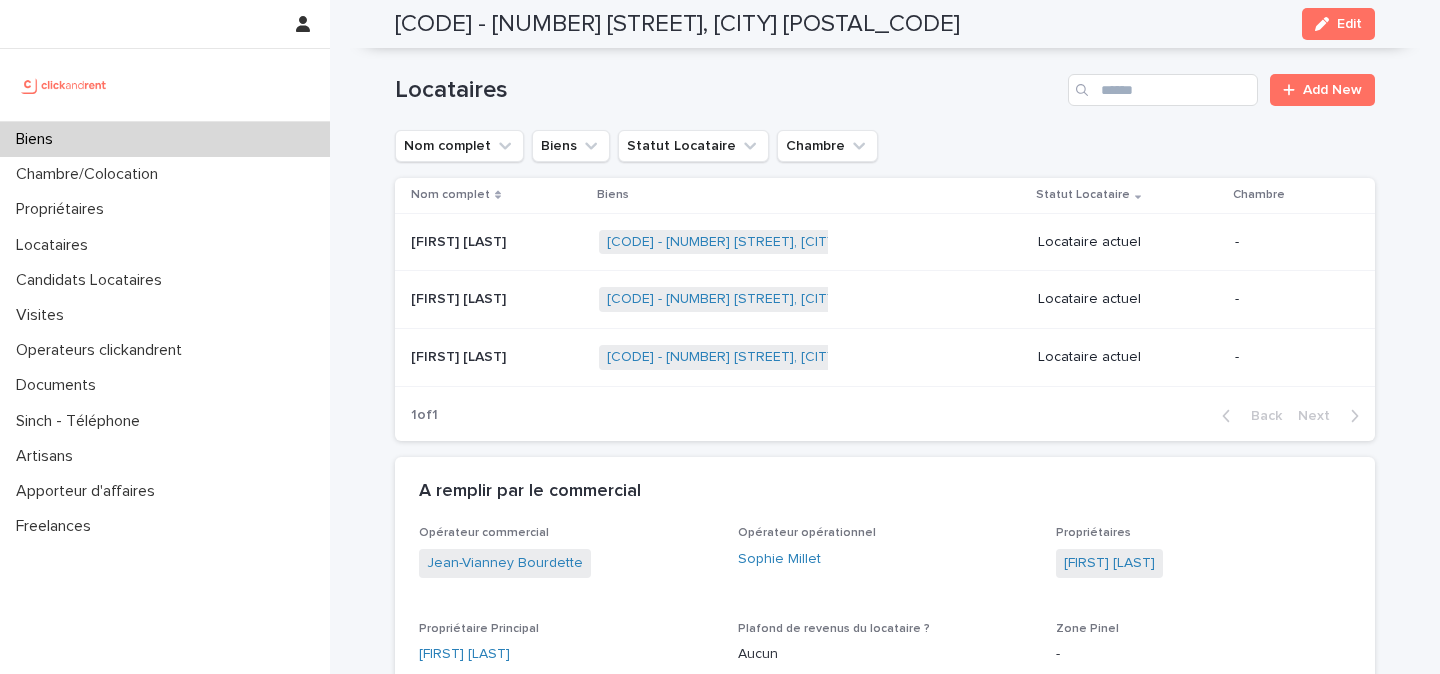 scroll, scrollTop: 881, scrollLeft: 0, axis: vertical 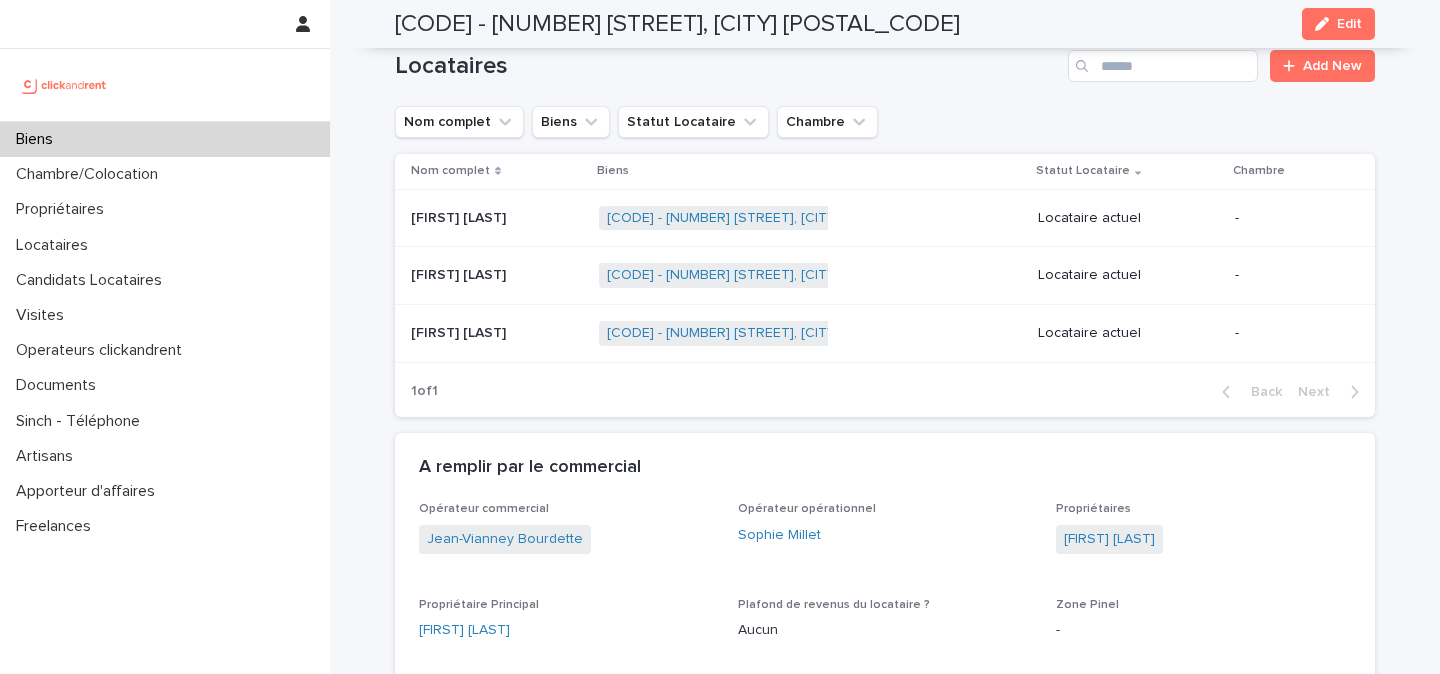 click at bounding box center (64, 85) 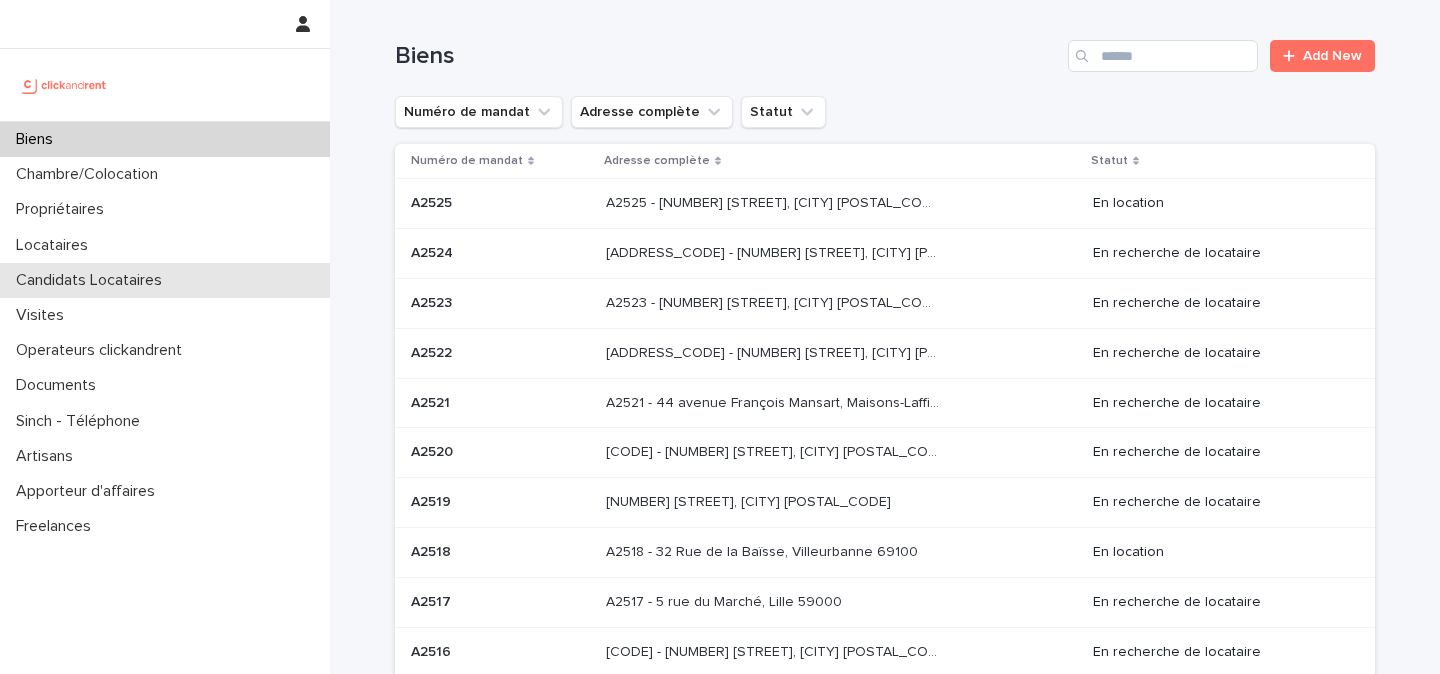 click on "Candidats Locataires" at bounding box center (93, 280) 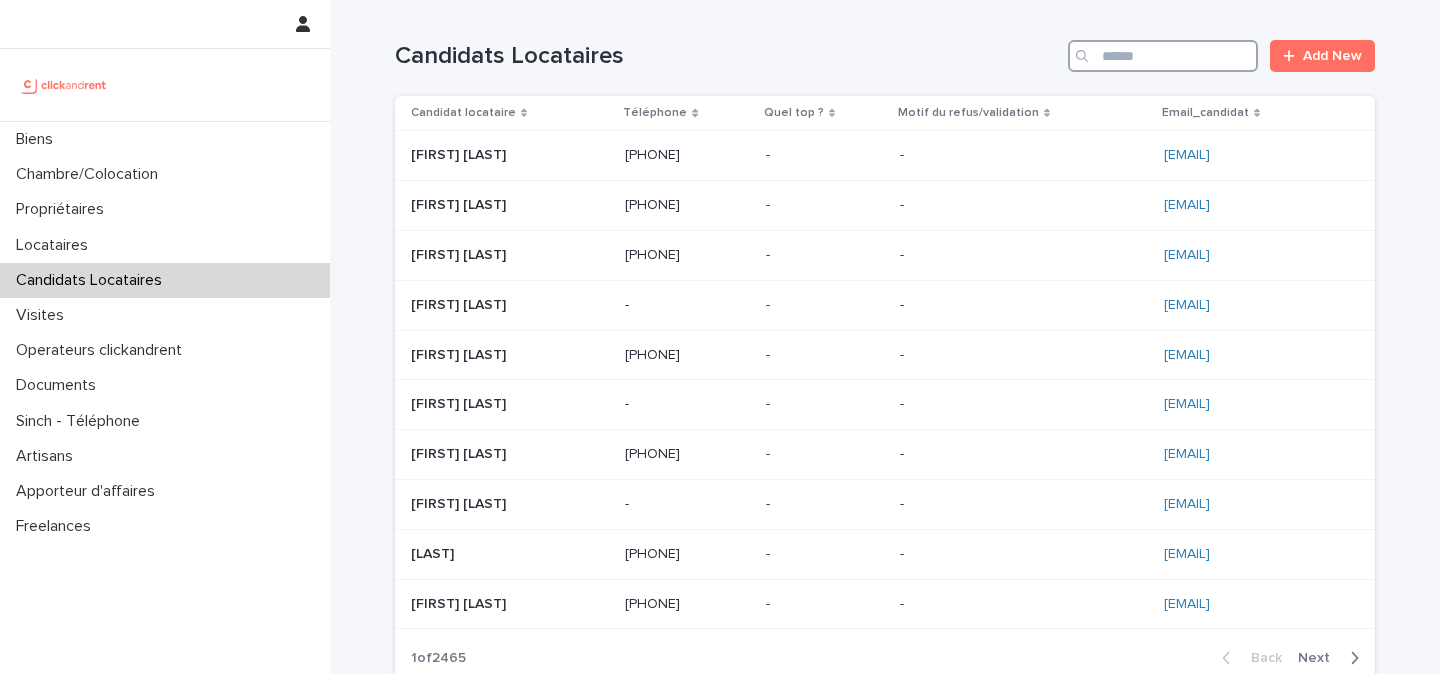 click at bounding box center [1163, 56] 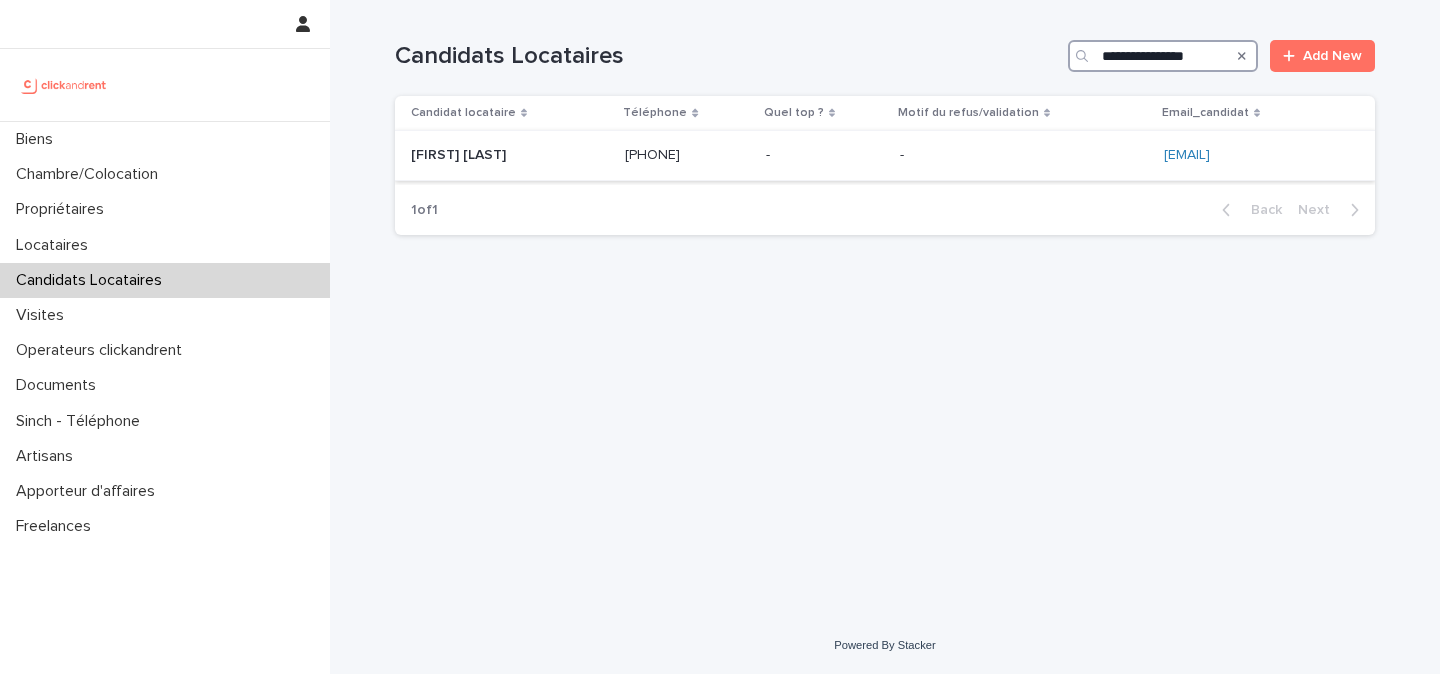 type on "**********" 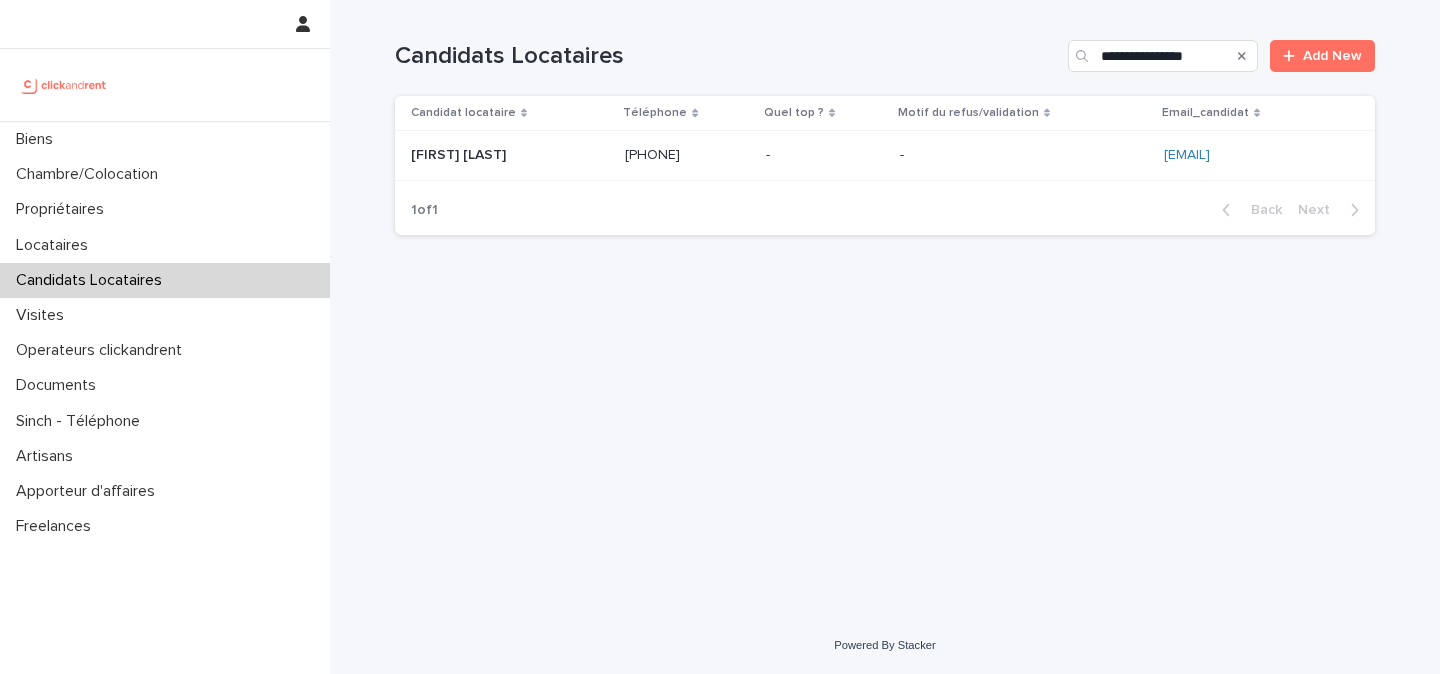 click on "+33769106006 +33769106006" at bounding box center (687, 156) 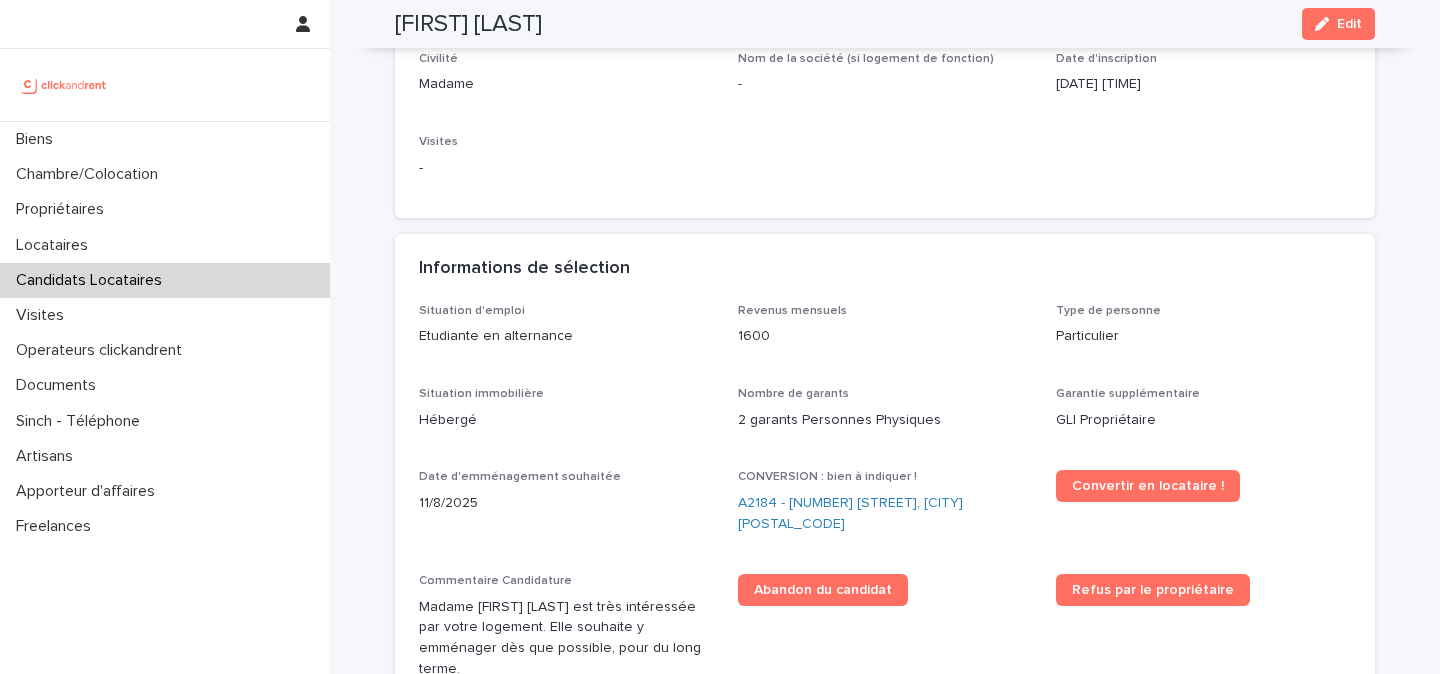 scroll, scrollTop: 347, scrollLeft: 0, axis: vertical 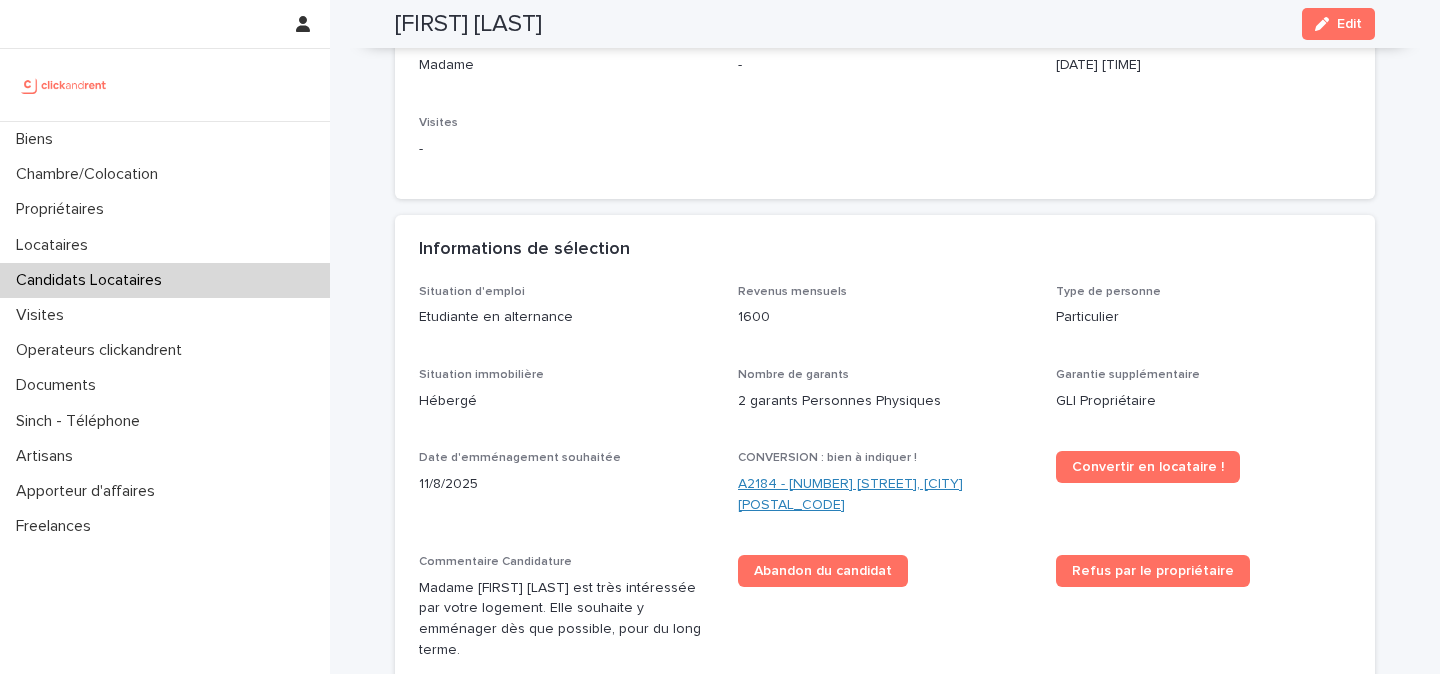 click on "A2184 - 59 rue Pierre Butin,  Pontoise 95300" at bounding box center (885, 495) 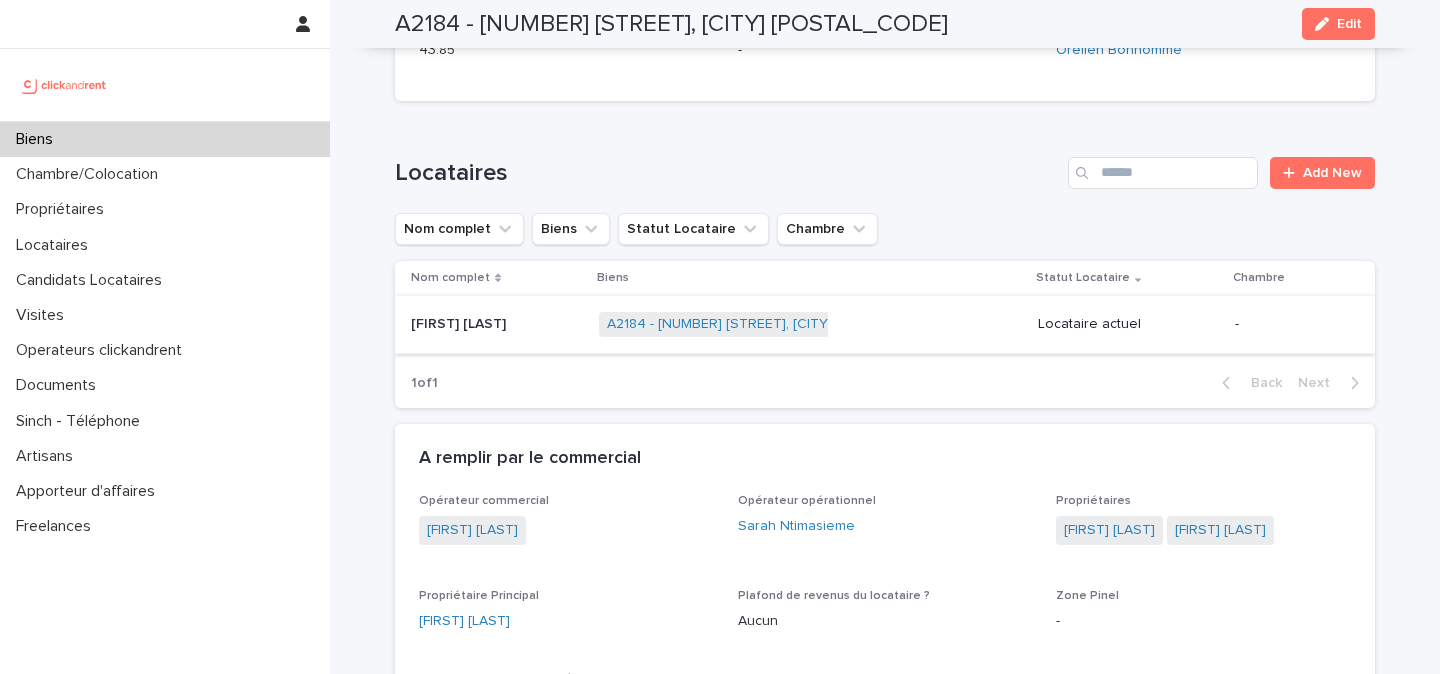scroll, scrollTop: 767, scrollLeft: 0, axis: vertical 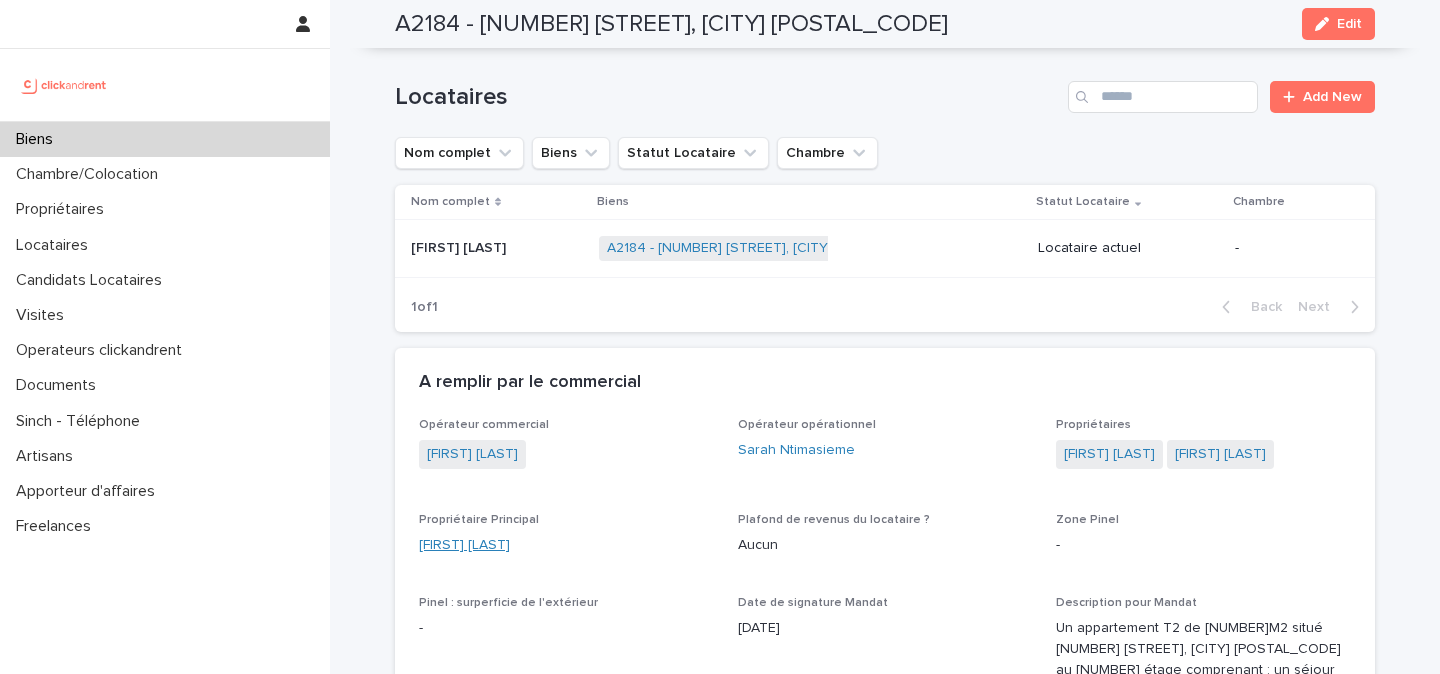 click on "Ulduz Palaniyandy" at bounding box center [464, 545] 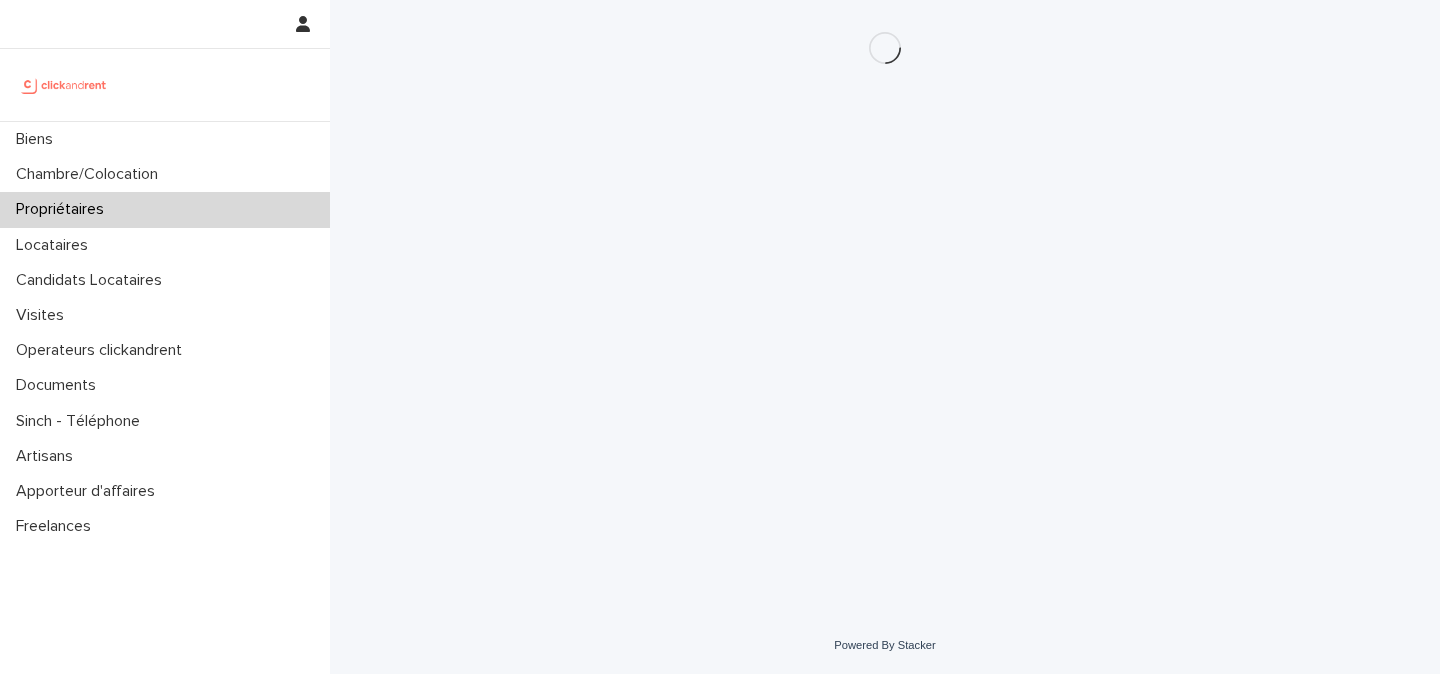 scroll, scrollTop: 0, scrollLeft: 0, axis: both 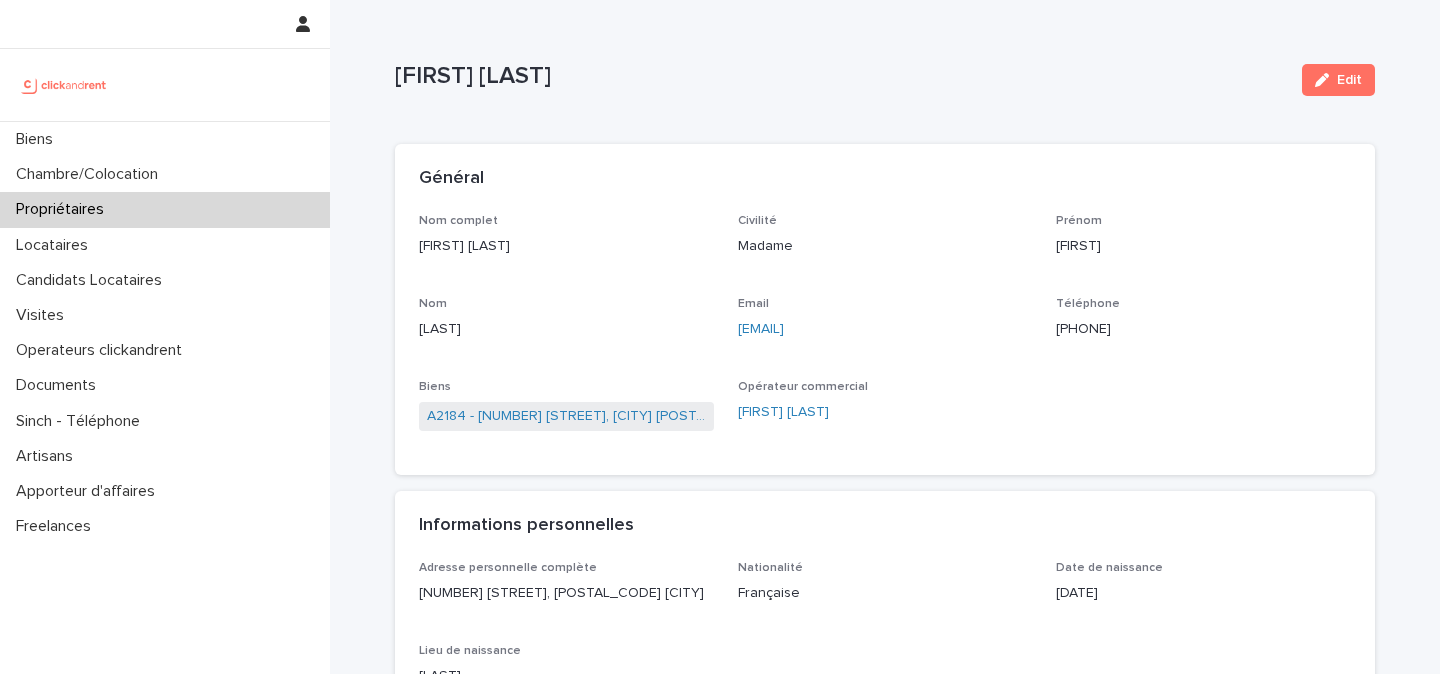 click on "+33761928258" at bounding box center (1203, 329) 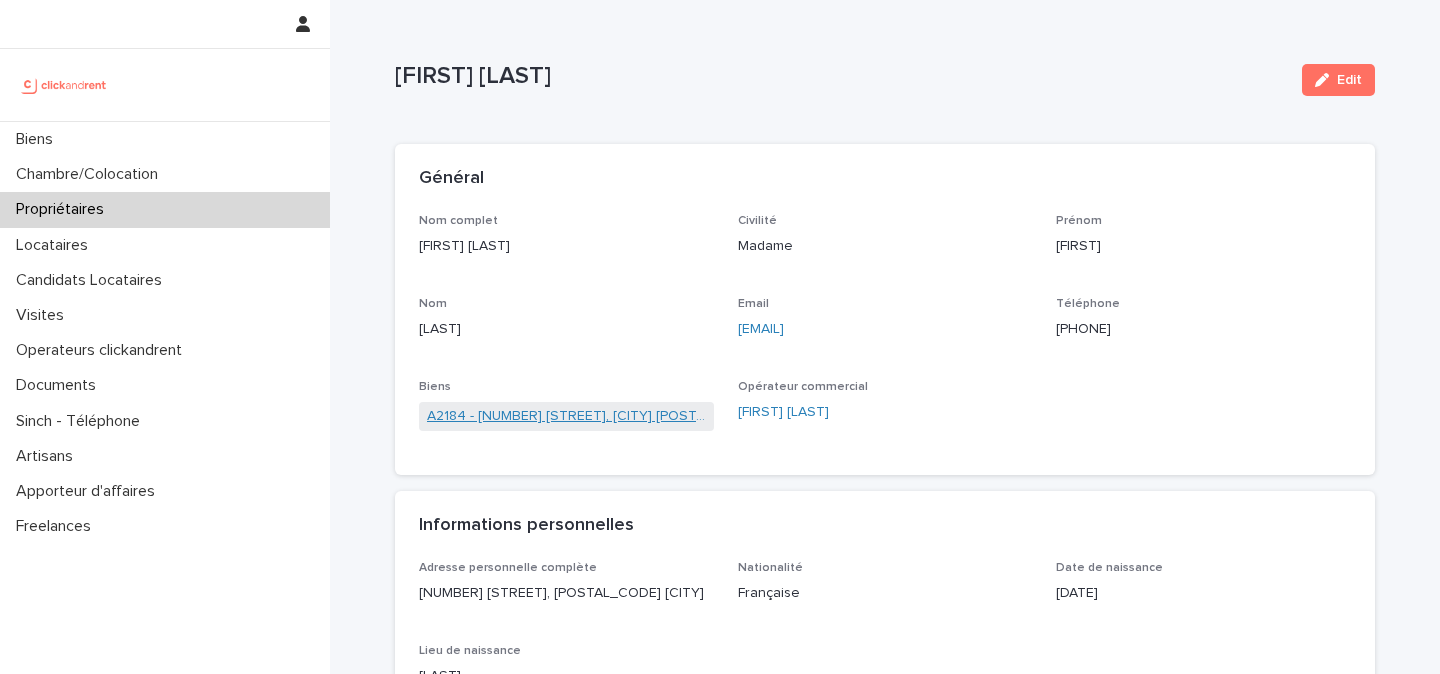 click on "A2184 - 59 rue Pierre Butin,  Pontoise 95300" at bounding box center (566, 416) 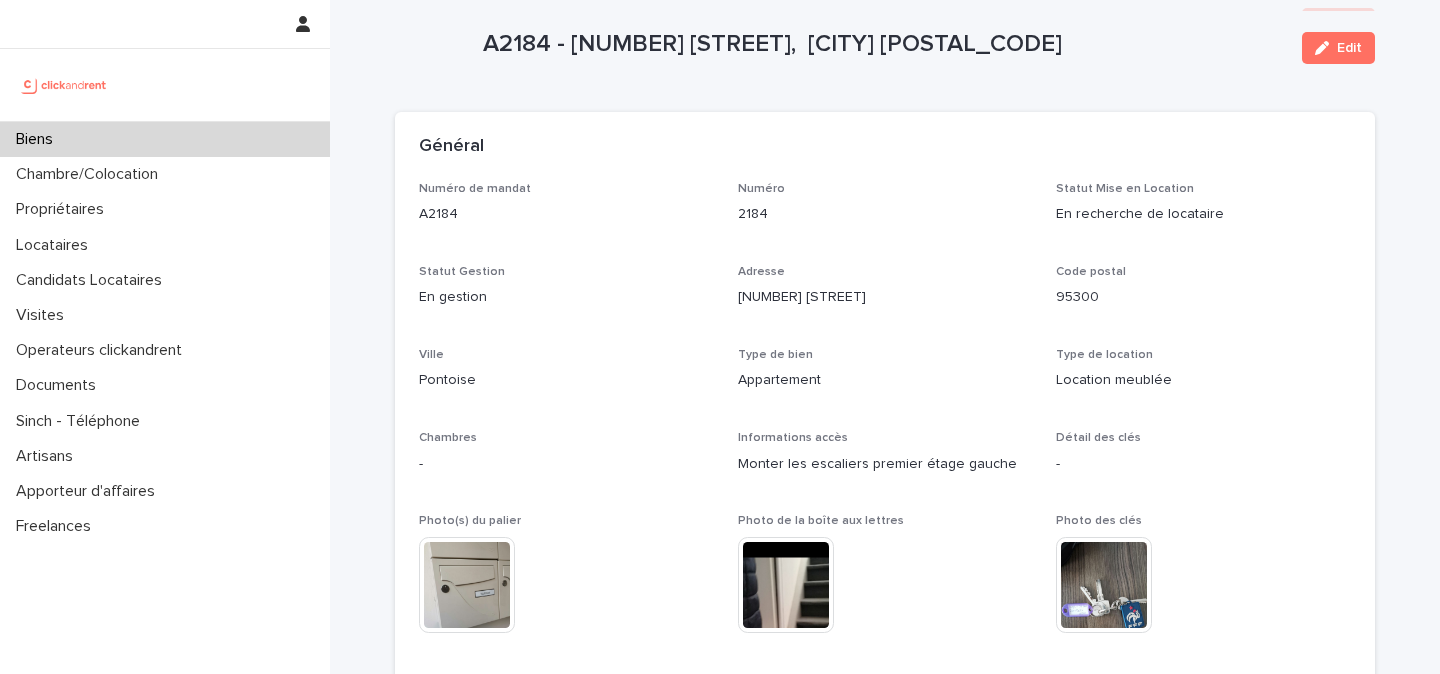 scroll, scrollTop: 20, scrollLeft: 0, axis: vertical 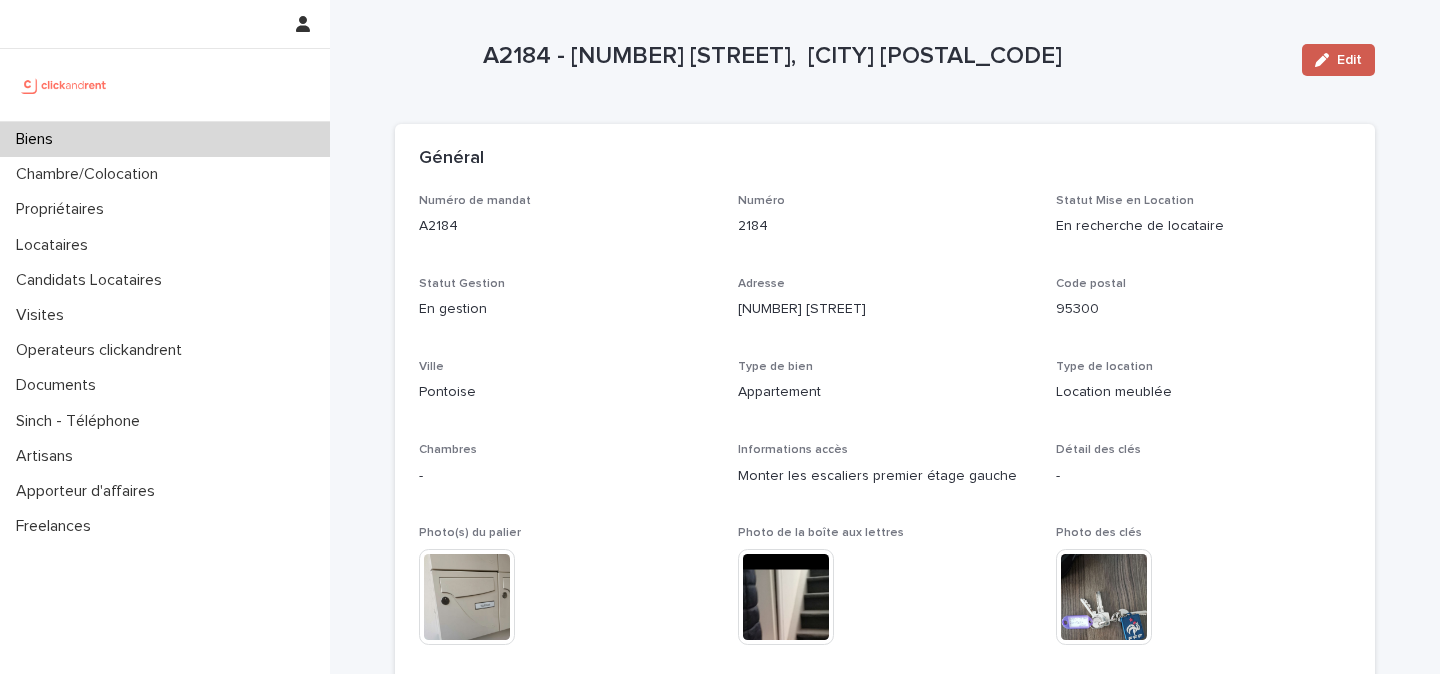 click 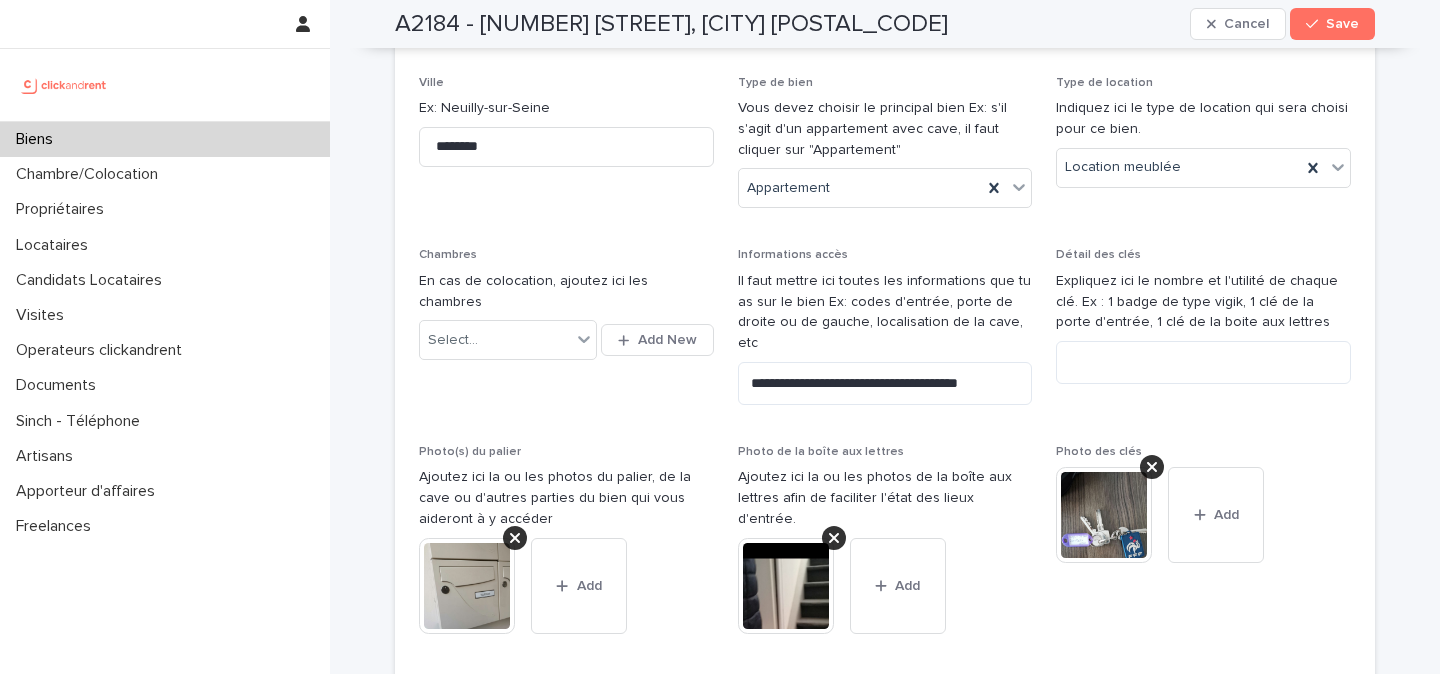 scroll, scrollTop: 441, scrollLeft: 0, axis: vertical 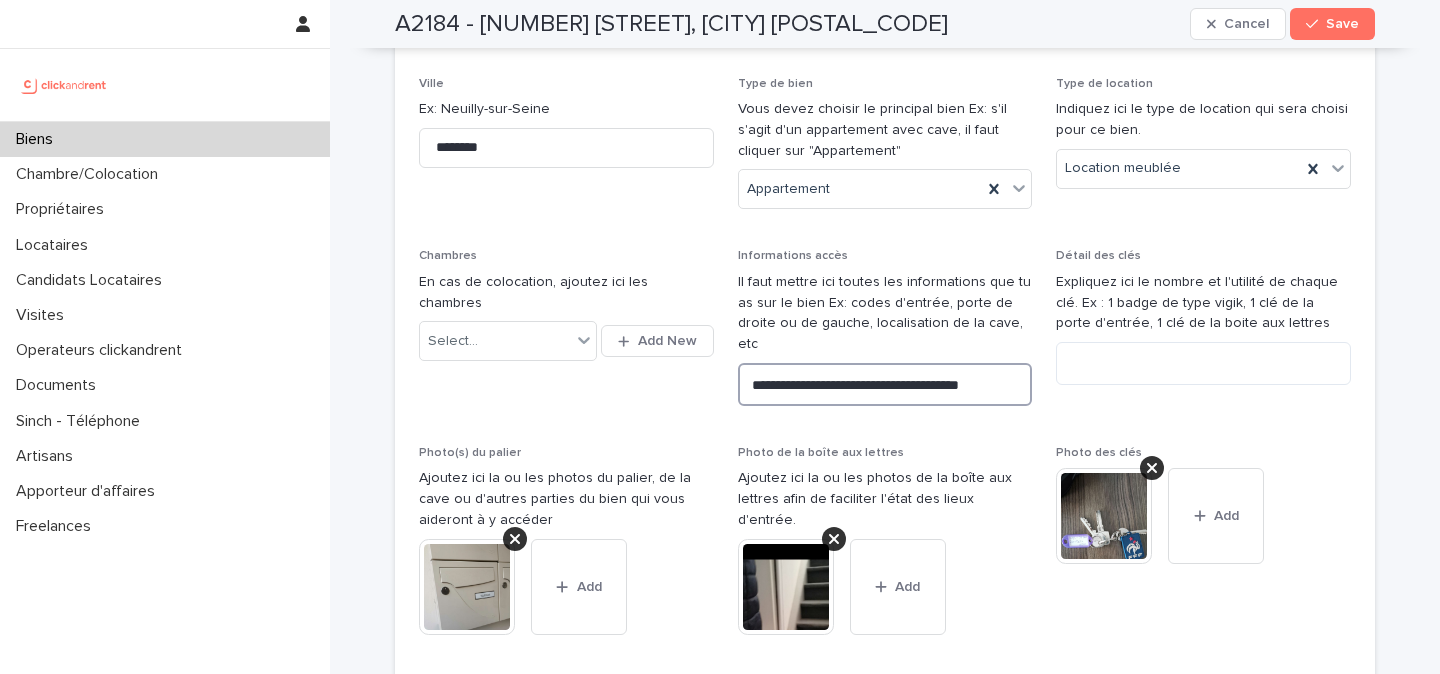 click on "**********" at bounding box center (885, 384) 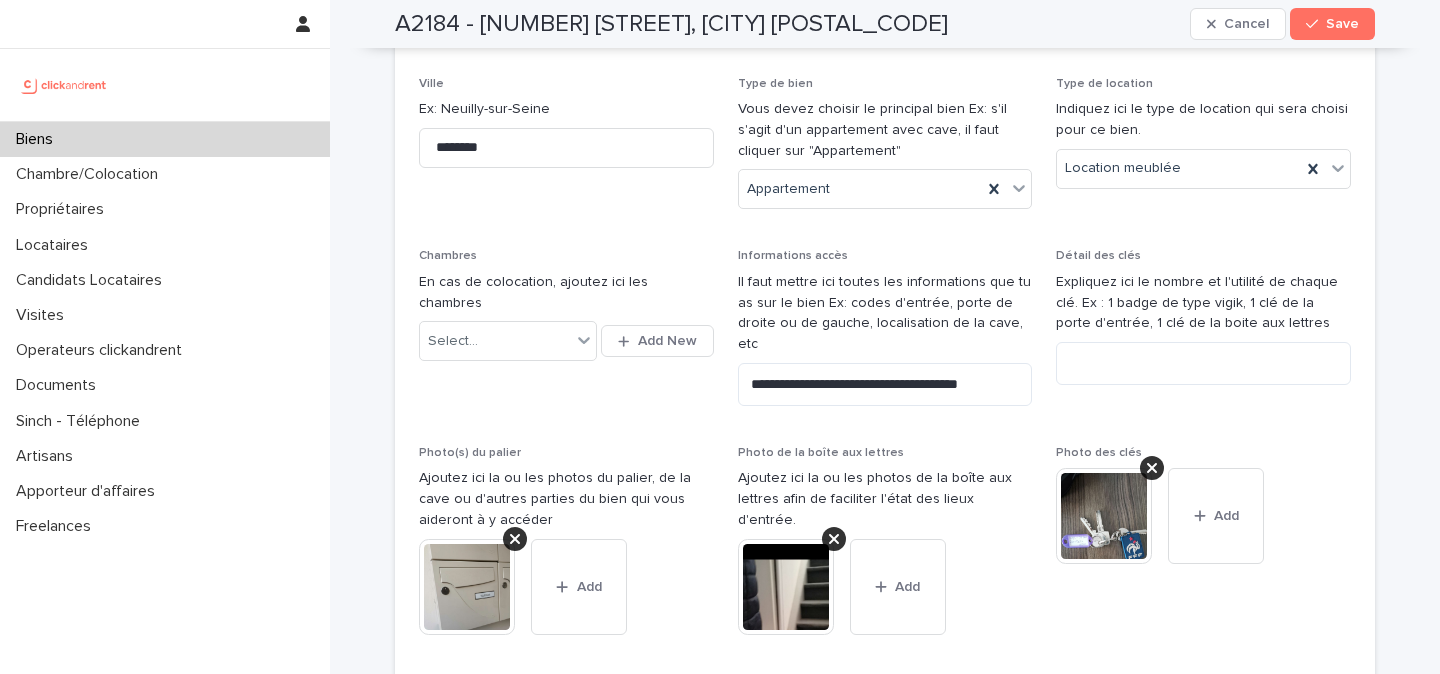 click at bounding box center [0, 0] 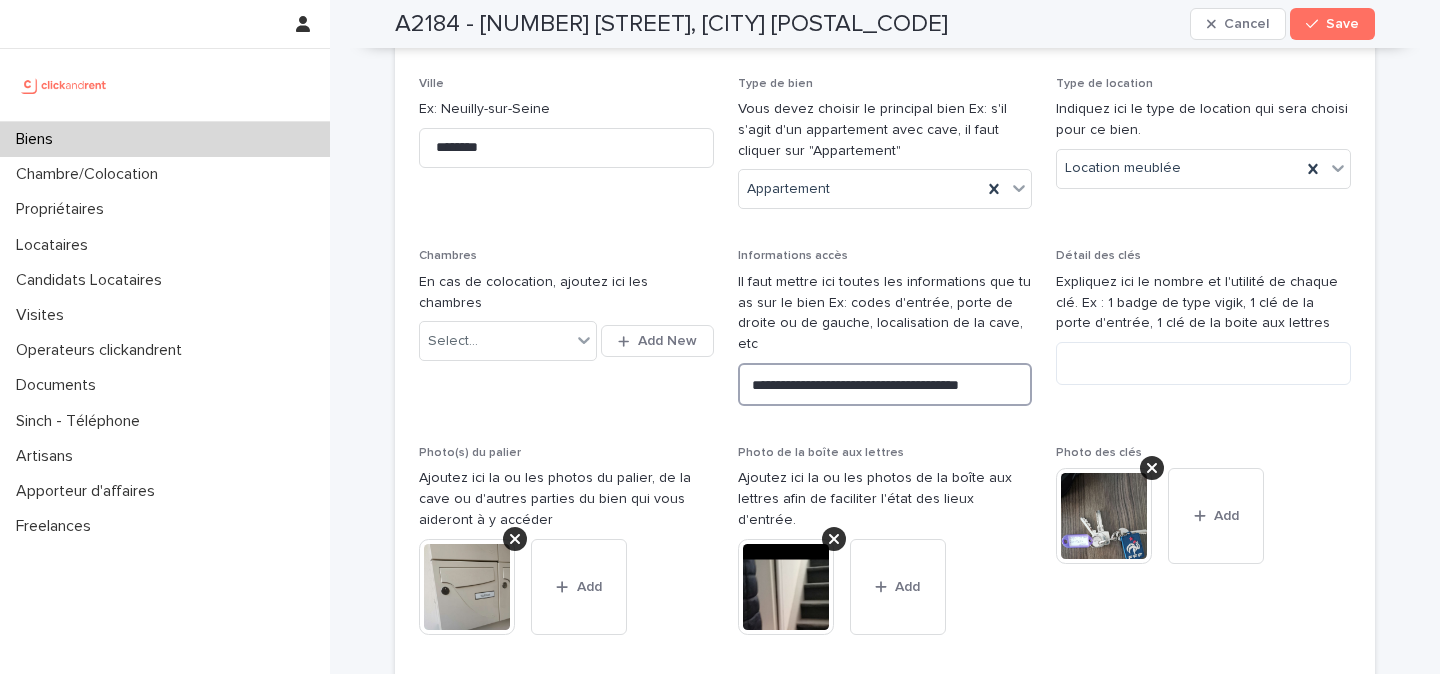 click on "**********" at bounding box center [885, 384] 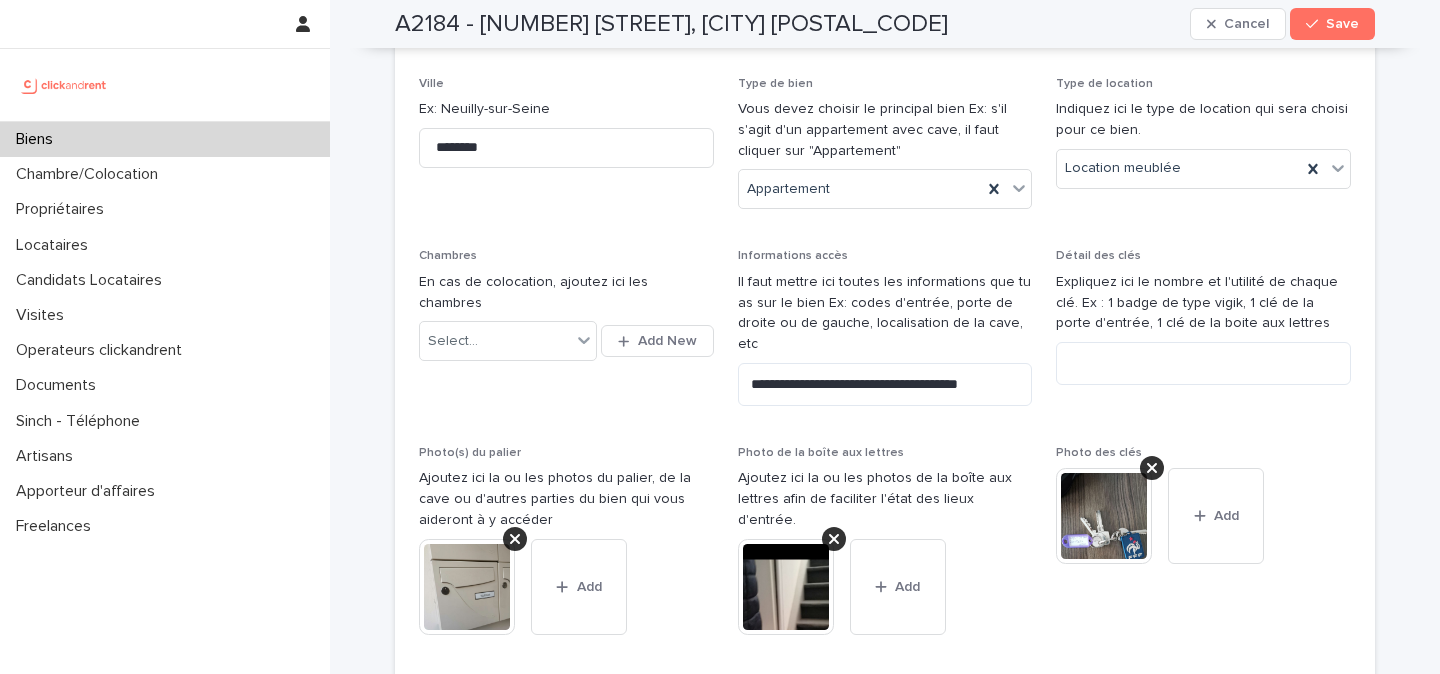 click at bounding box center [0, 0] 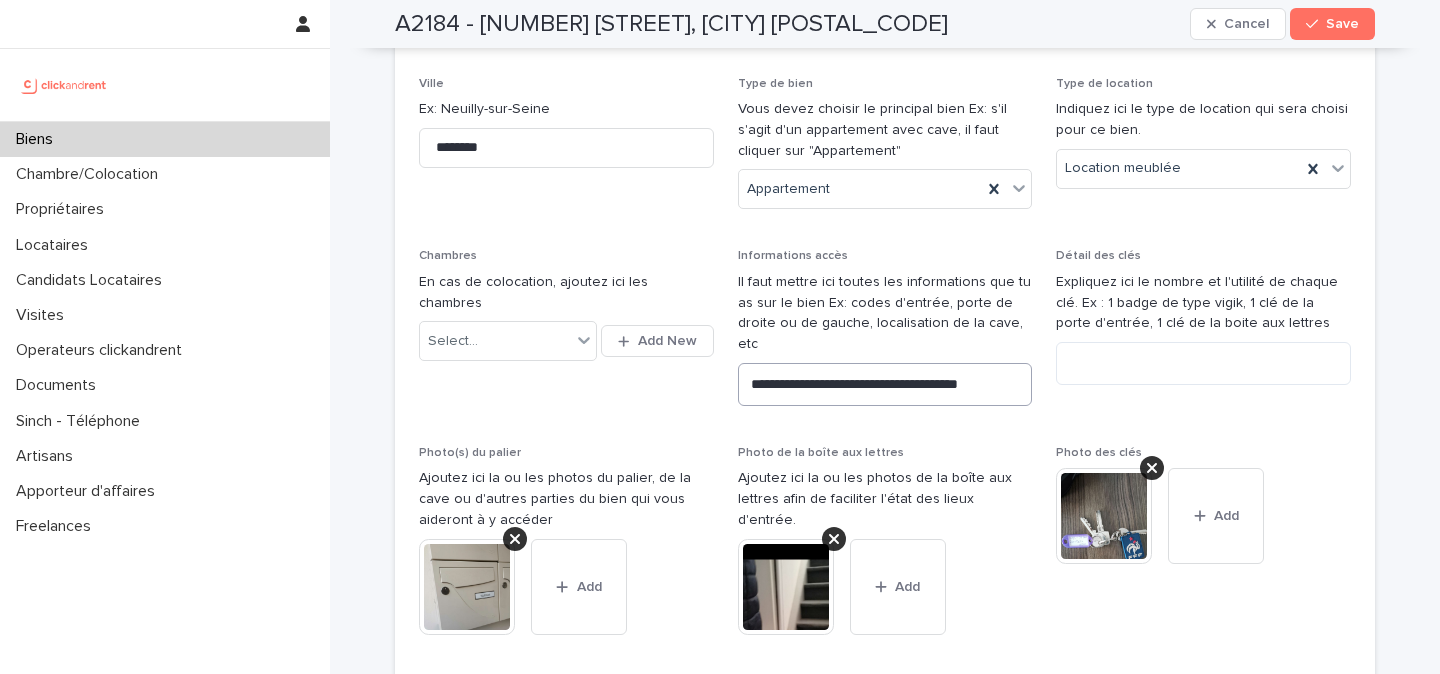click on "**********" at bounding box center (885, 384) 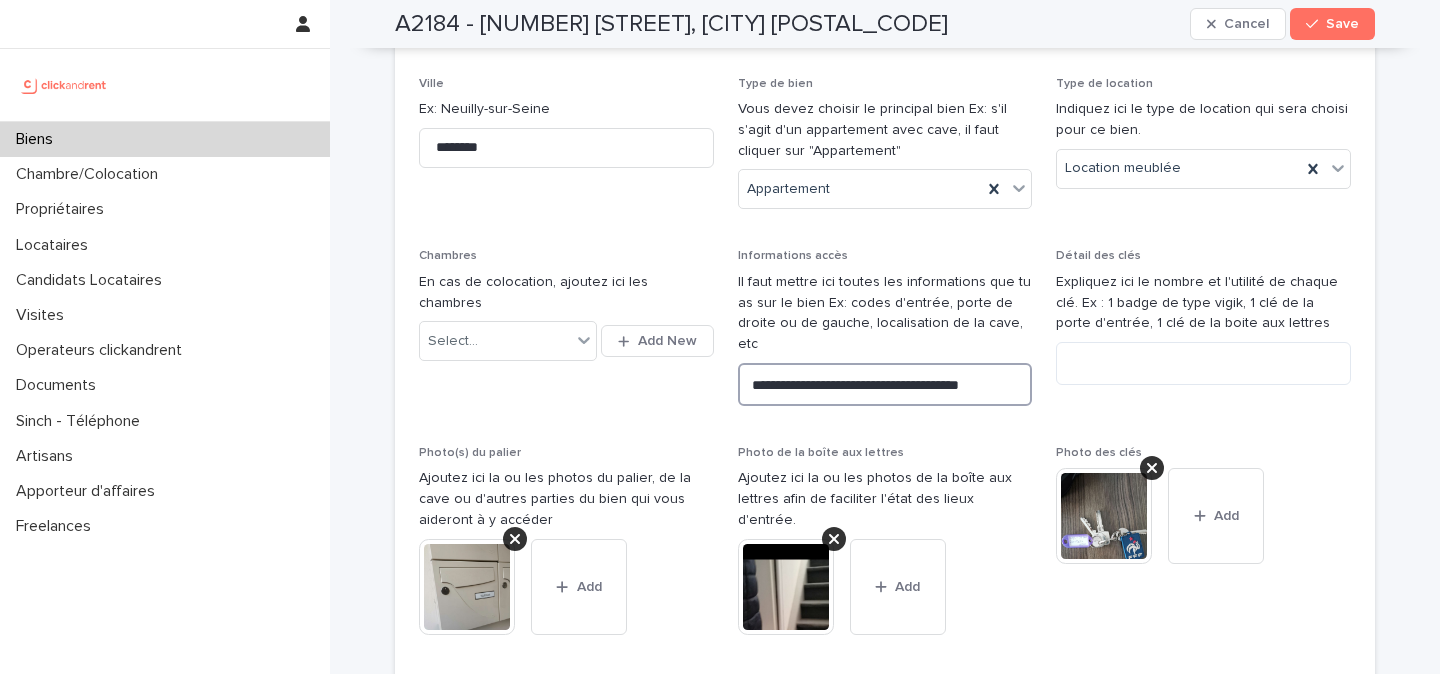 click on "**********" at bounding box center (885, 384) 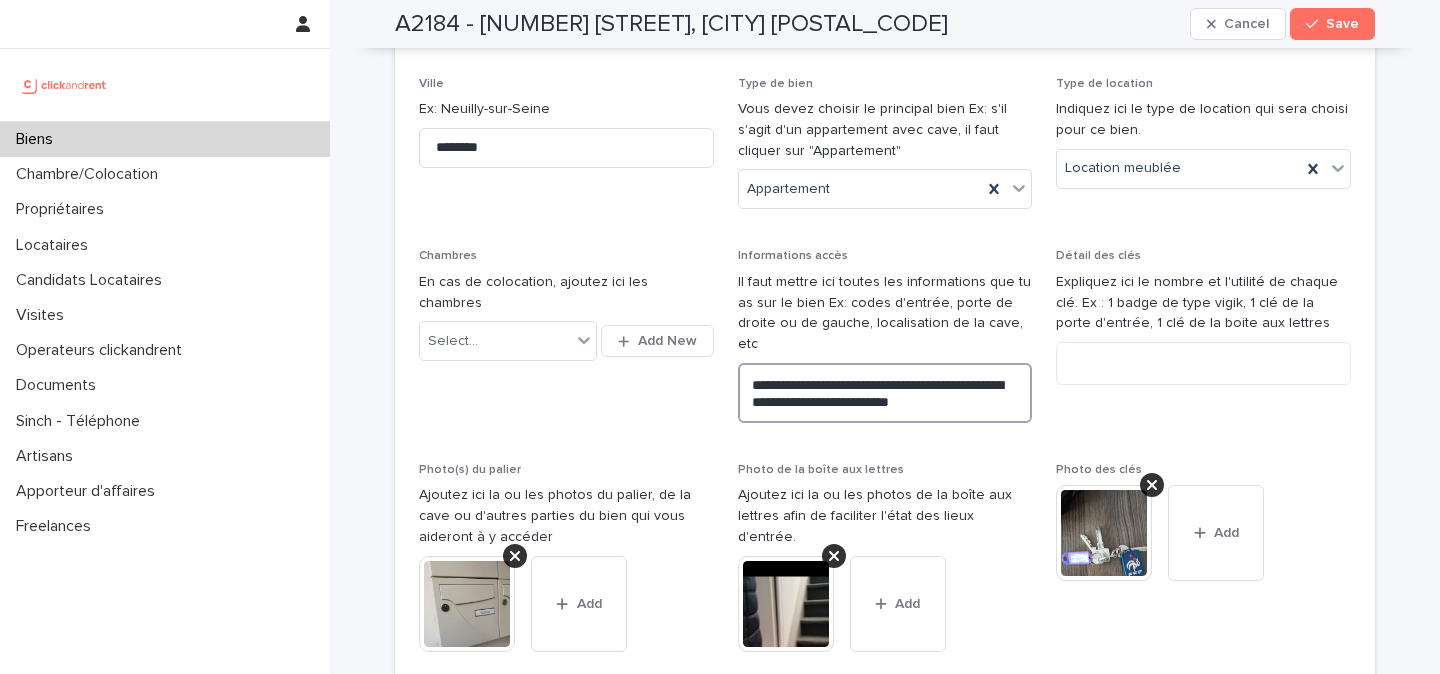 click on "**********" at bounding box center [885, 393] 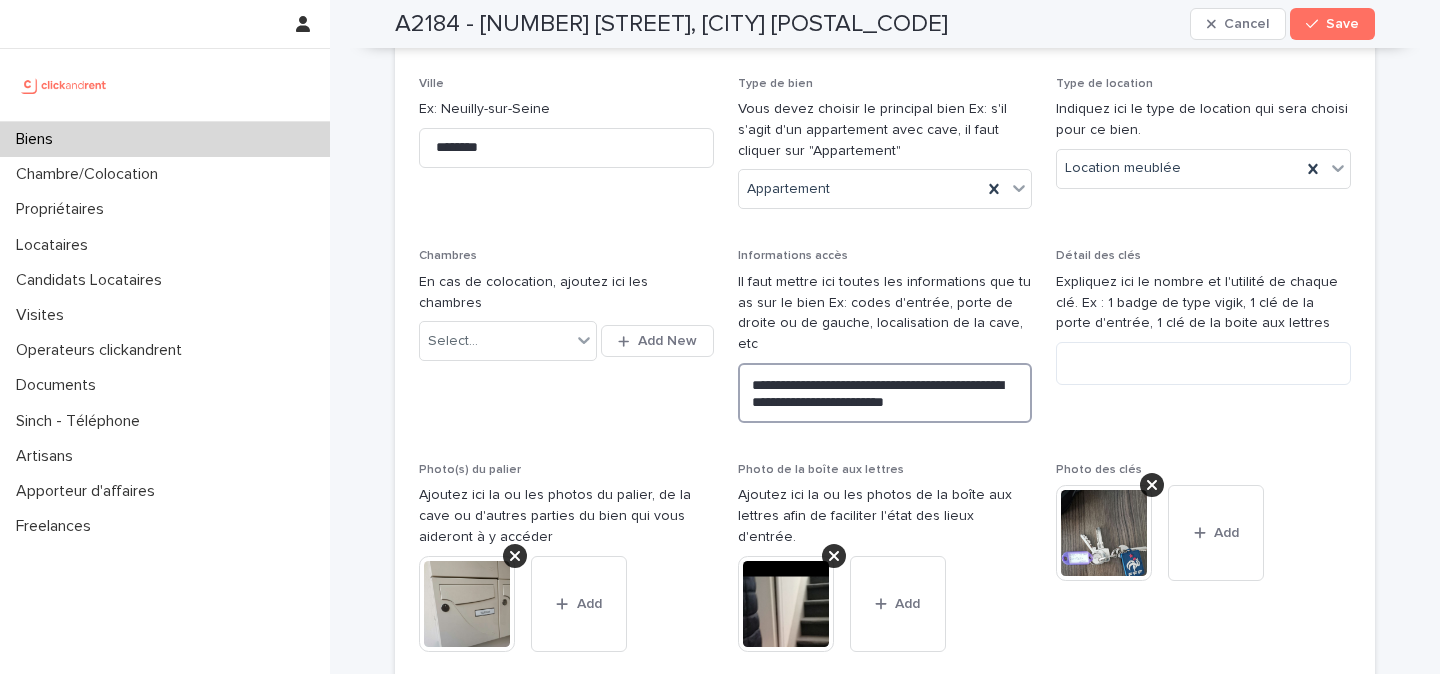 click on "**********" at bounding box center (885, 393) 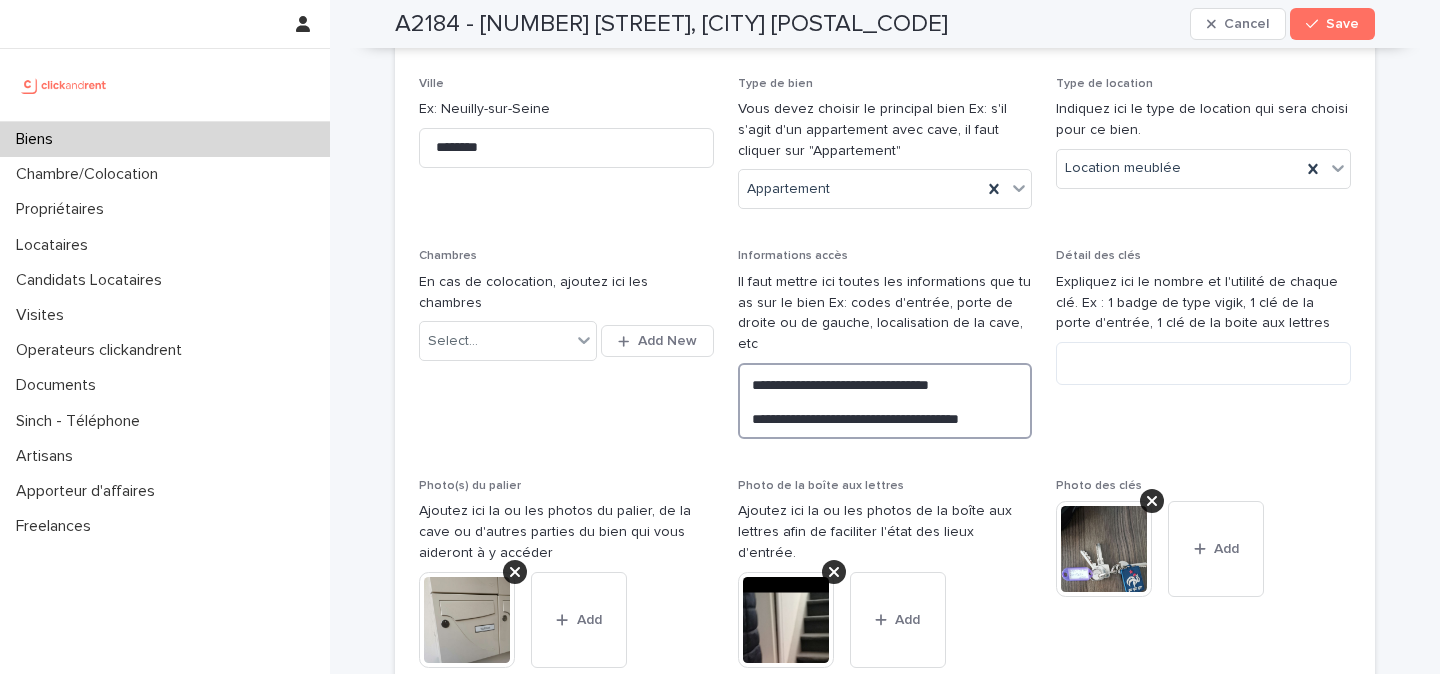 click on "**********" at bounding box center (885, 401) 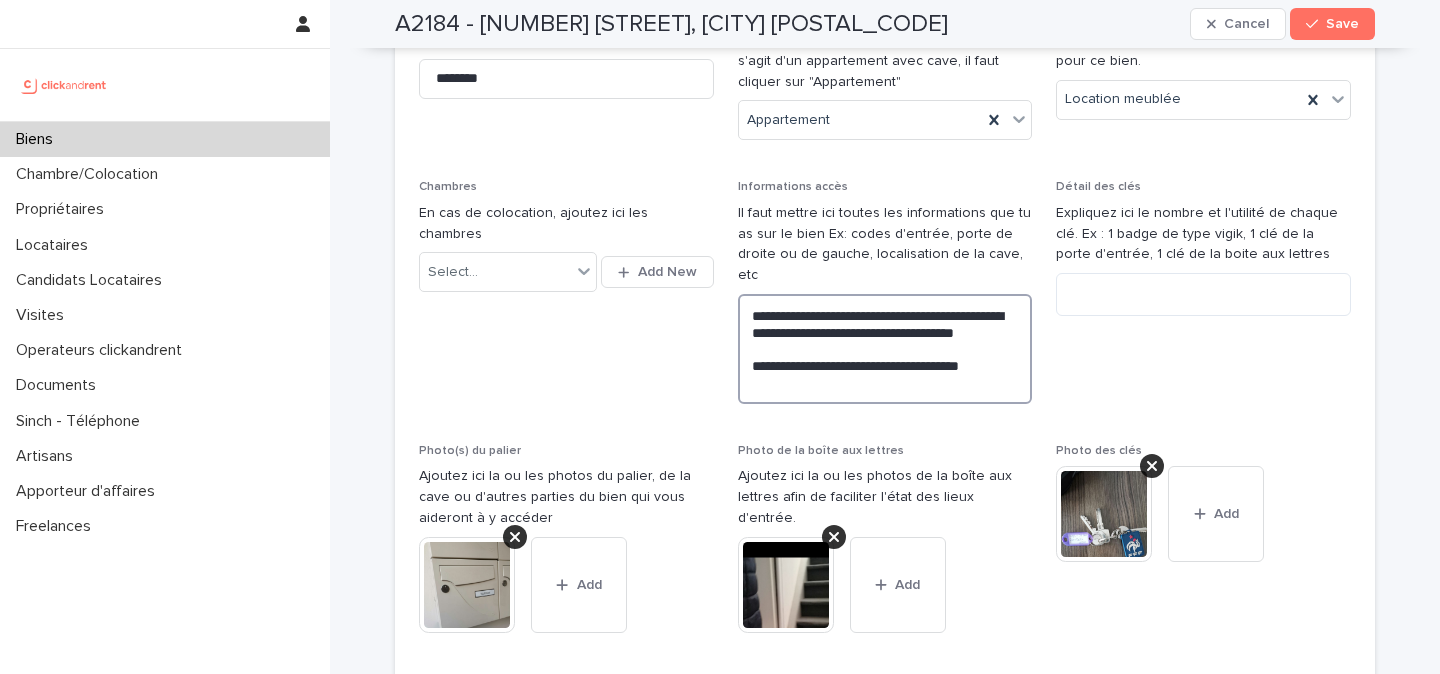 scroll, scrollTop: 515, scrollLeft: 0, axis: vertical 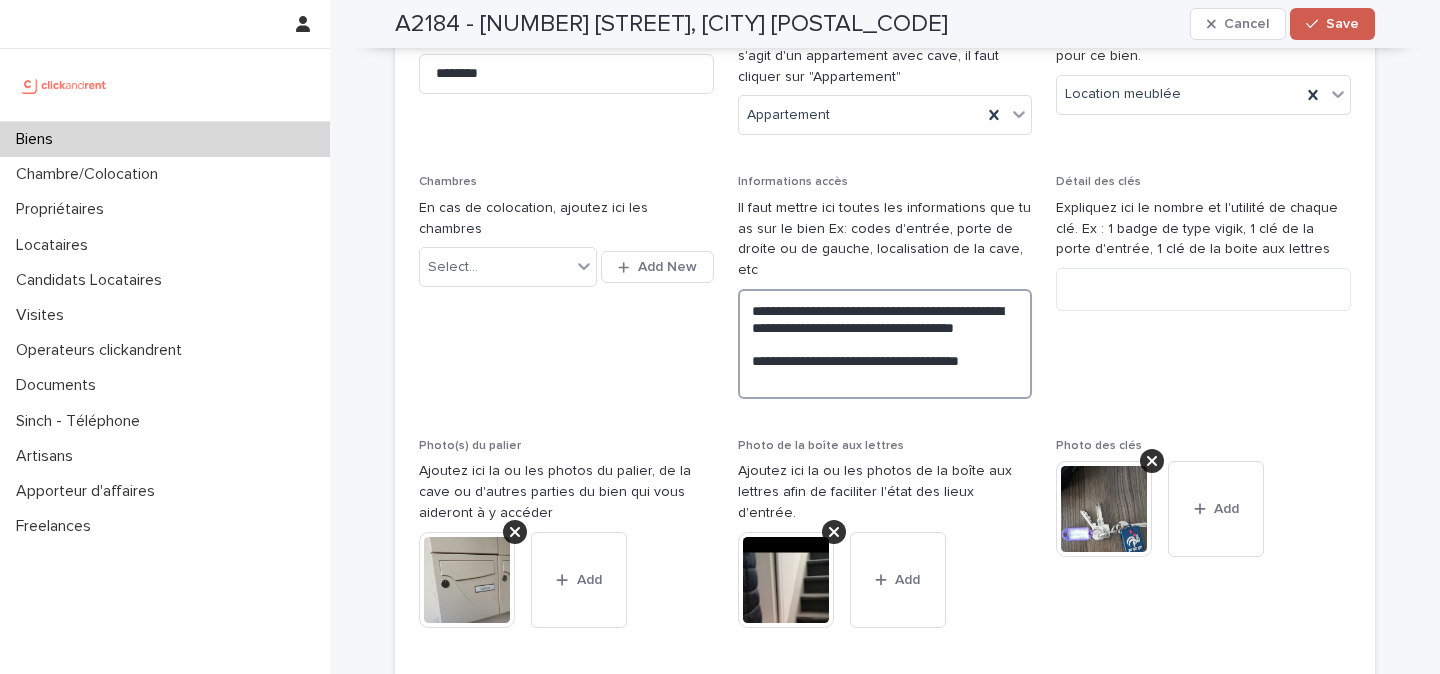 type on "**********" 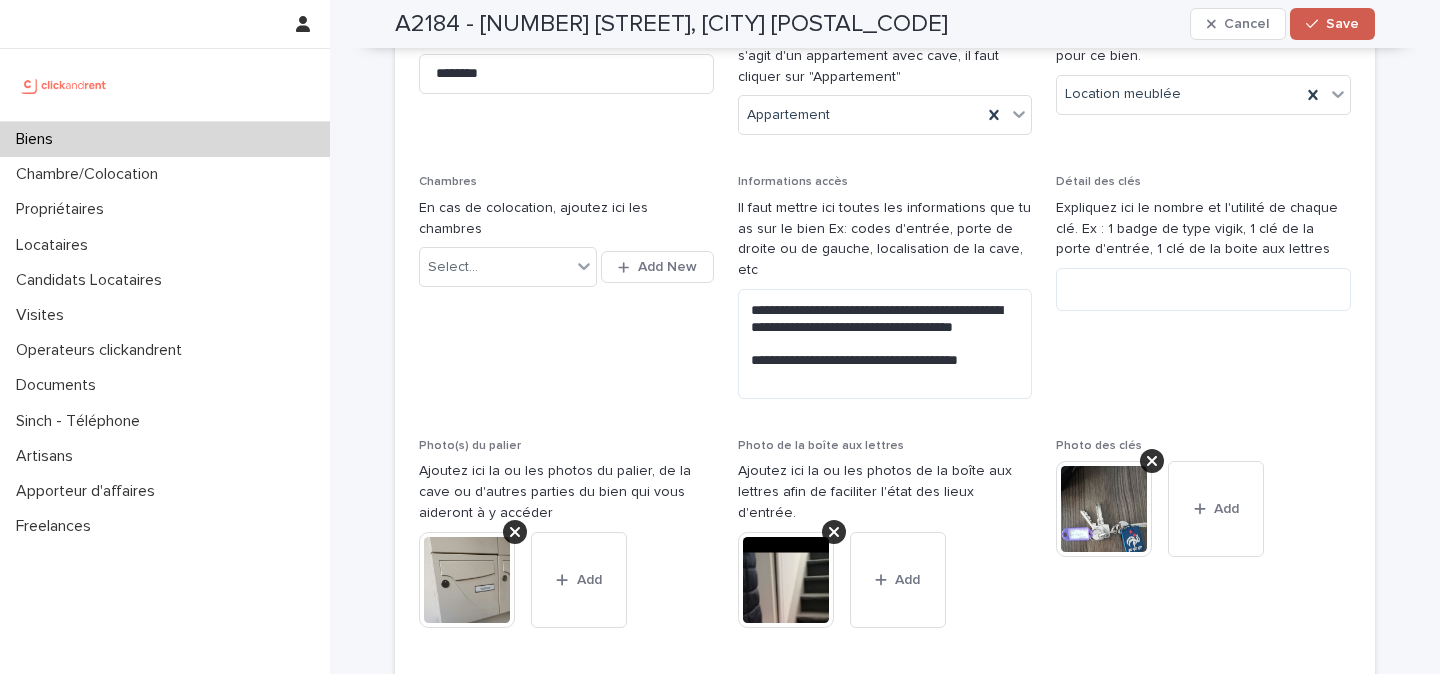 click on "Save" at bounding box center [1332, 24] 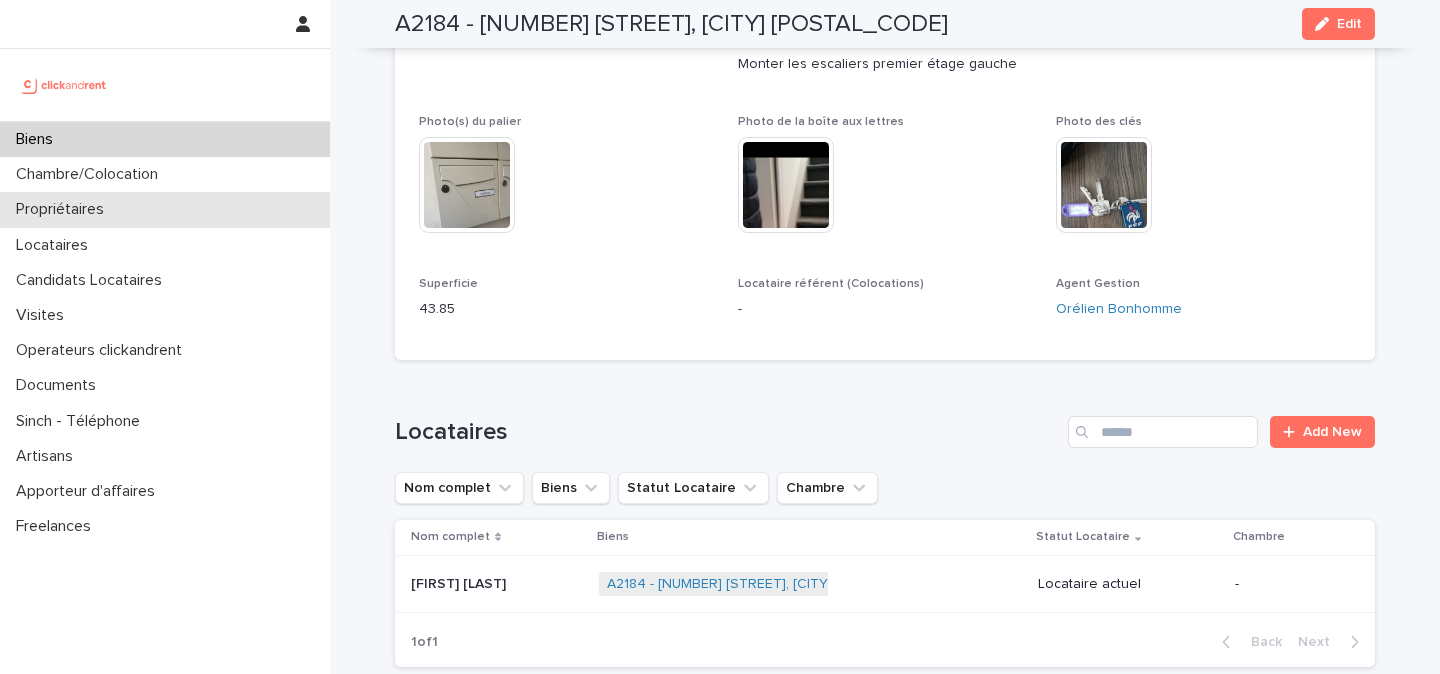 click on "Propriétaires" at bounding box center (165, 209) 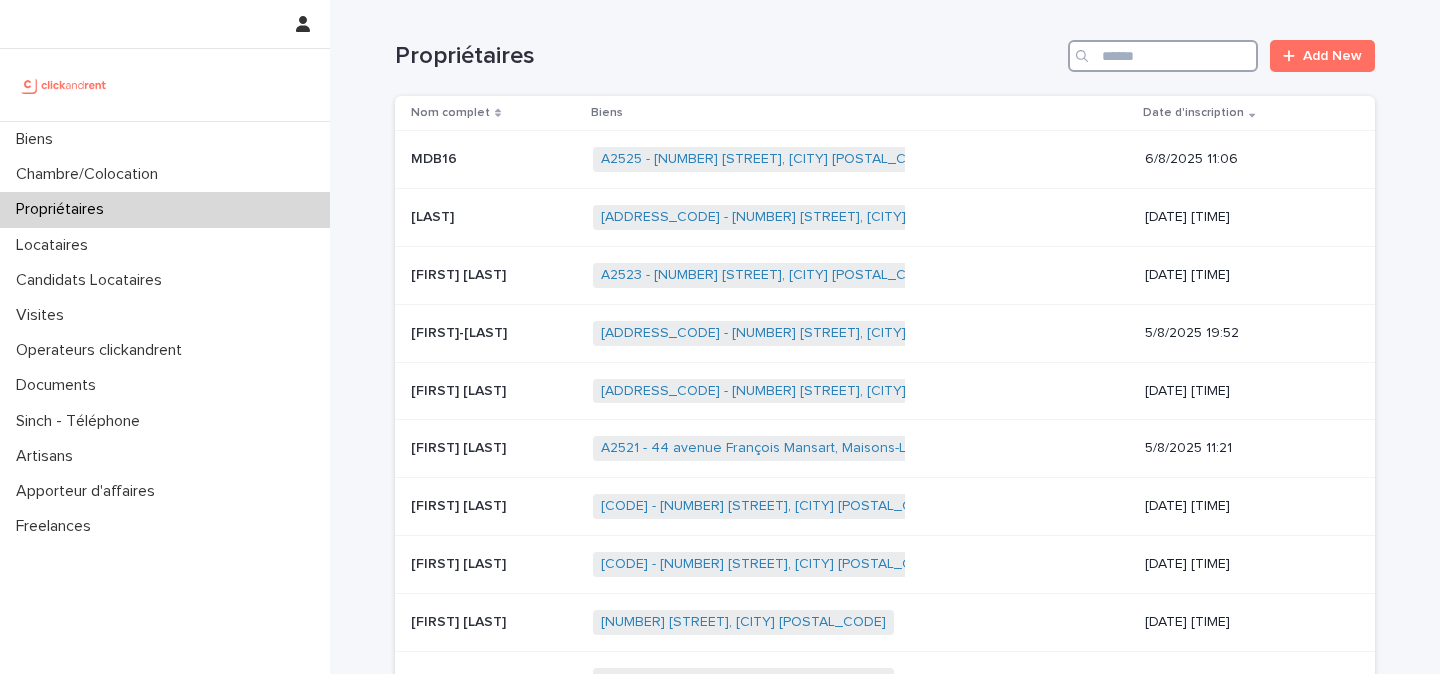 click at bounding box center [1163, 56] 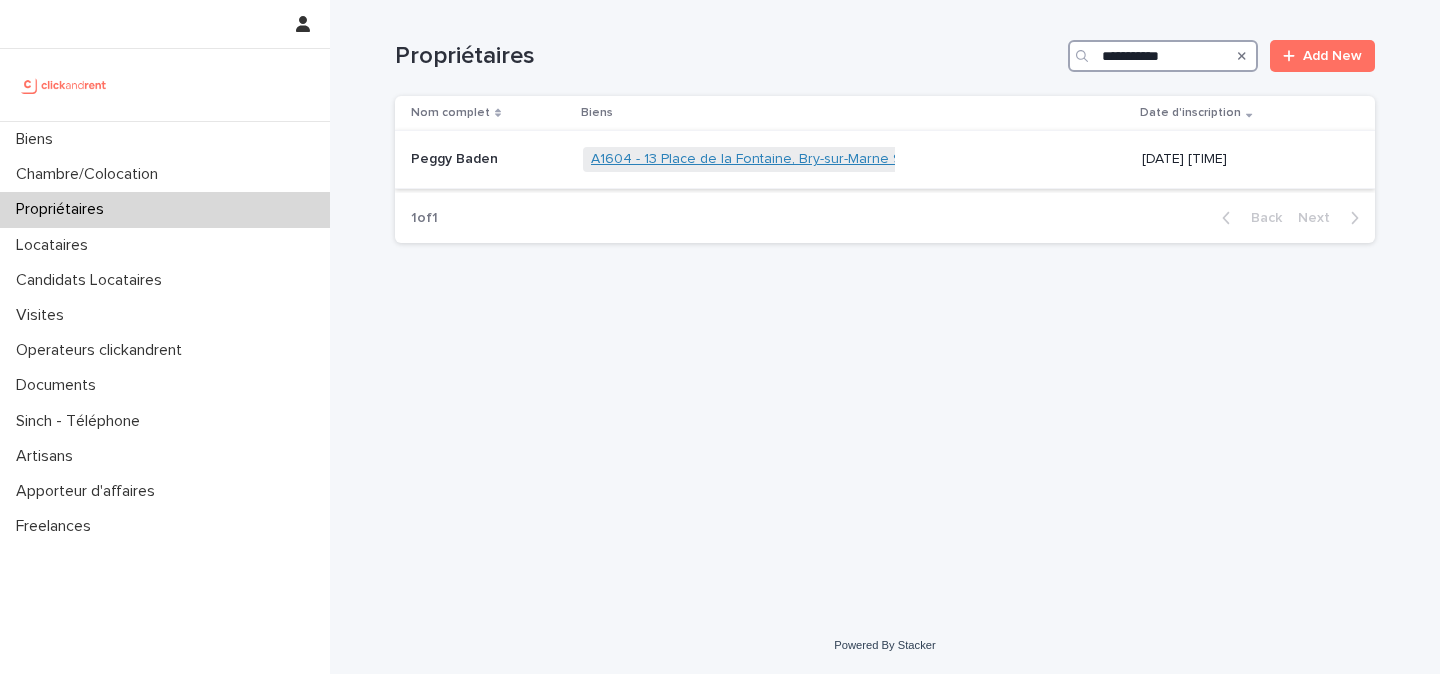 type on "**********" 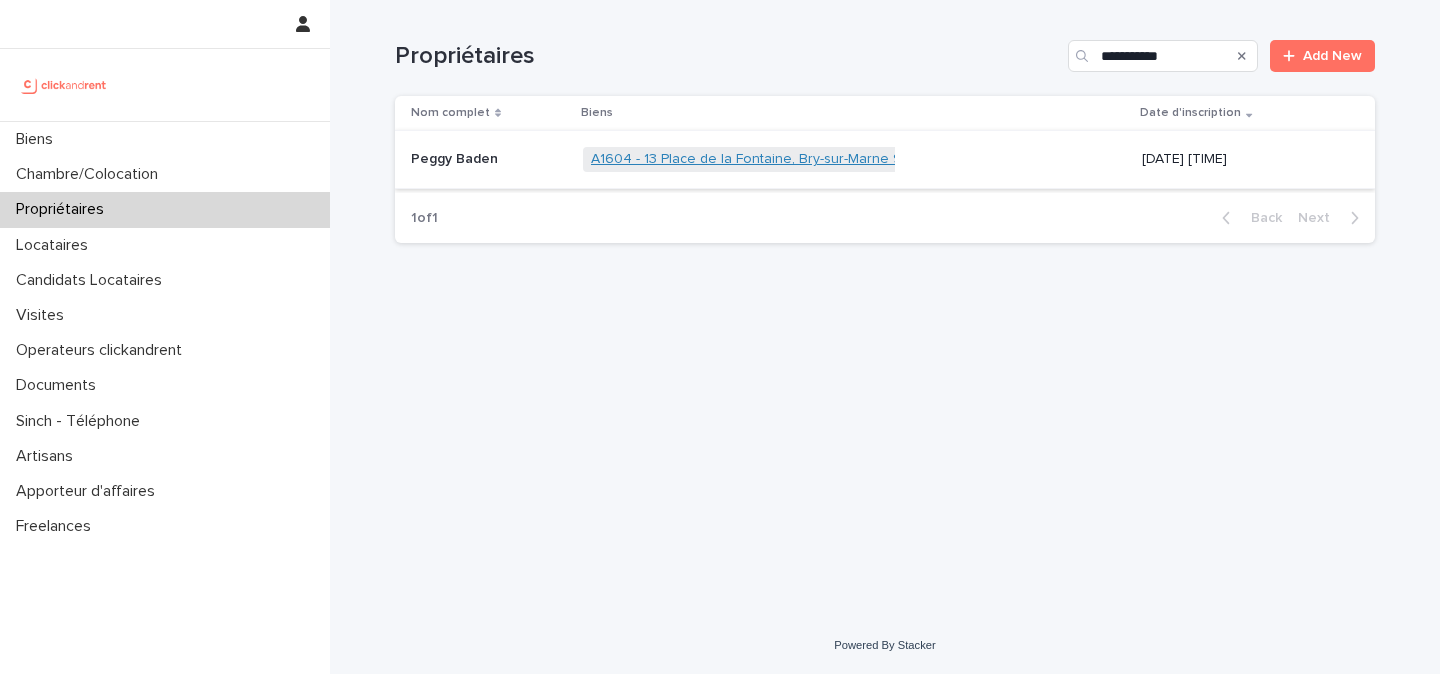 click on "A1604 - 13 Place de la Fontaine,  Bry-sur-Marne 94360" at bounding box center (764, 159) 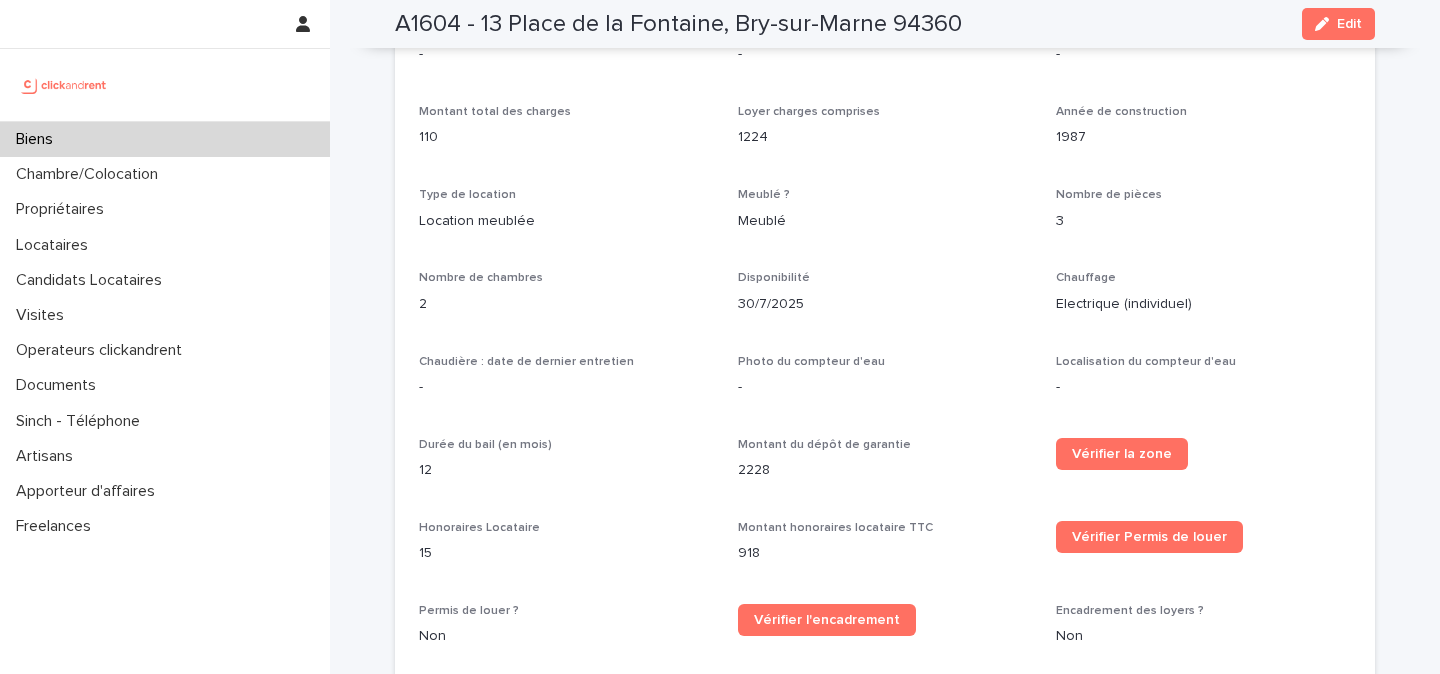 scroll, scrollTop: 2106, scrollLeft: 0, axis: vertical 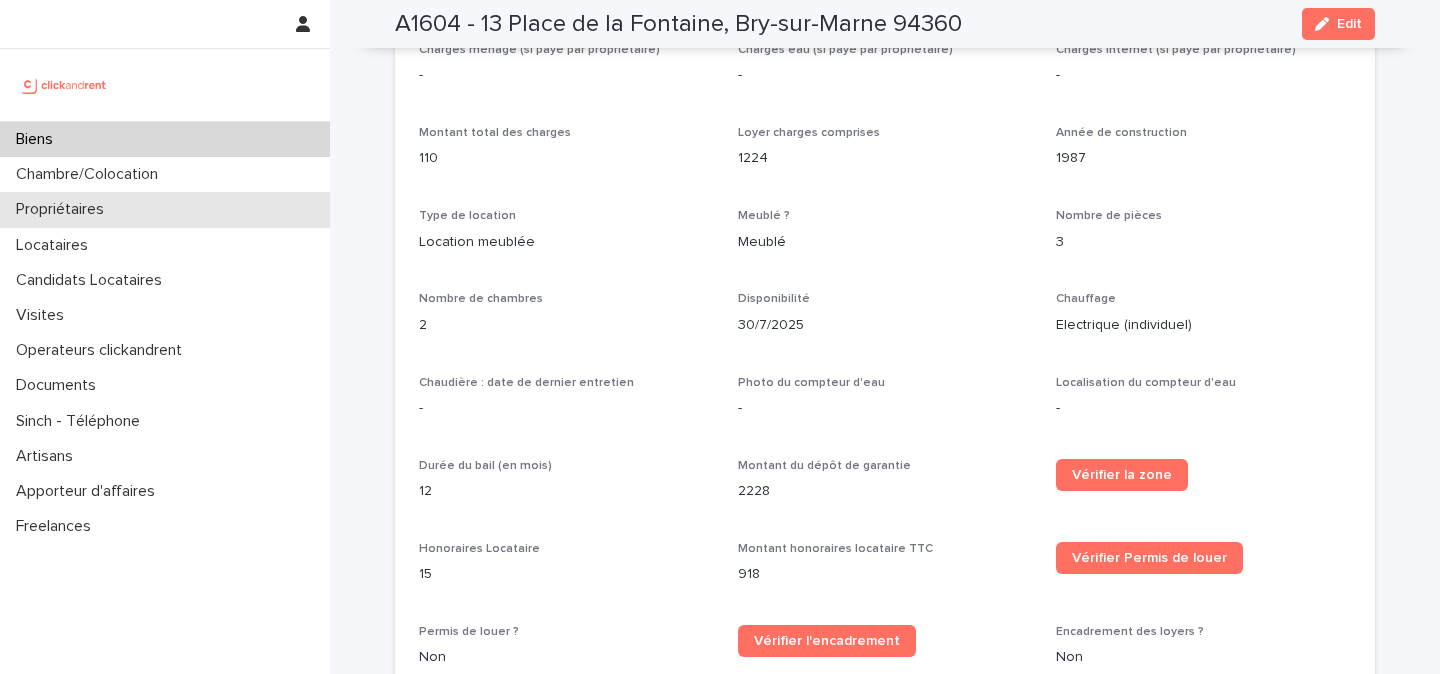 click on "Propriétaires" at bounding box center [64, 209] 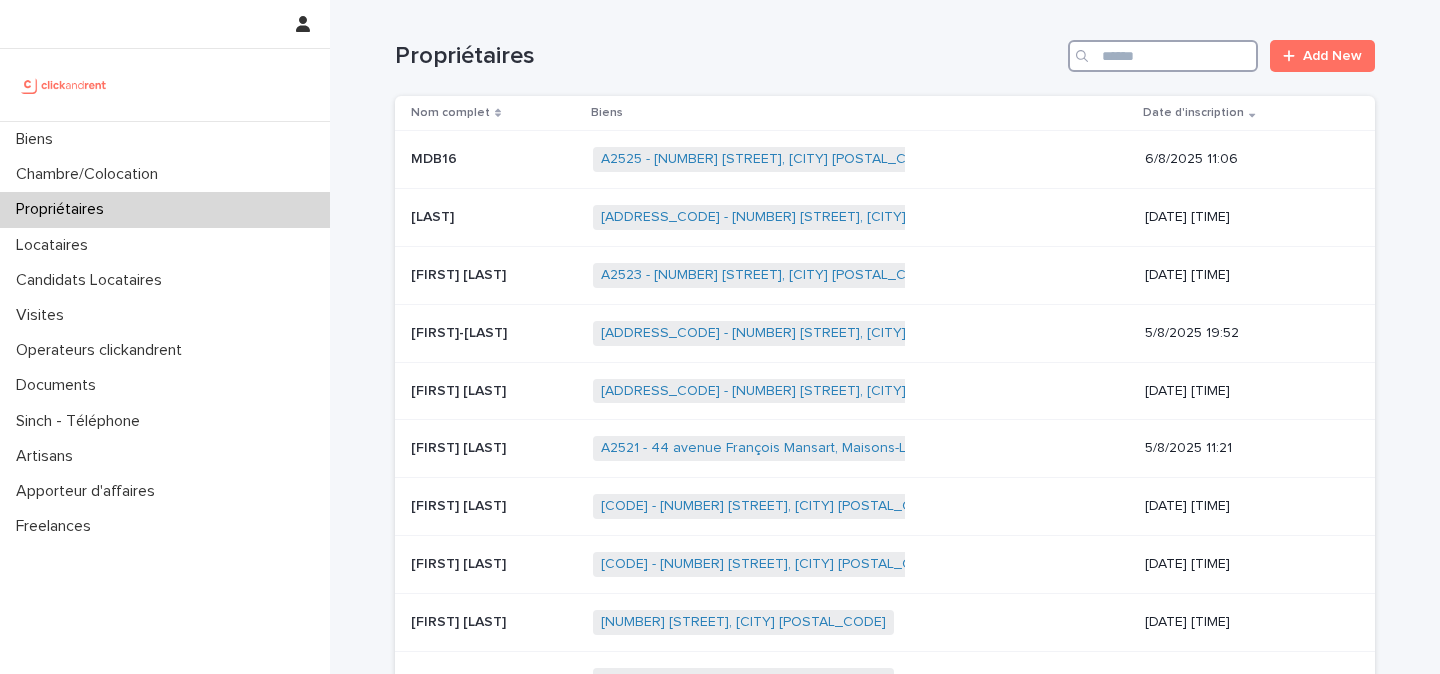 click at bounding box center [1163, 56] 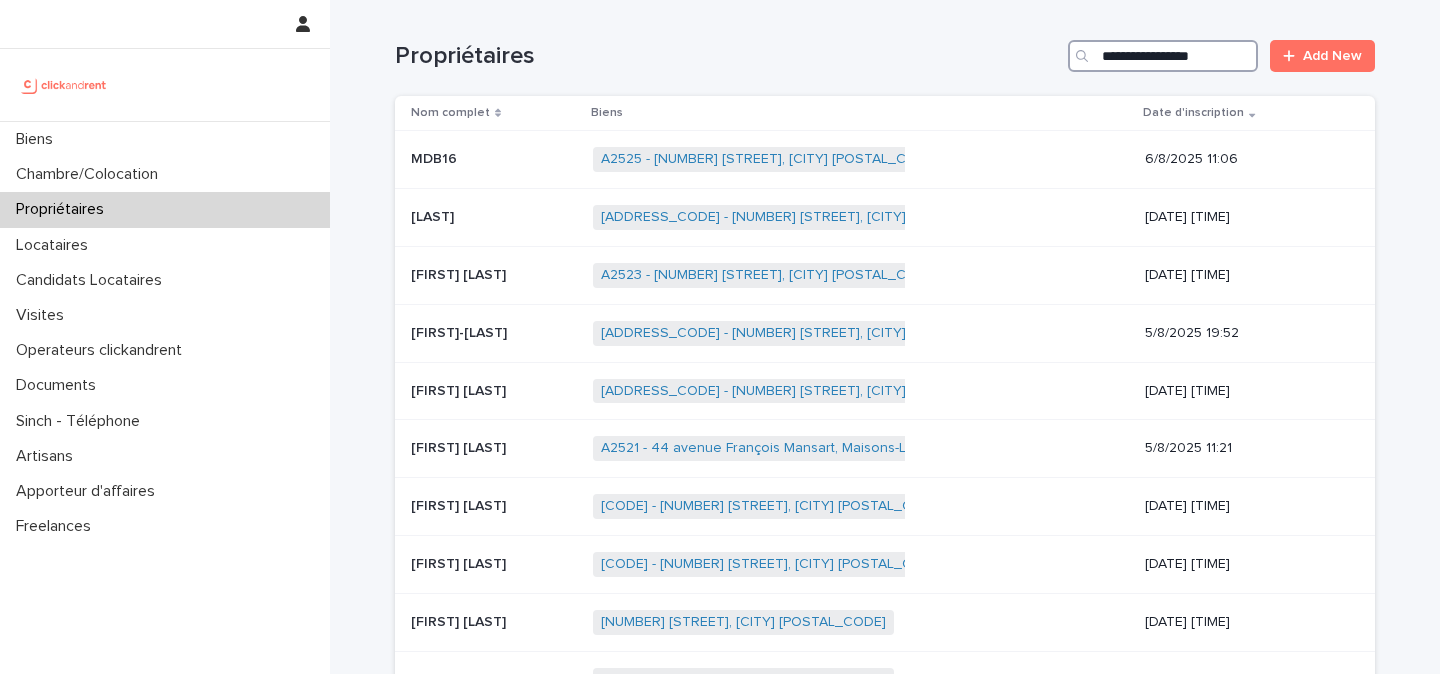 scroll, scrollTop: 0, scrollLeft: 4, axis: horizontal 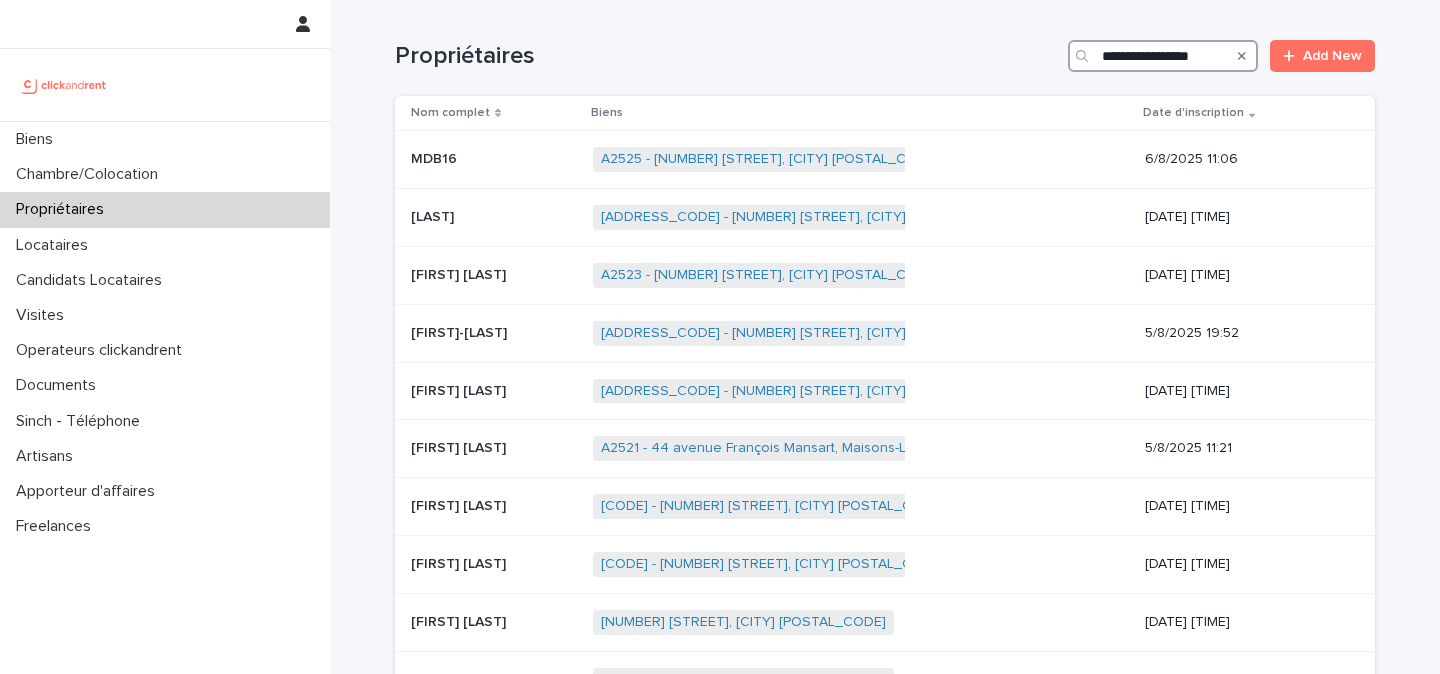 type on "**********" 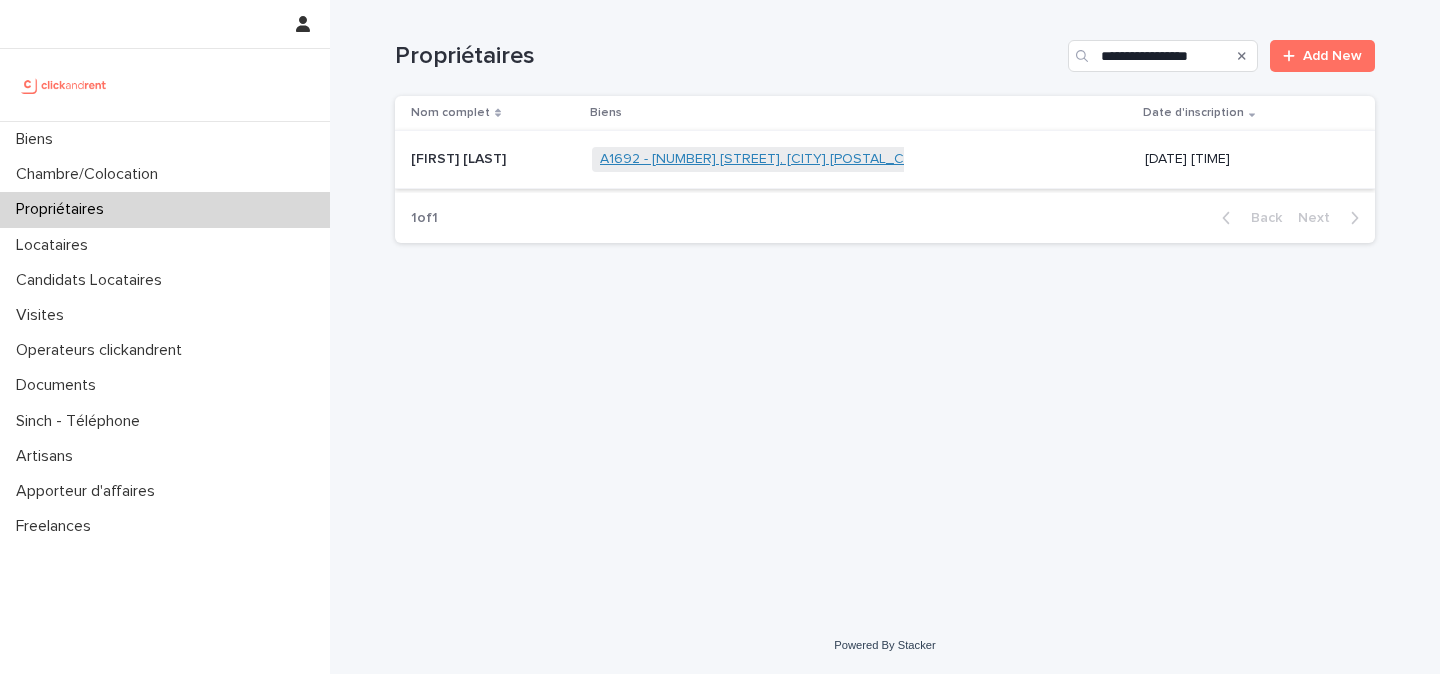 click on "A1692 - 10 rue de la Lune Corail,  Cergy 95800" at bounding box center [768, 159] 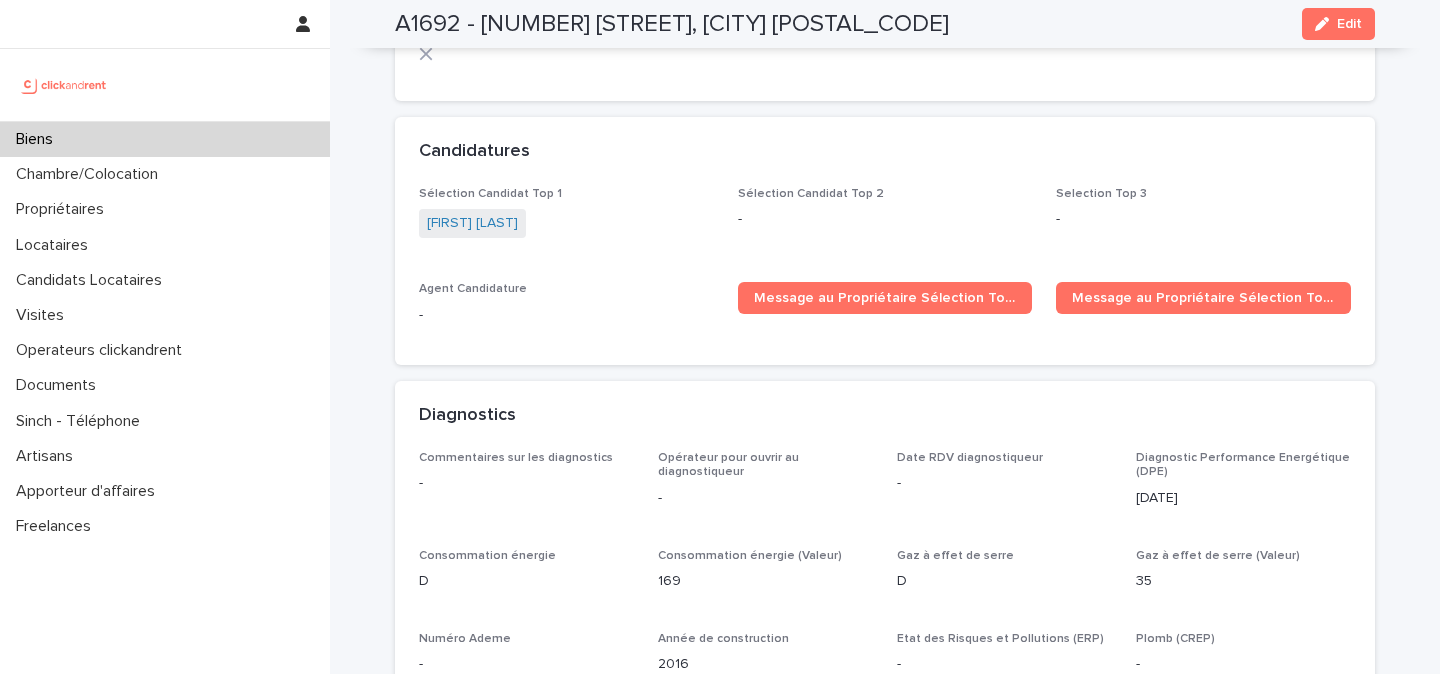 scroll, scrollTop: 6139, scrollLeft: 0, axis: vertical 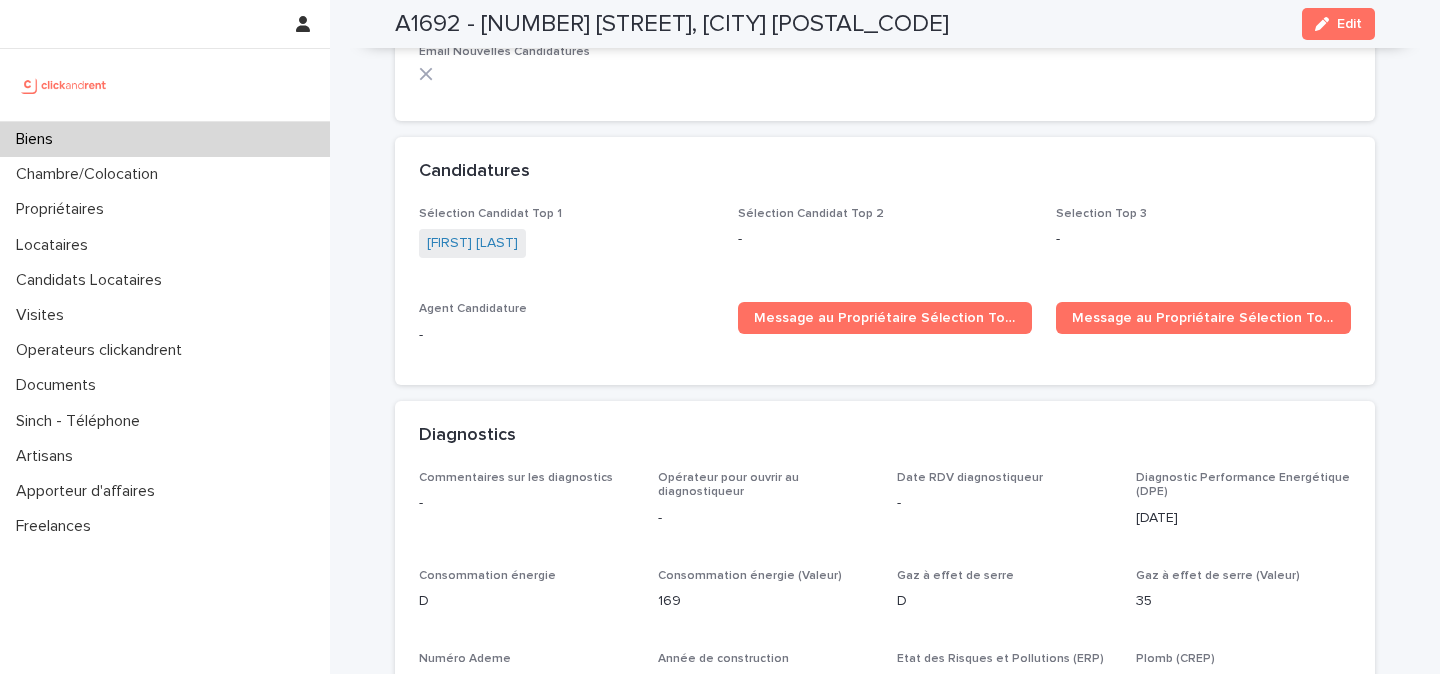 click at bounding box center (64, 85) 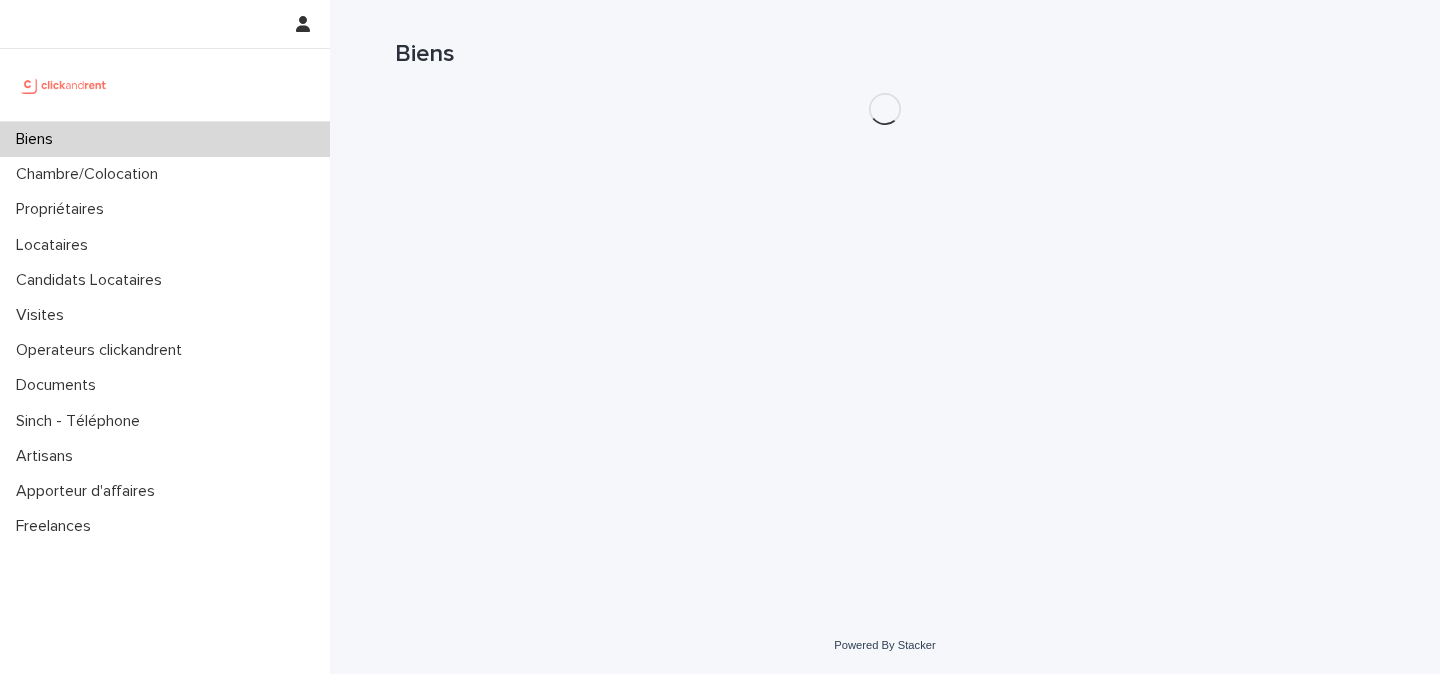 scroll, scrollTop: 0, scrollLeft: 0, axis: both 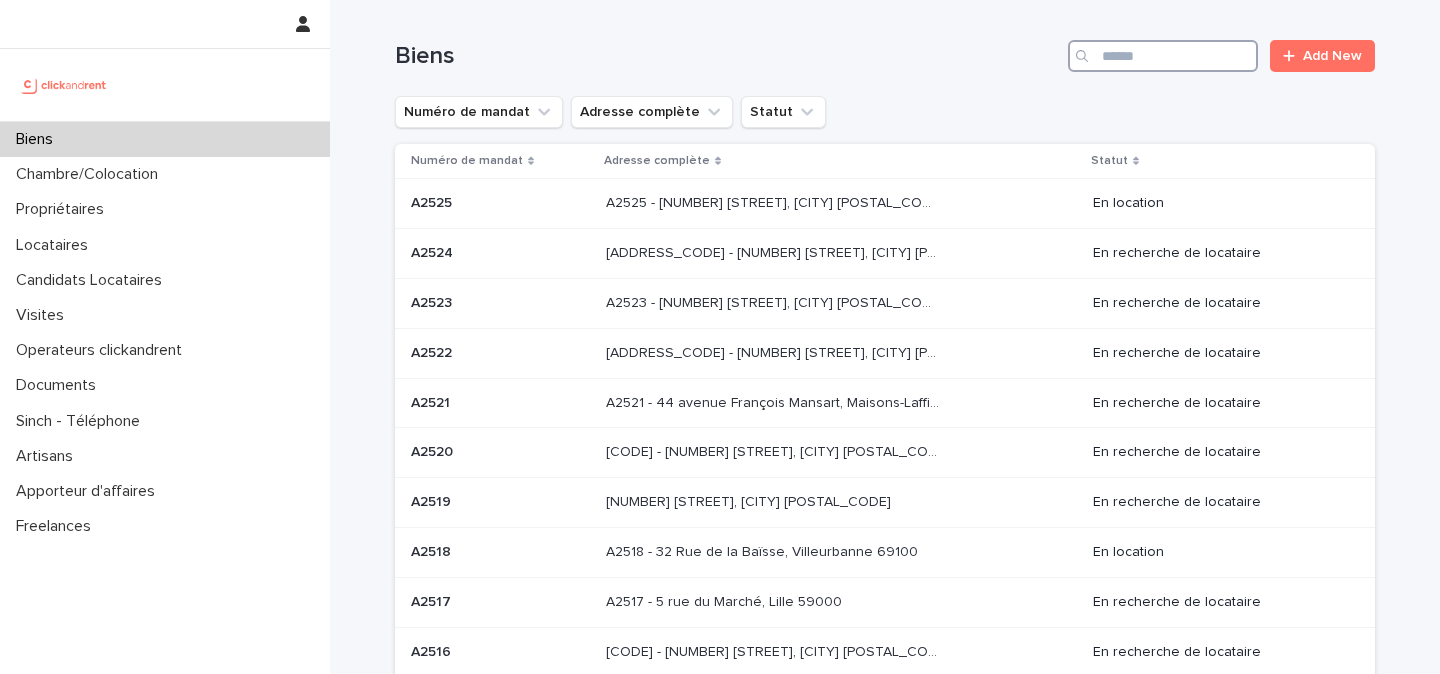 click at bounding box center (1163, 56) 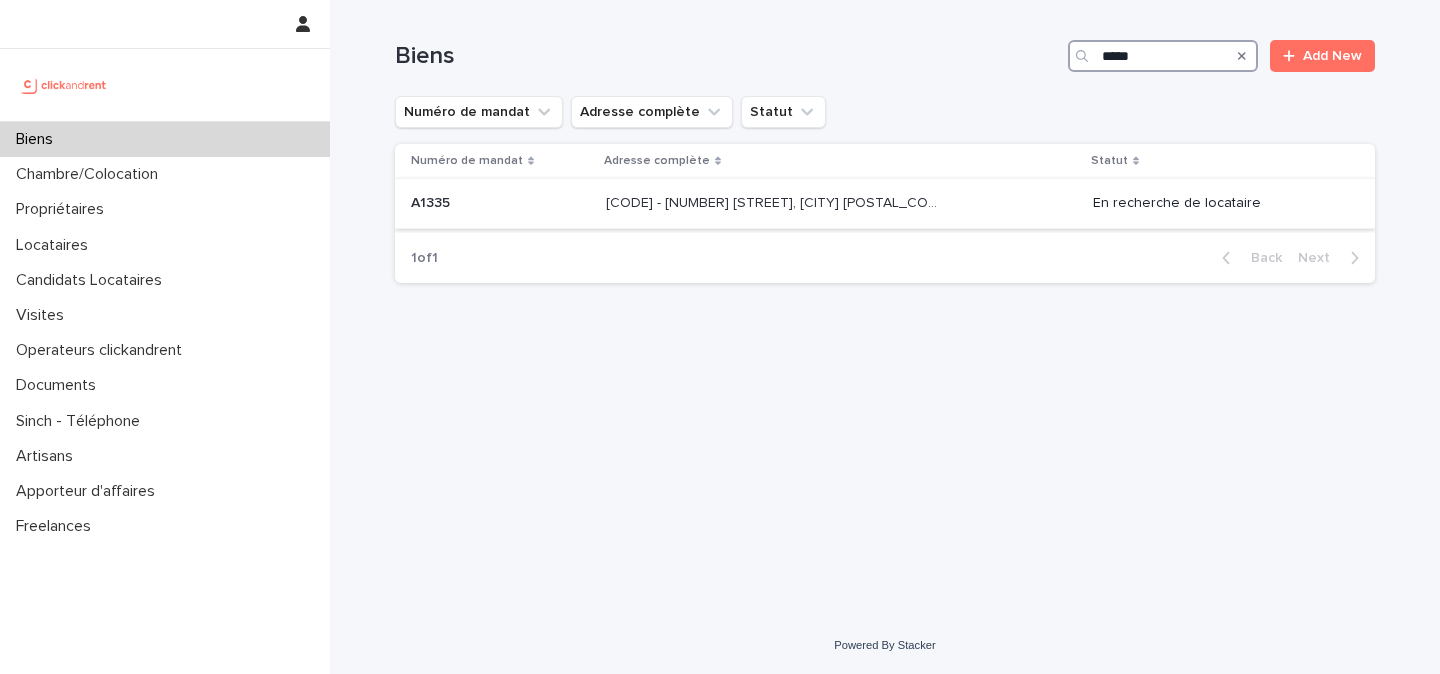 type on "*****" 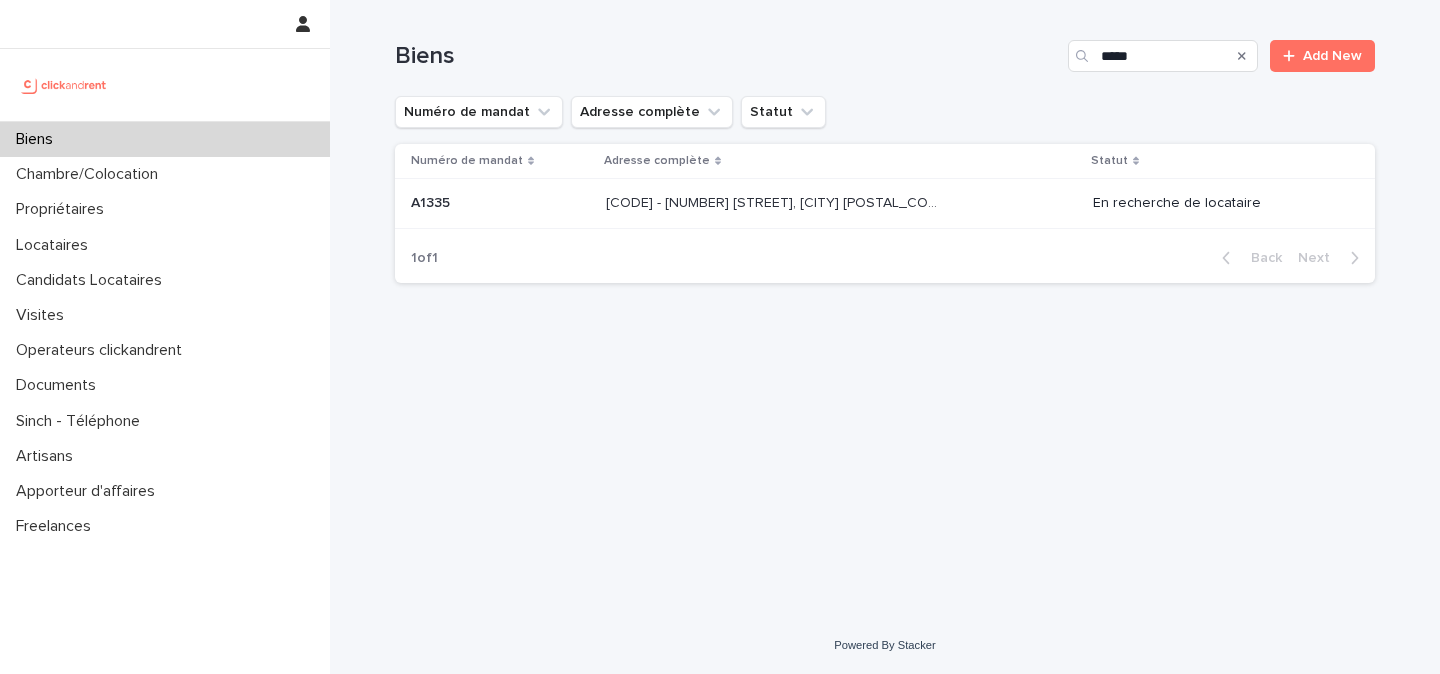 click on "A1335 - 48 bis rue Custine,  Paris 75018" at bounding box center (774, 201) 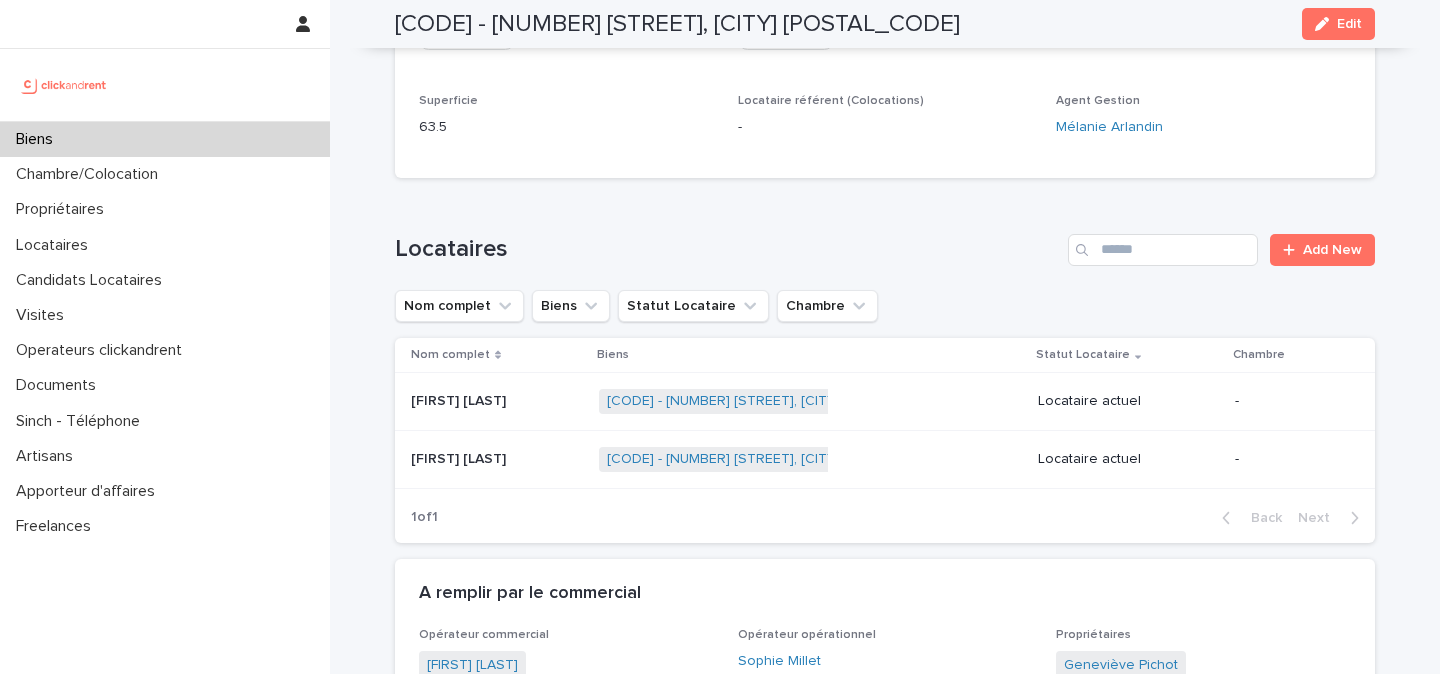 scroll, scrollTop: 0, scrollLeft: 0, axis: both 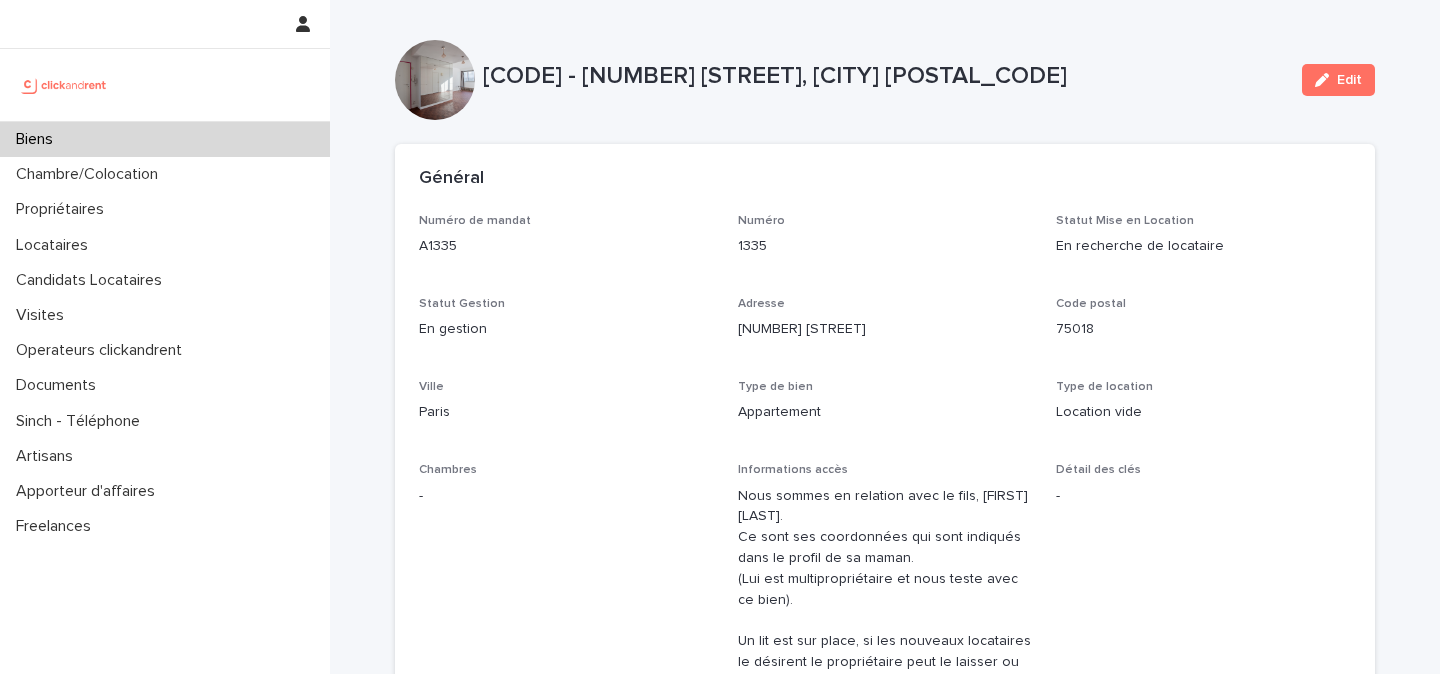 click at bounding box center (64, 85) 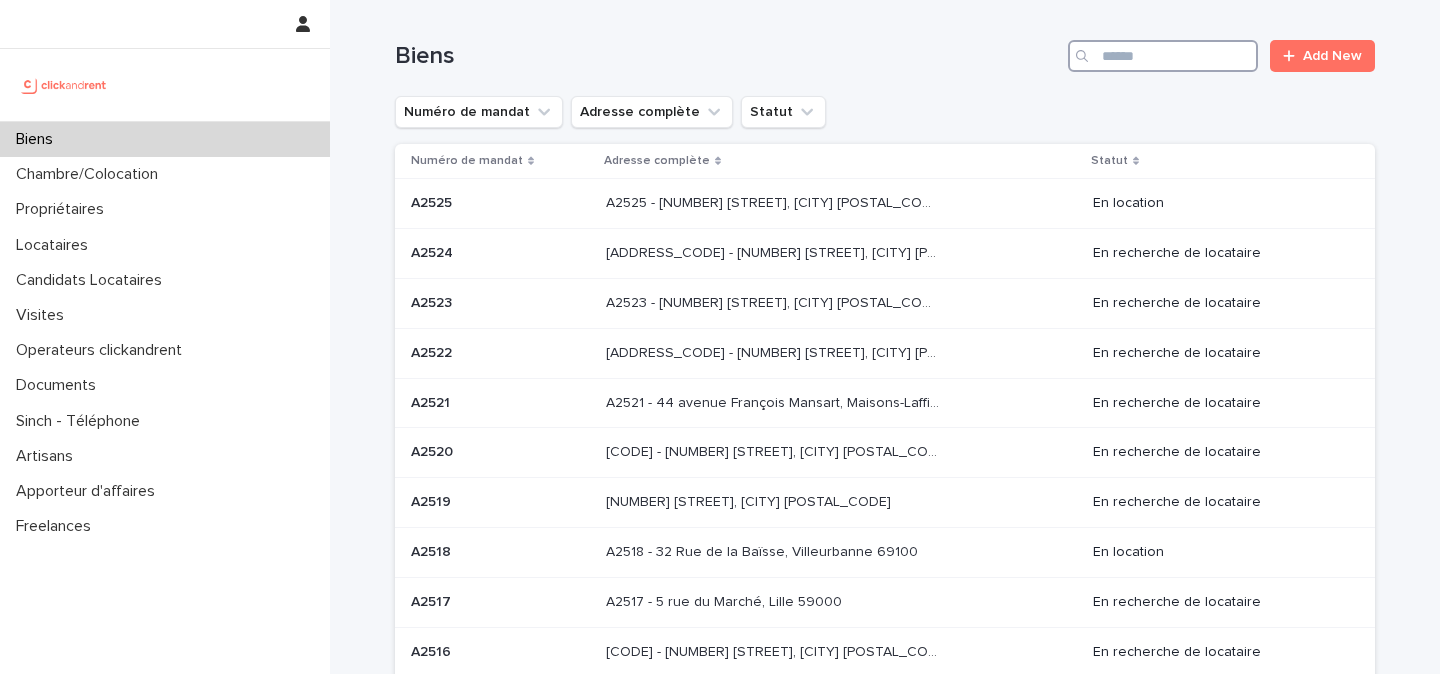 click at bounding box center (1163, 56) 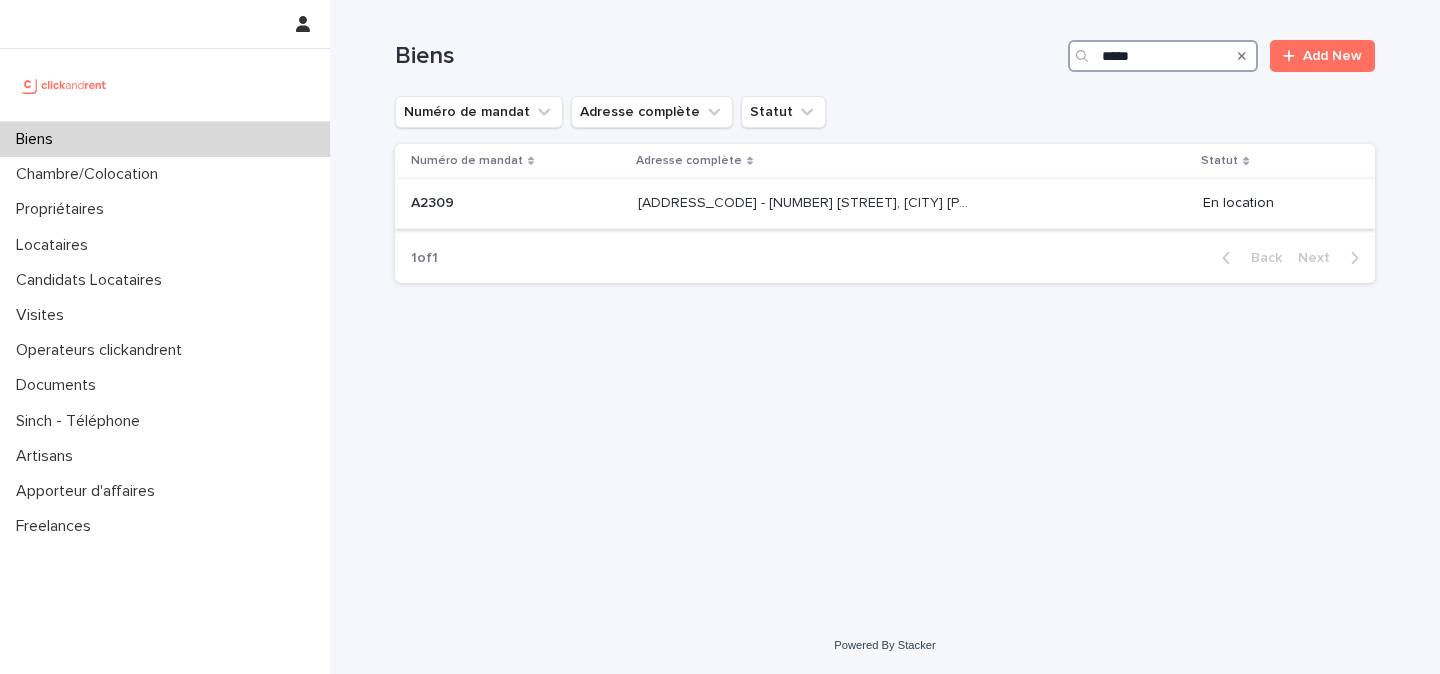 type on "*****" 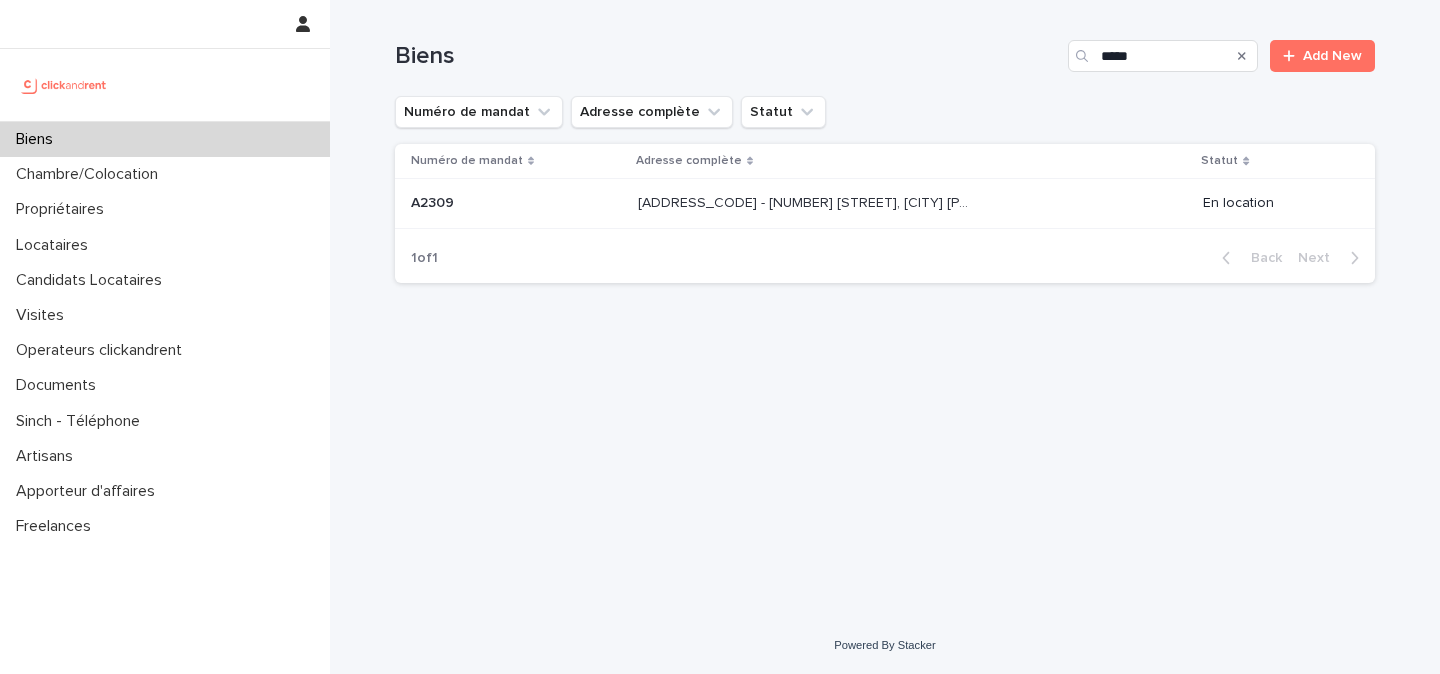 click on "A2309 - 4 impasse Solférino,  Marseille 13003" at bounding box center [806, 201] 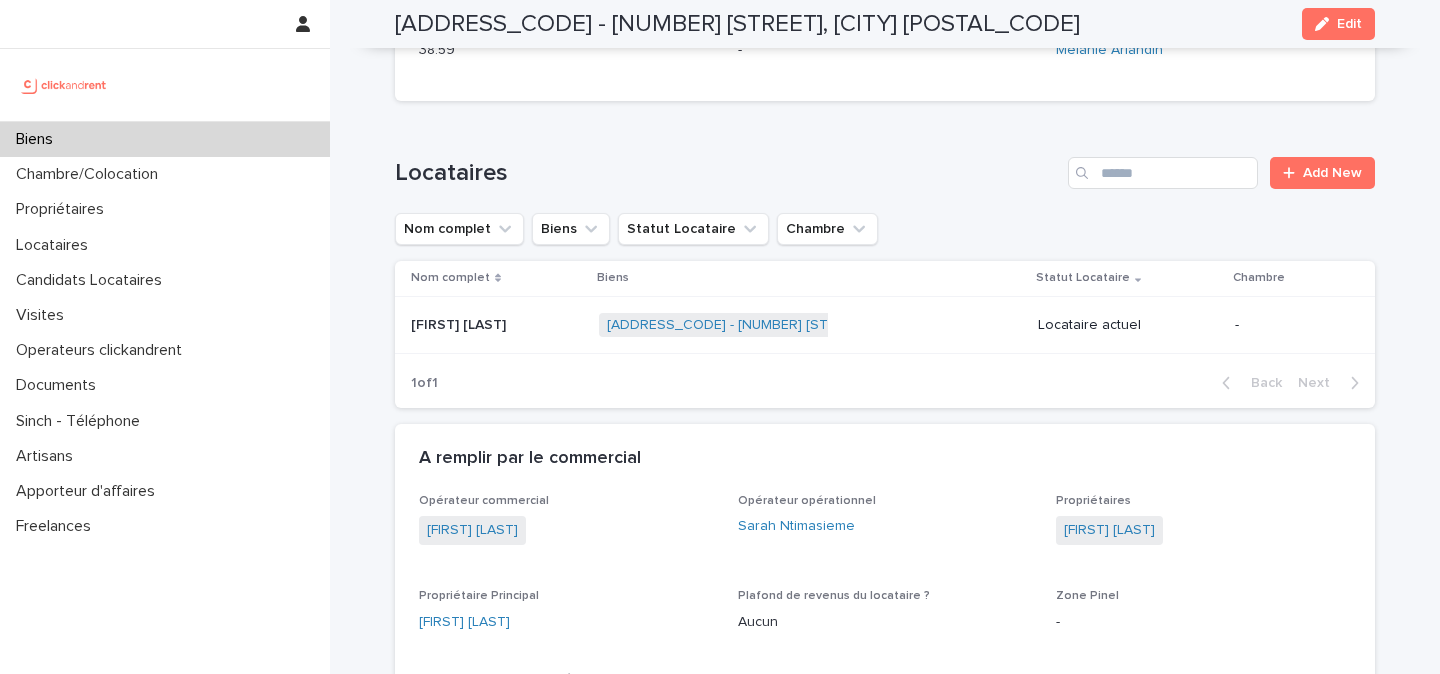 scroll, scrollTop: 1066, scrollLeft: 0, axis: vertical 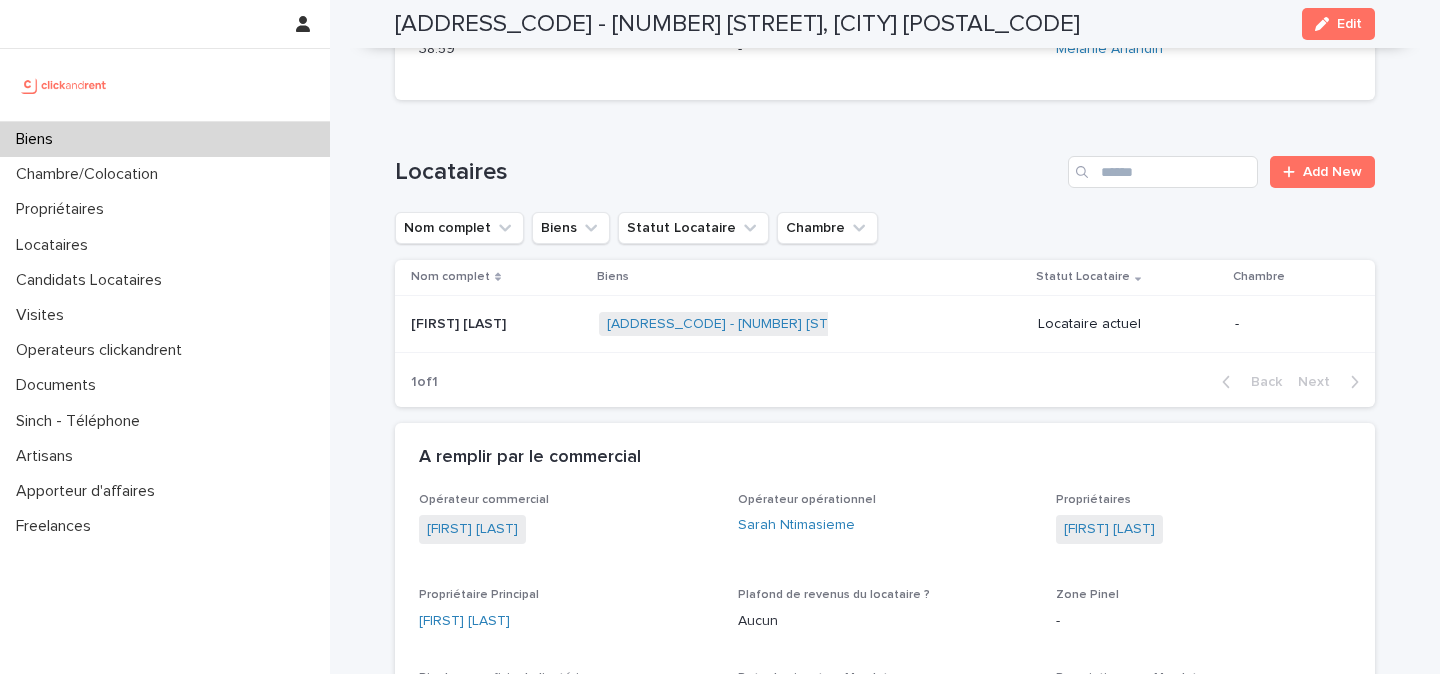 click on "A2309 - 4 impasse Solférino,  Marseille 13003   + 0" at bounding box center (810, 324) 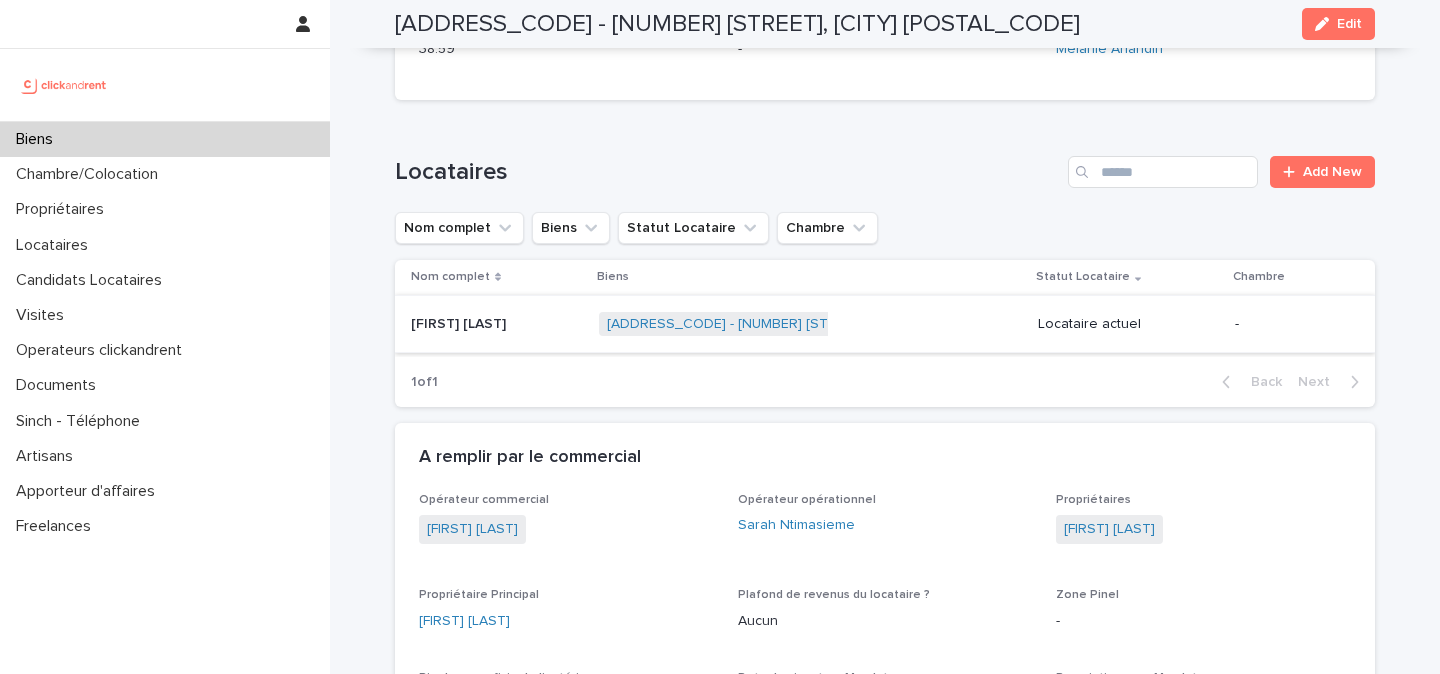 scroll, scrollTop: 0, scrollLeft: 0, axis: both 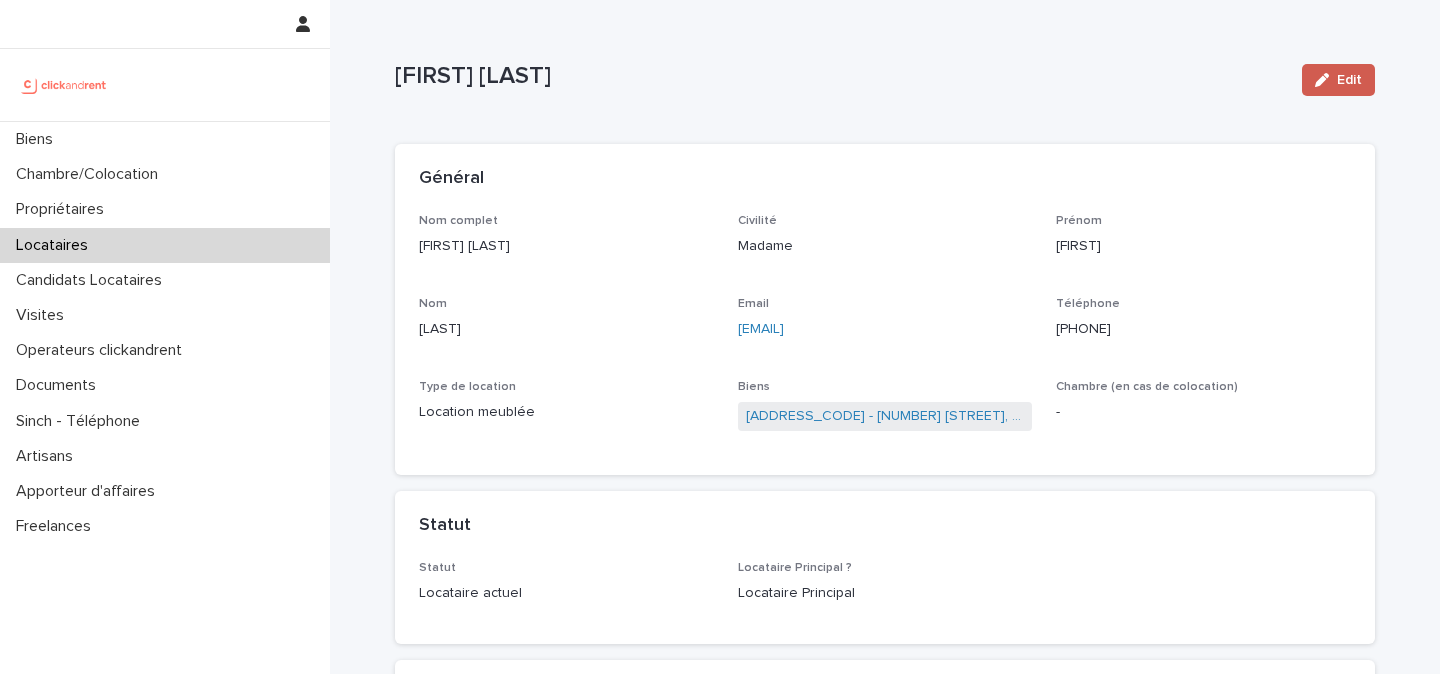 click 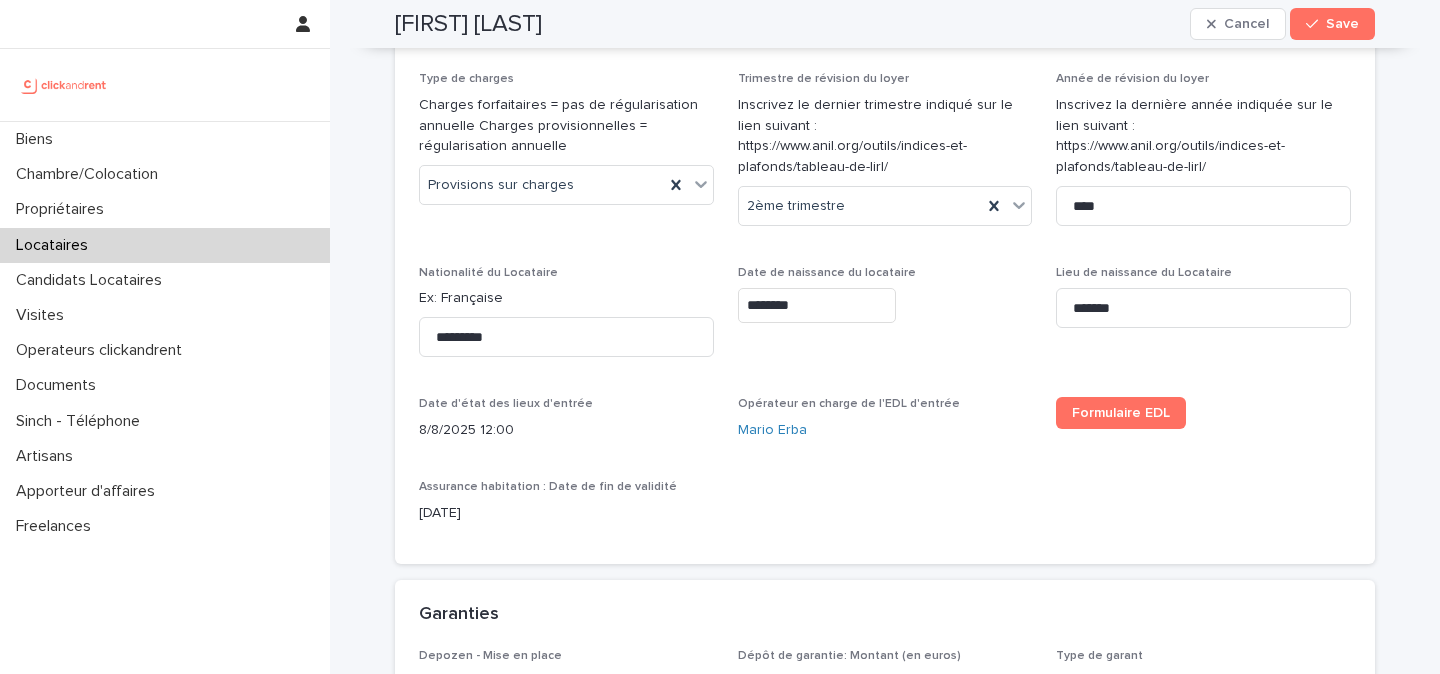 scroll, scrollTop: 1206, scrollLeft: 0, axis: vertical 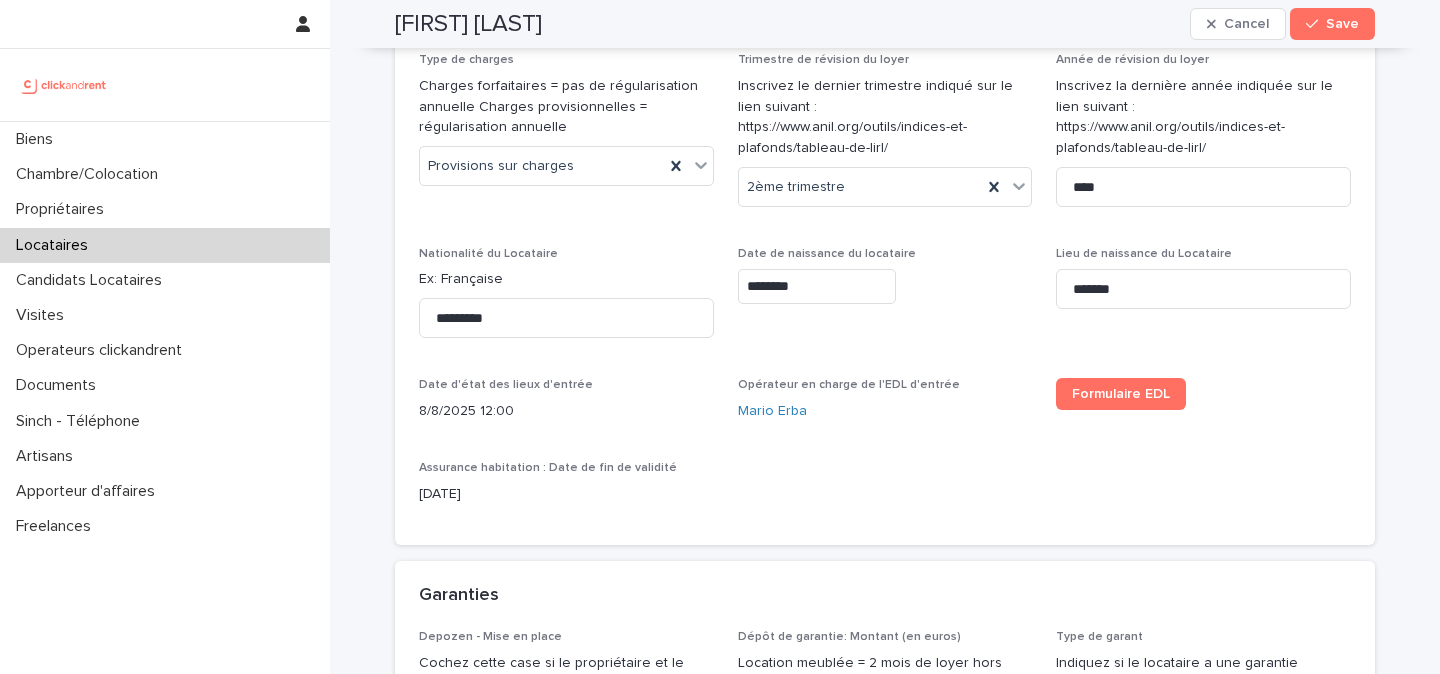 click on "********" at bounding box center (817, 286) 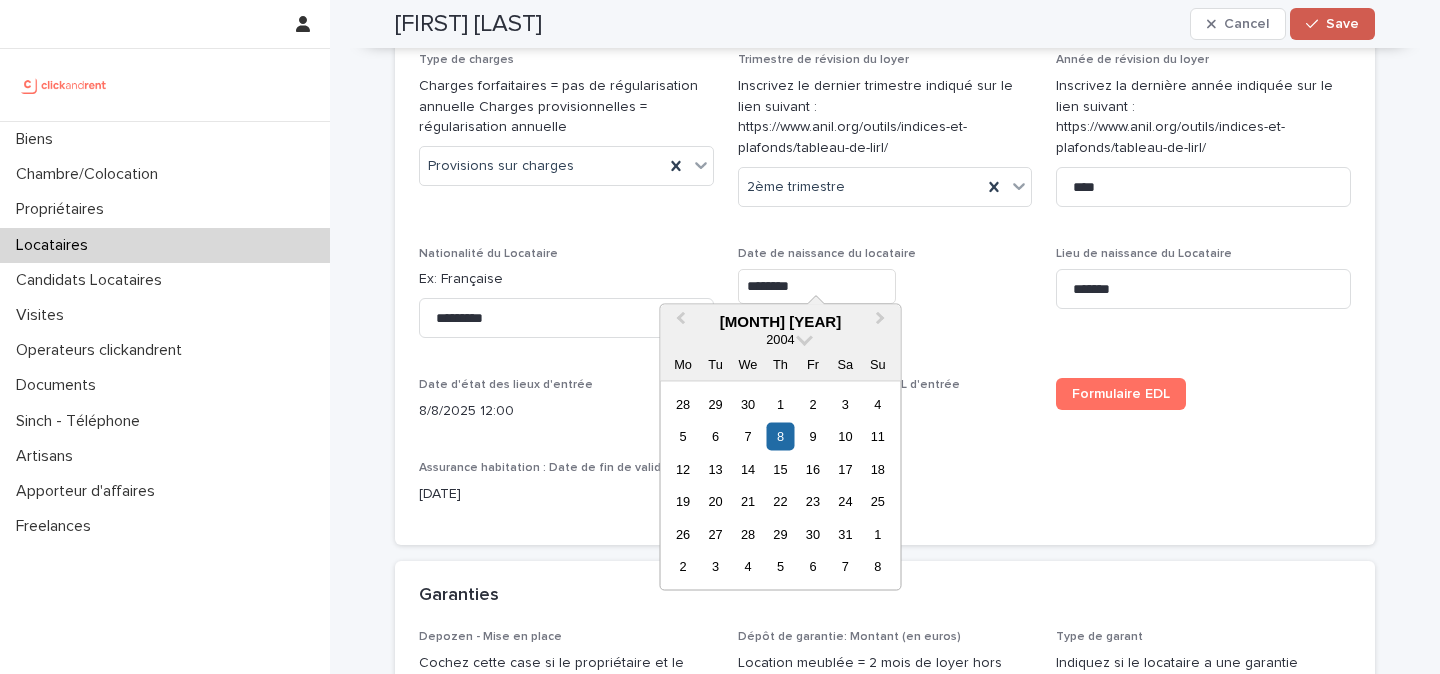 type on "********" 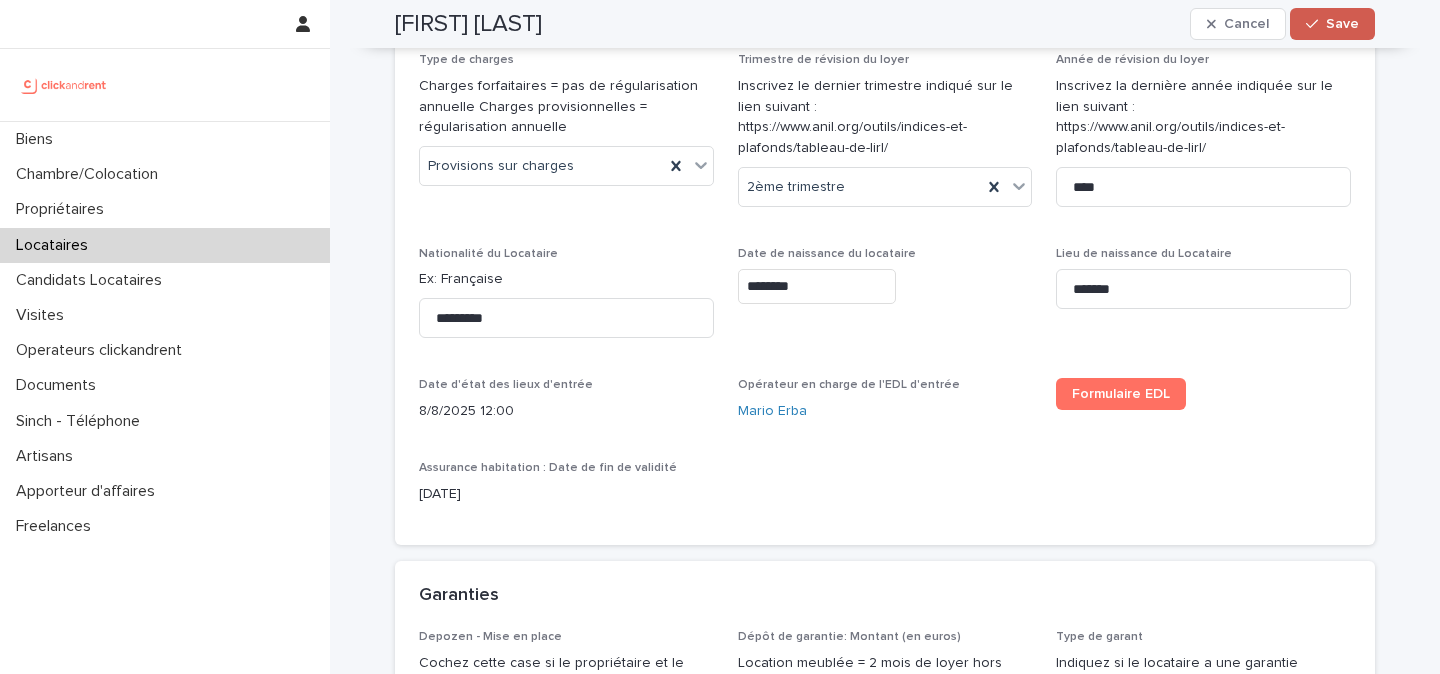 click on "Save" at bounding box center (1332, 24) 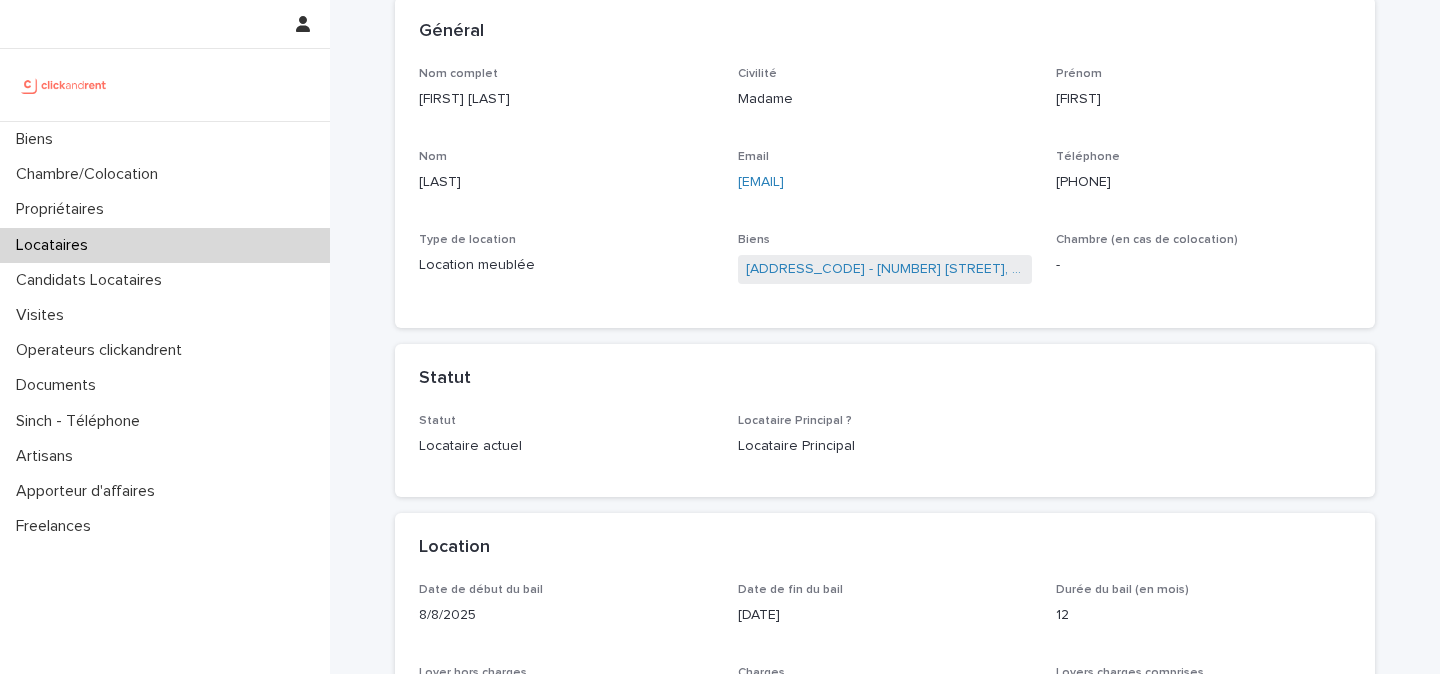 scroll, scrollTop: 347, scrollLeft: 0, axis: vertical 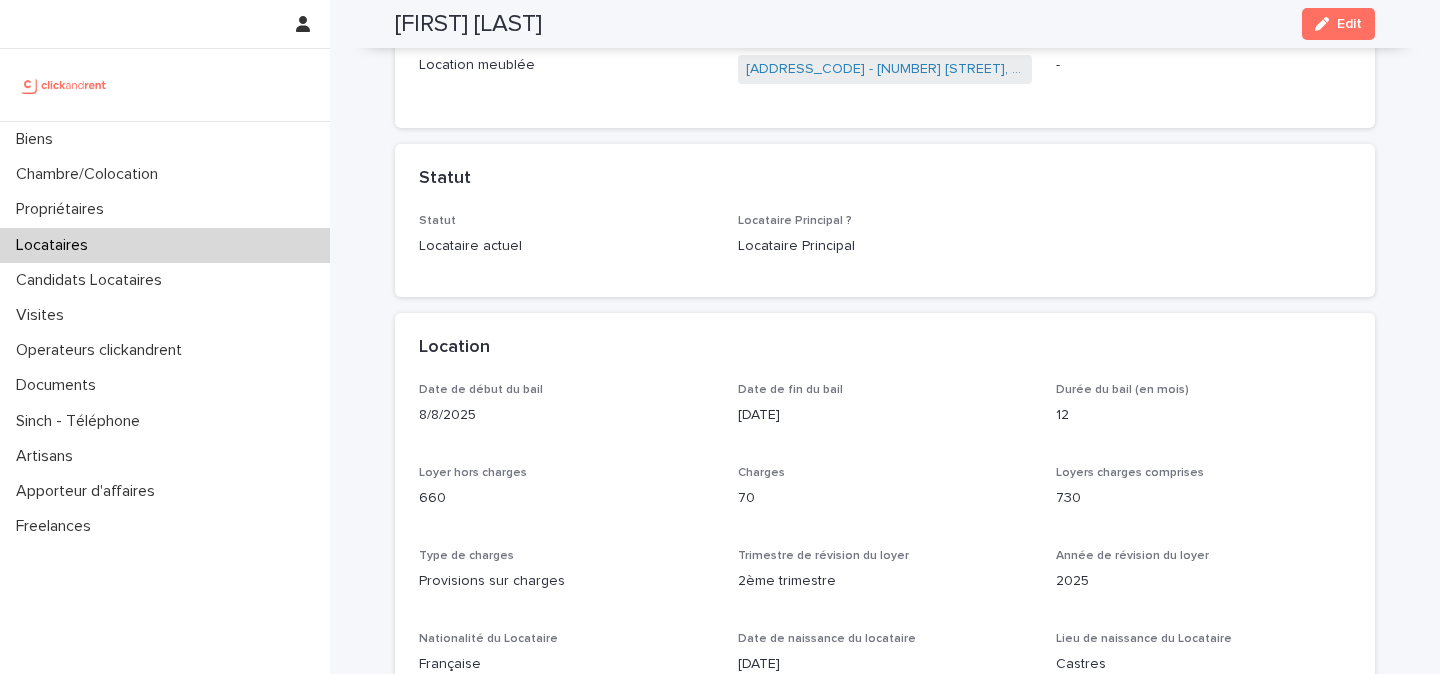 click at bounding box center (64, 85) 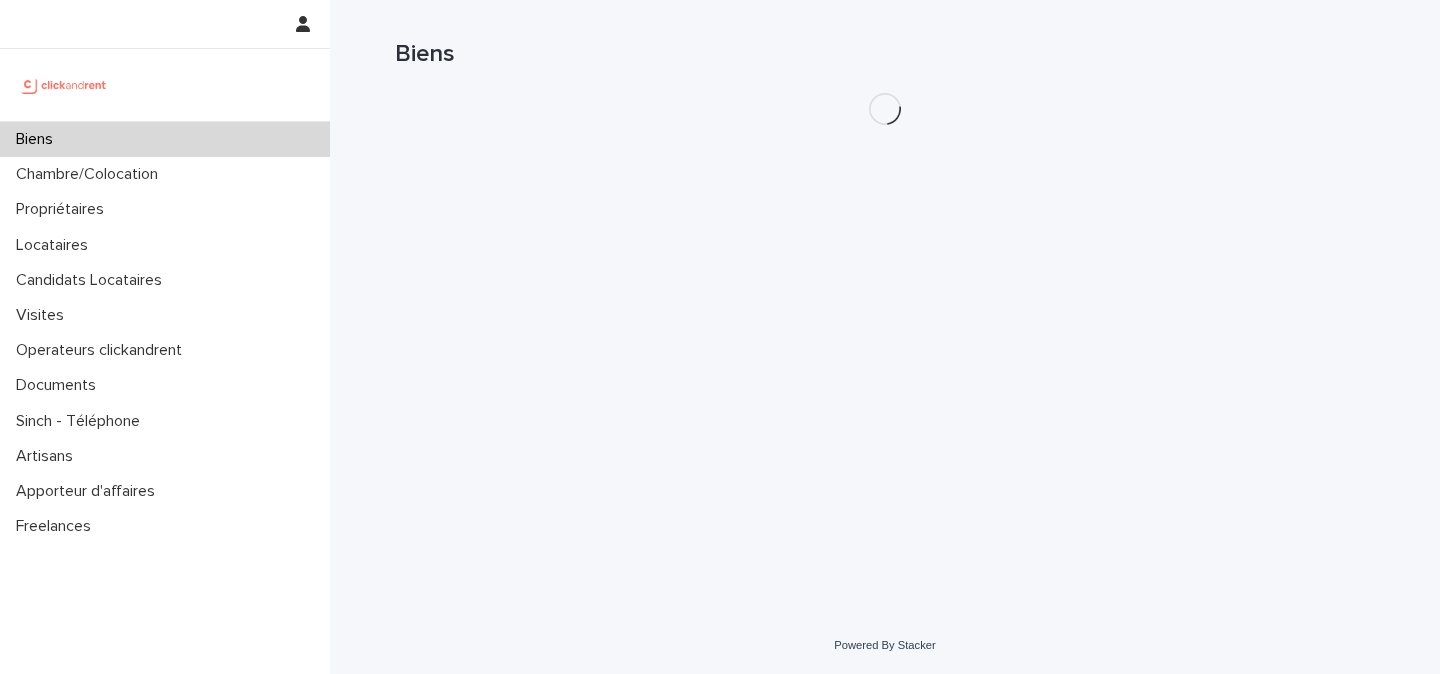 scroll, scrollTop: 0, scrollLeft: 0, axis: both 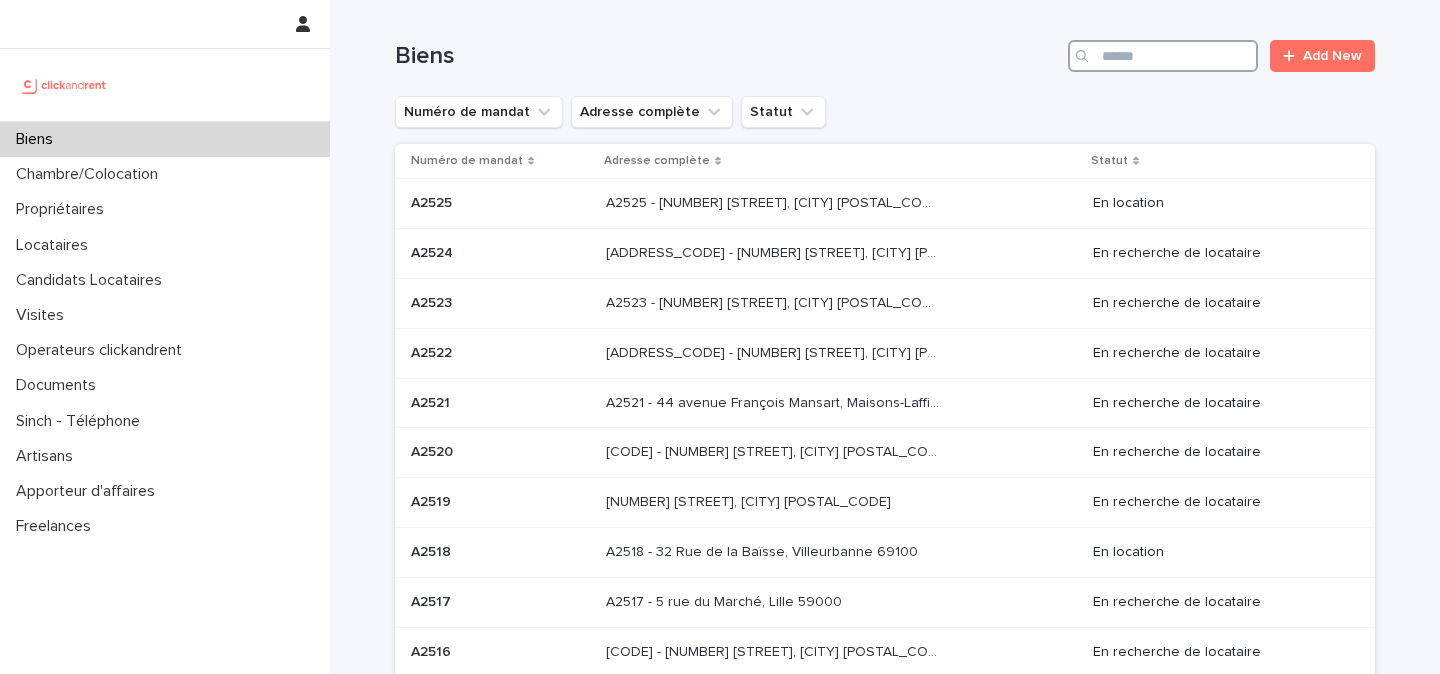 click at bounding box center [1163, 56] 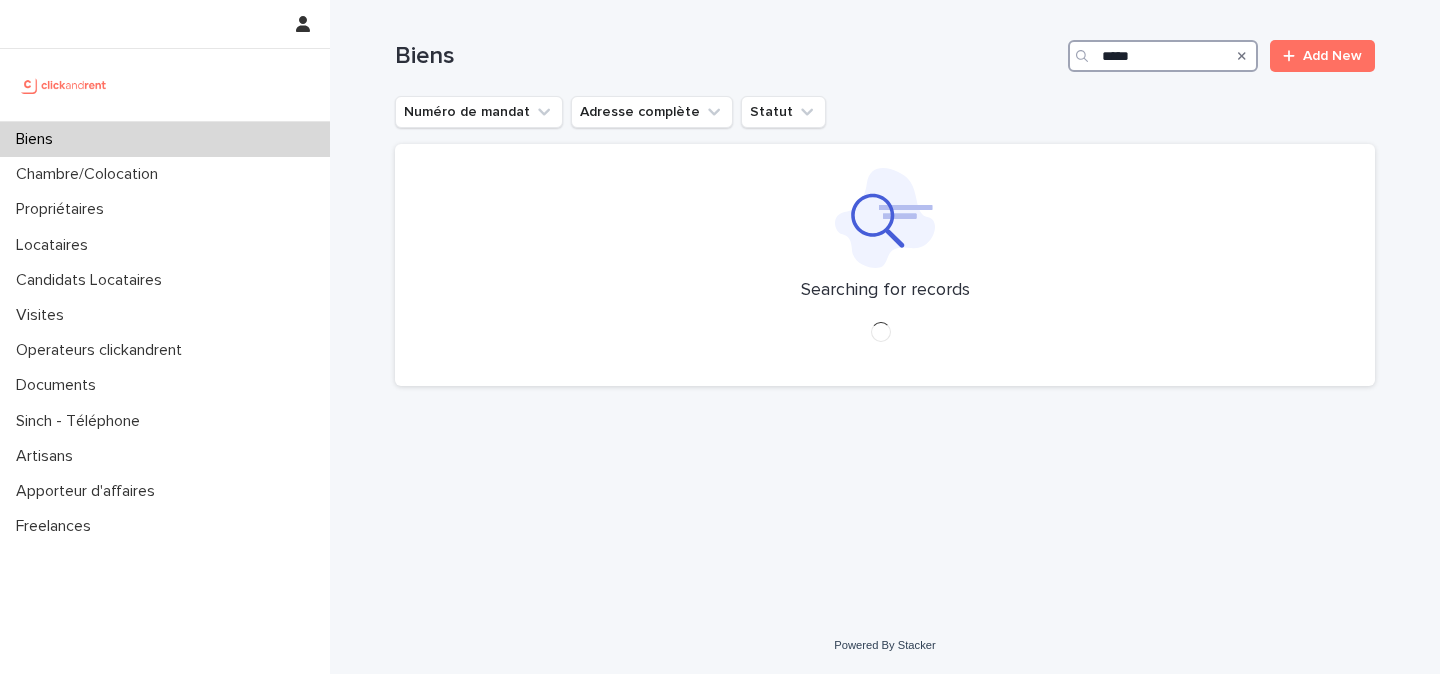 type on "*****" 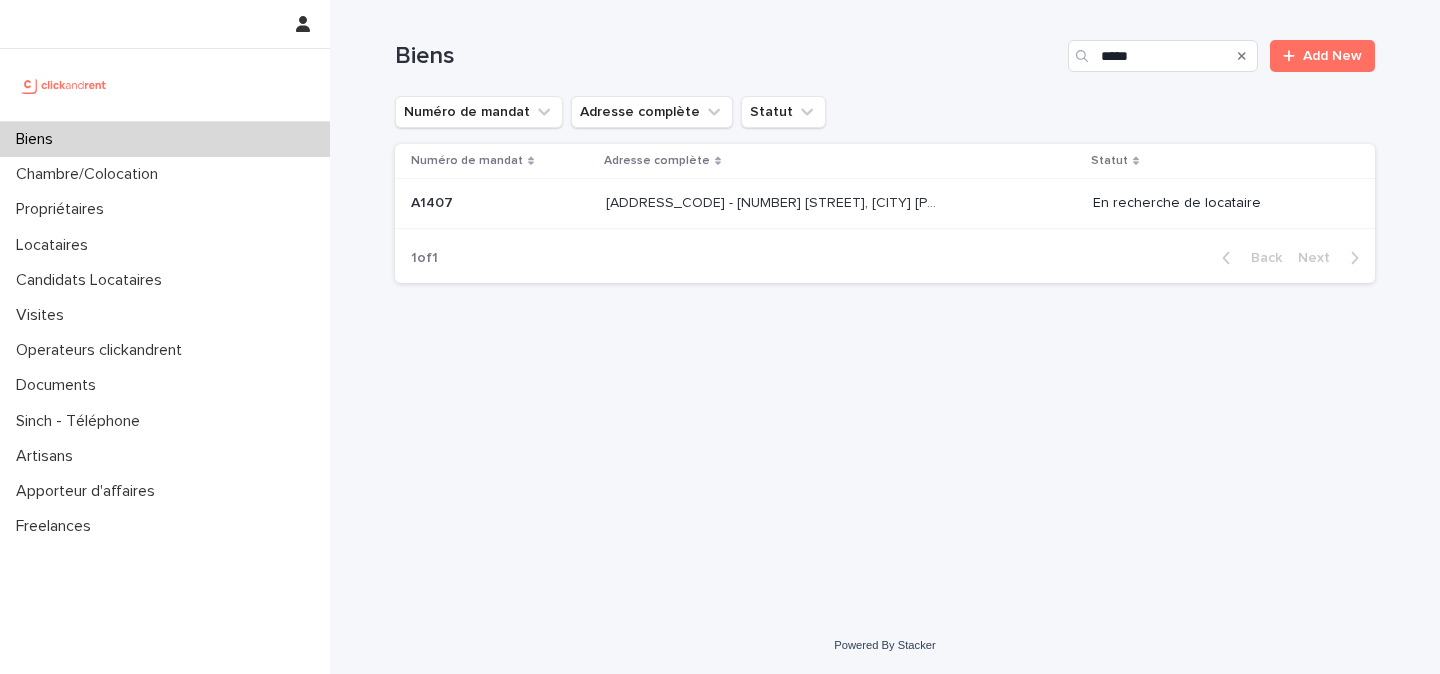 click on "A1407 - 15 Rue du Docteur Fillioux,  Villiers-sur-Marne 94350" at bounding box center [774, 201] 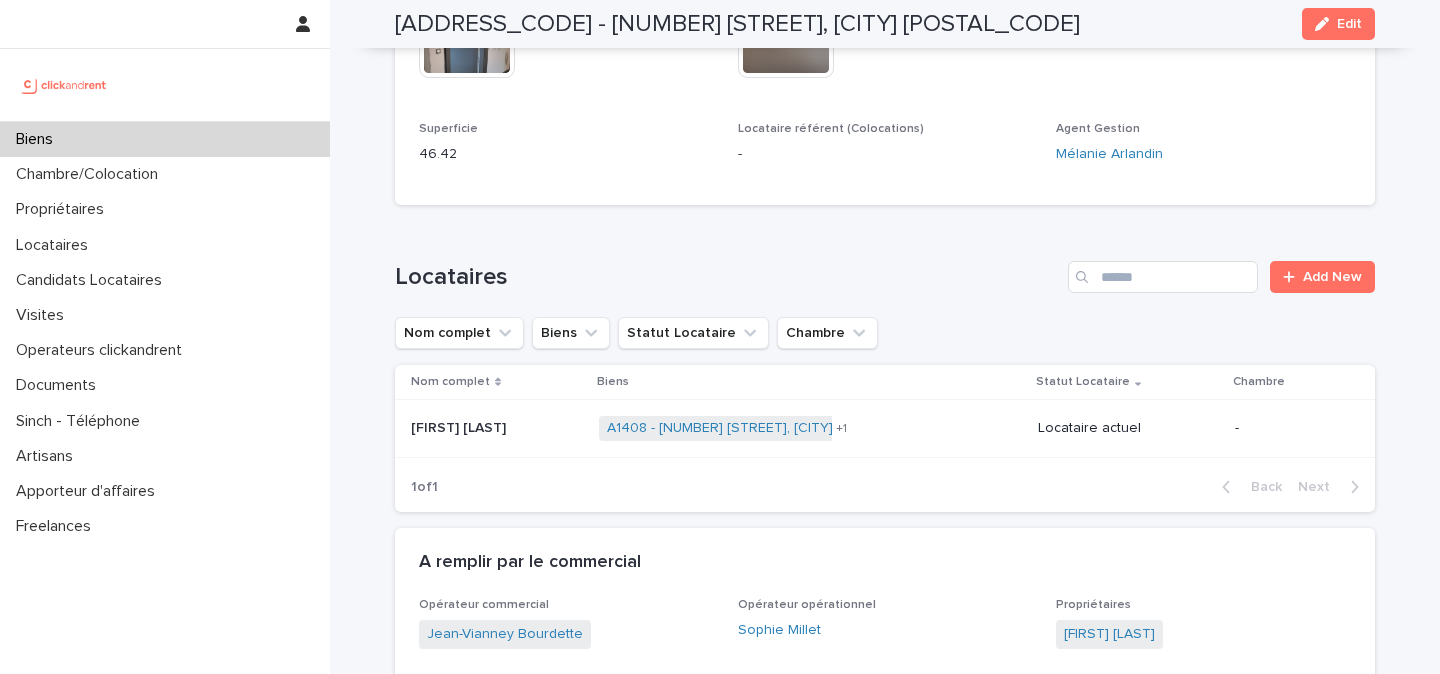 scroll, scrollTop: 776, scrollLeft: 0, axis: vertical 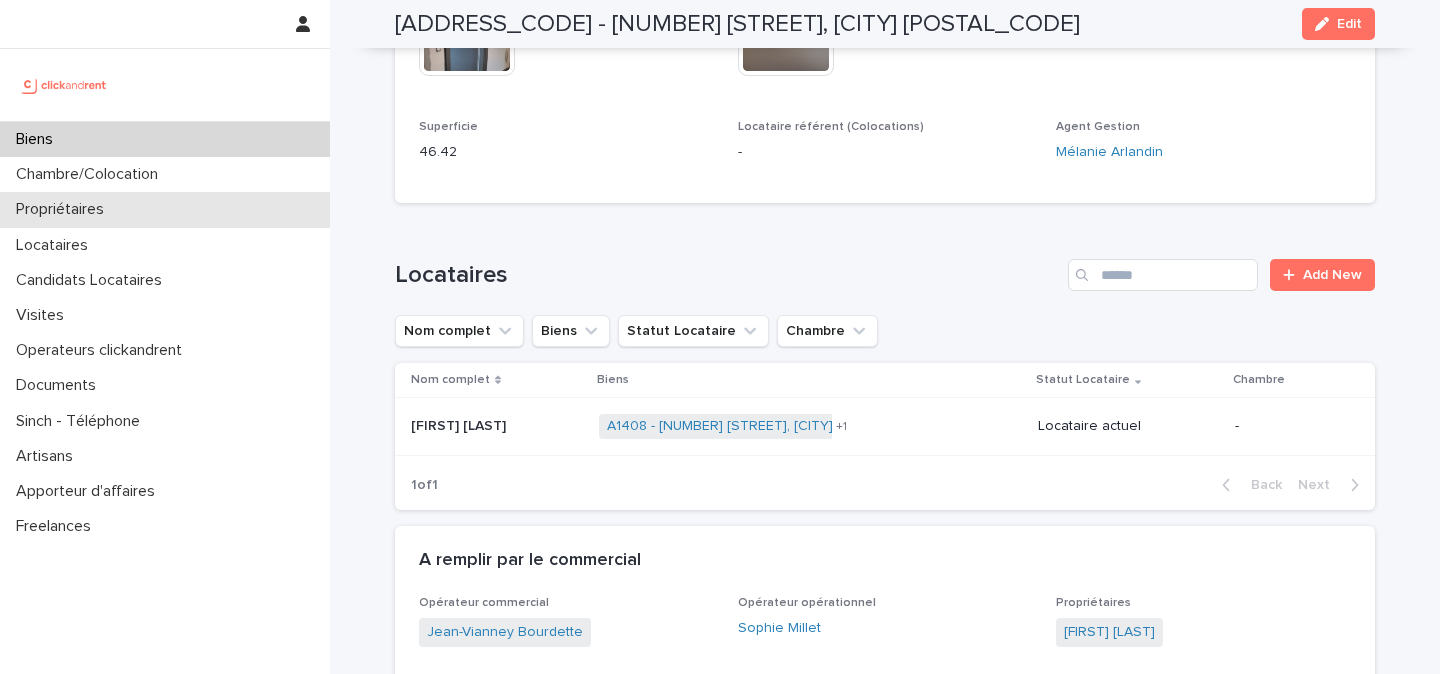 click on "Propriétaires" at bounding box center (64, 209) 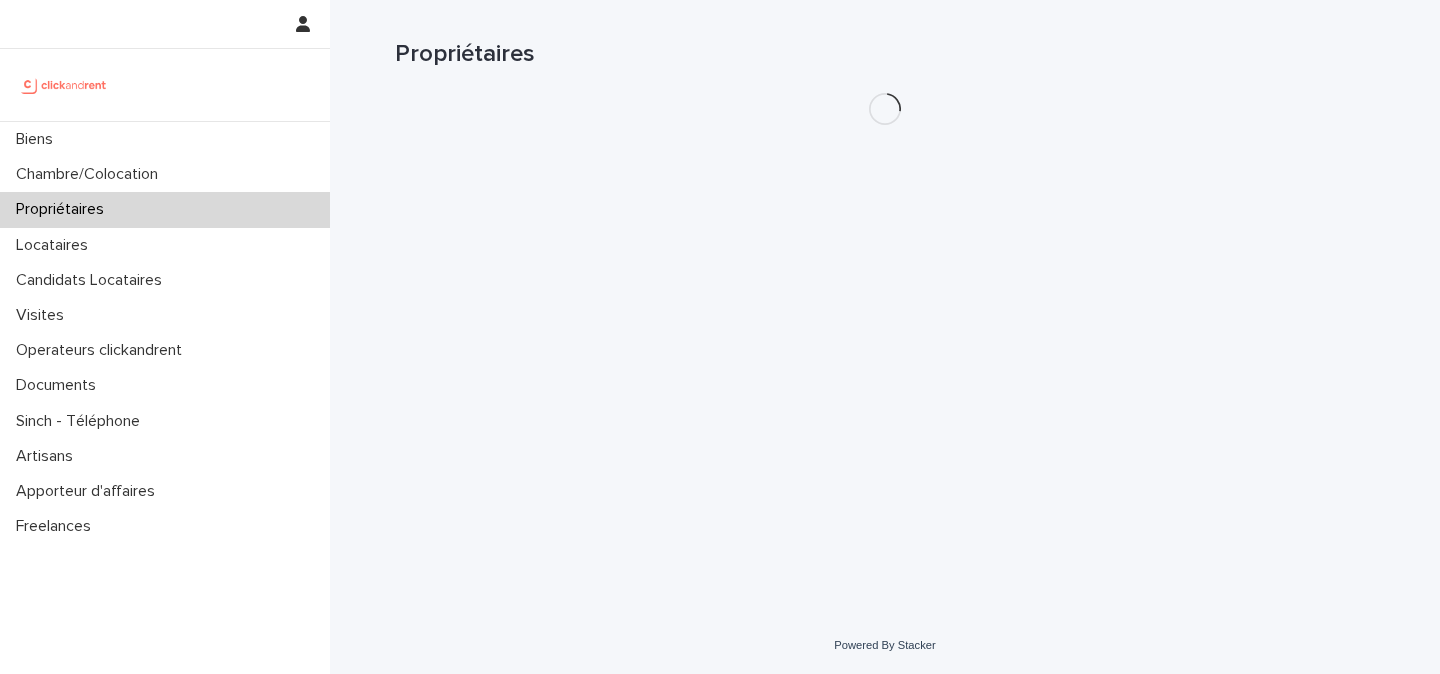 scroll, scrollTop: 0, scrollLeft: 0, axis: both 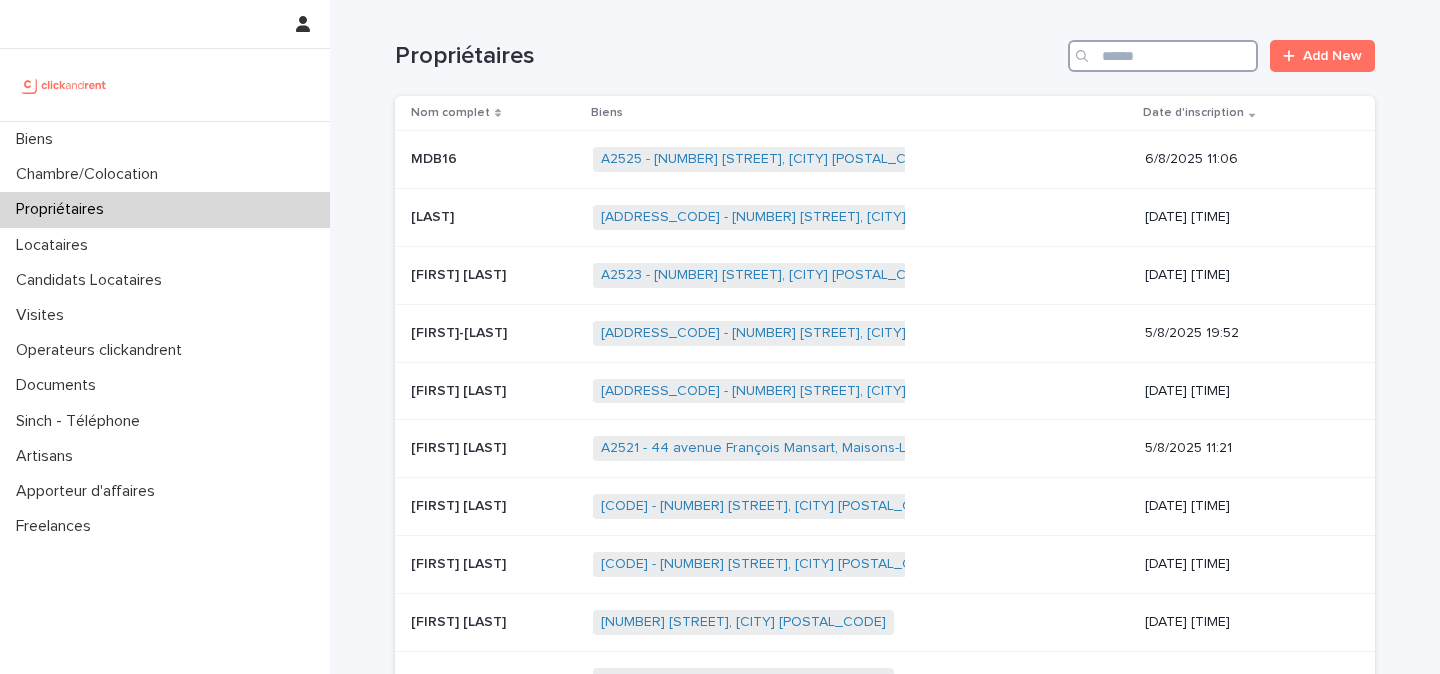 click at bounding box center (1163, 56) 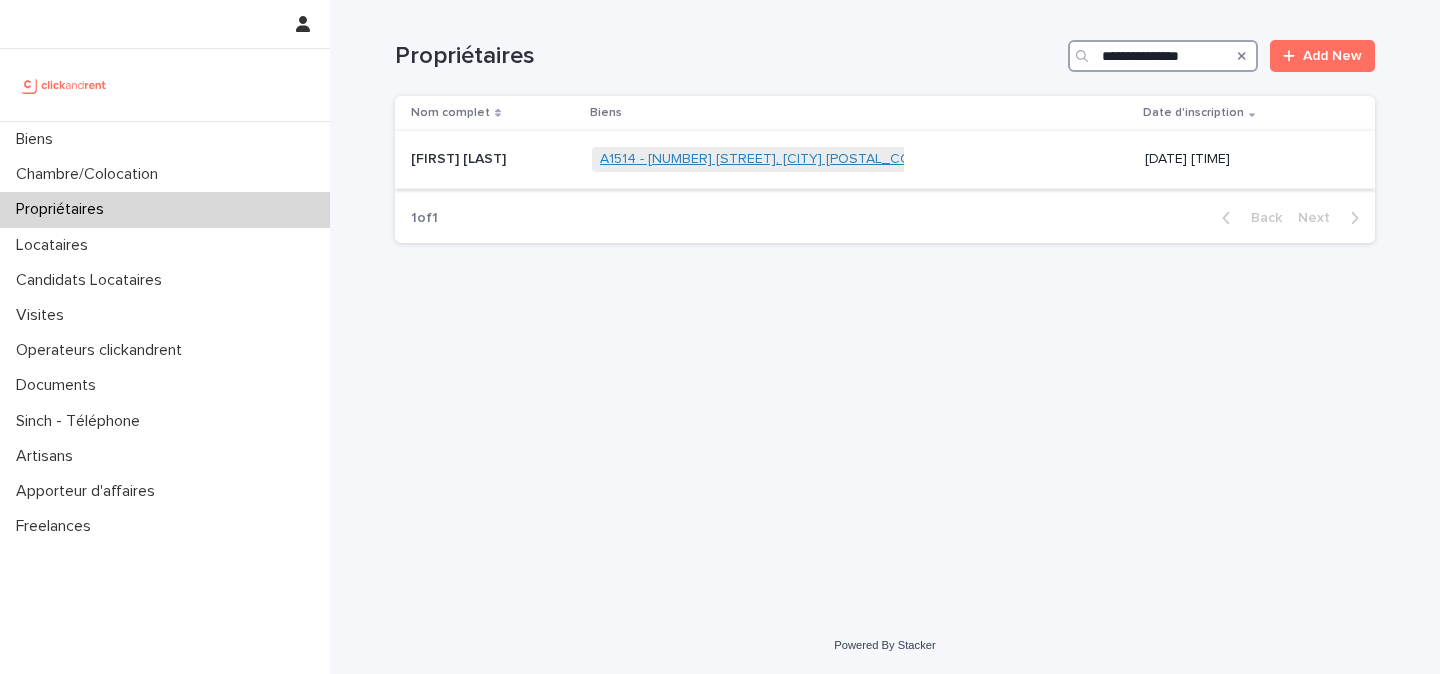 type on "**********" 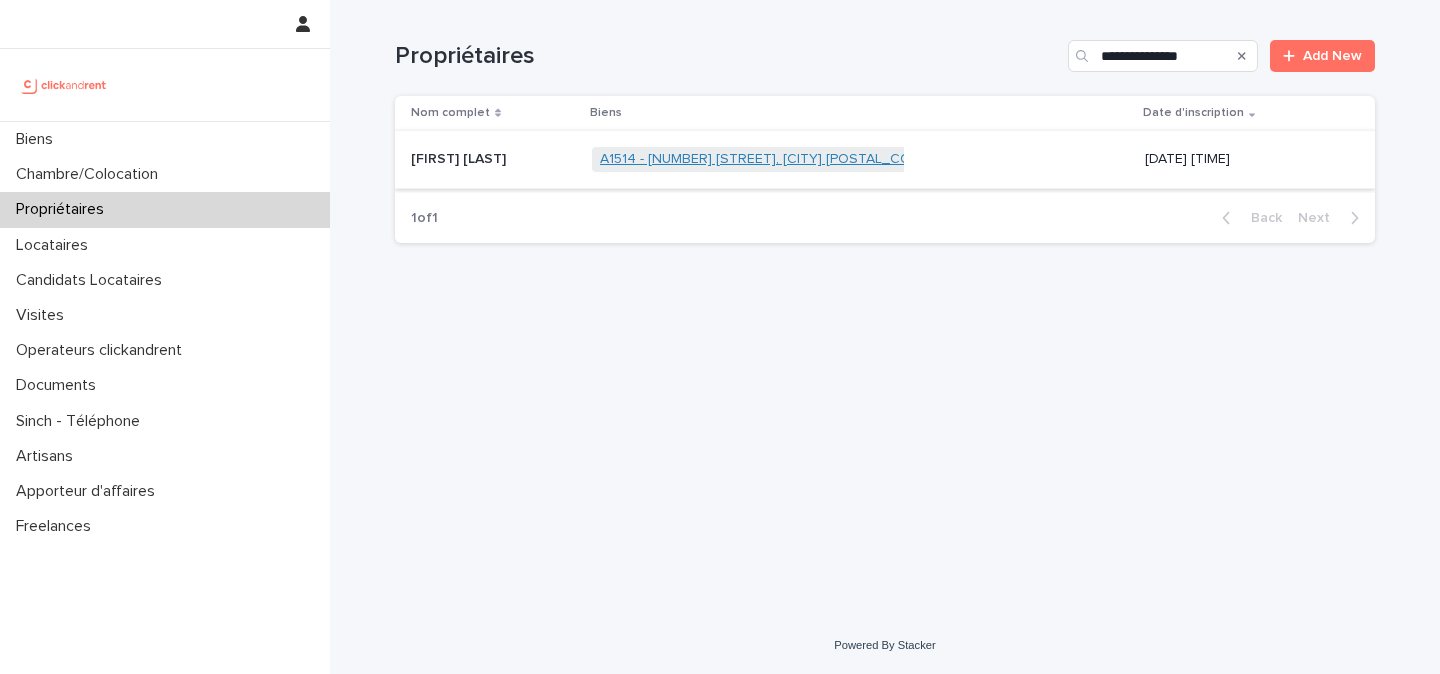 click on "A1514 - 95 rue de la République,  Puteaux 92800" at bounding box center [766, 159] 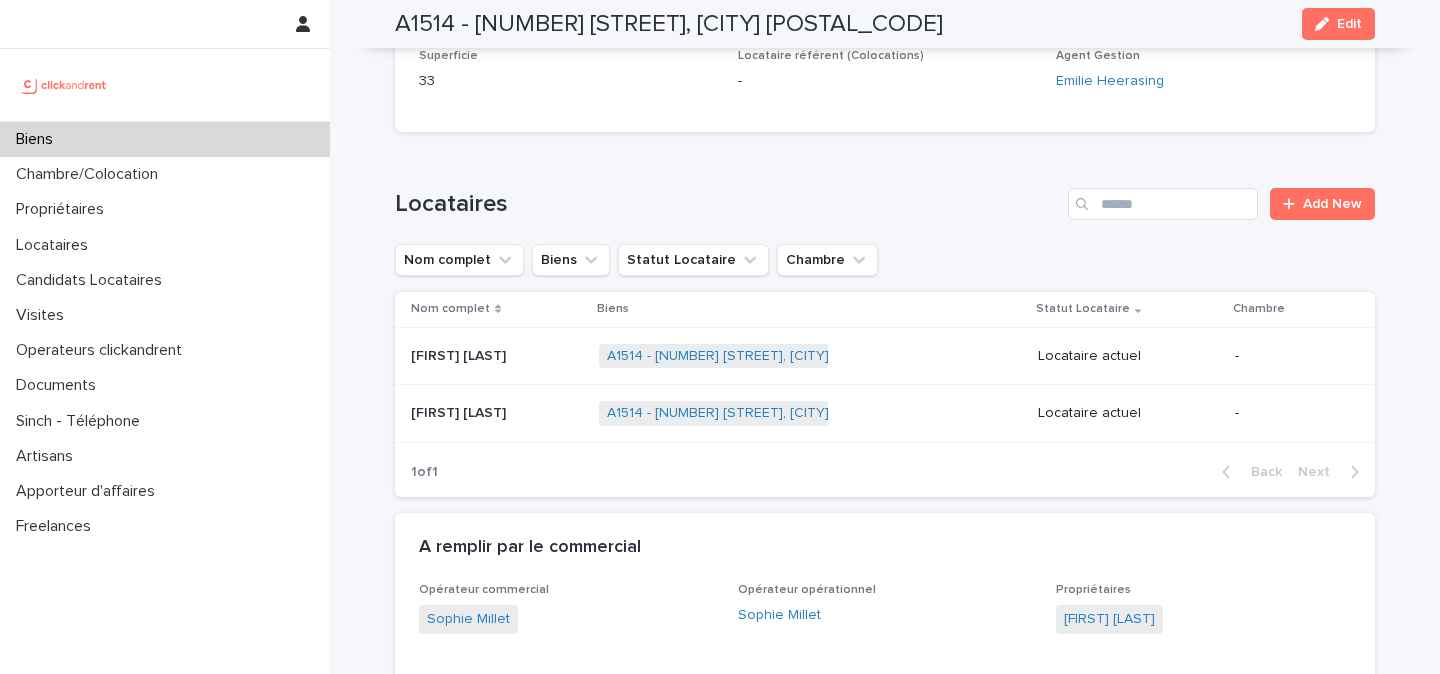 scroll, scrollTop: 745, scrollLeft: 0, axis: vertical 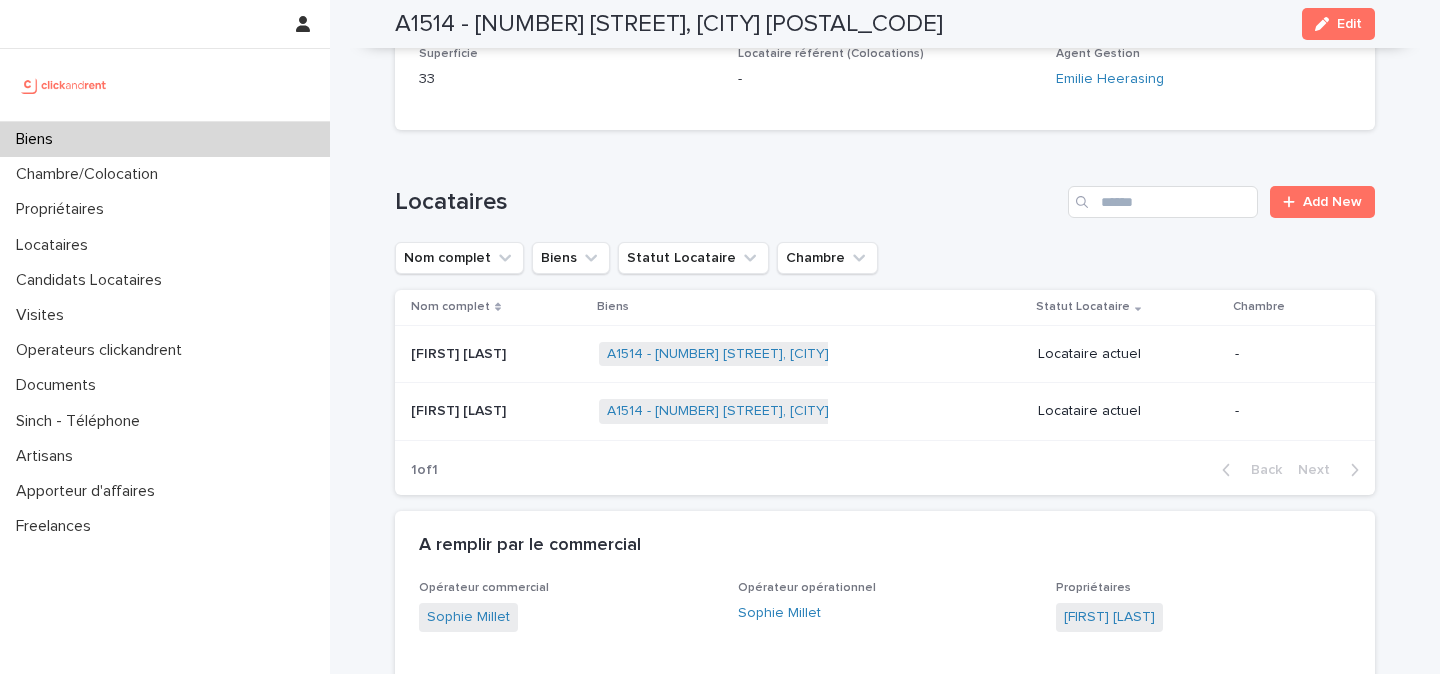 click at bounding box center [497, 354] 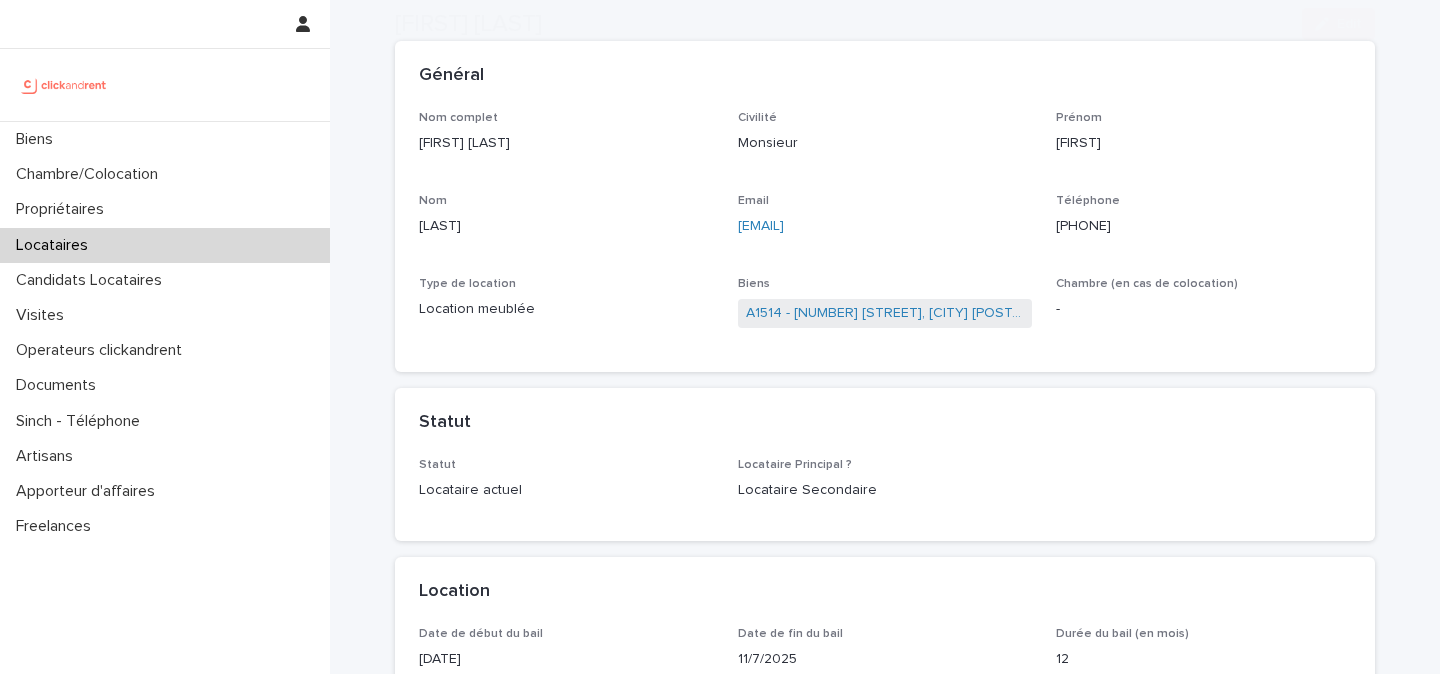 scroll, scrollTop: 446, scrollLeft: 0, axis: vertical 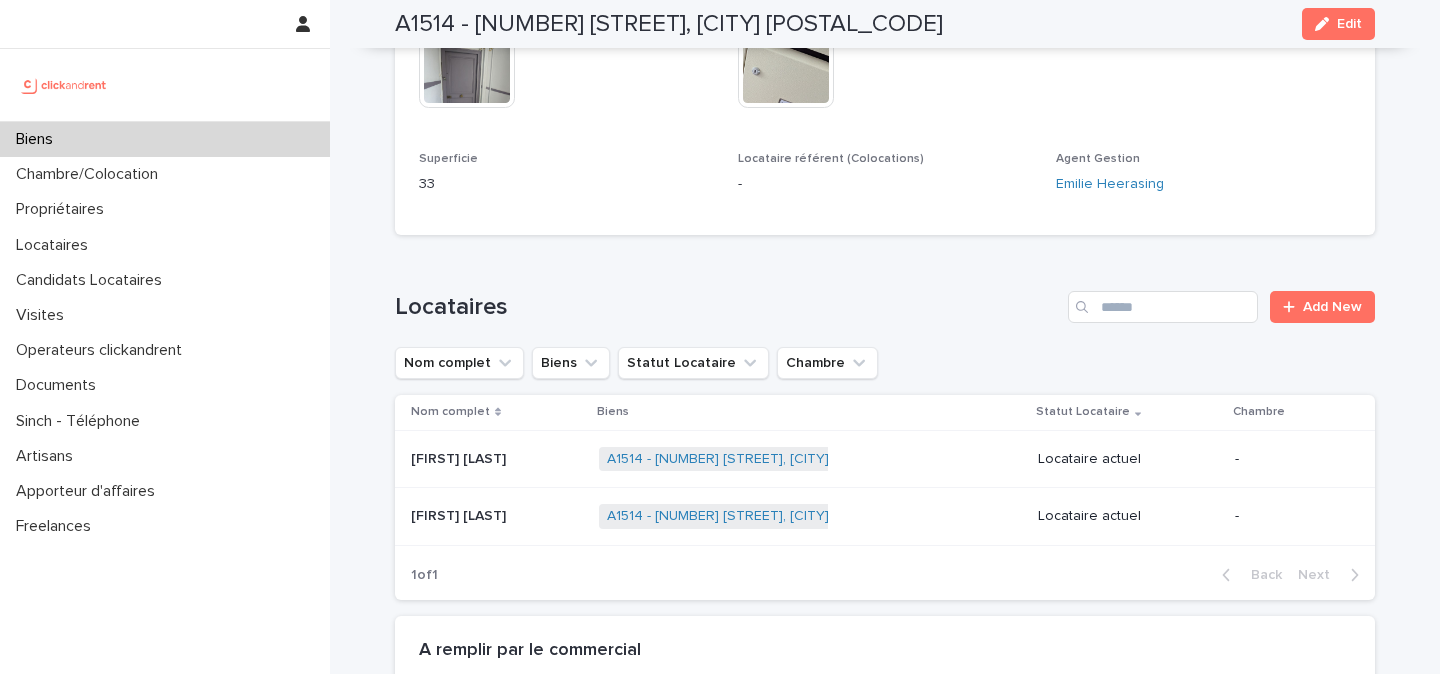 click on "Camille Lopes" at bounding box center [460, 514] 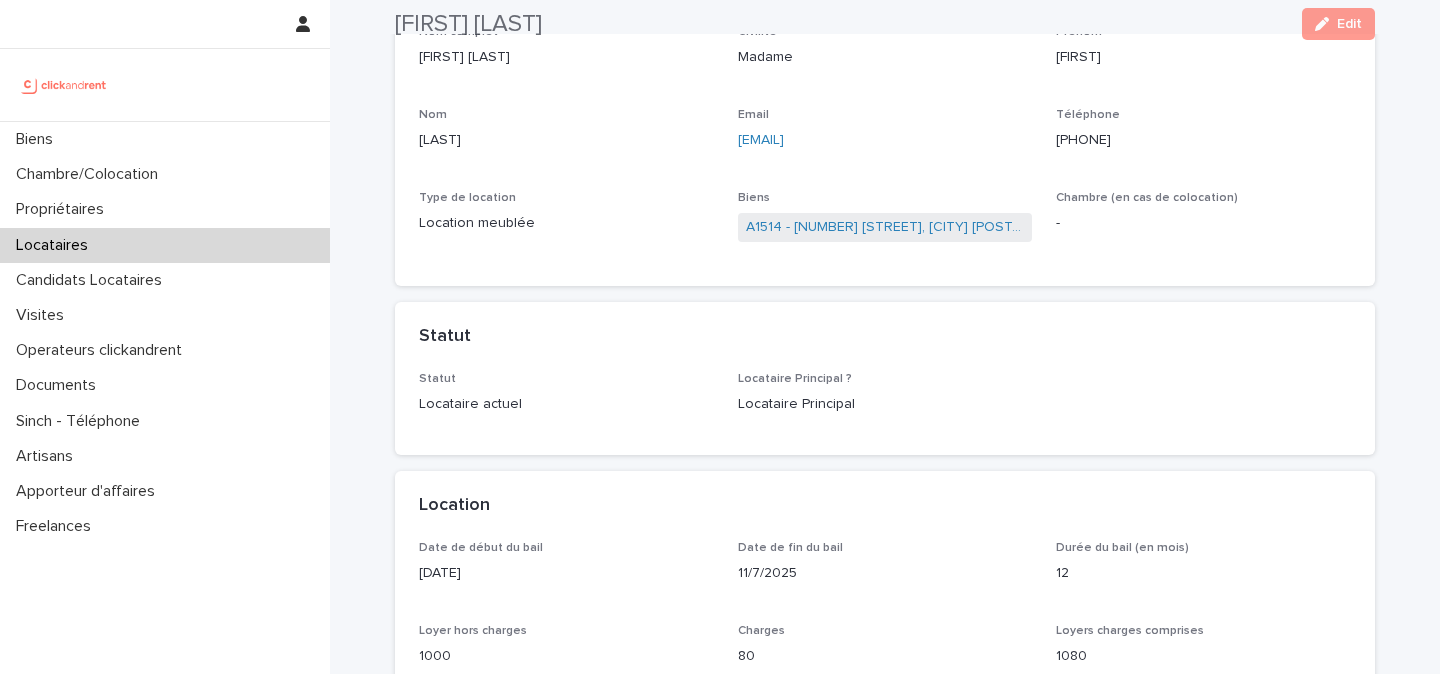 scroll, scrollTop: 217, scrollLeft: 0, axis: vertical 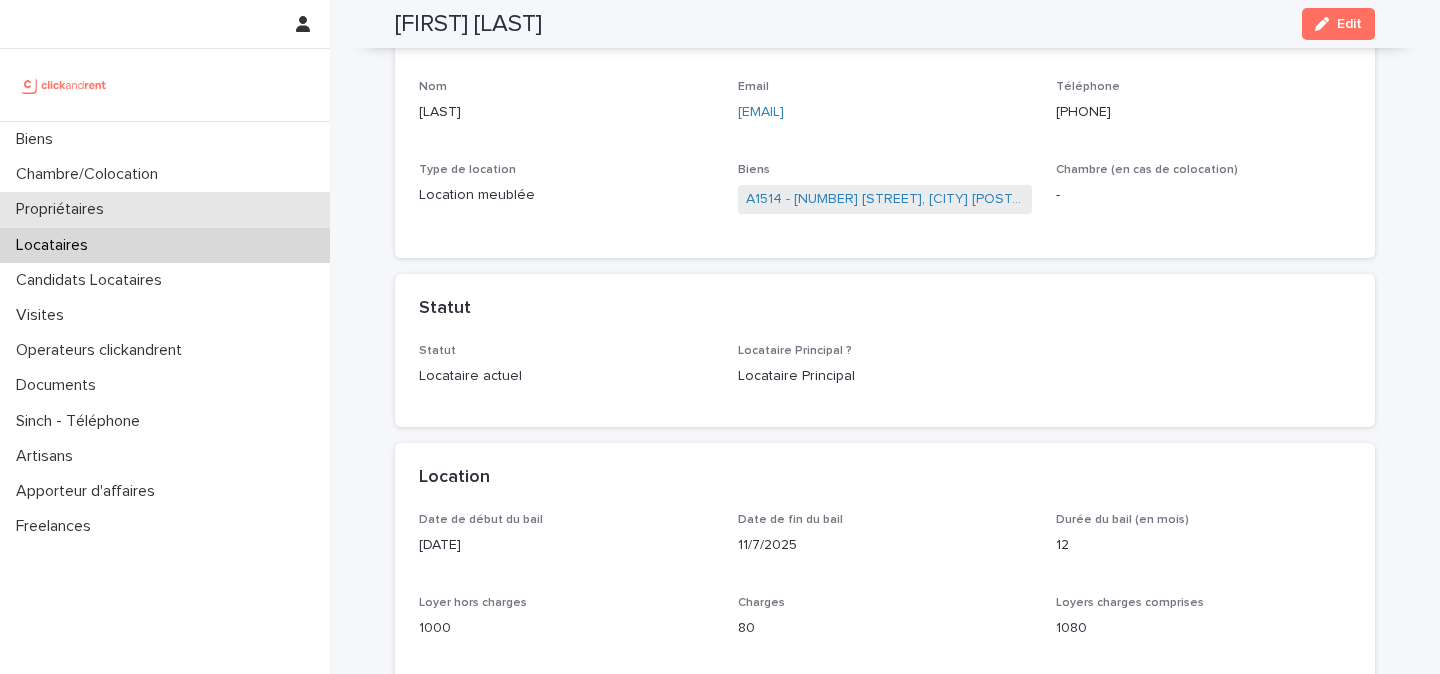 click on "Propriétaires" at bounding box center [64, 209] 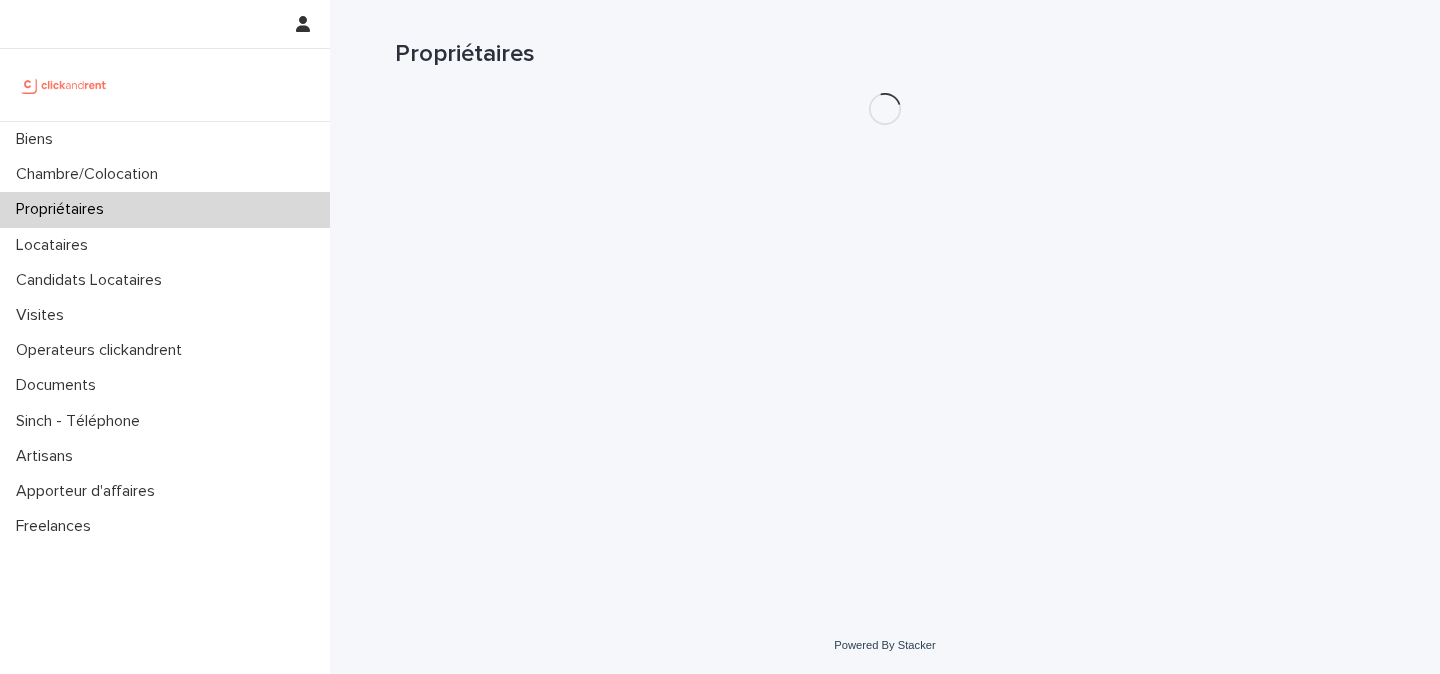 scroll, scrollTop: 0, scrollLeft: 0, axis: both 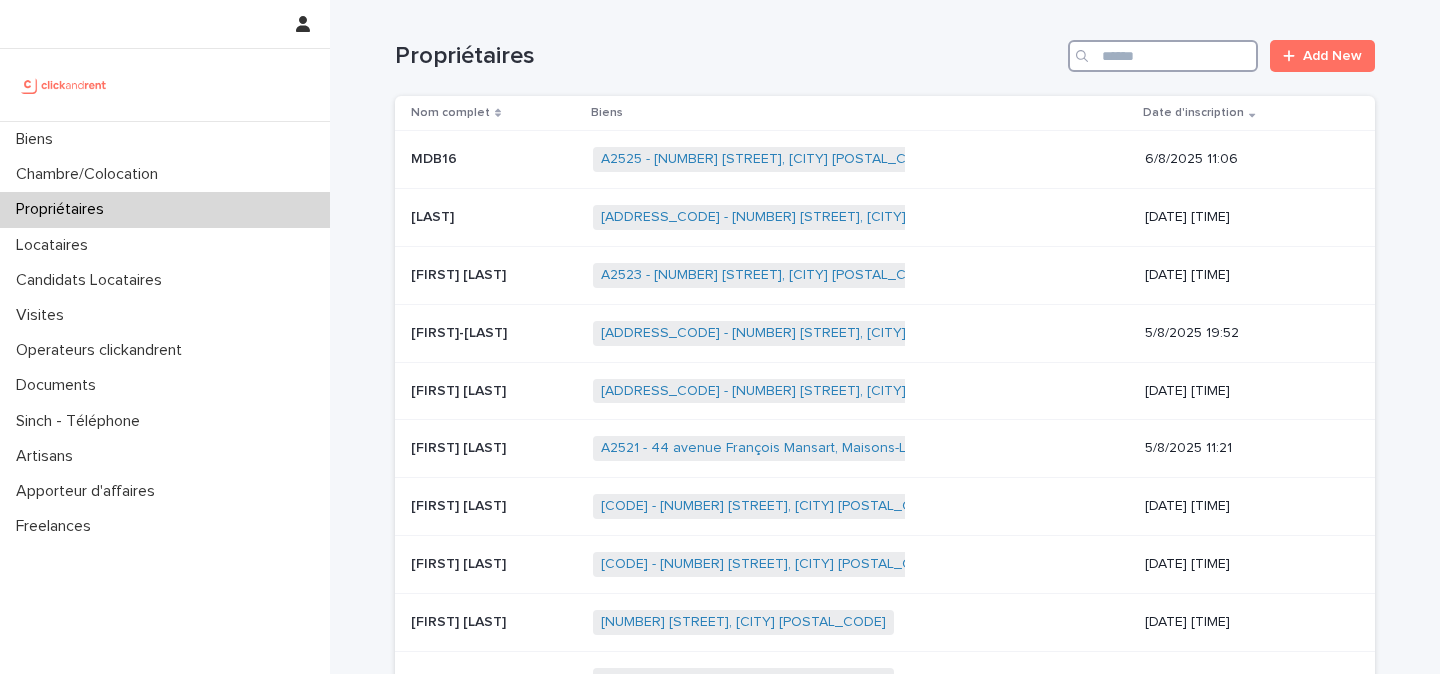 click at bounding box center [1163, 56] 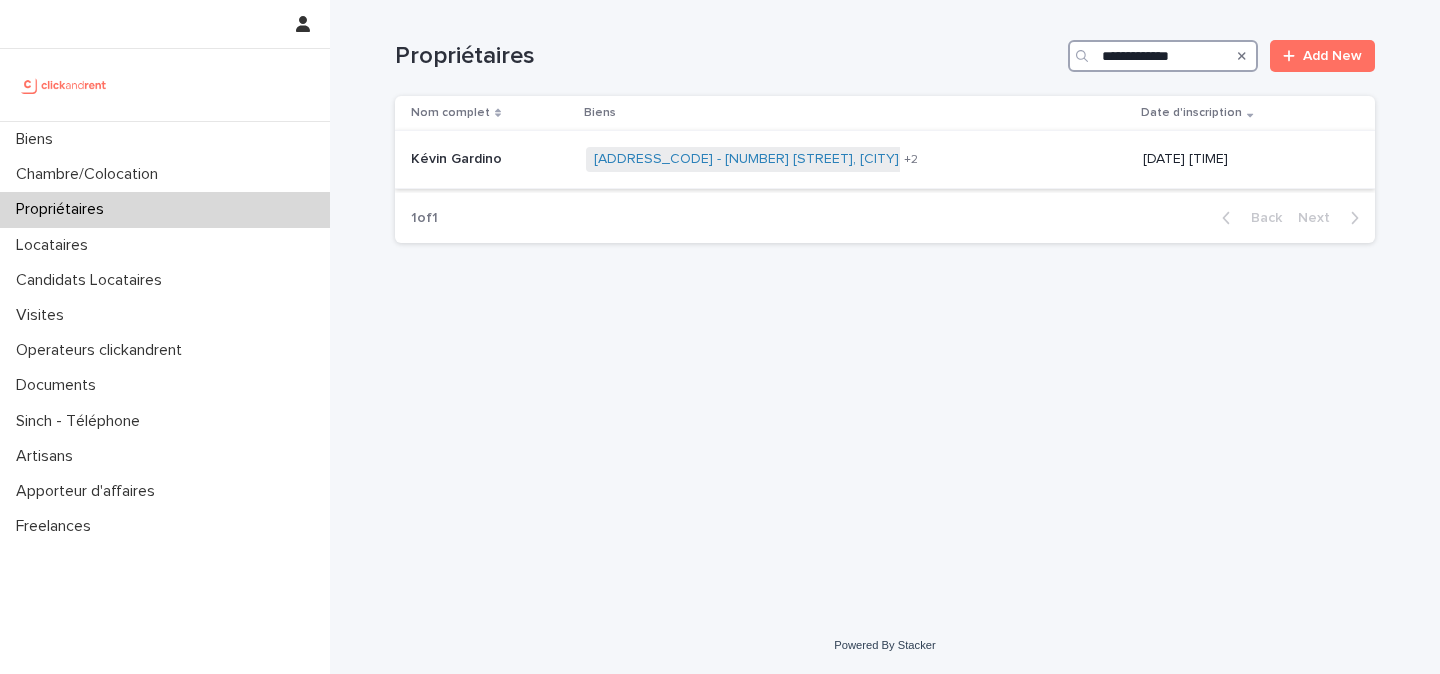 type on "**********" 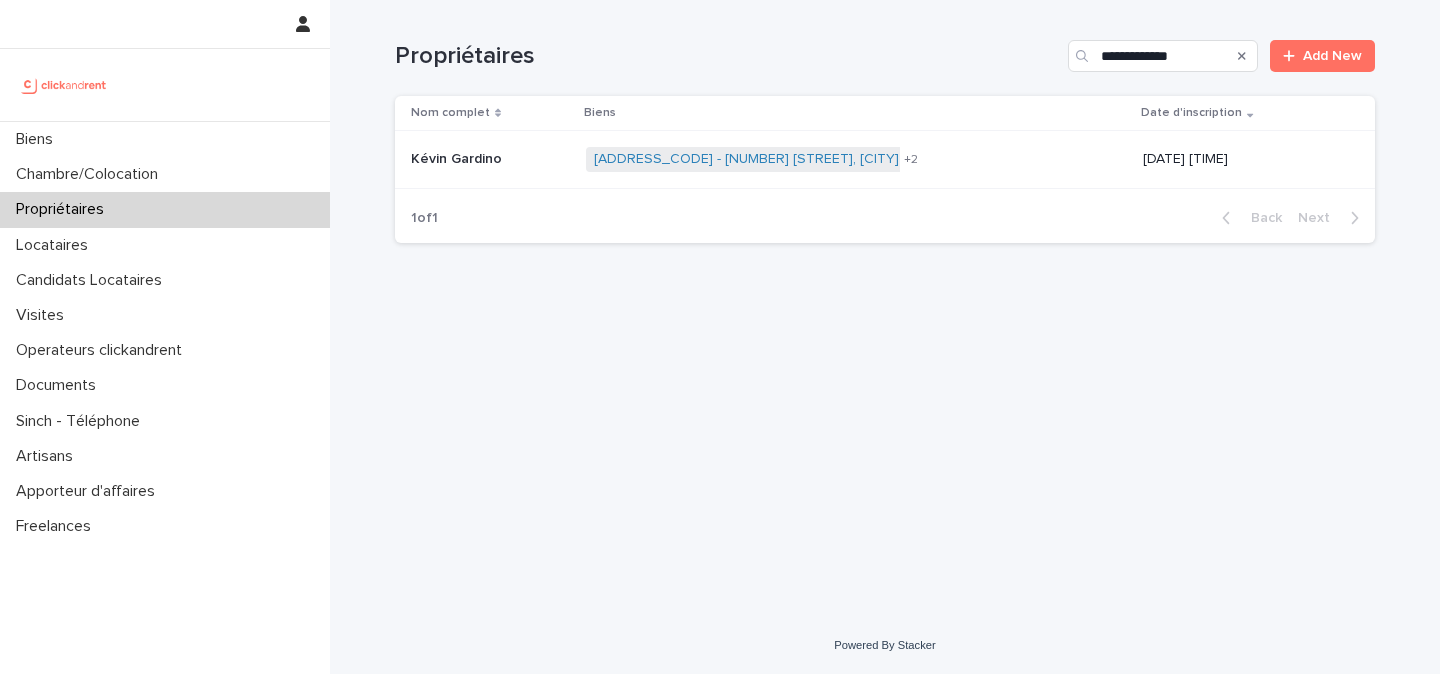 click at bounding box center (490, 159) 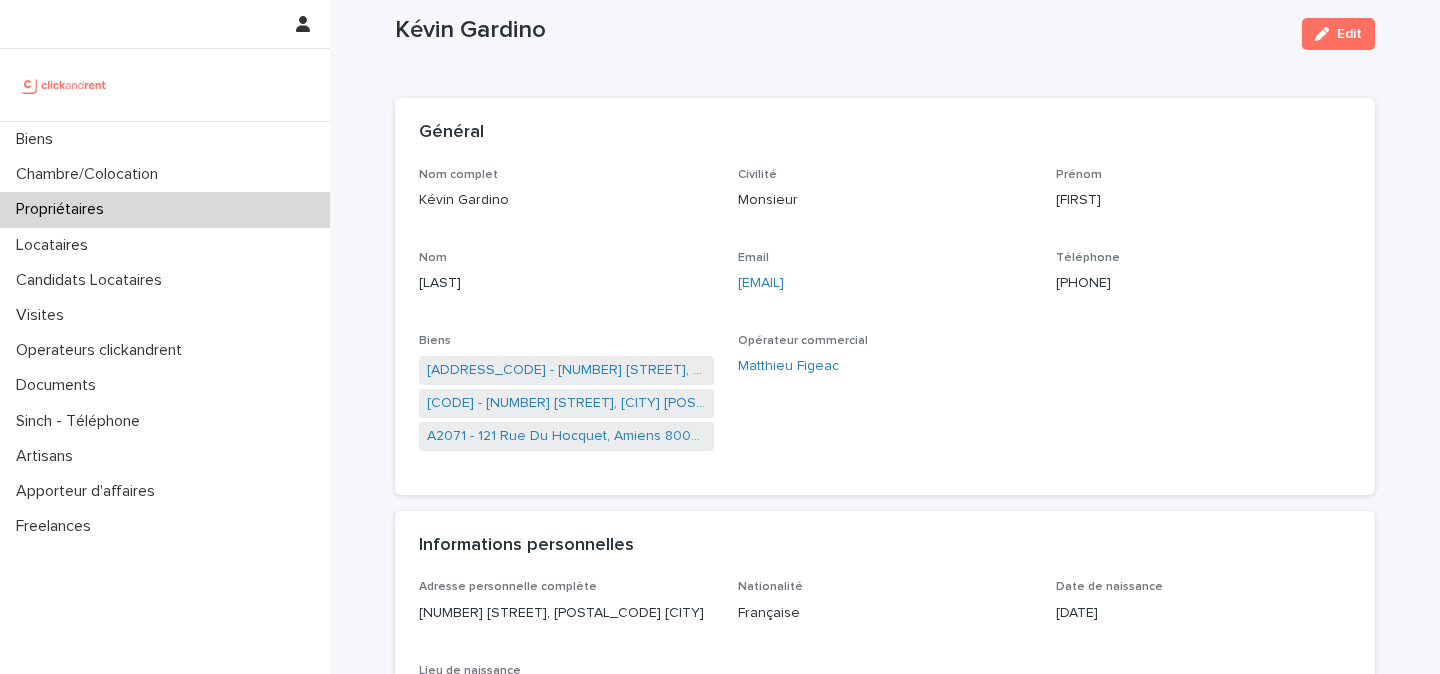 scroll, scrollTop: 47, scrollLeft: 0, axis: vertical 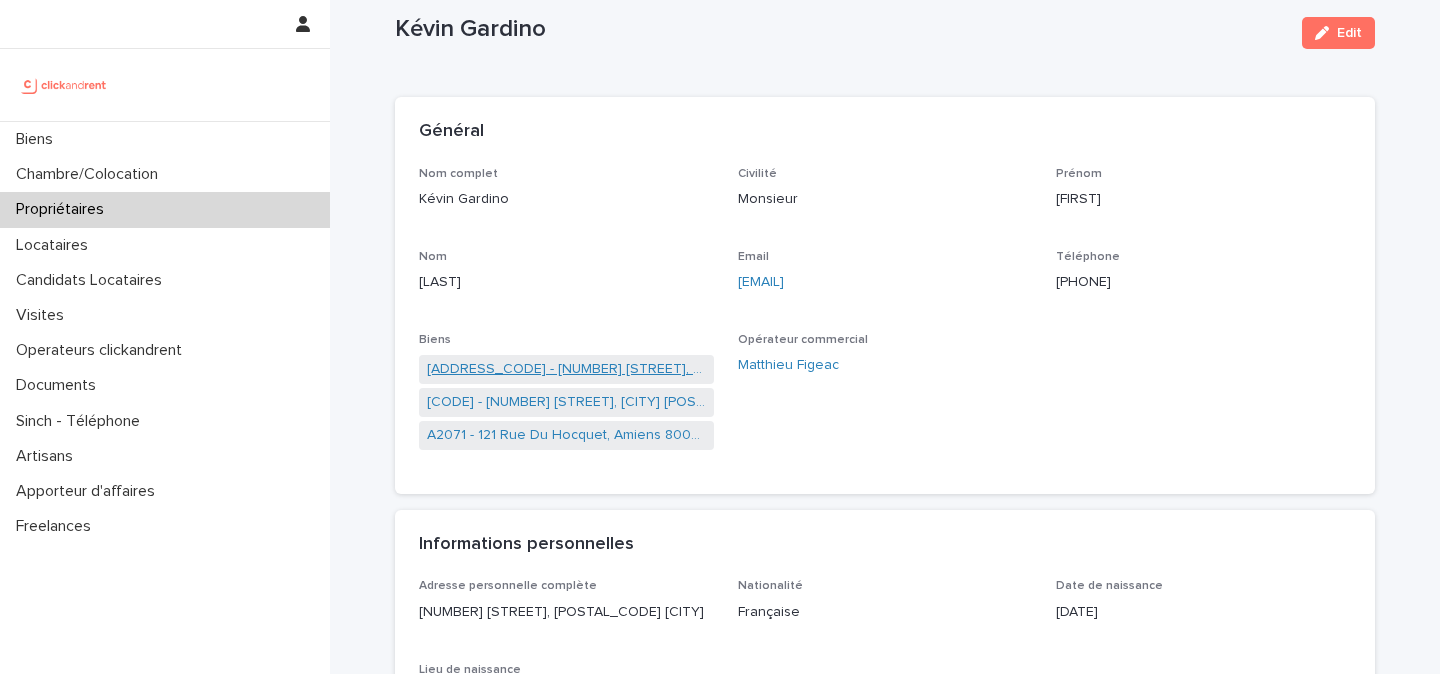 click on "A2013 - 121 Rue Du Hocquet,  Amiens 80000" at bounding box center [566, 369] 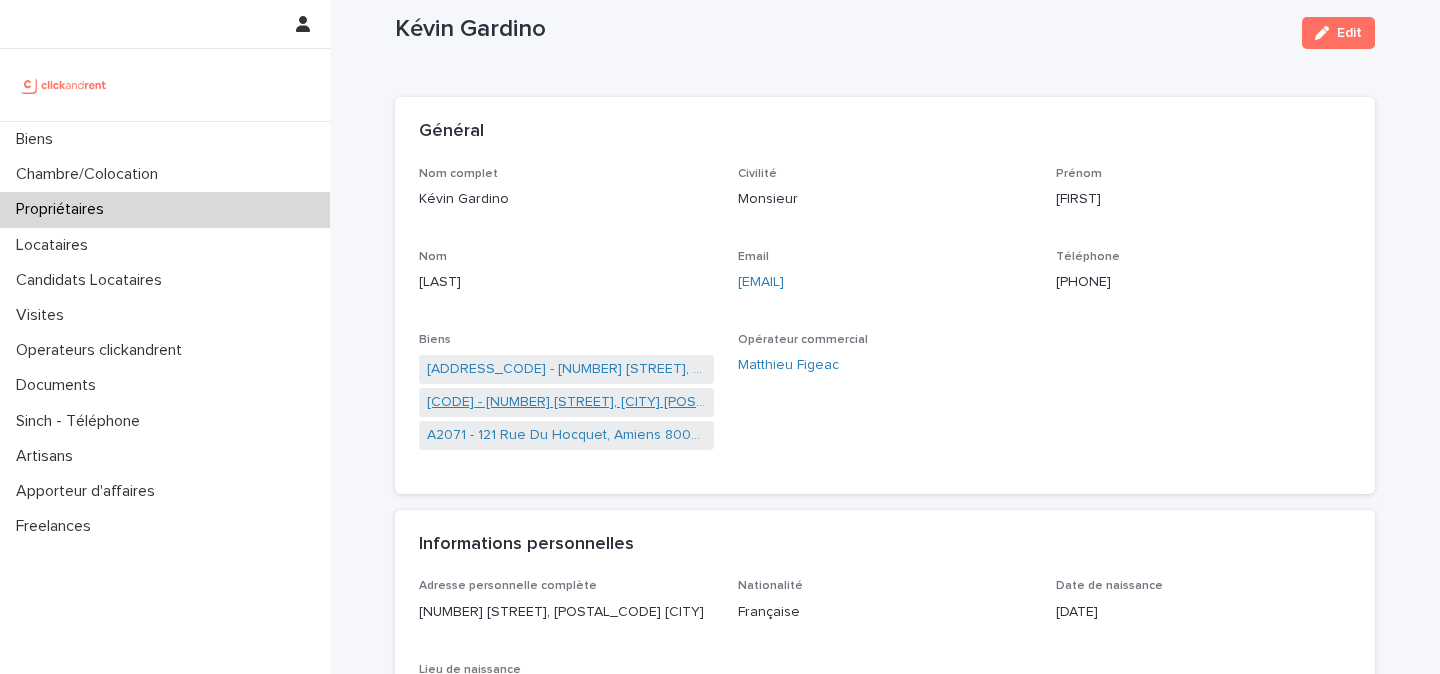 click on "A2085 - 121 Rue Du Hocquet,  Amiens 80000" at bounding box center [566, 402] 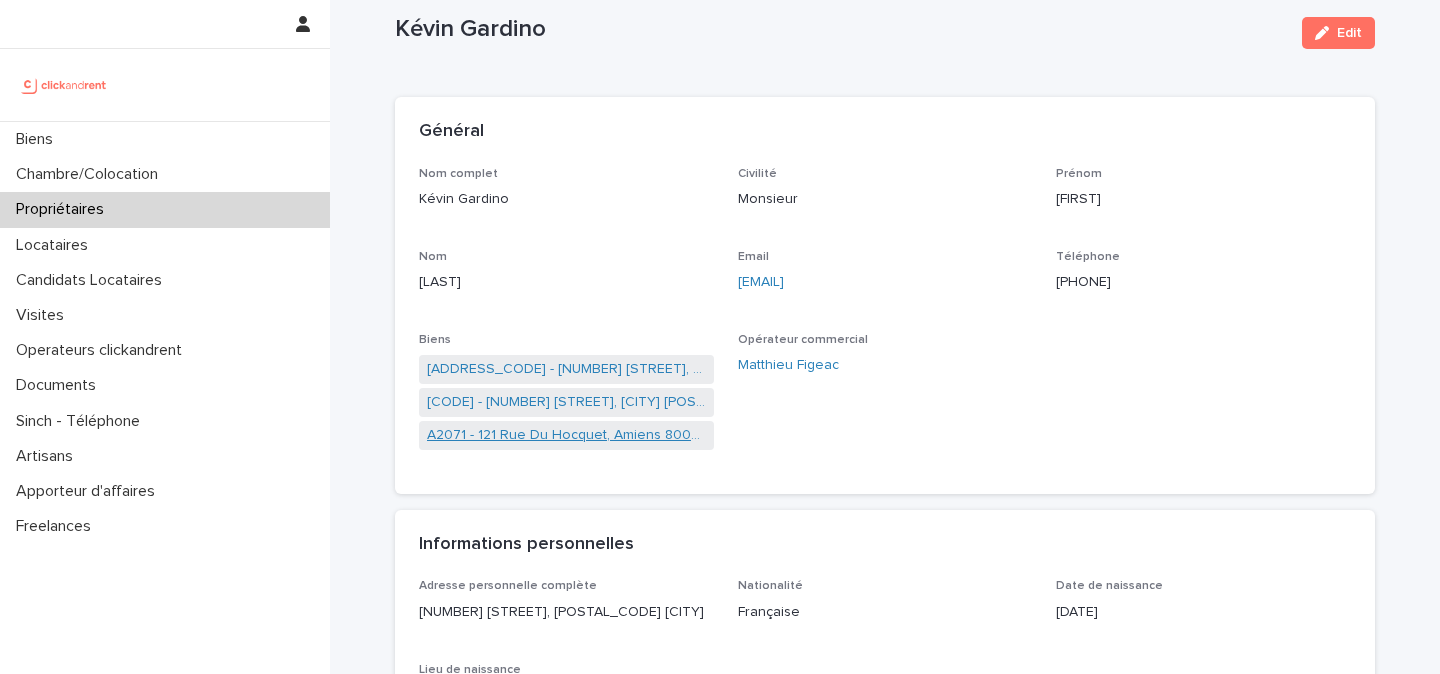 click on "A2071 - 121 Rue Du Hocquet,  Amiens 80000" at bounding box center (566, 435) 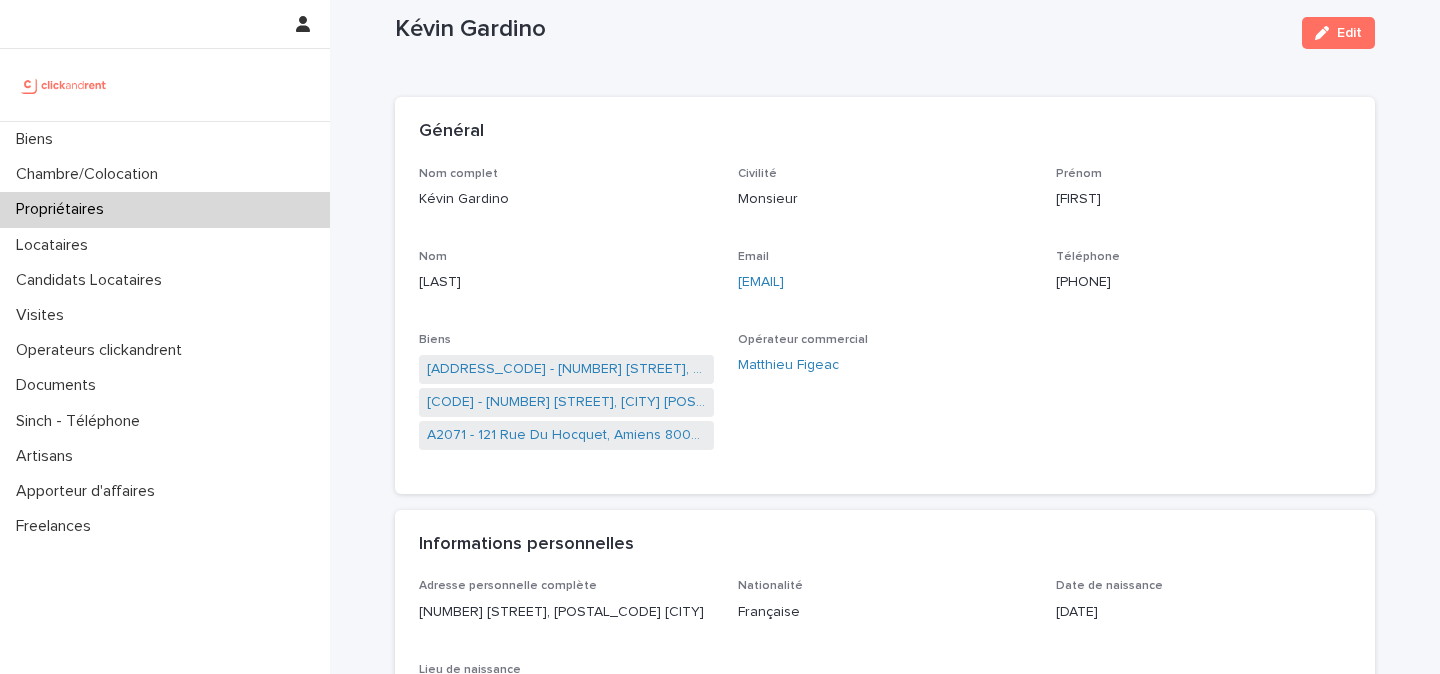 click at bounding box center (64, 85) 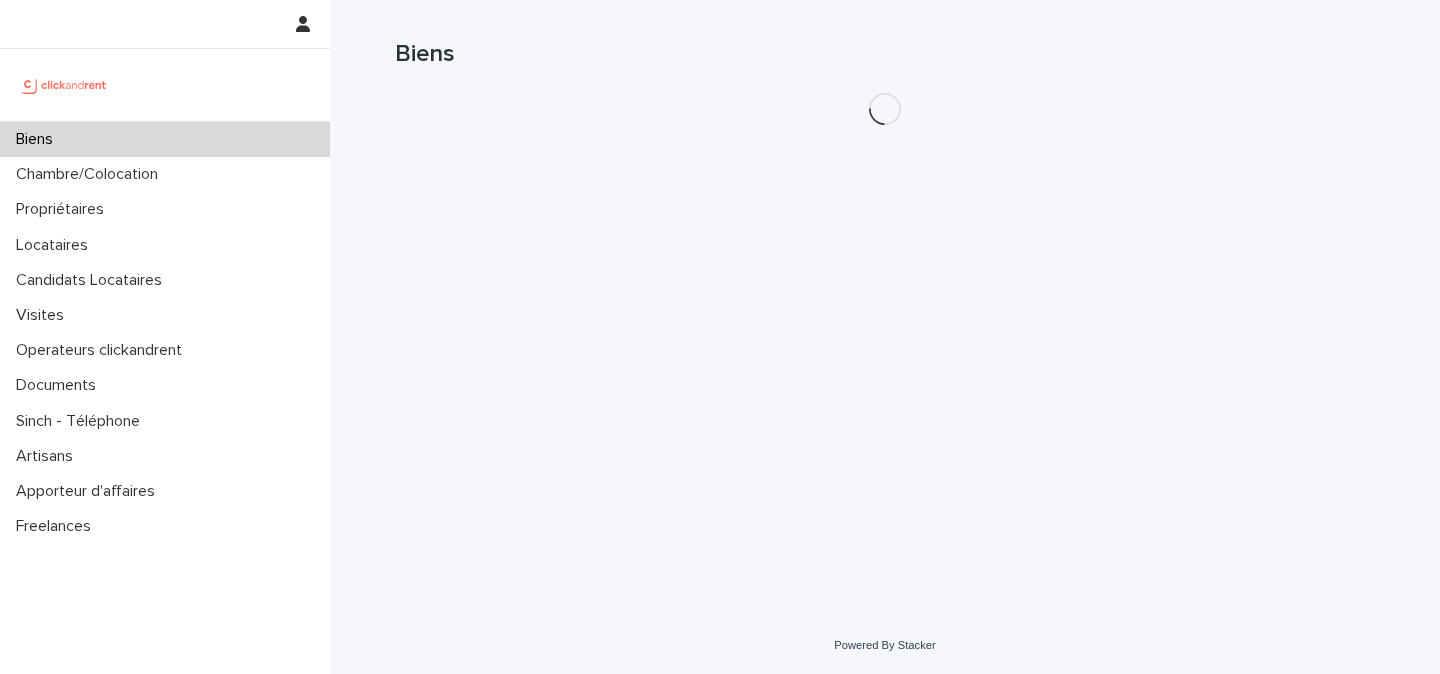scroll, scrollTop: 0, scrollLeft: 0, axis: both 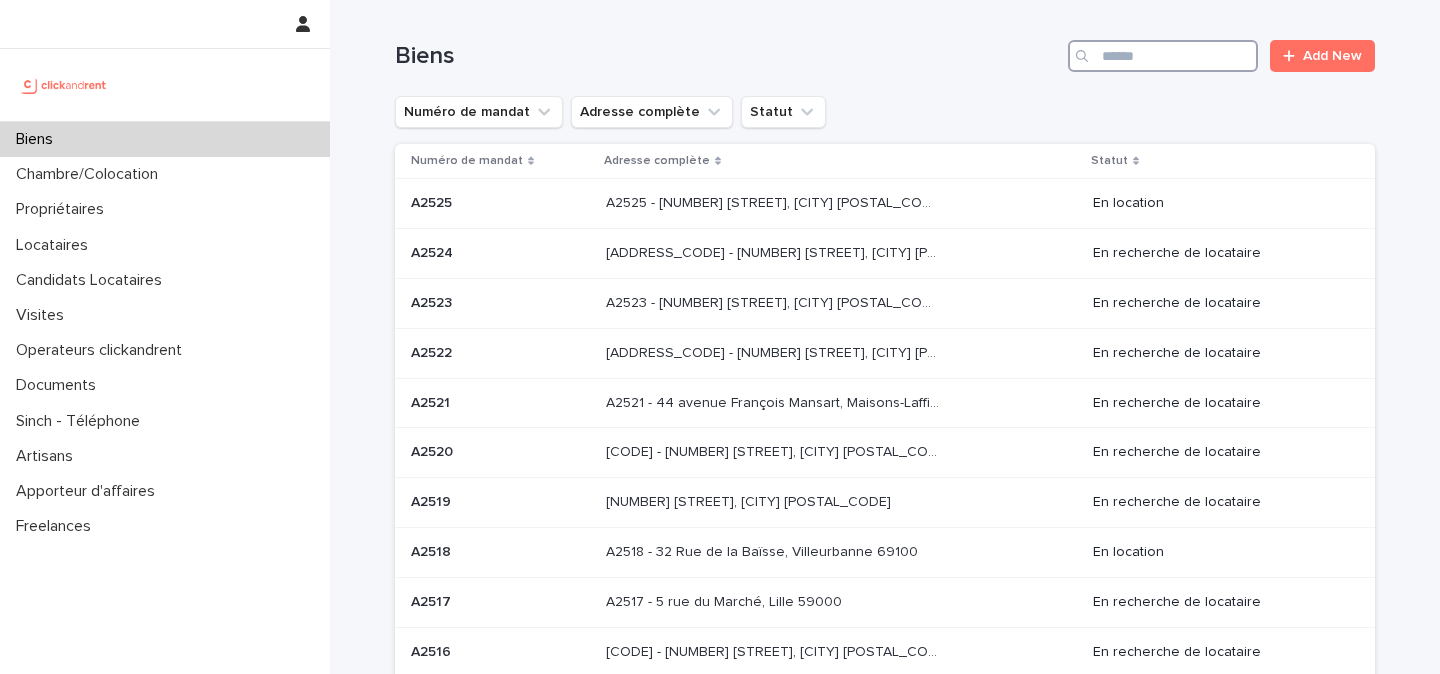click at bounding box center [1163, 56] 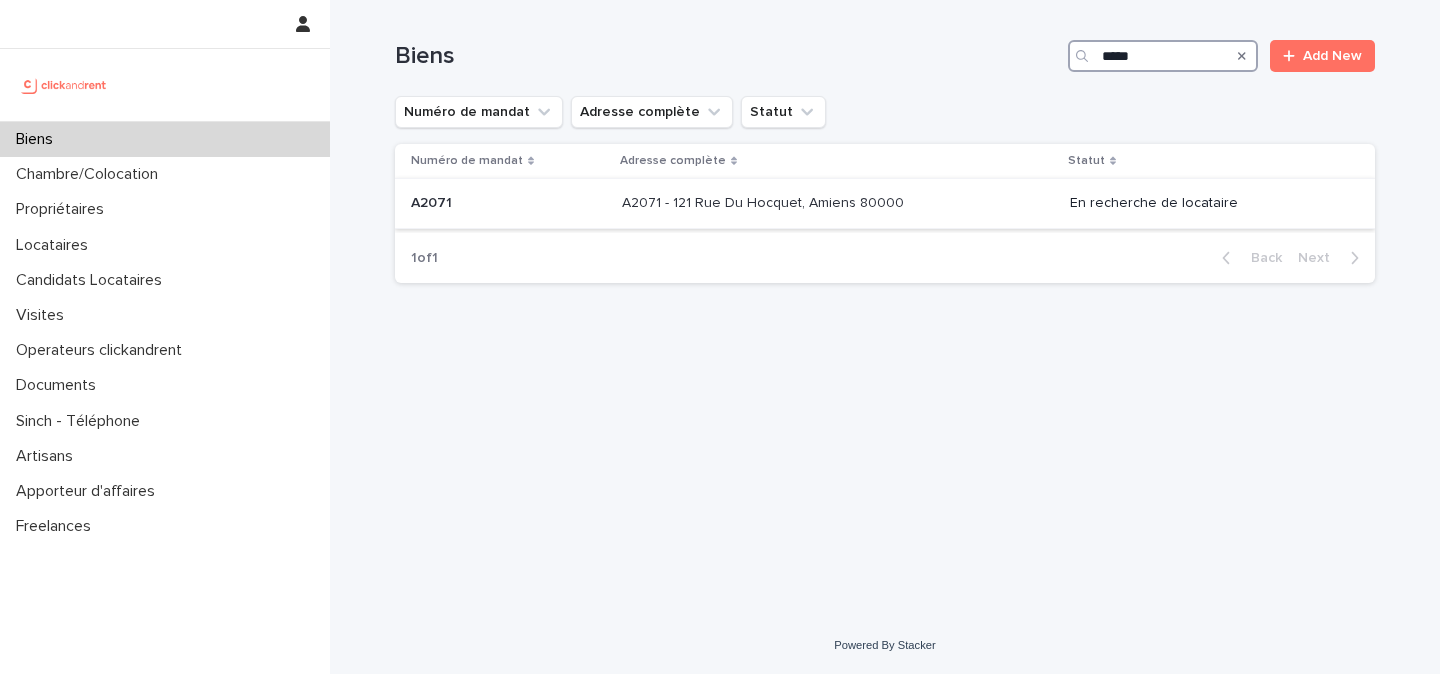 type on "*****" 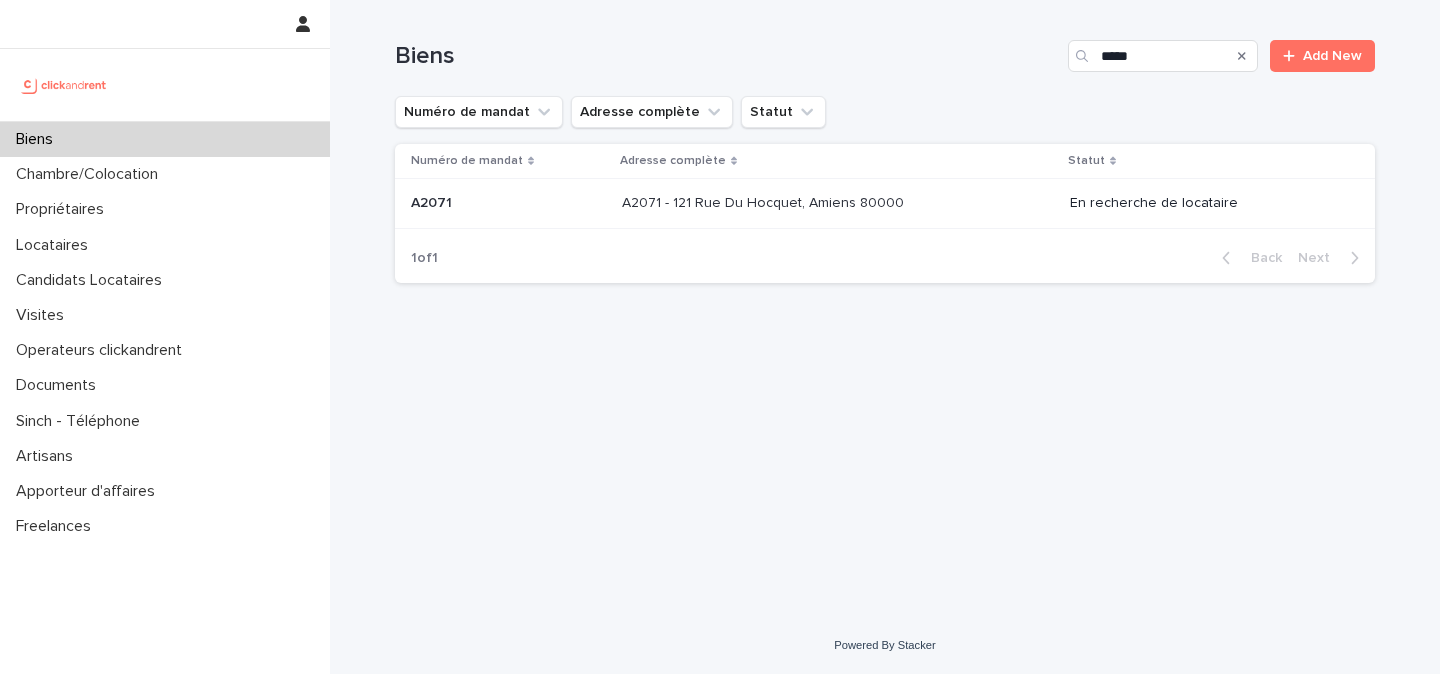 click on "A2071 - 121 Rue Du Hocquet,  Amiens 80000 A2071 - 121 Rue Du Hocquet,  Amiens 80000" at bounding box center [838, 204] 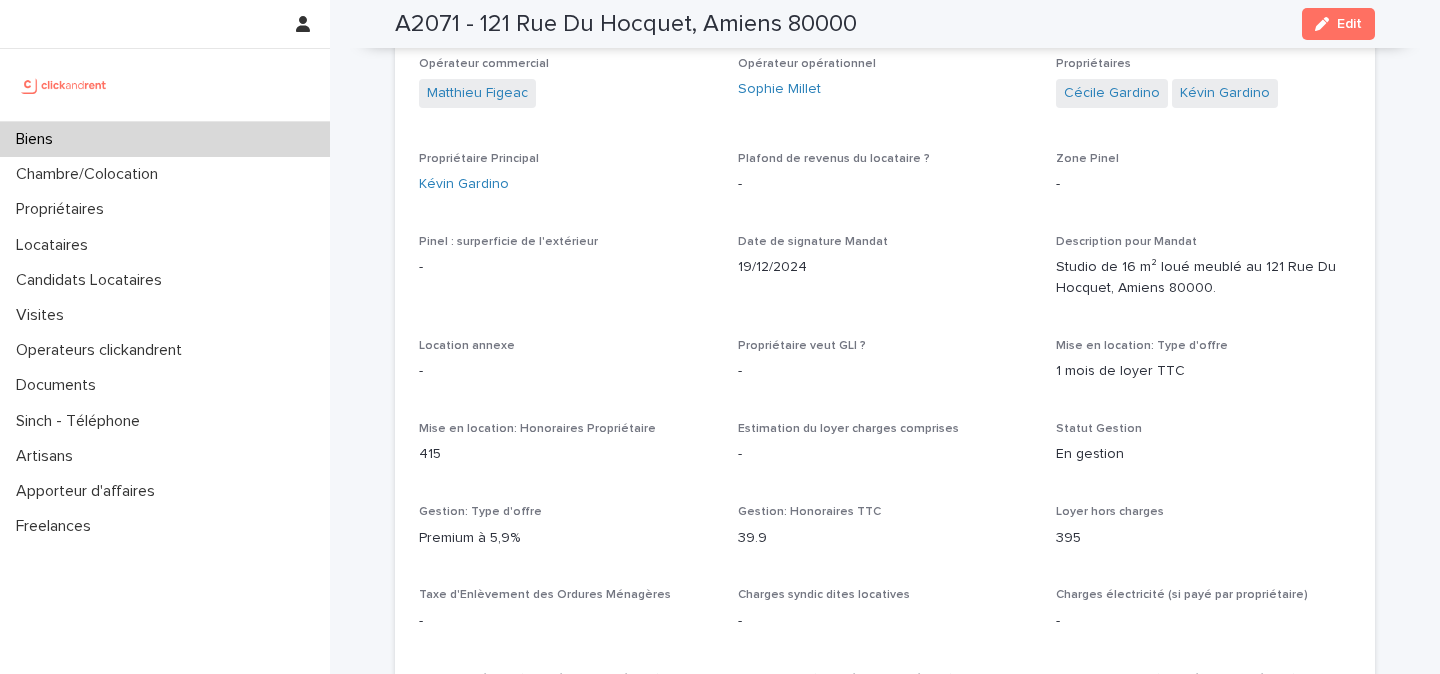 scroll, scrollTop: 1033, scrollLeft: 0, axis: vertical 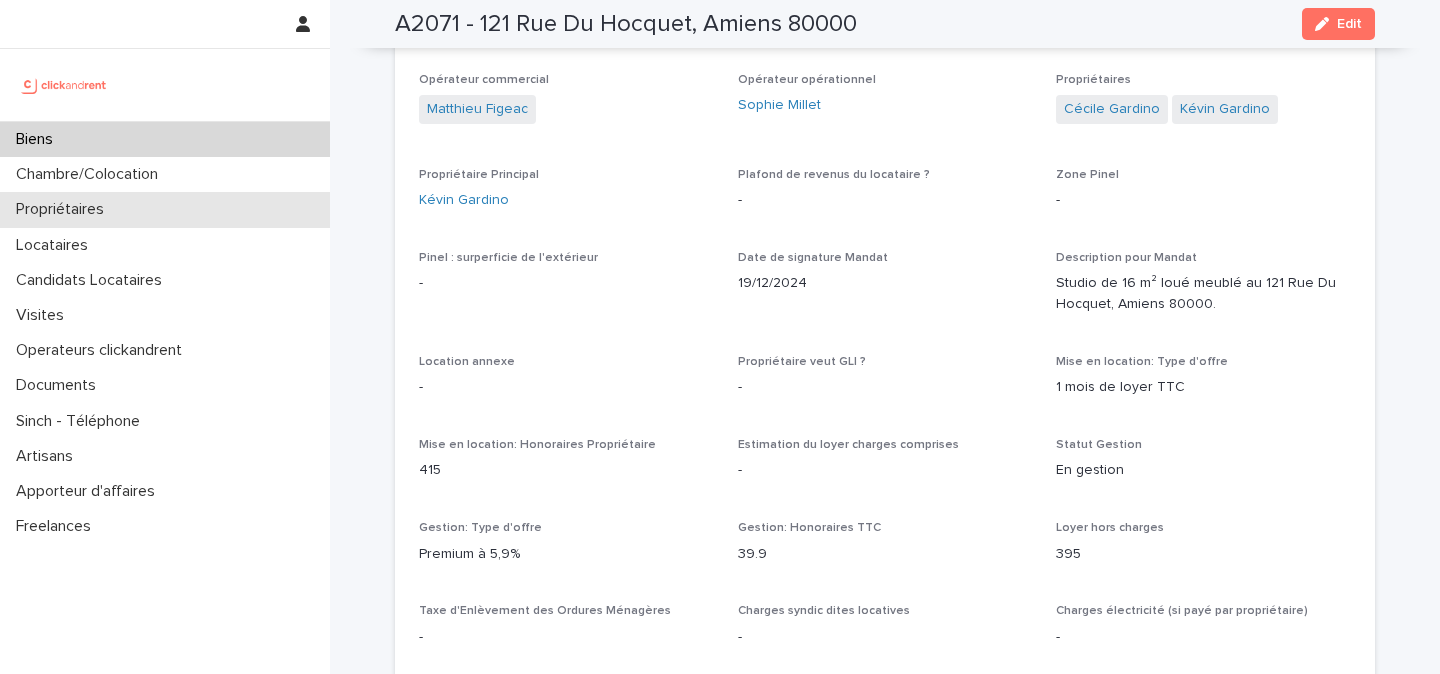 click on "Propriétaires" at bounding box center [165, 209] 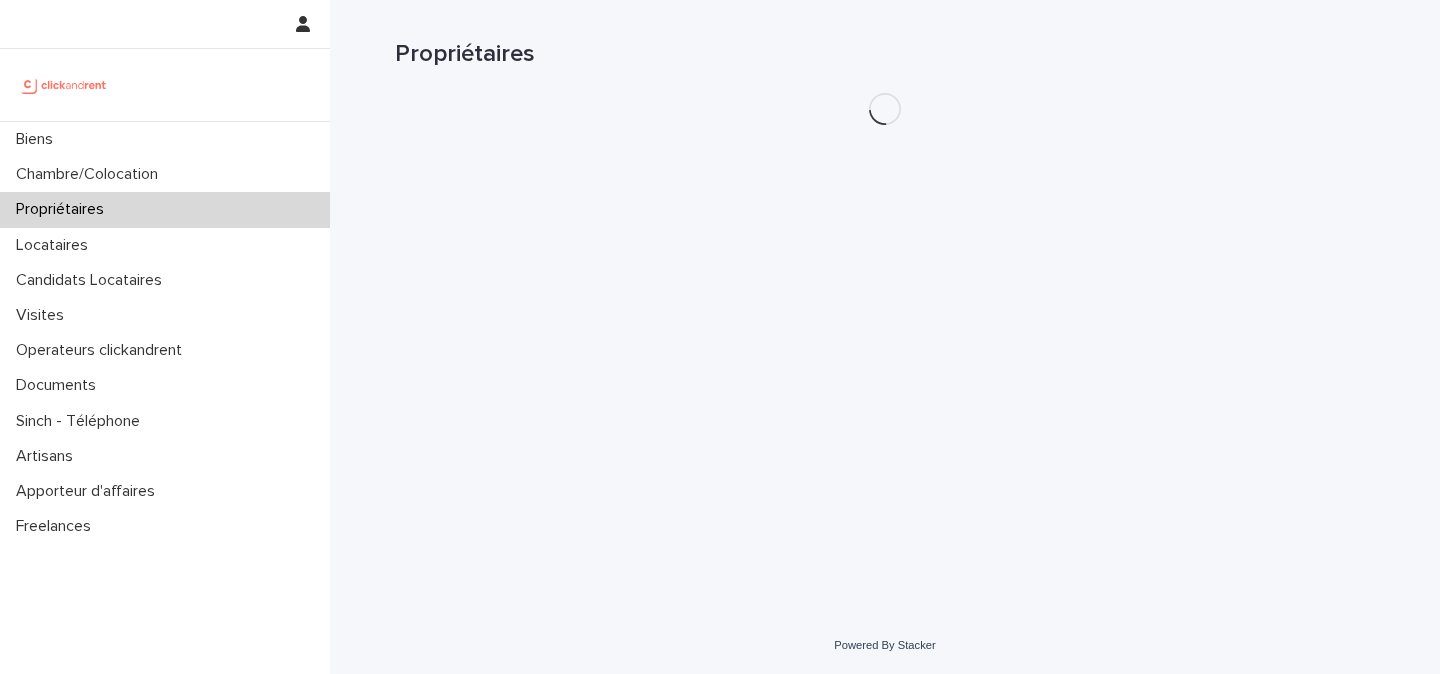 scroll, scrollTop: 0, scrollLeft: 0, axis: both 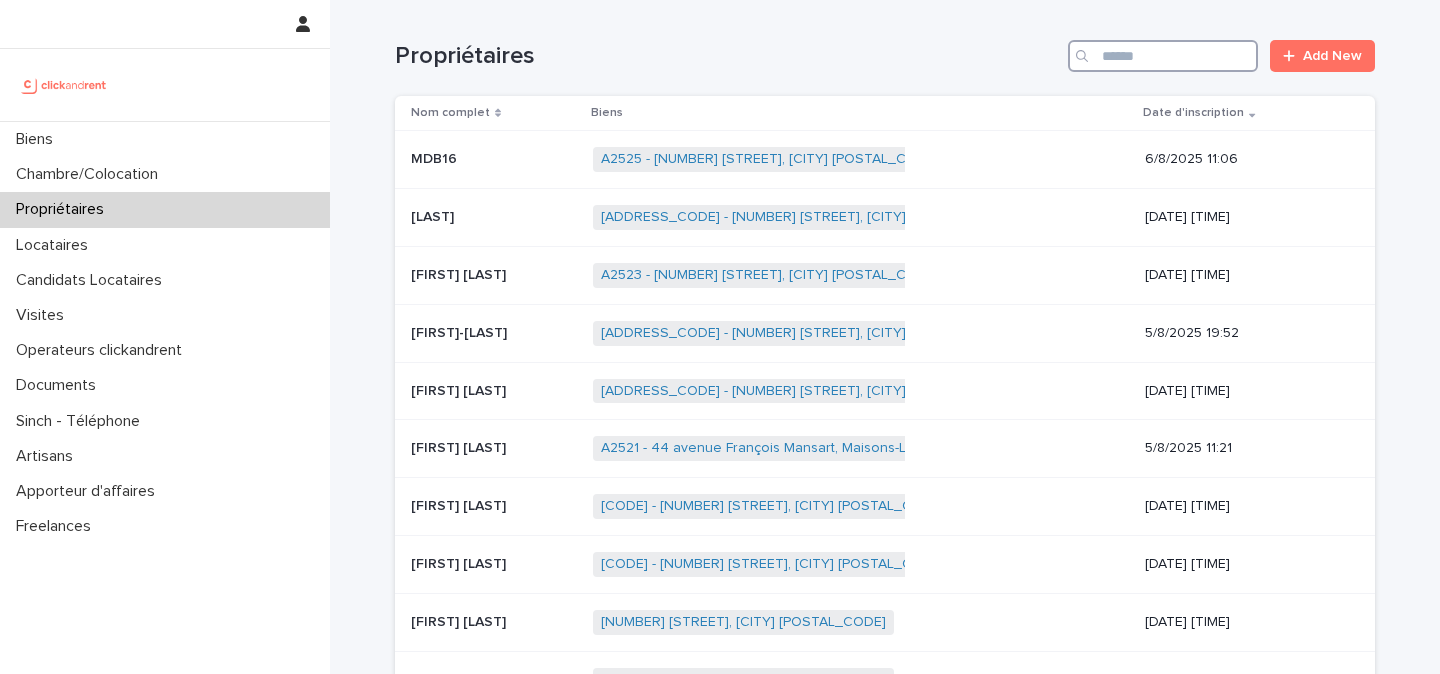 click at bounding box center [1163, 56] 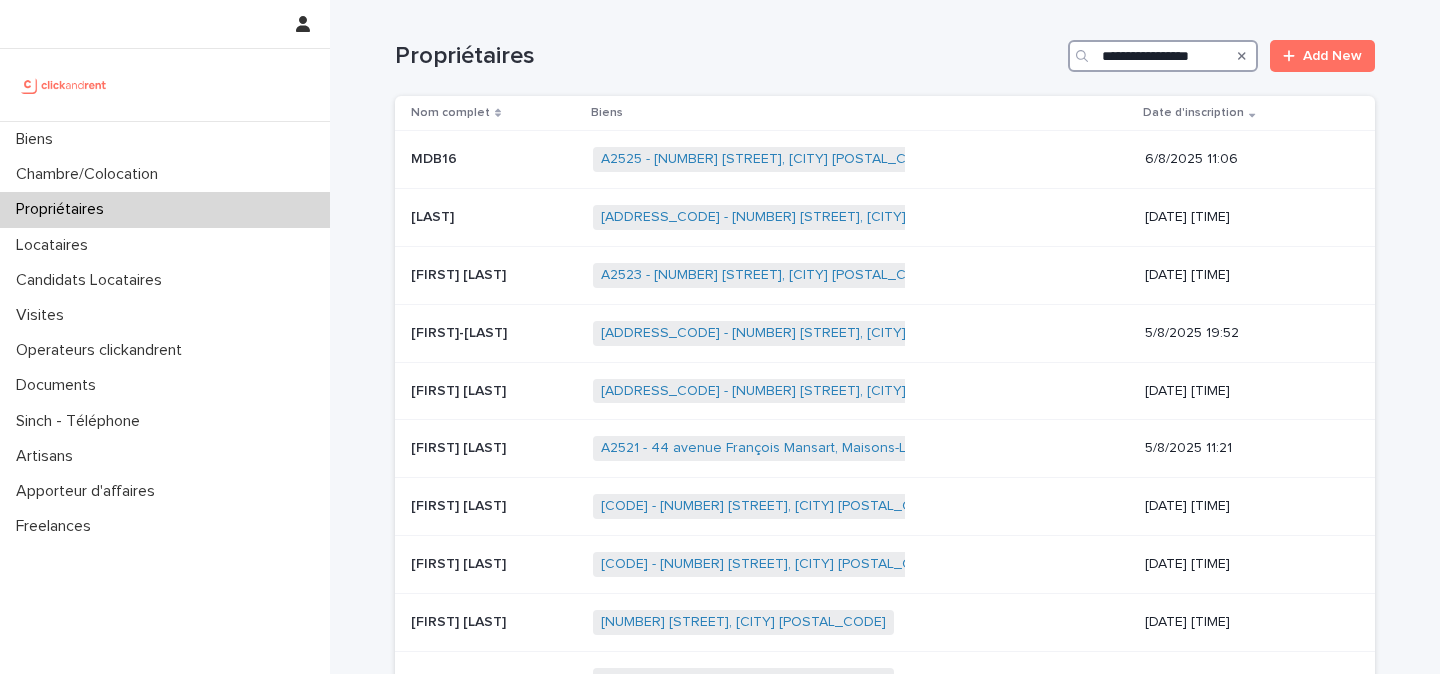 type on "**********" 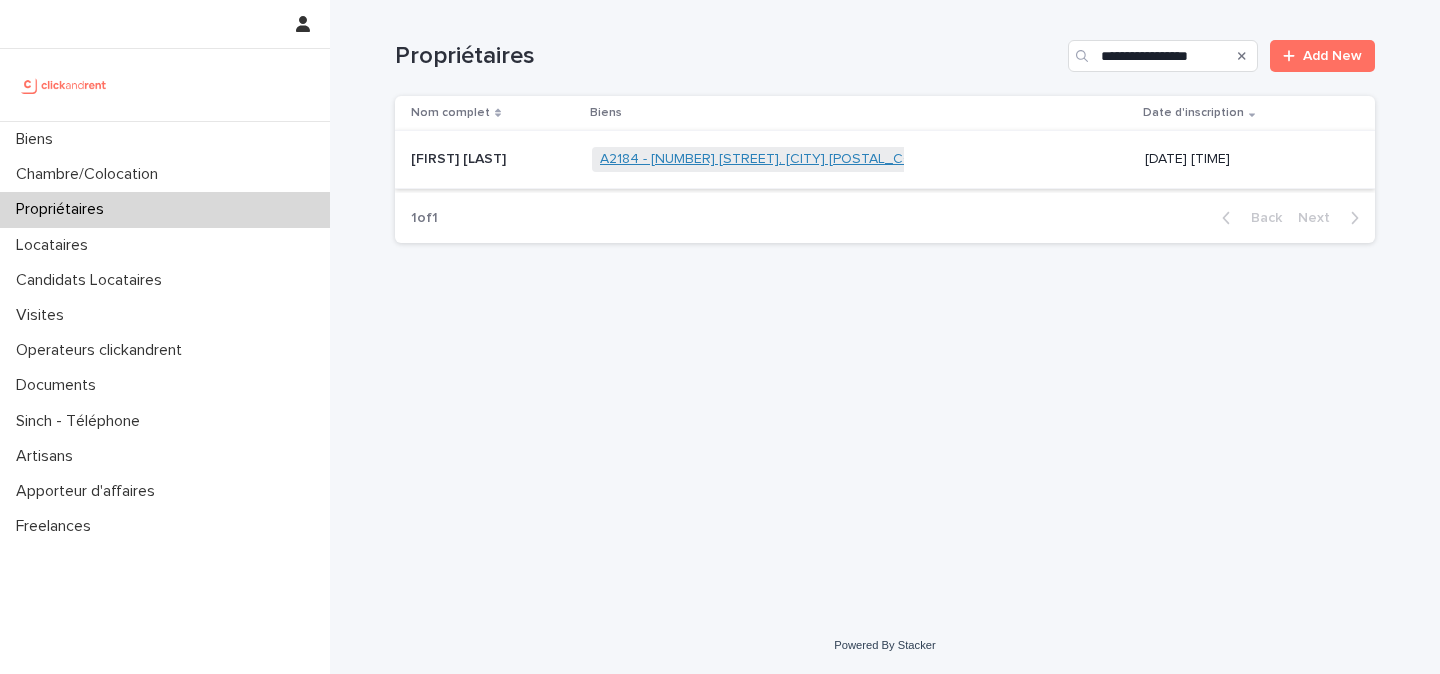 click on "A2184 - 59 rue Pierre Butin,  Pontoise 95300" at bounding box center (768, 159) 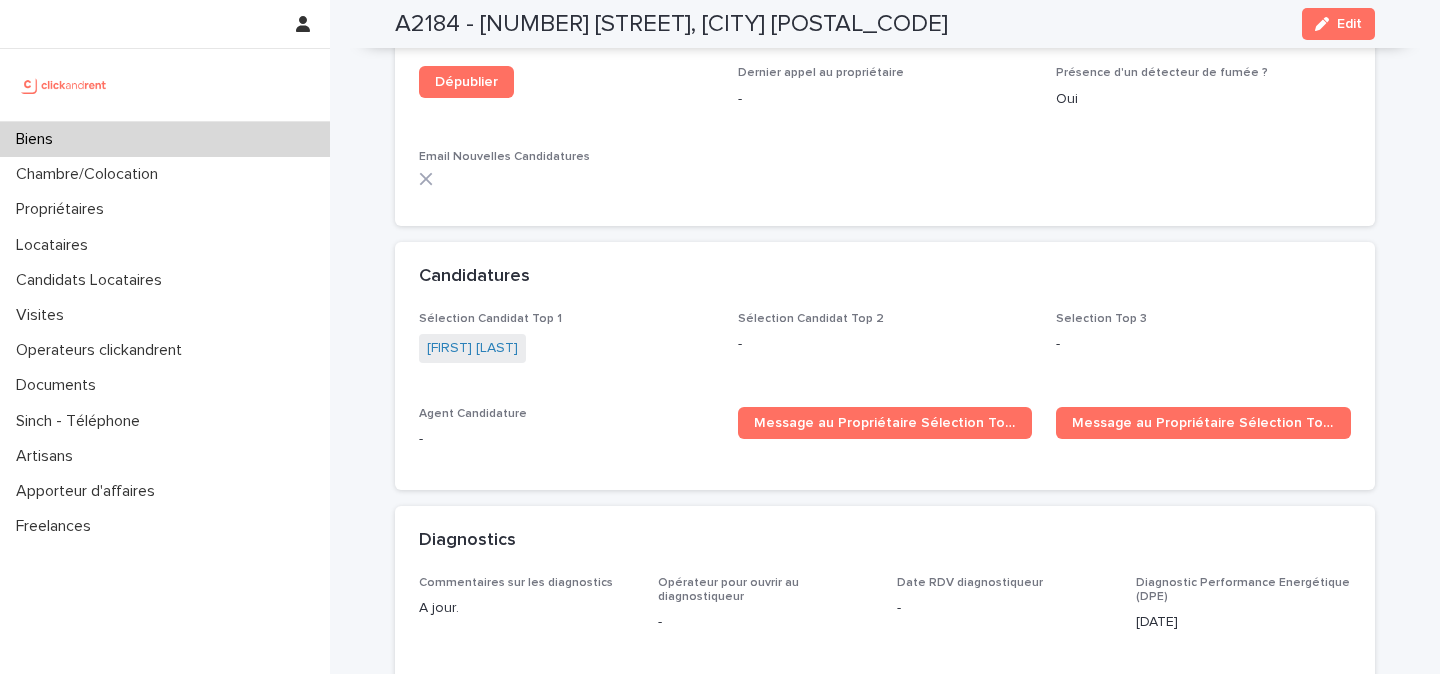 scroll, scrollTop: 5980, scrollLeft: 0, axis: vertical 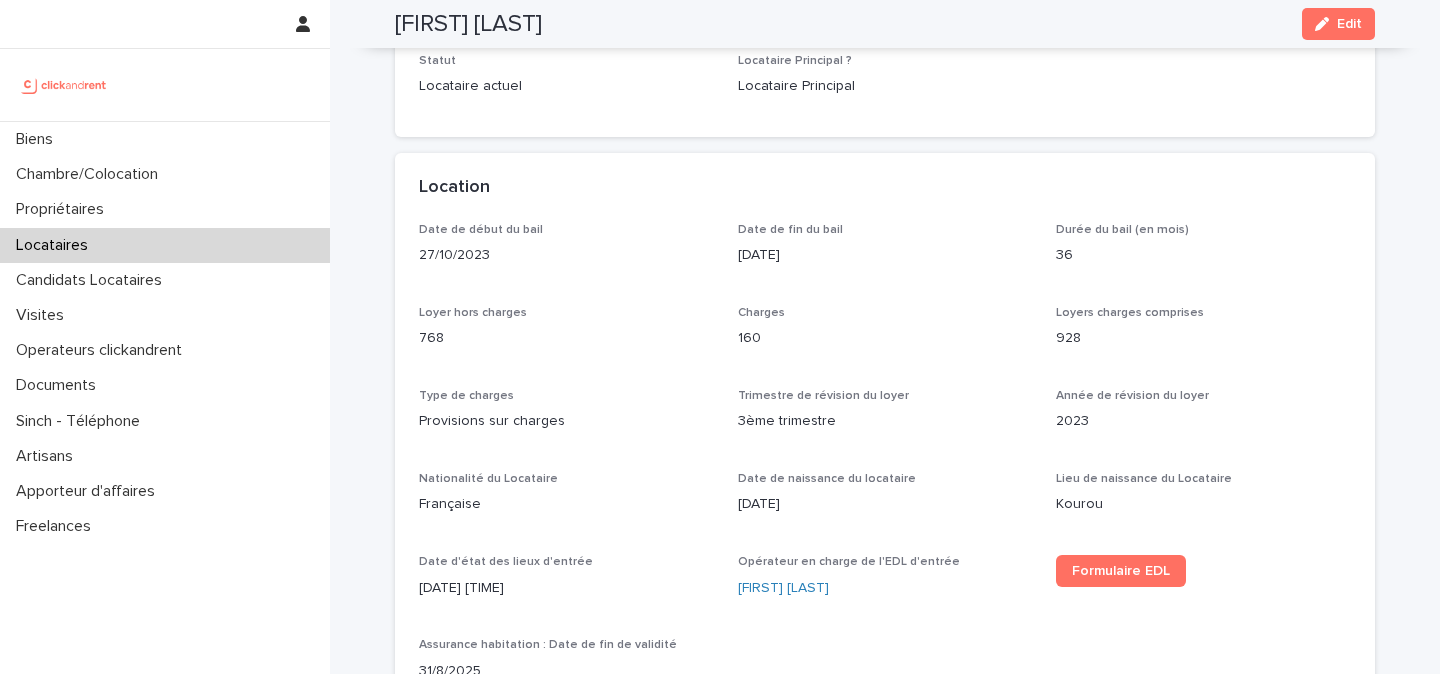 click on "Locataires" at bounding box center (56, 245) 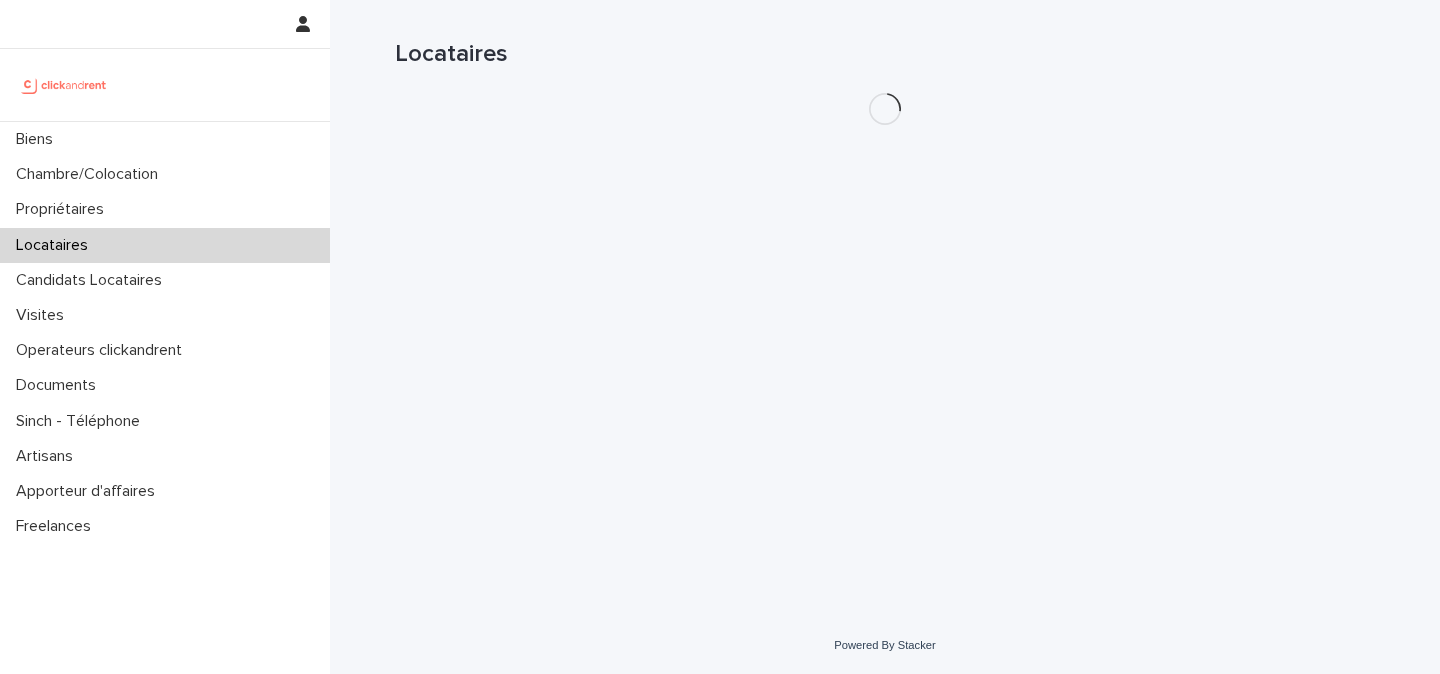 scroll, scrollTop: 0, scrollLeft: 0, axis: both 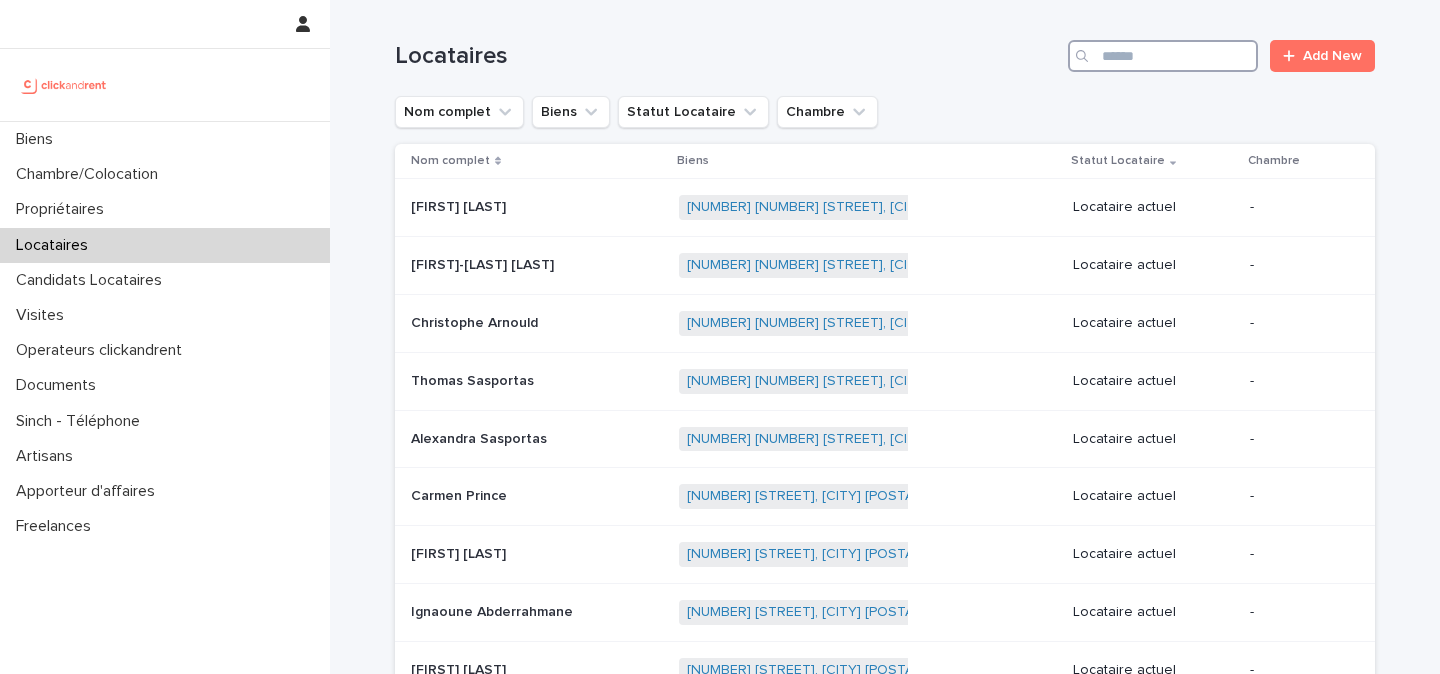click at bounding box center [1163, 56] 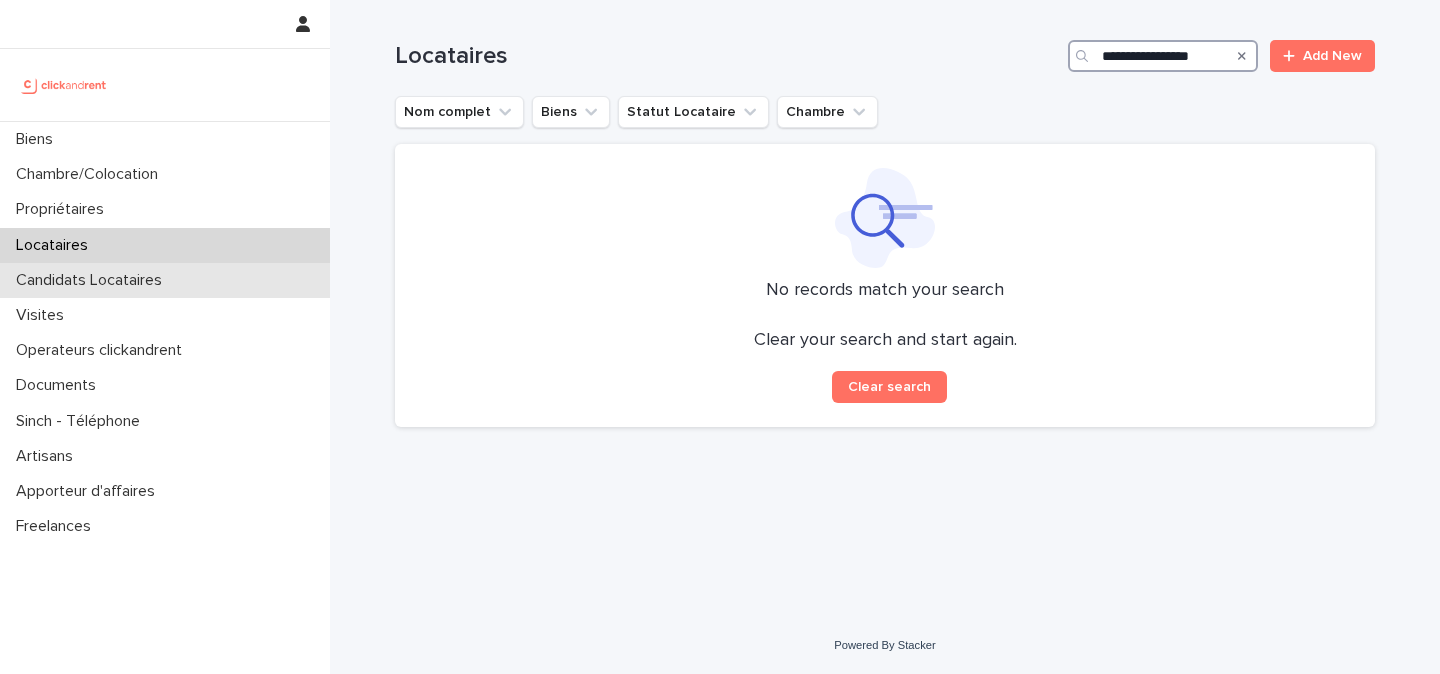 type on "**********" 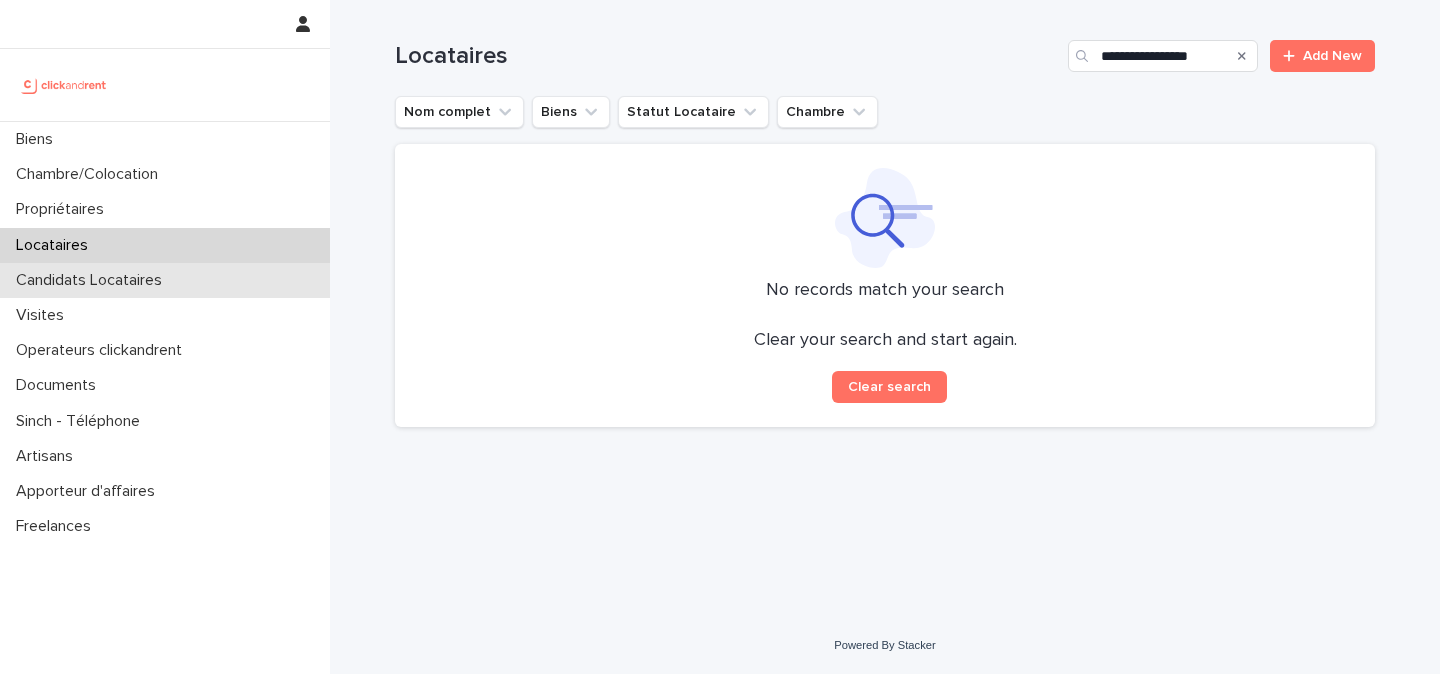 click on "Candidats Locataires" at bounding box center (165, 280) 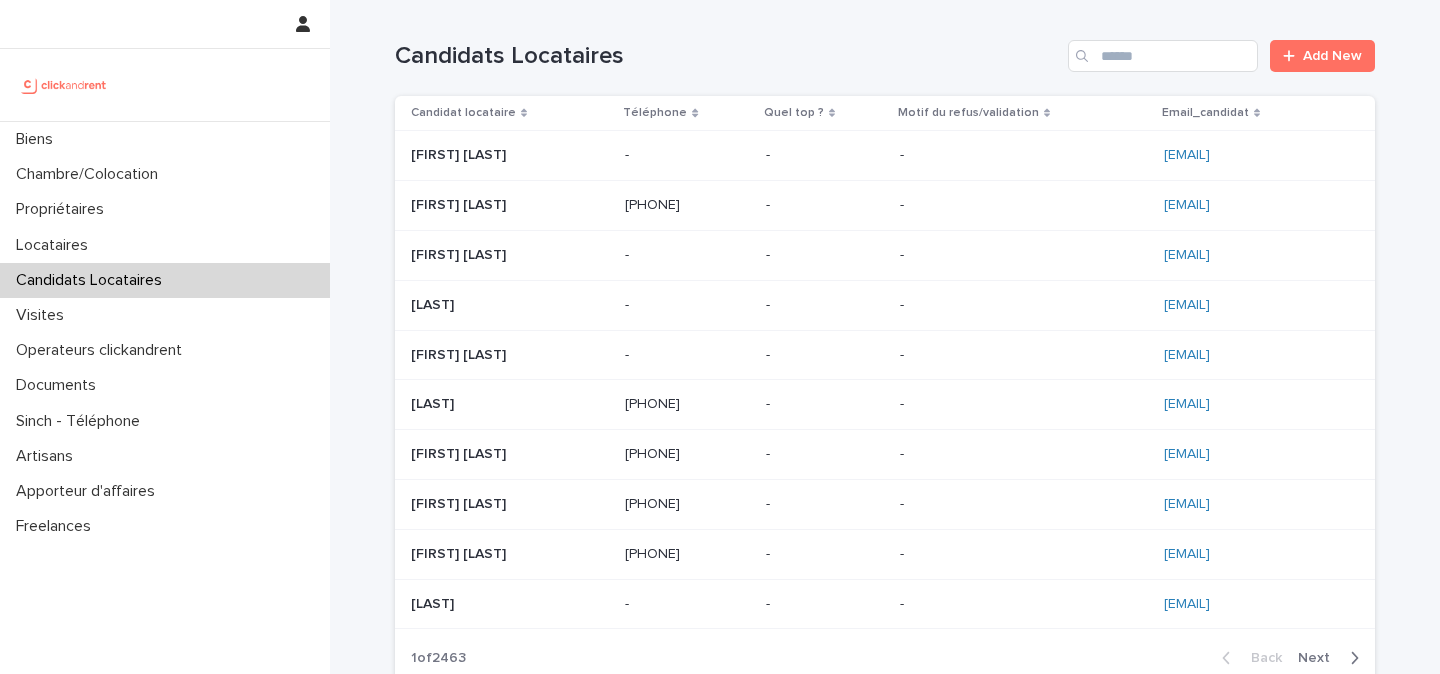click at bounding box center [1084, 56] 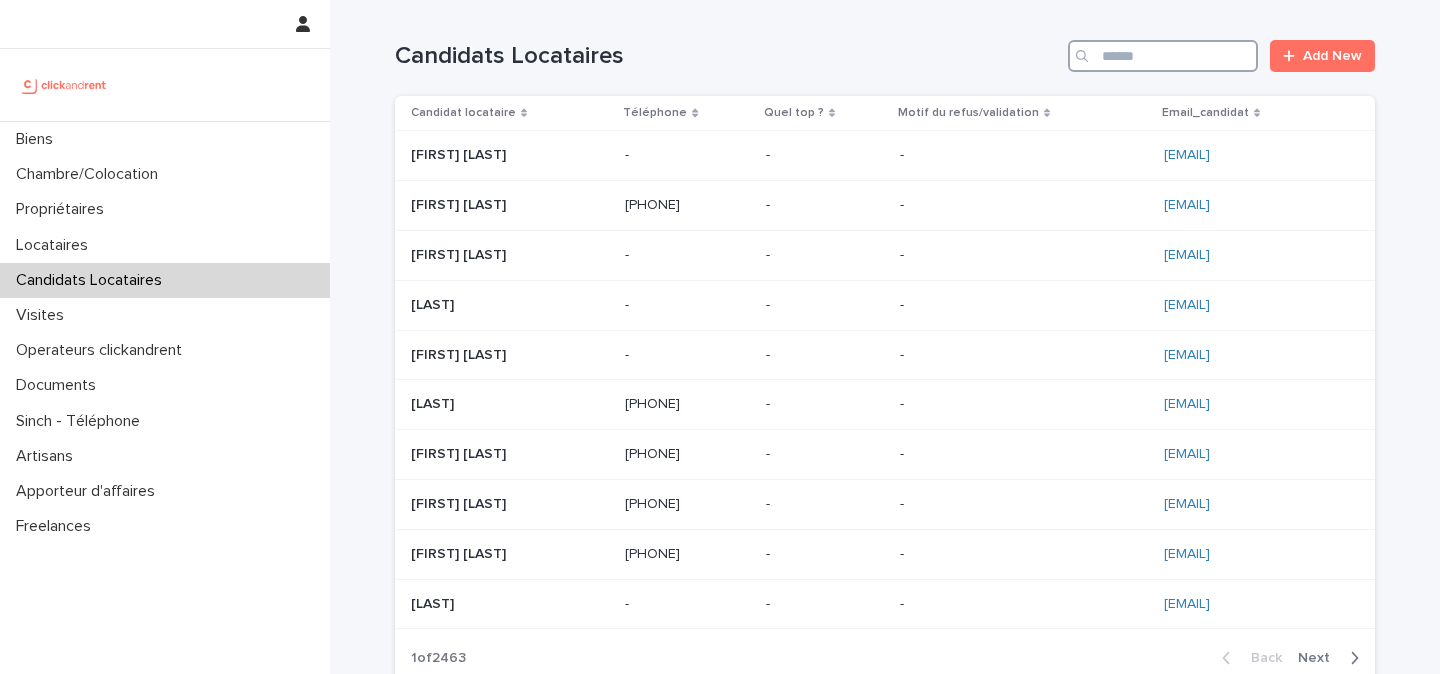 click at bounding box center (1163, 56) 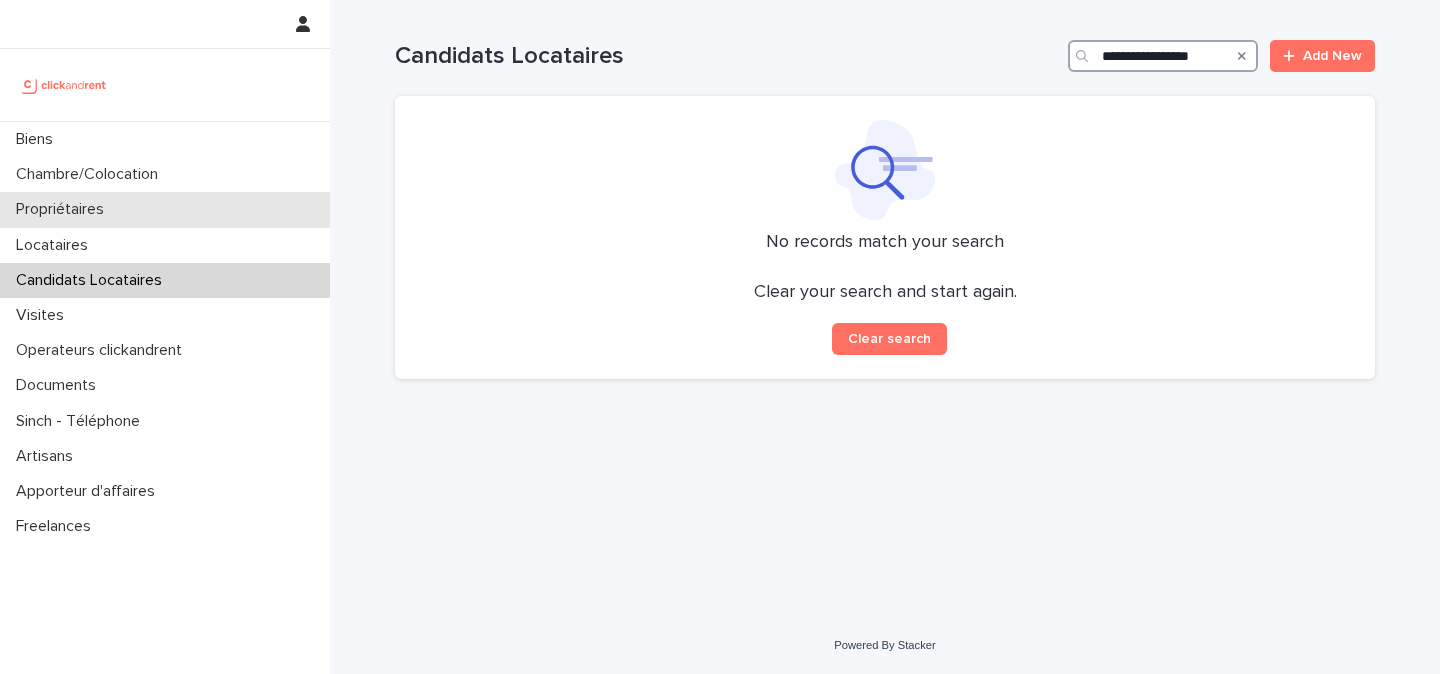 type on "**********" 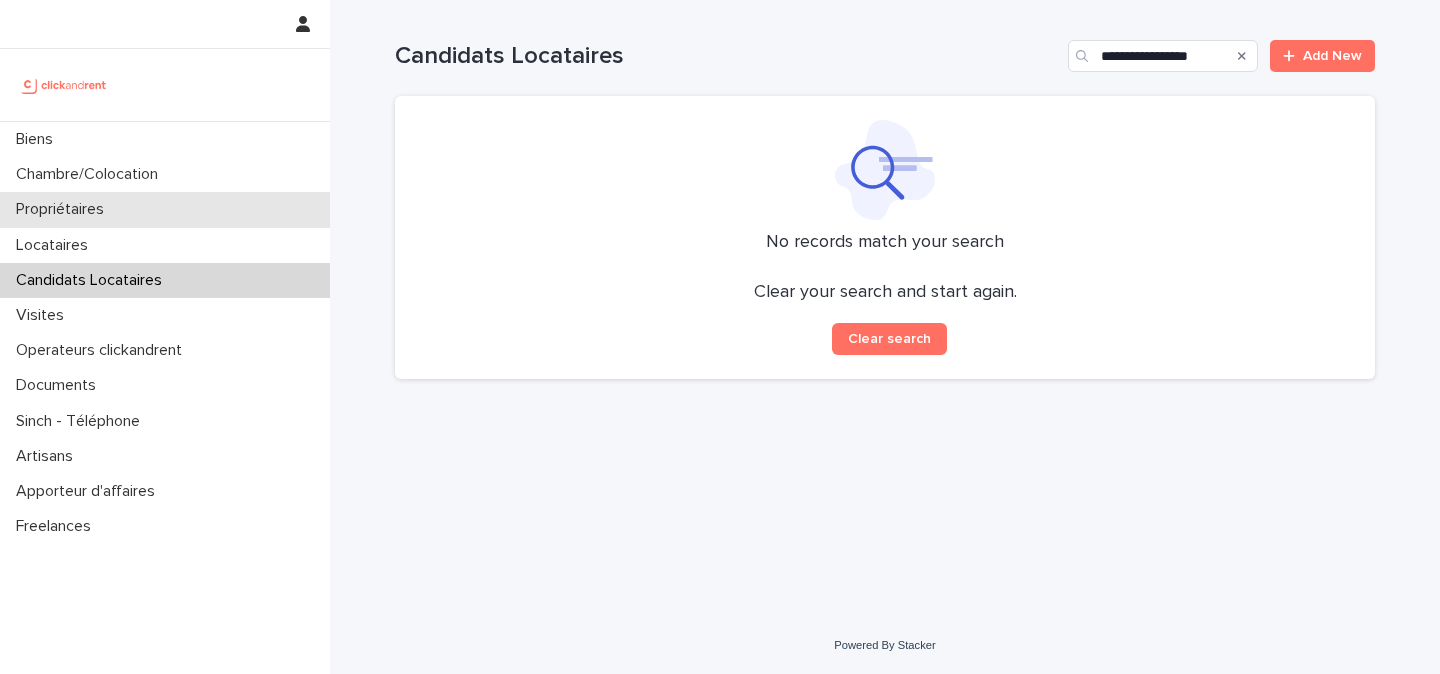click on "Propriétaires" at bounding box center [64, 209] 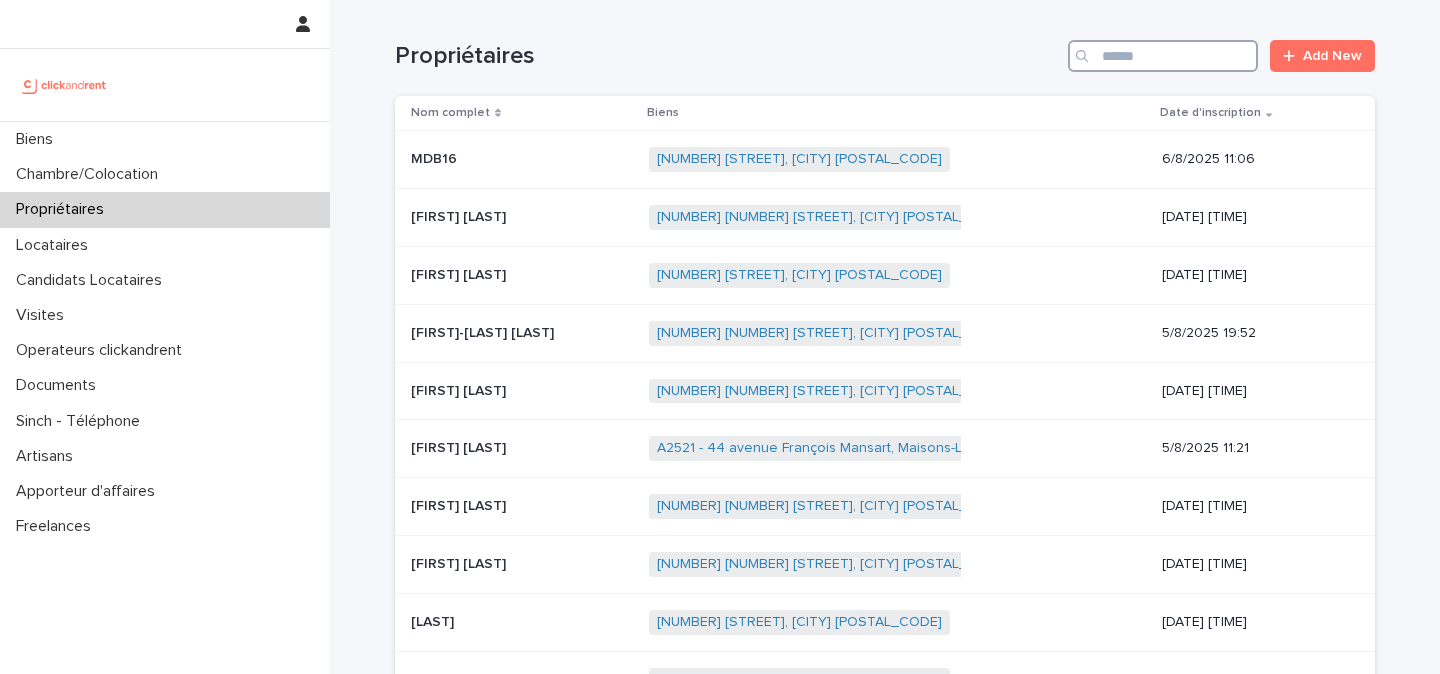 click at bounding box center [1163, 56] 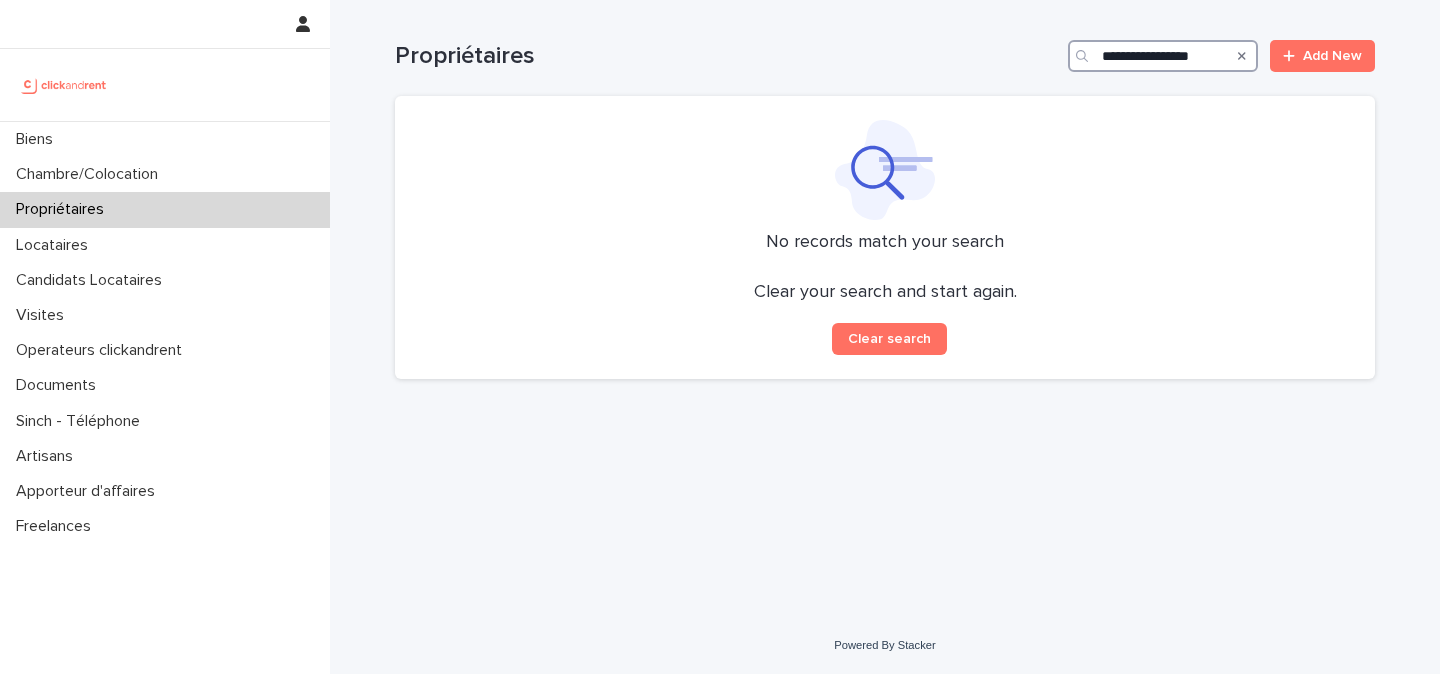 type on "**********" 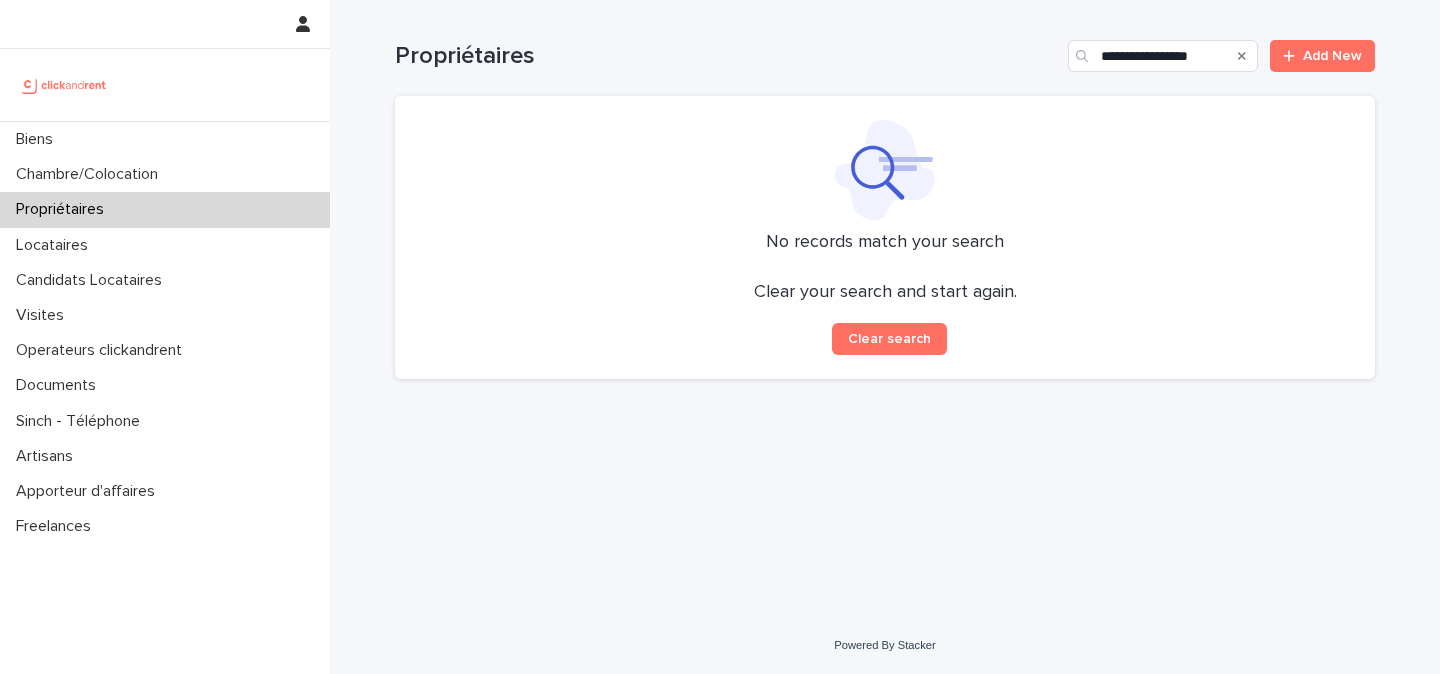 scroll, scrollTop: 0, scrollLeft: 0, axis: both 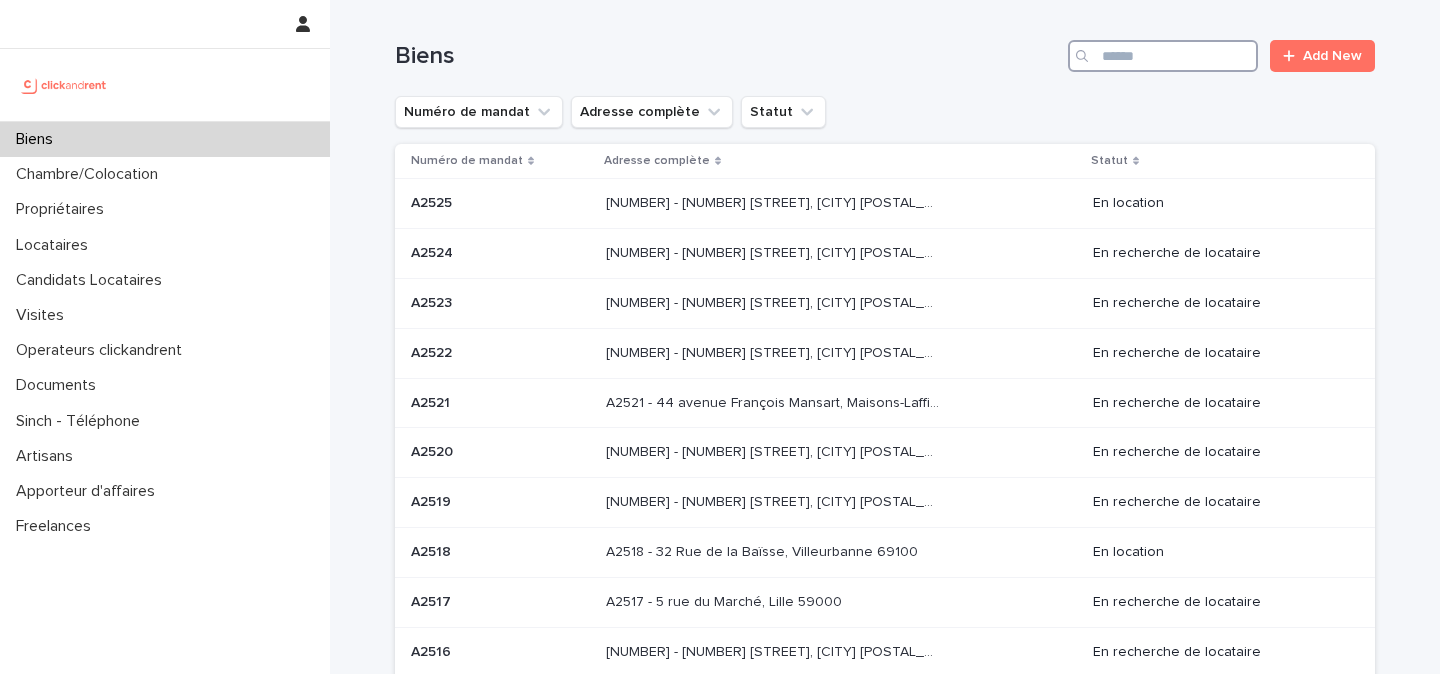 click at bounding box center (1163, 56) 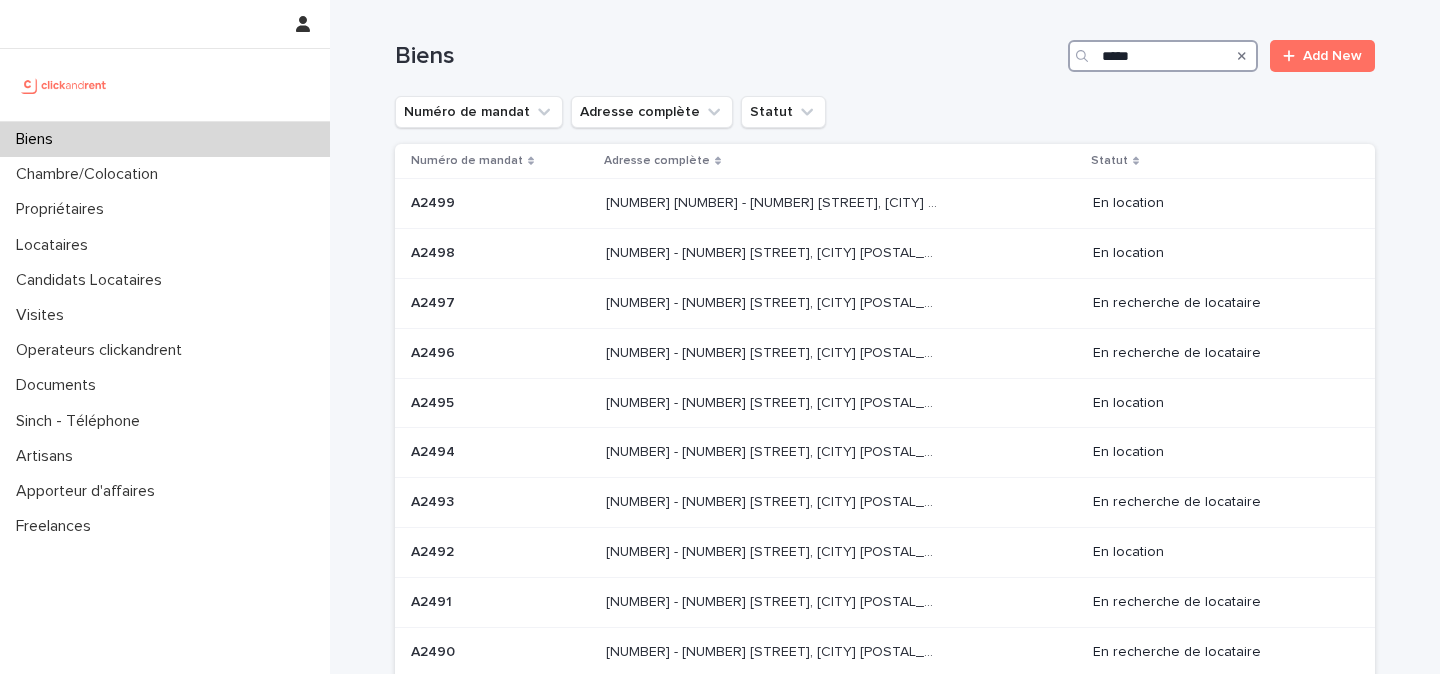 type on "*****" 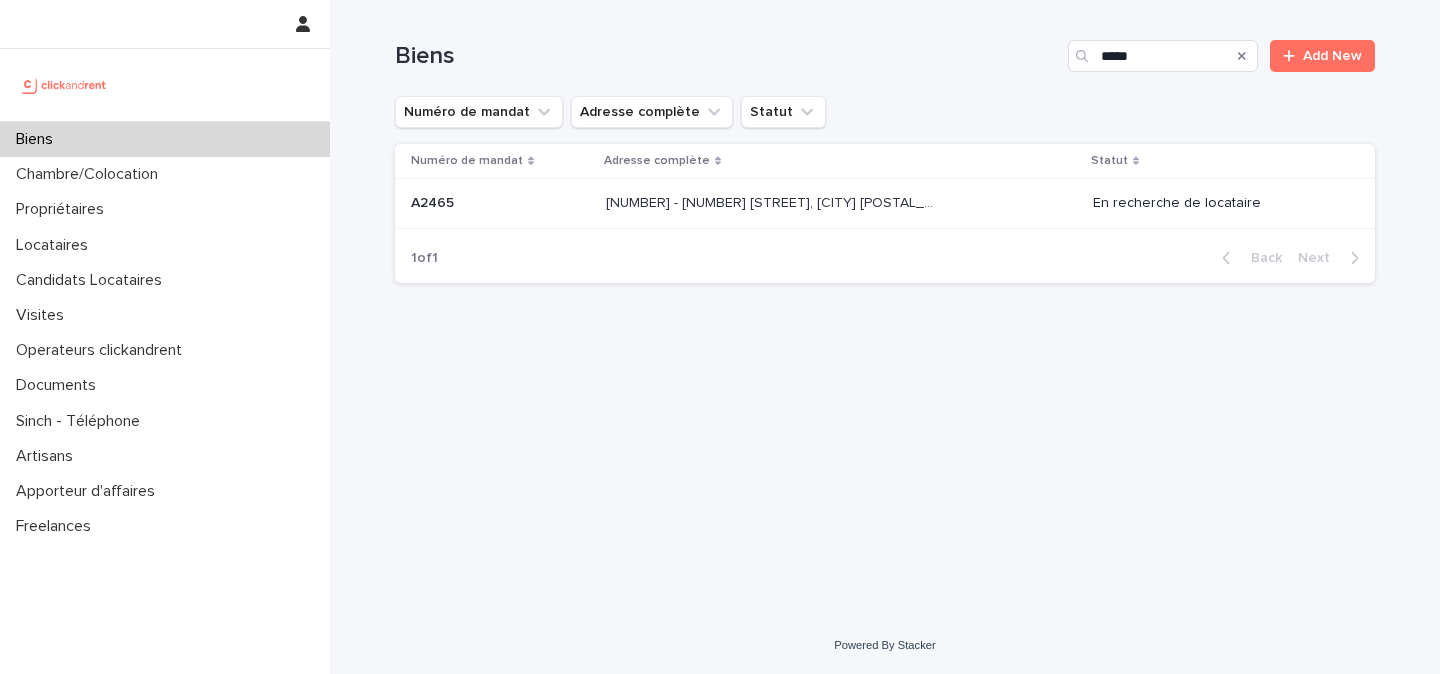 click on "A2465 - 14 rue de la Merci,  Montpellier 34000 A2465 - 14 rue de la Merci,  Montpellier 34000" at bounding box center [841, 204] 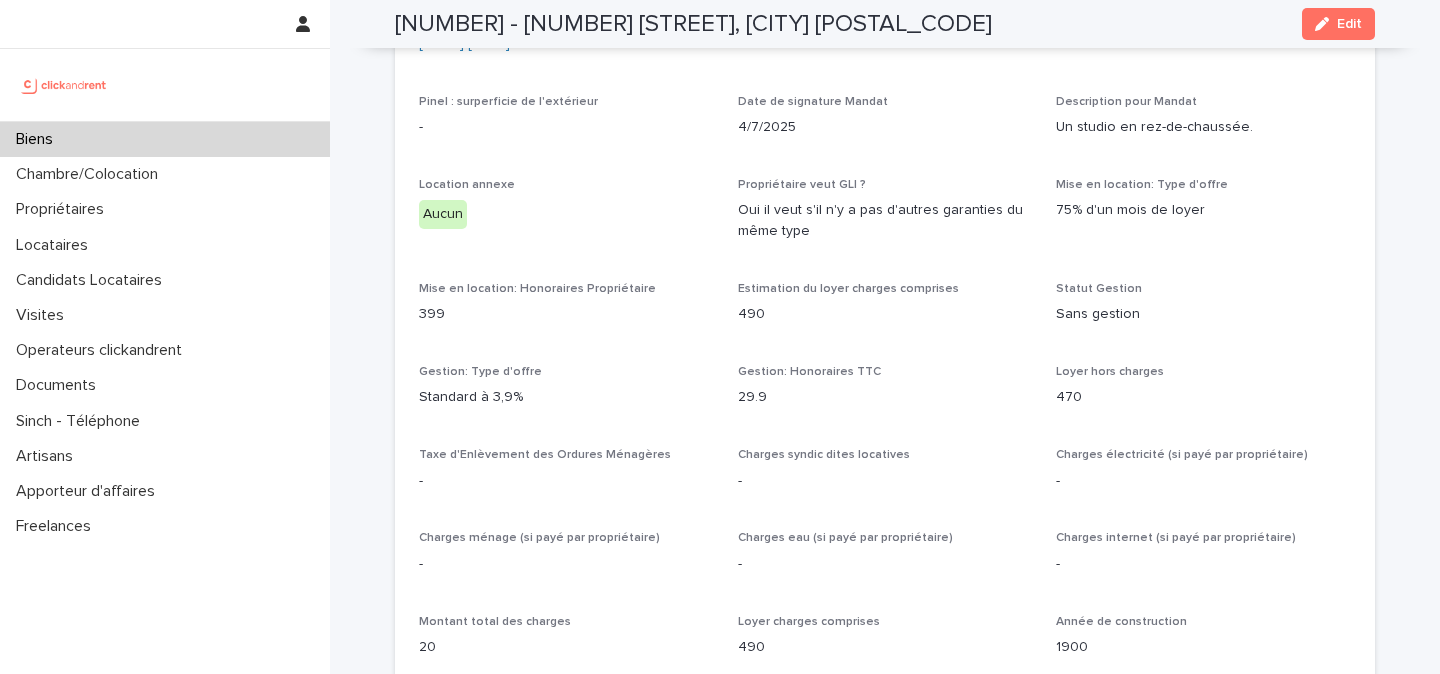 scroll, scrollTop: 1458, scrollLeft: 0, axis: vertical 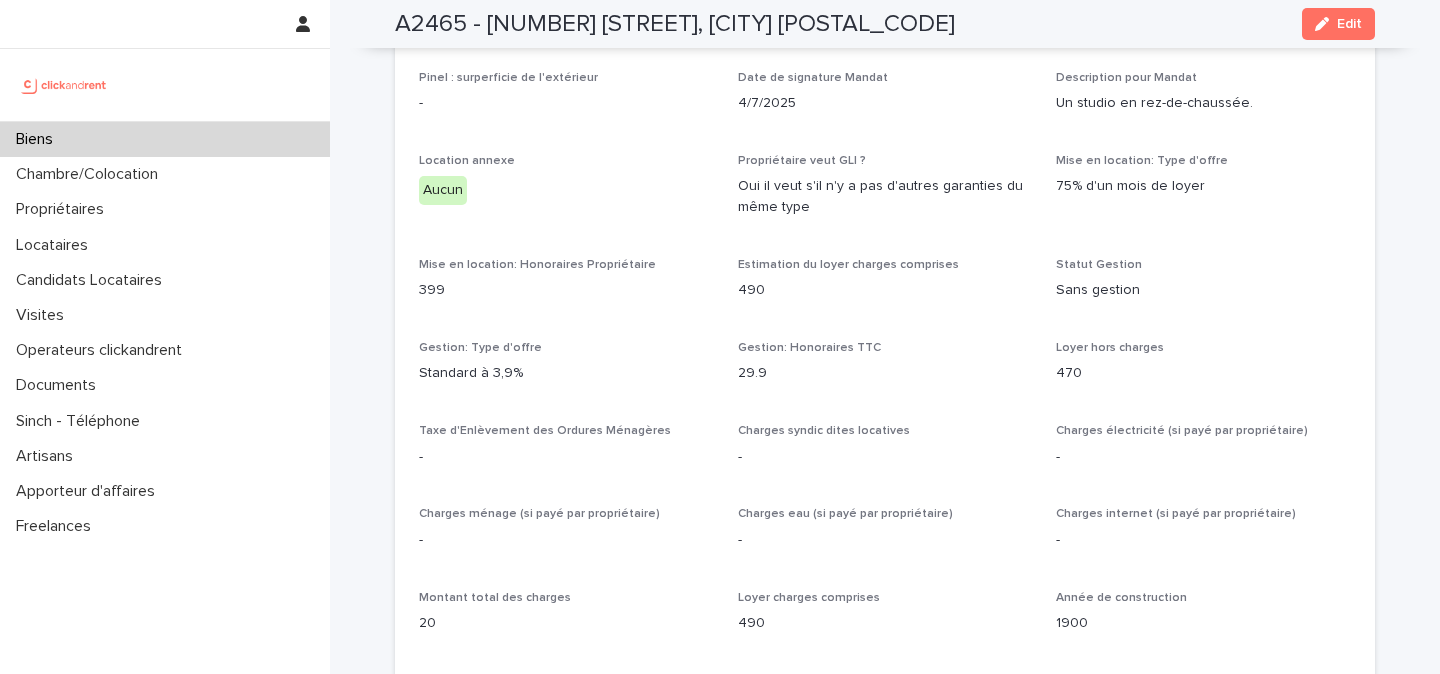 click at bounding box center [64, 85] 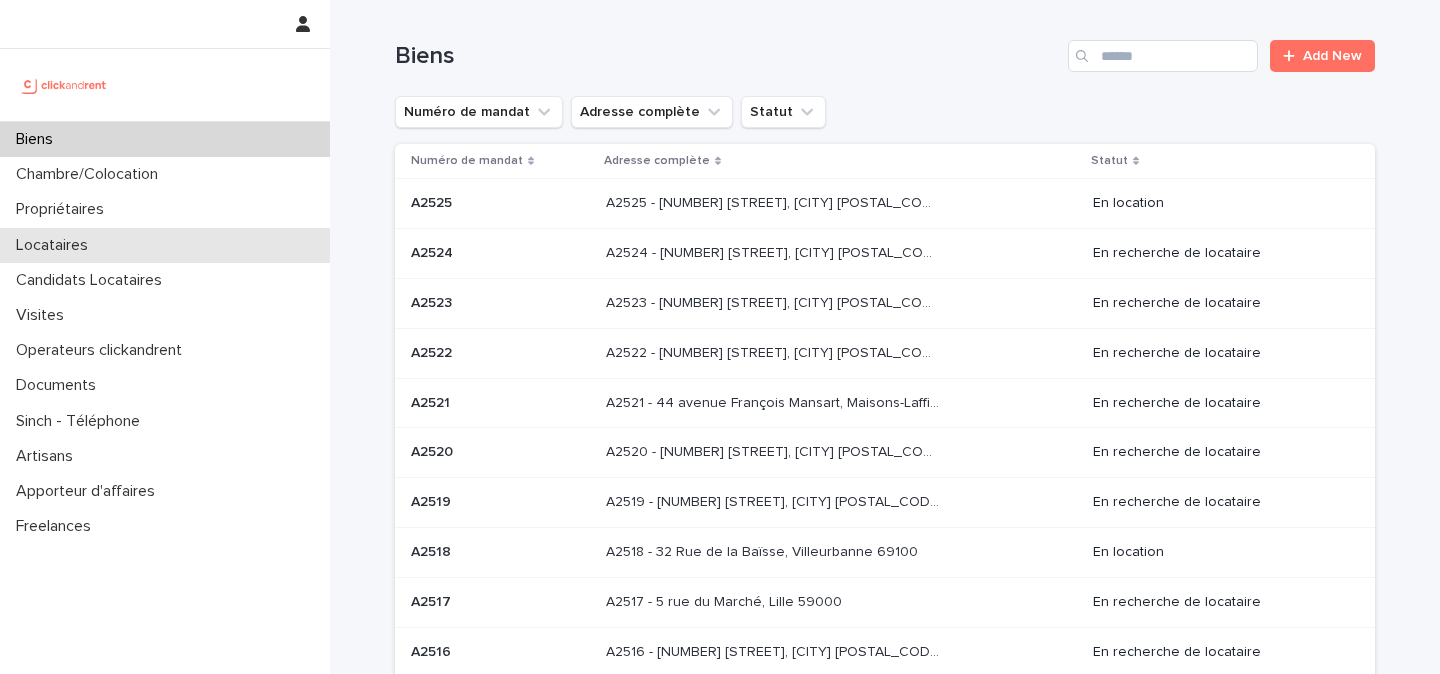 click on "Locataires" at bounding box center (165, 245) 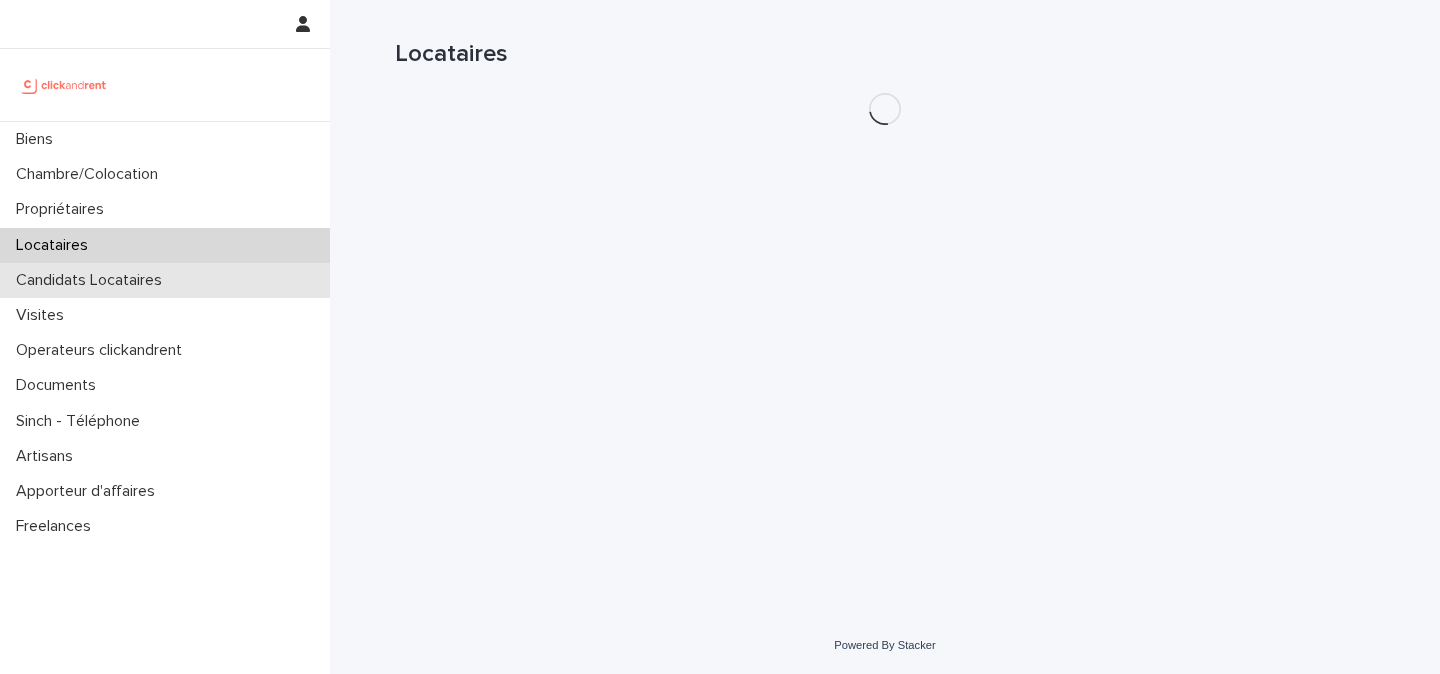 click on "Candidats Locataires" at bounding box center (165, 280) 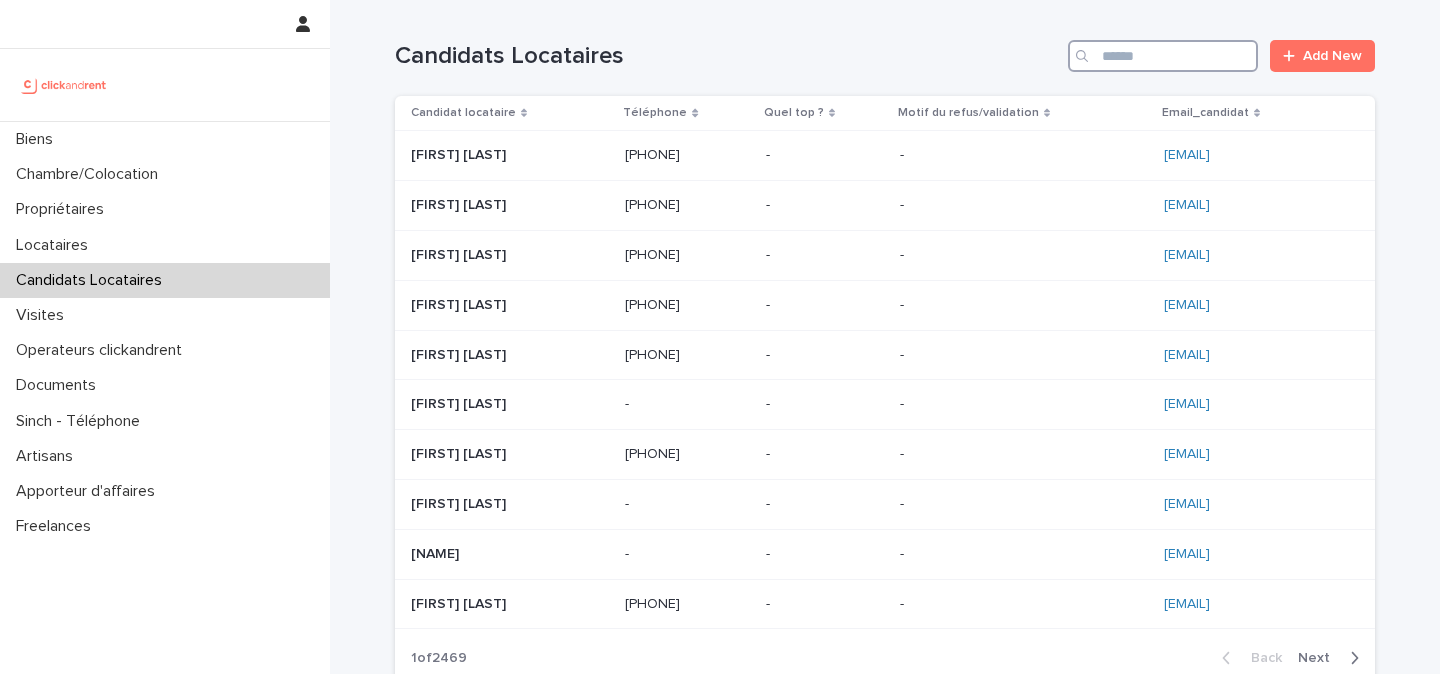click at bounding box center [1163, 56] 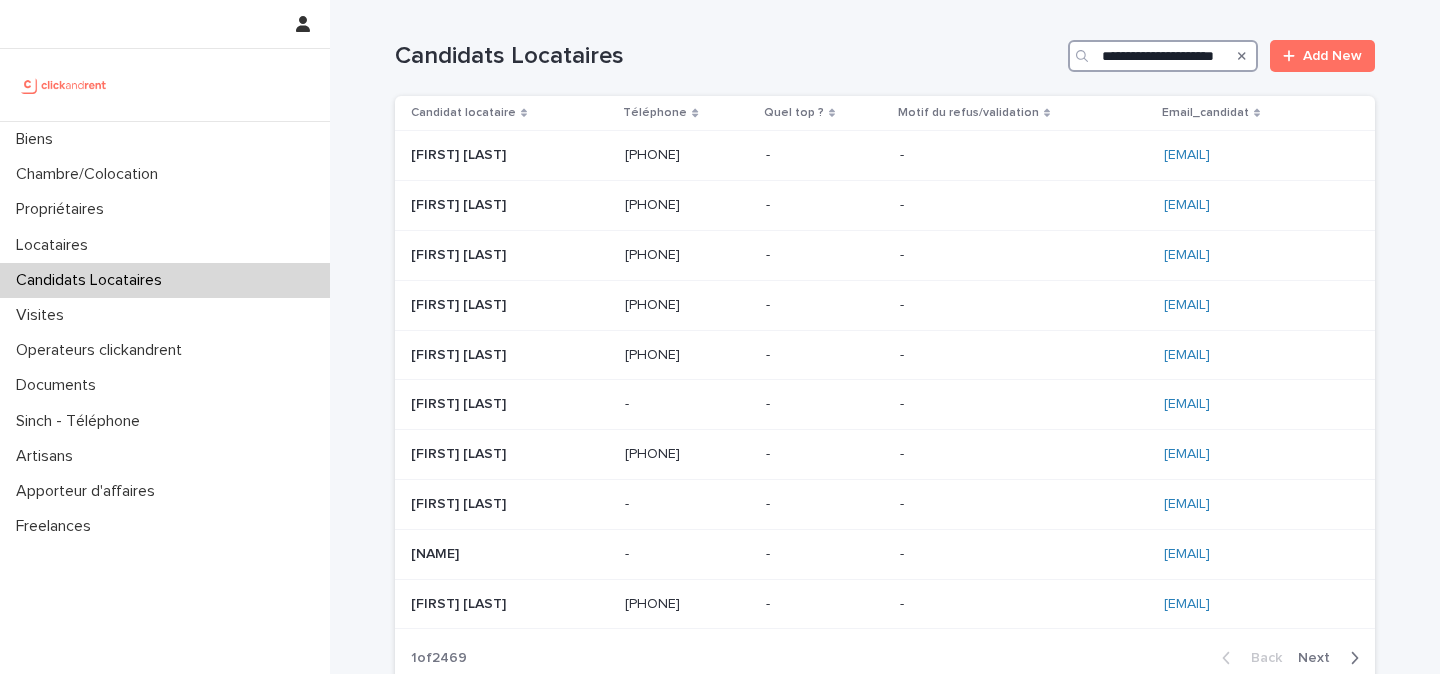 scroll, scrollTop: 0, scrollLeft: 22, axis: horizontal 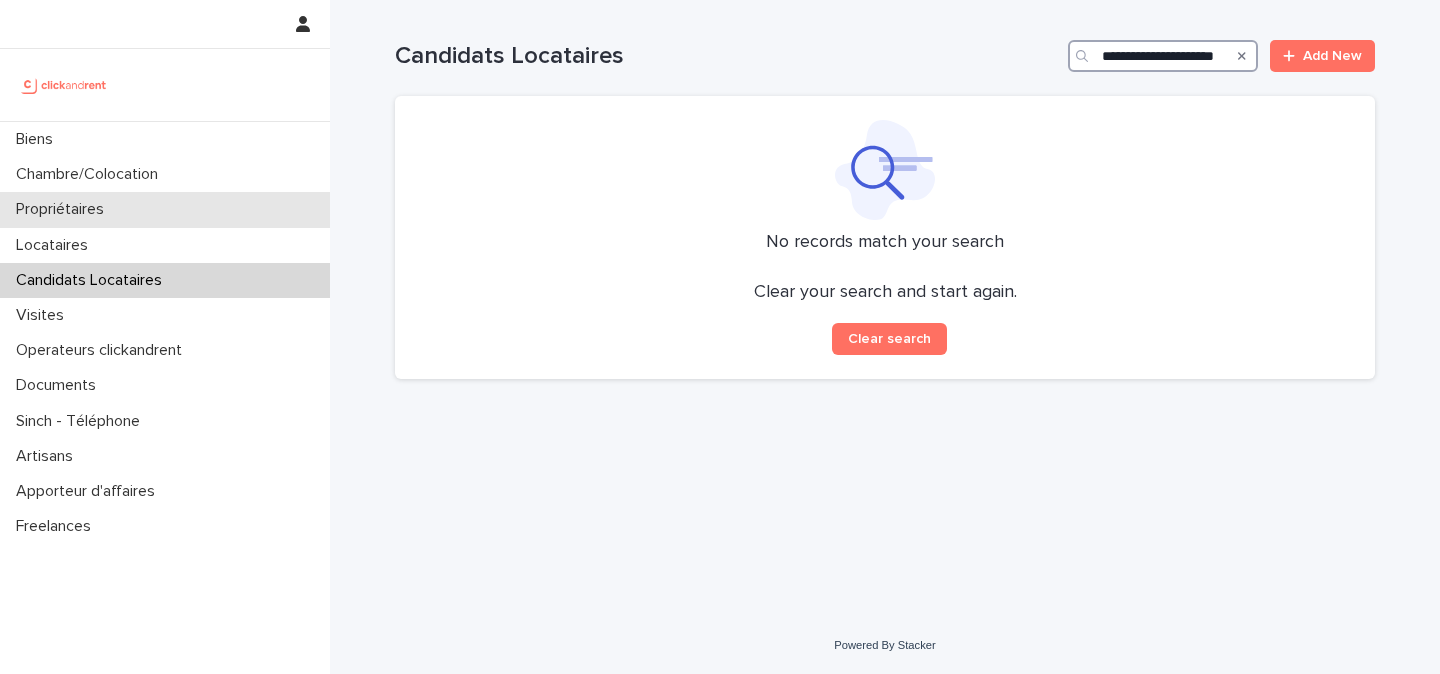 type on "**********" 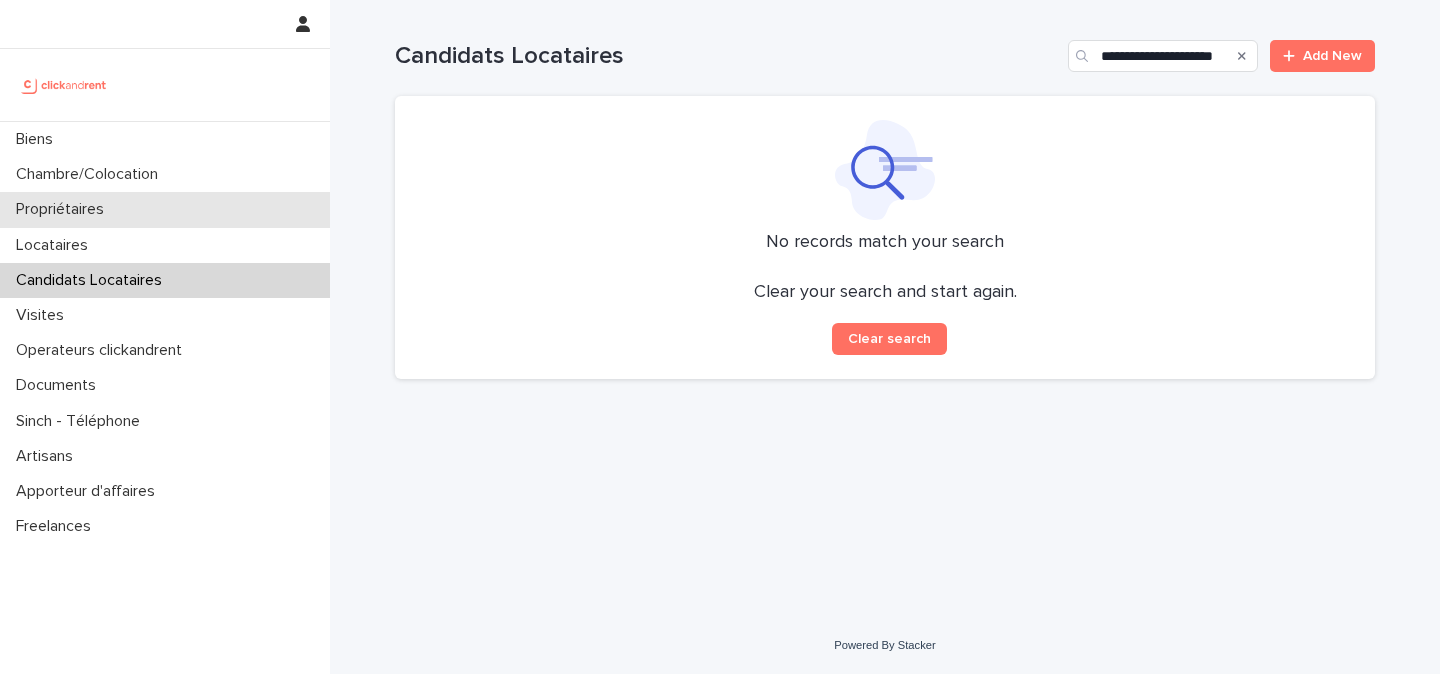 click on "Propriétaires" at bounding box center [165, 209] 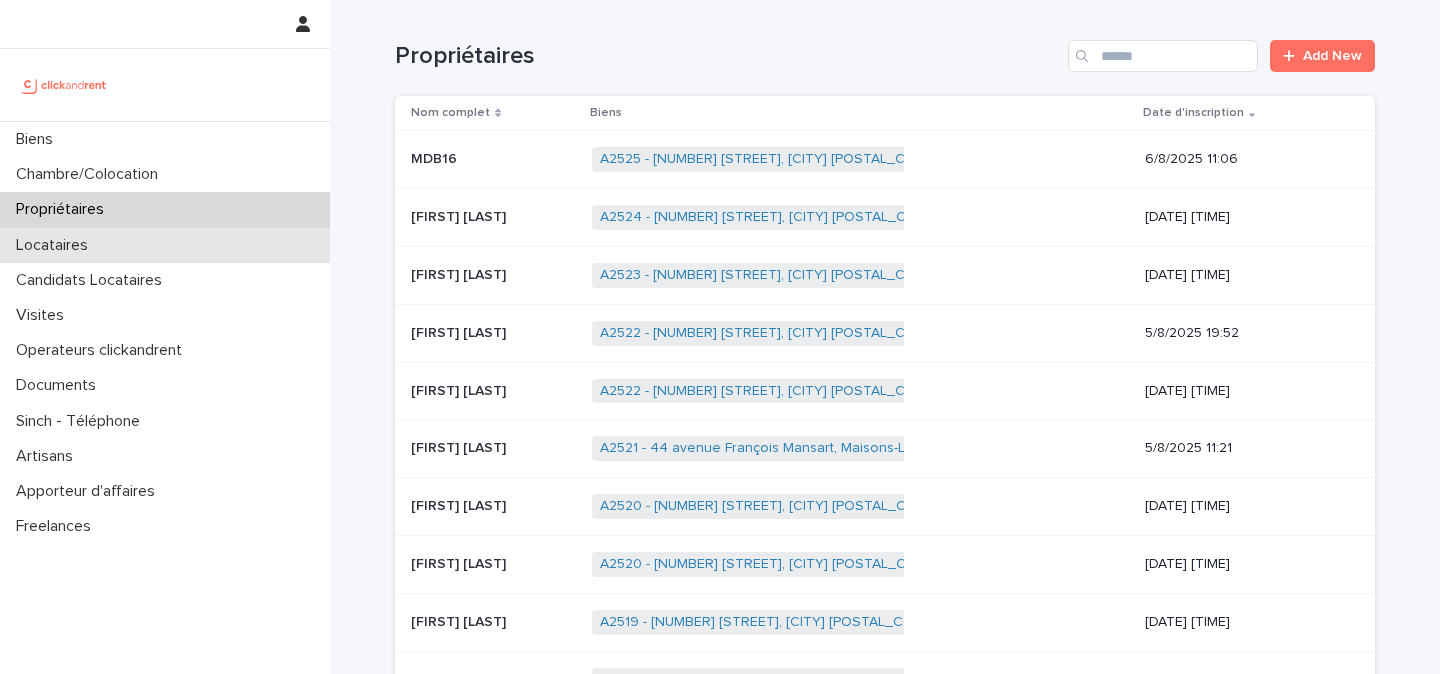 click on "Locataires" at bounding box center [165, 245] 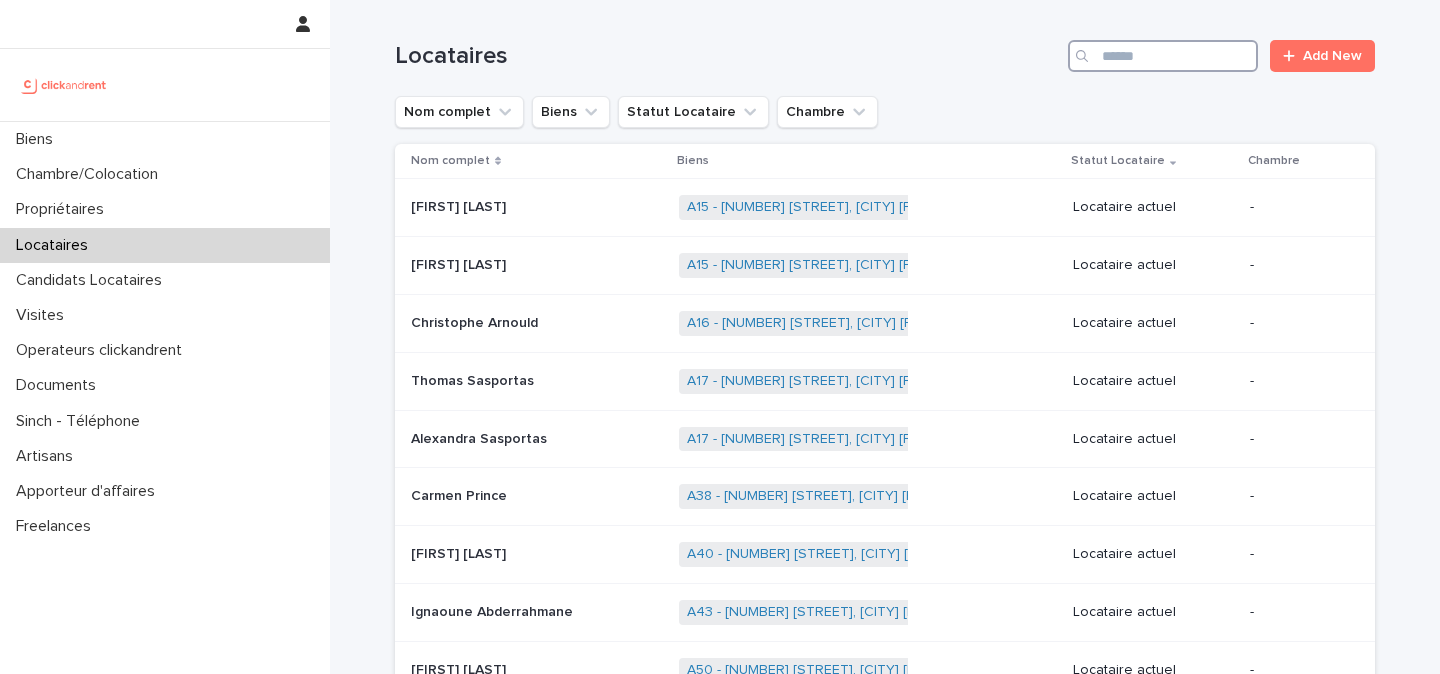 click at bounding box center (1163, 56) 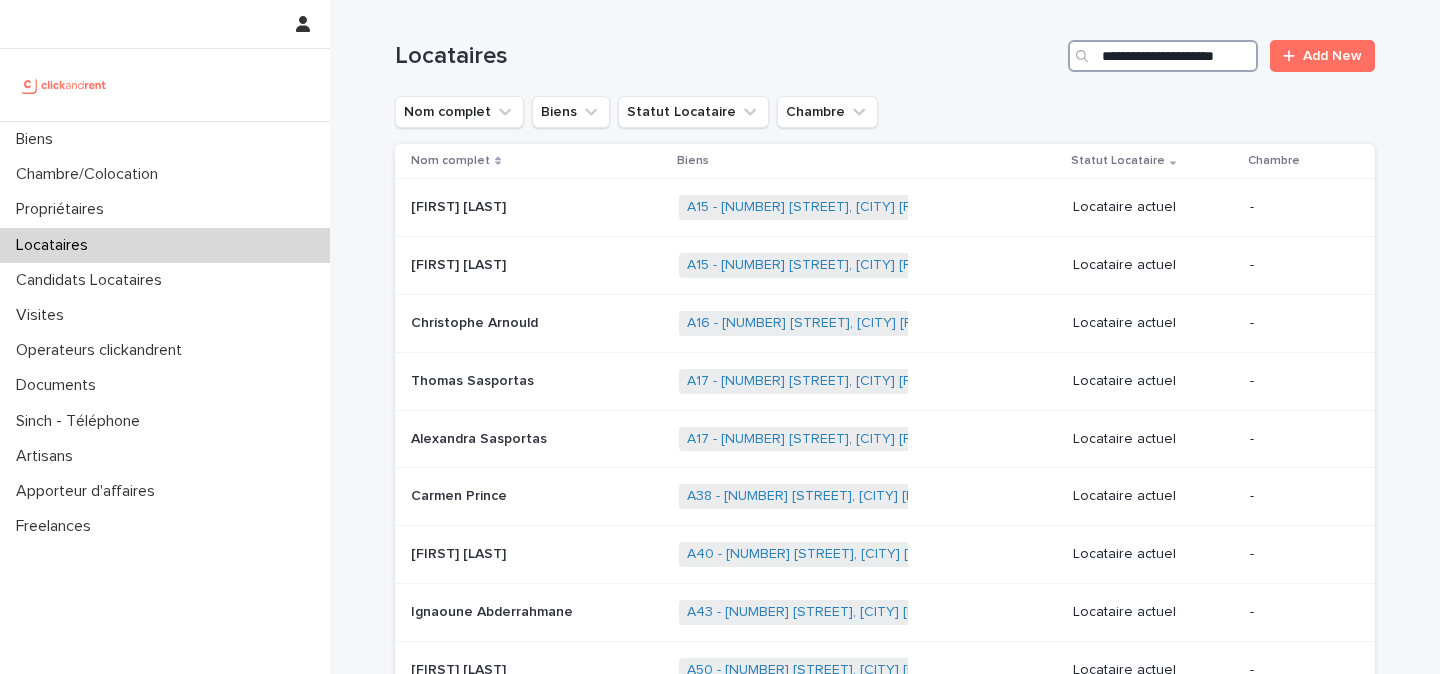scroll, scrollTop: 0, scrollLeft: 22, axis: horizontal 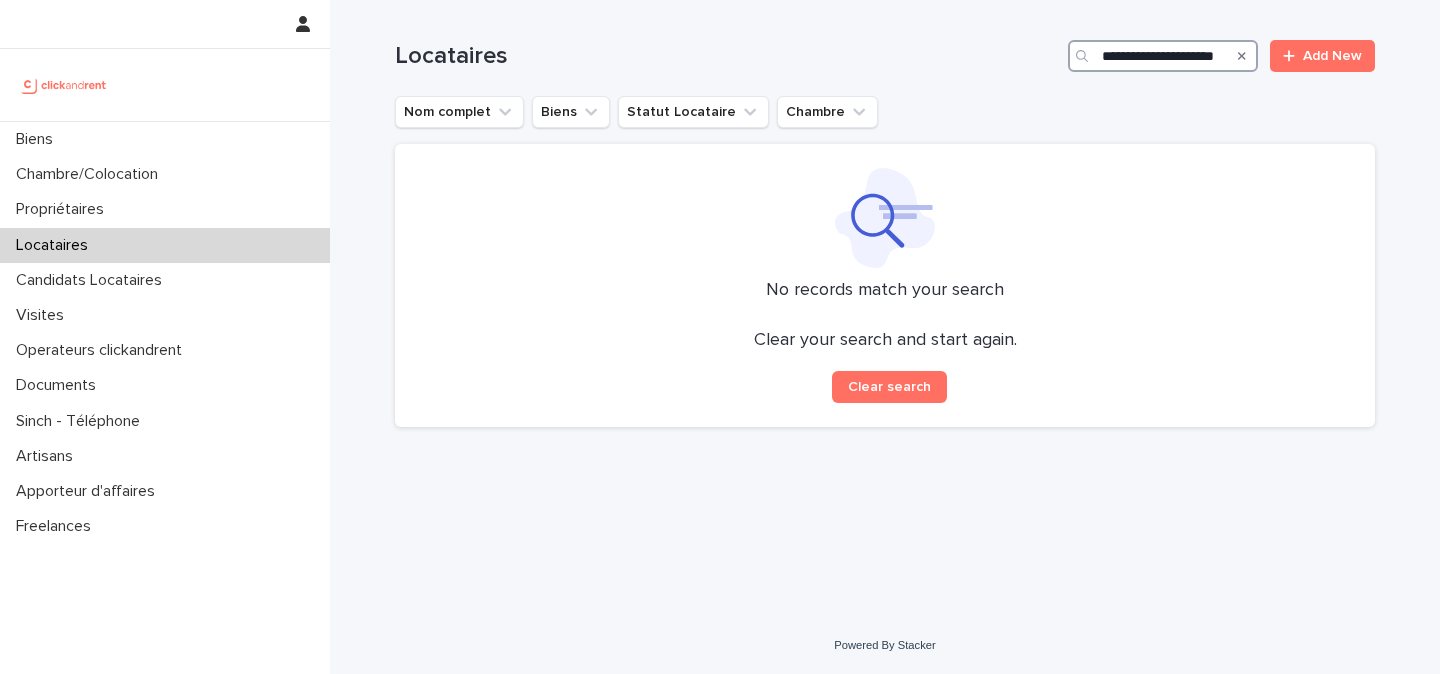 type on "**********" 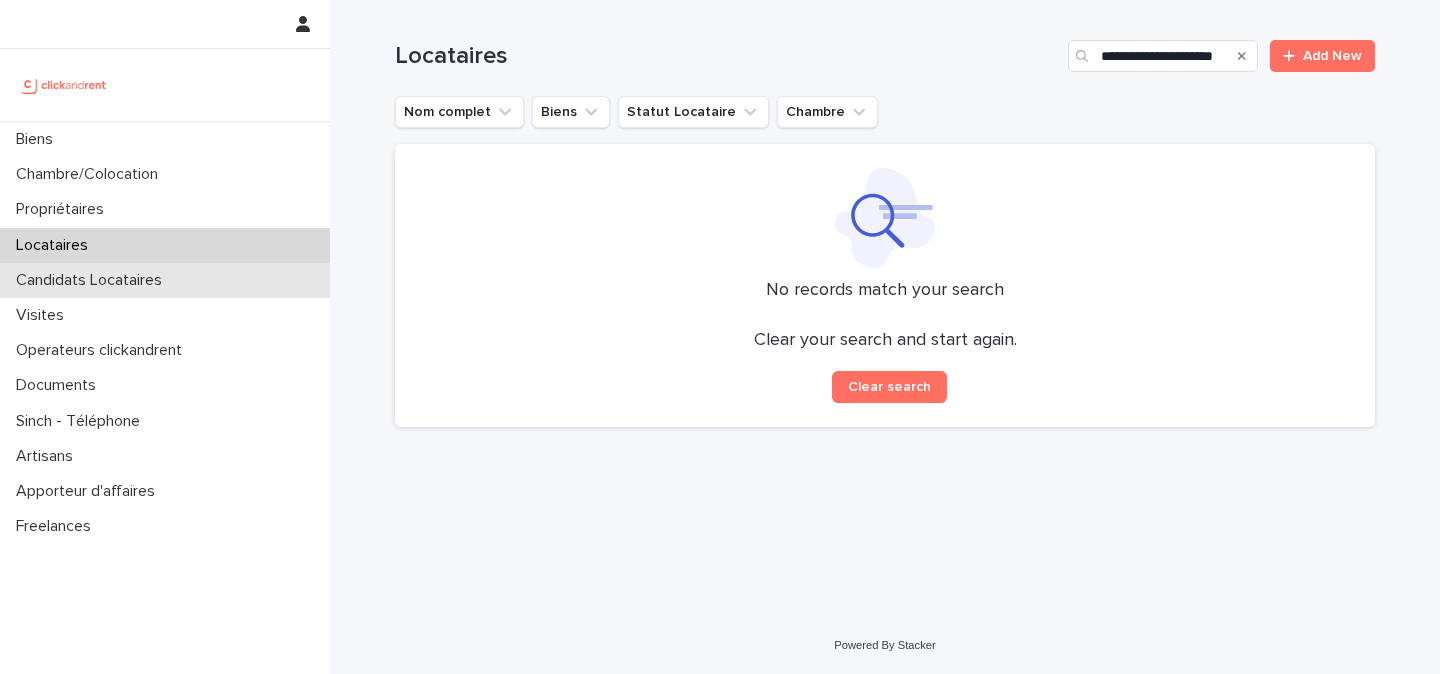 click on "Candidats Locataires" at bounding box center [165, 280] 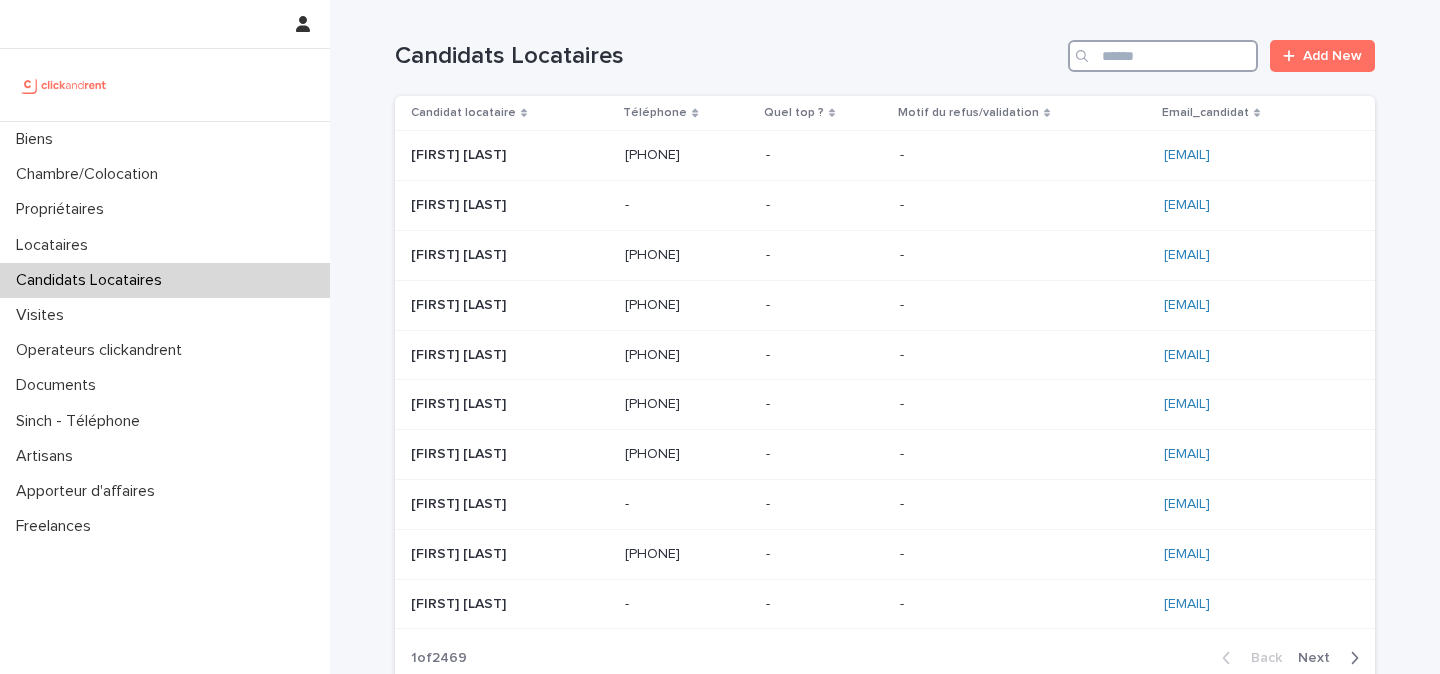 click at bounding box center [1163, 56] 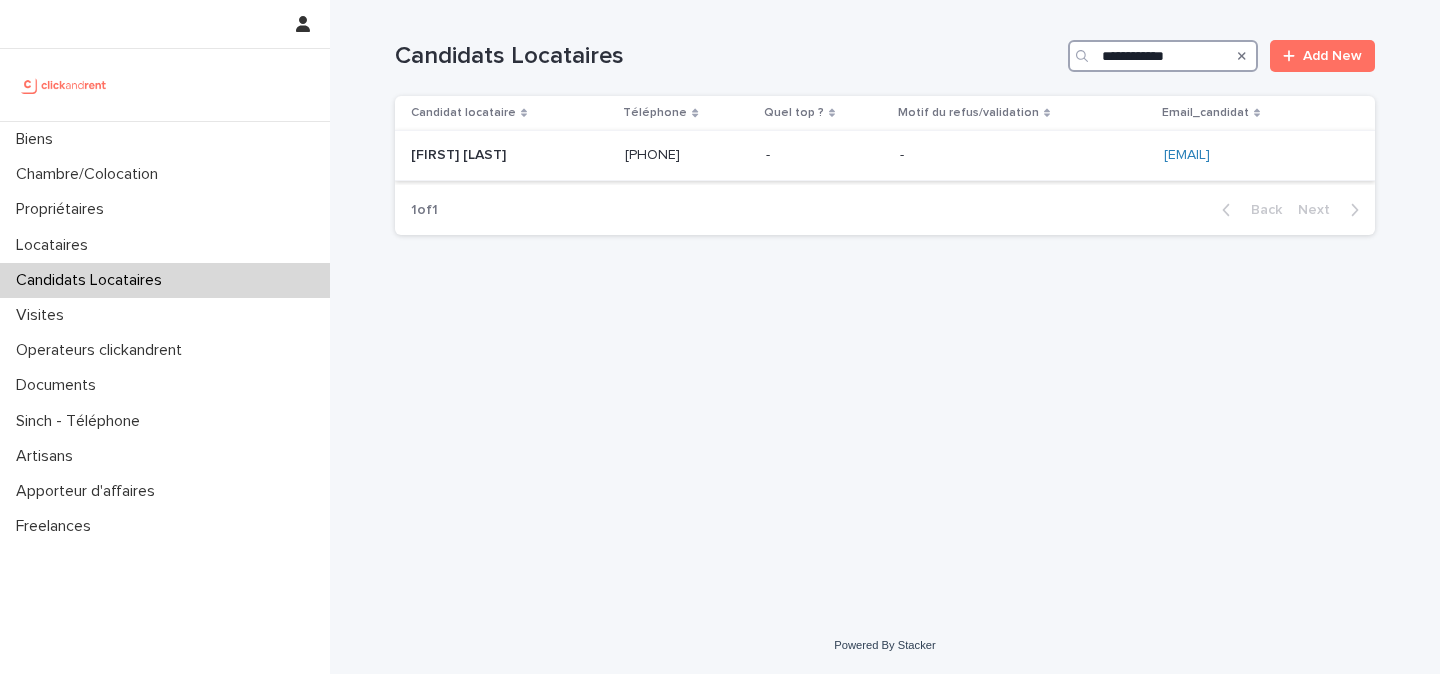 type on "**********" 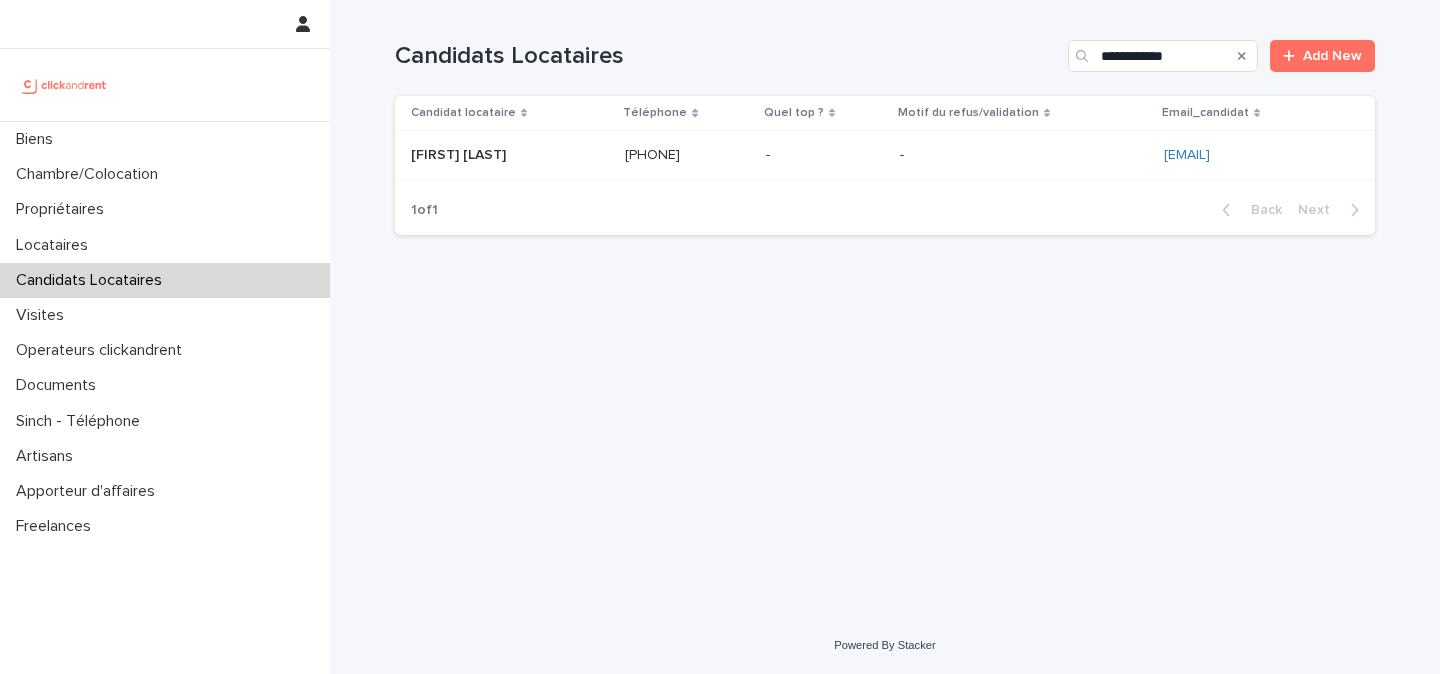 click on "Manon Hoarau Manon Hoarau" at bounding box center (510, 155) 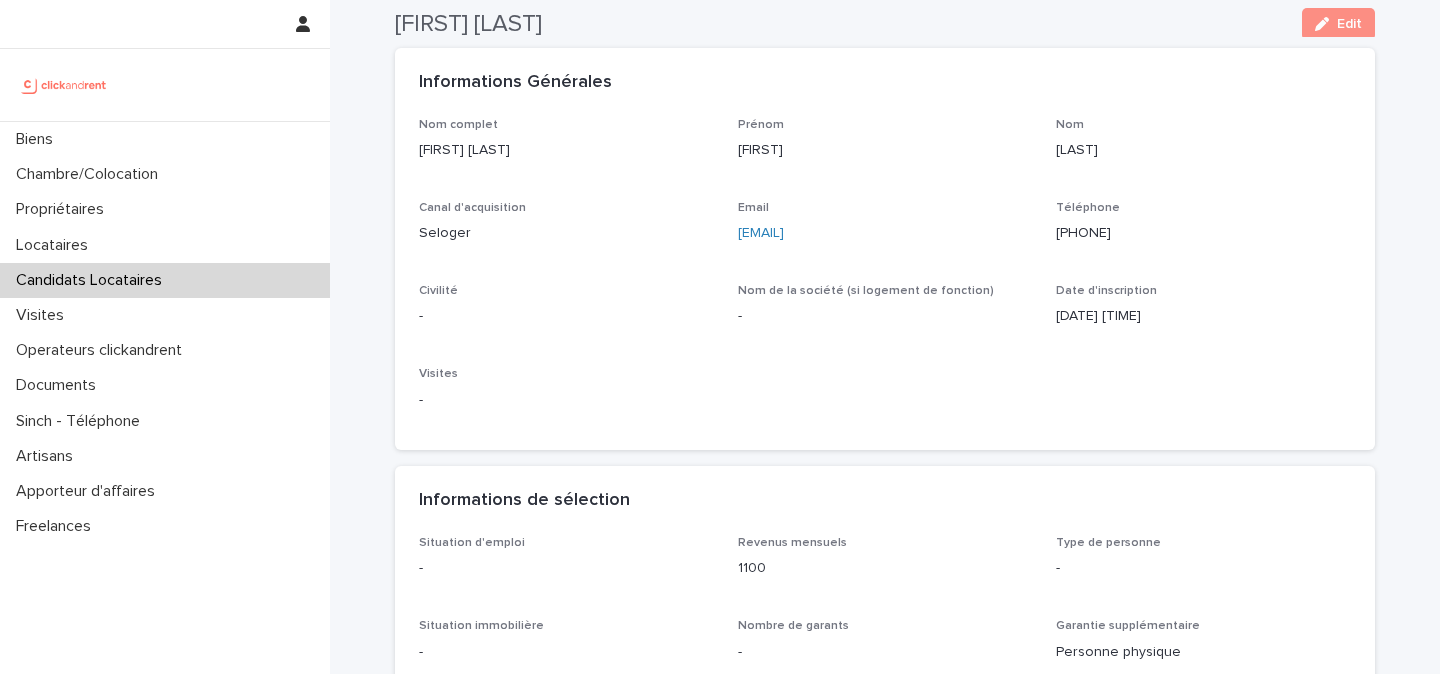 scroll, scrollTop: 0, scrollLeft: 0, axis: both 